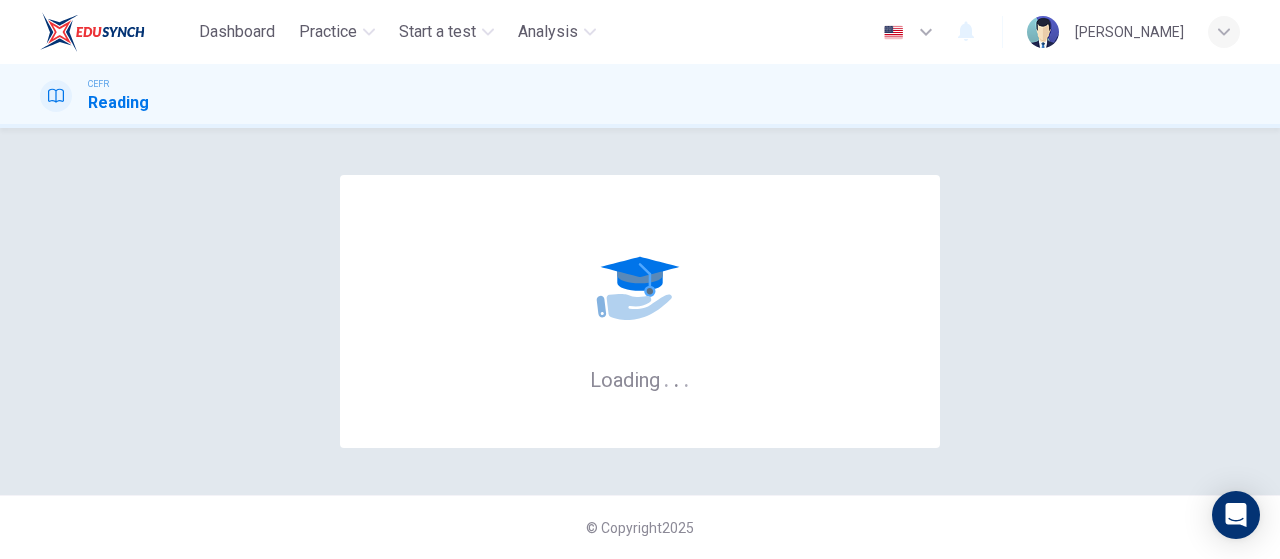 scroll, scrollTop: 0, scrollLeft: 0, axis: both 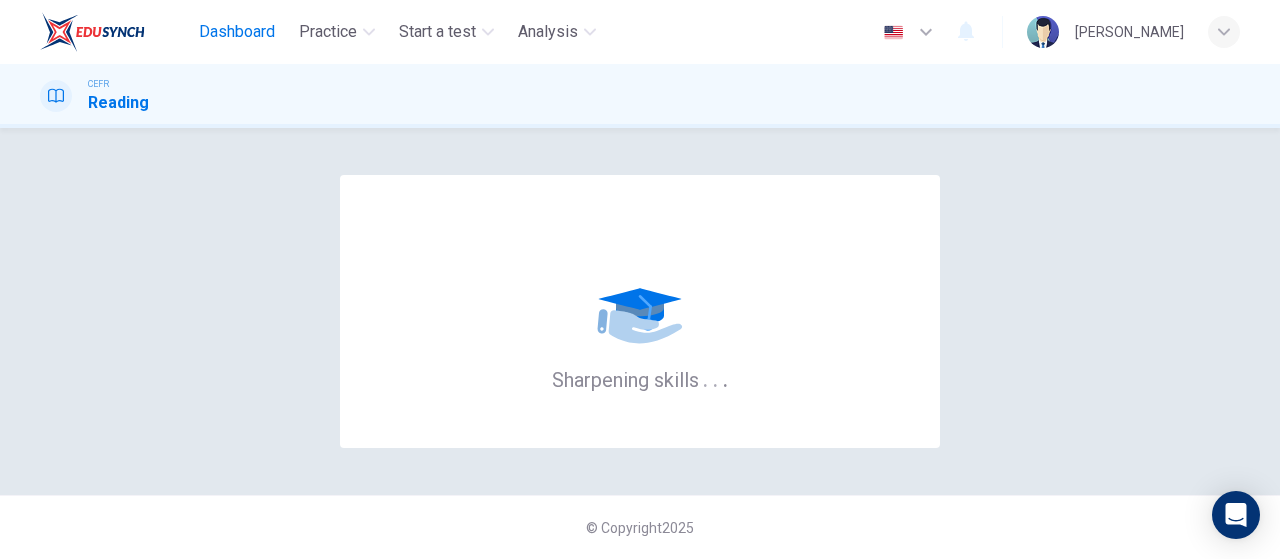 click on "Dashboard" at bounding box center (237, 32) 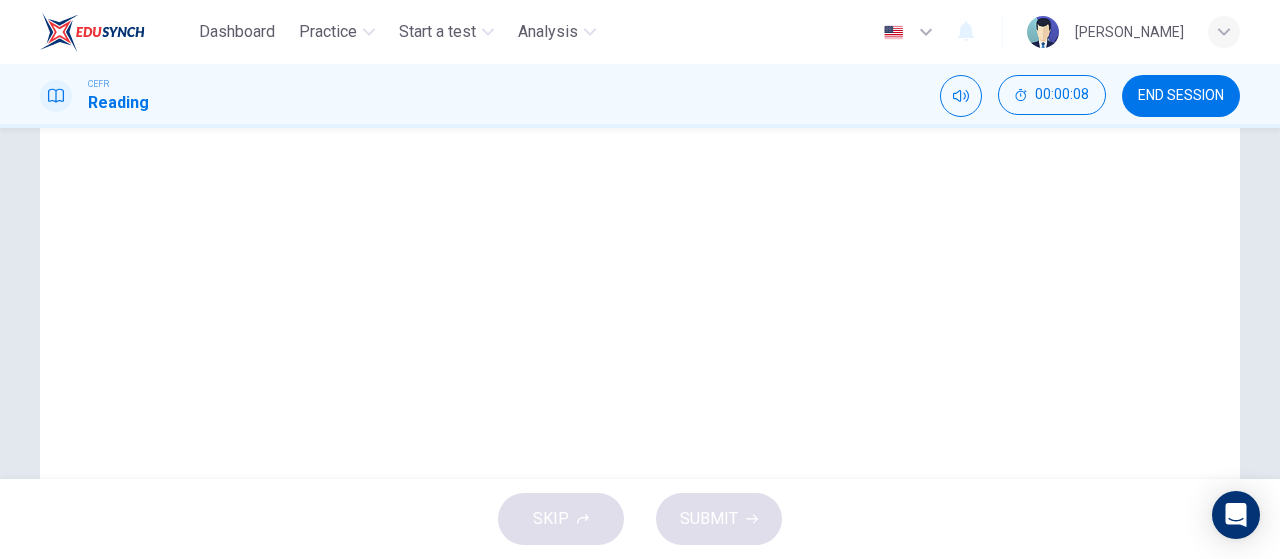 scroll, scrollTop: 424, scrollLeft: 0, axis: vertical 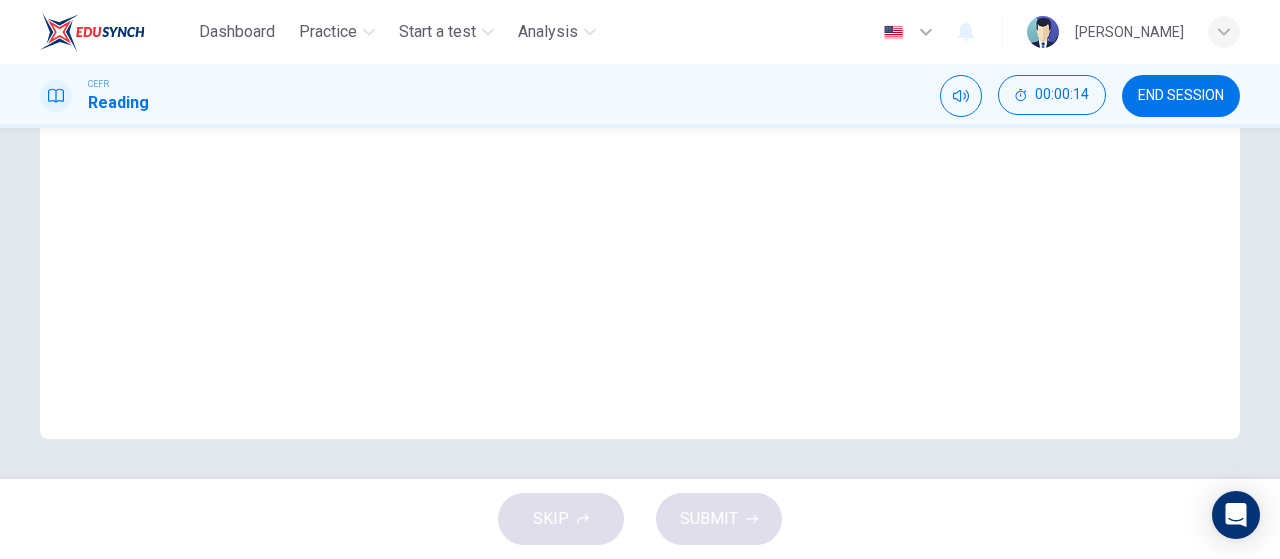 click on "Question 1" at bounding box center (640, 91) 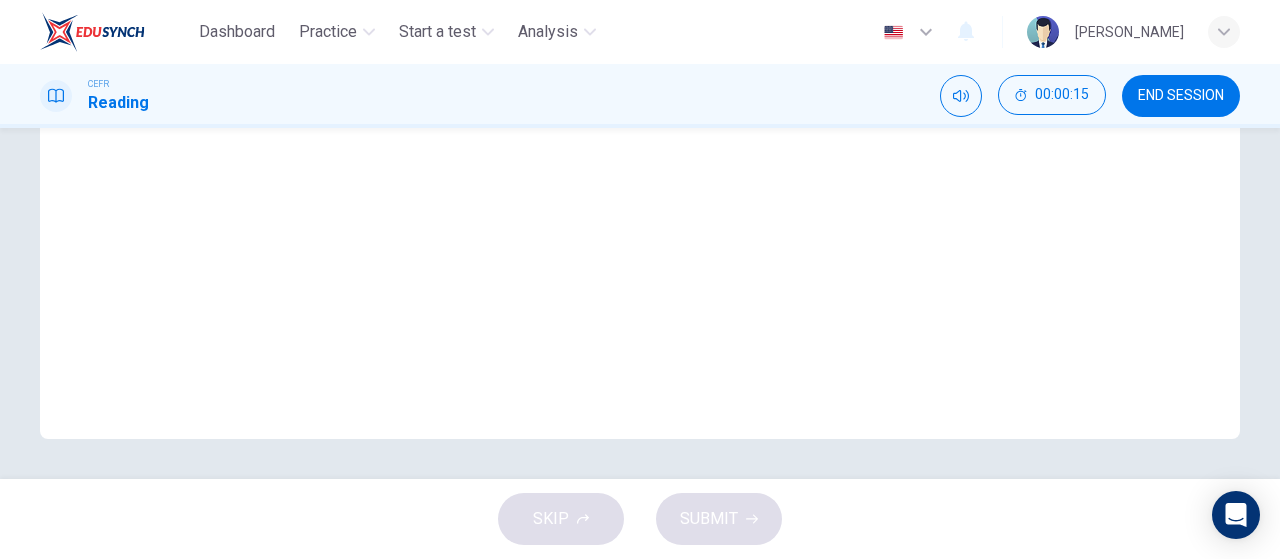 drag, startPoint x: 152, startPoint y: 367, endPoint x: 808, endPoint y: 493, distance: 667.991 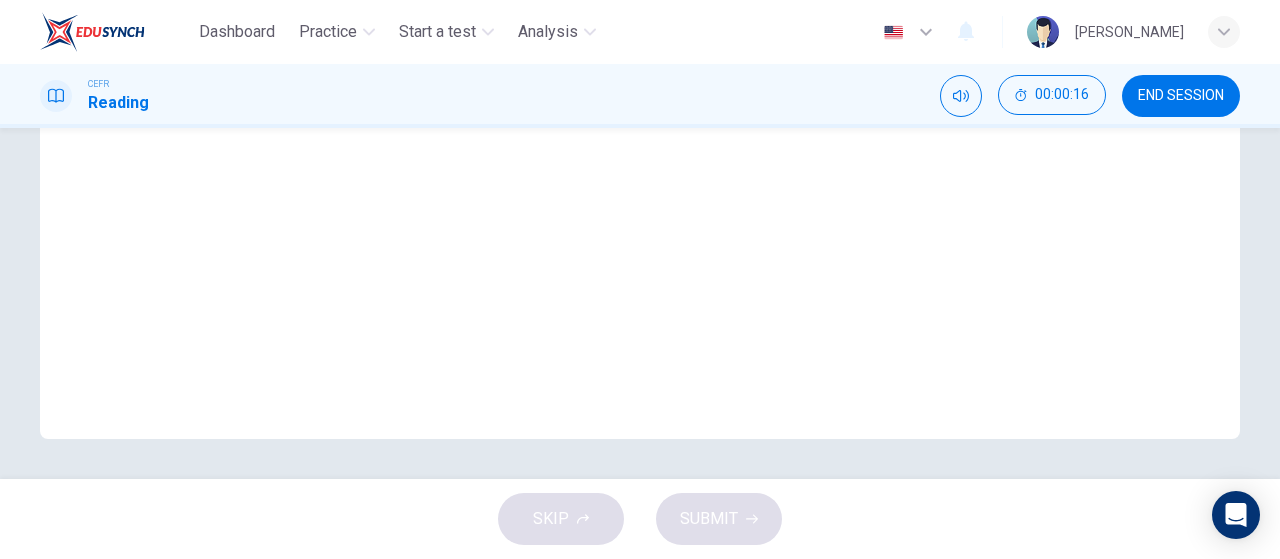 scroll, scrollTop: 0, scrollLeft: 0, axis: both 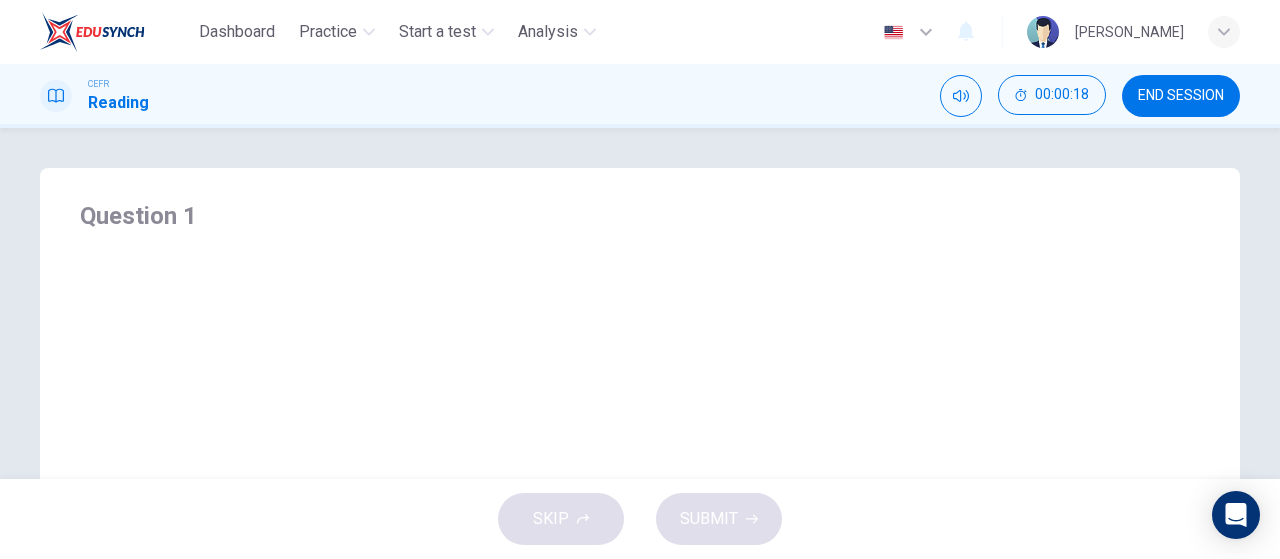 click on "Question 1" at bounding box center [640, 515] 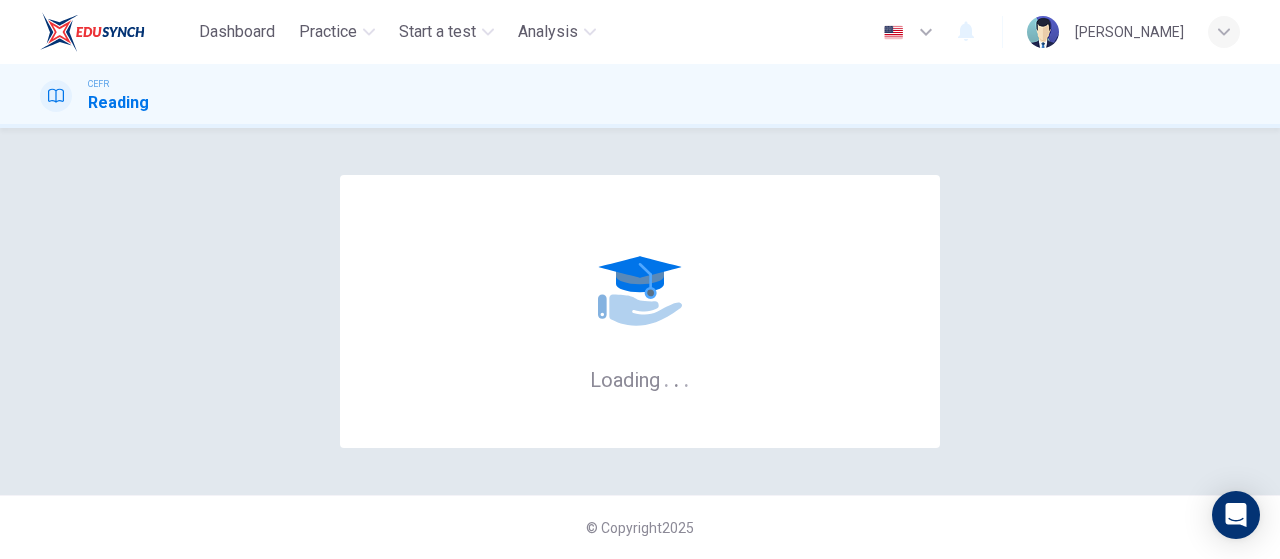 scroll, scrollTop: 0, scrollLeft: 0, axis: both 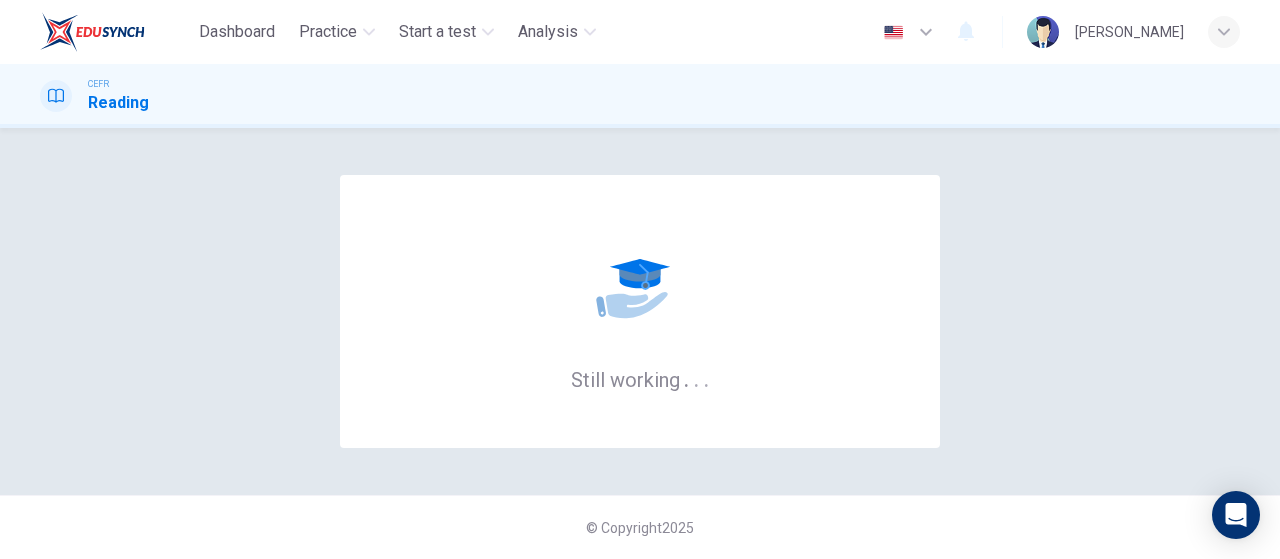 click on "Still working . . . © Copyright  2025" at bounding box center (640, 343) 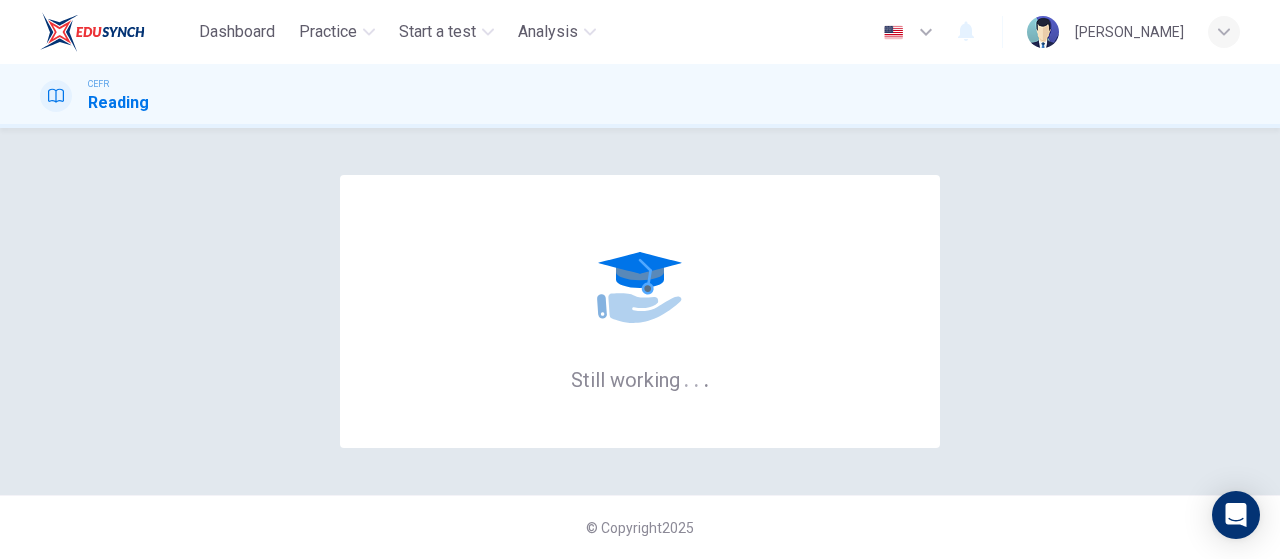 click on "Still working . . . © Copyright  2025" at bounding box center [640, 343] 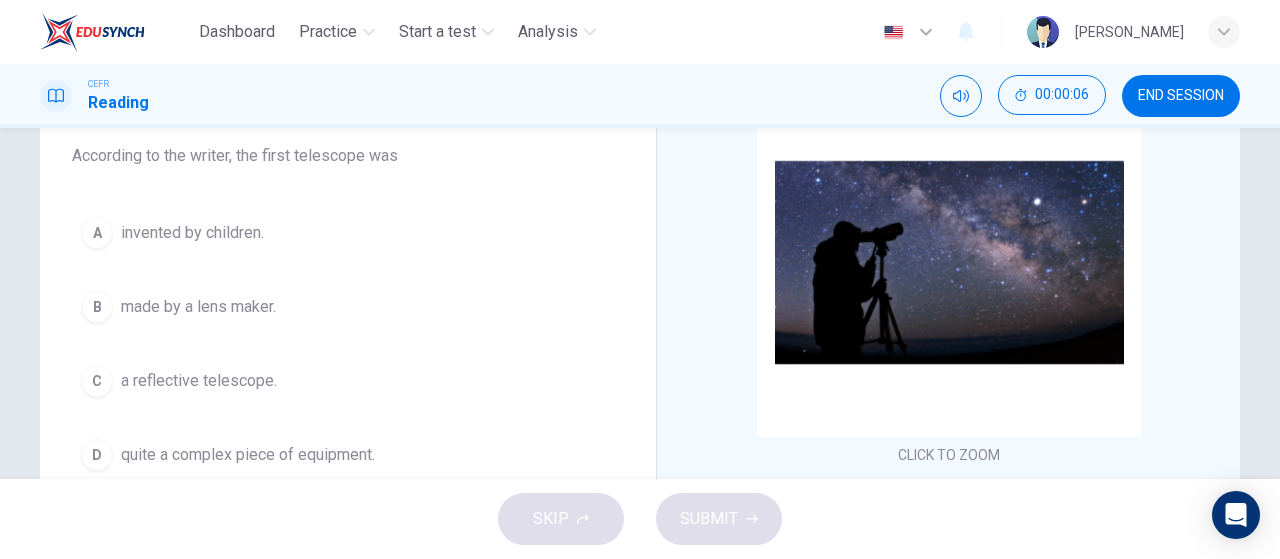 scroll, scrollTop: 169, scrollLeft: 0, axis: vertical 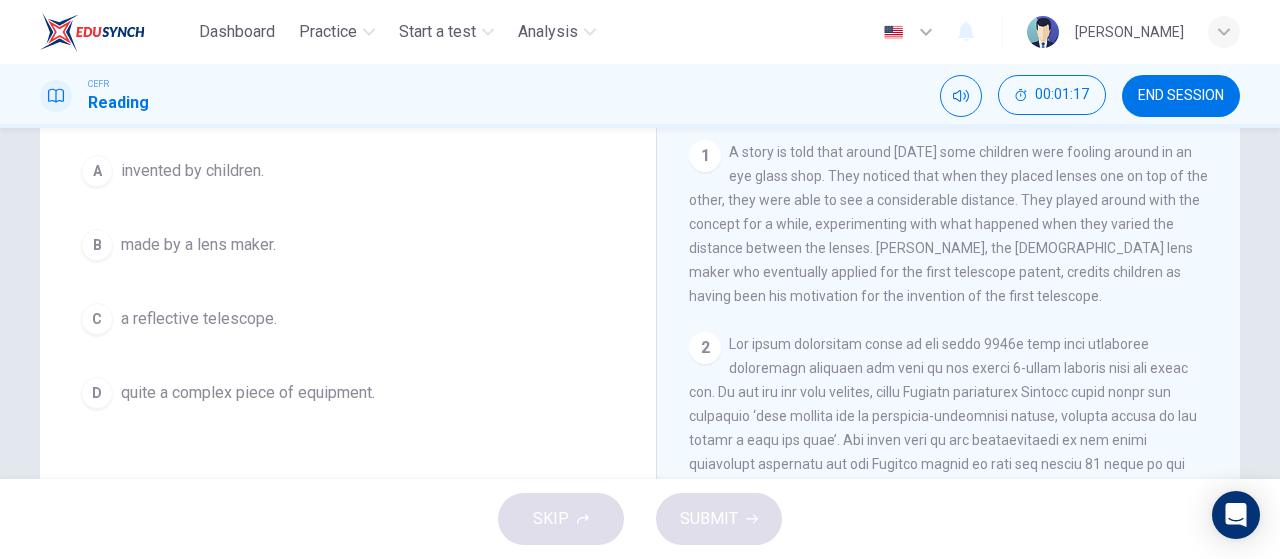 click on "B" at bounding box center (97, 245) 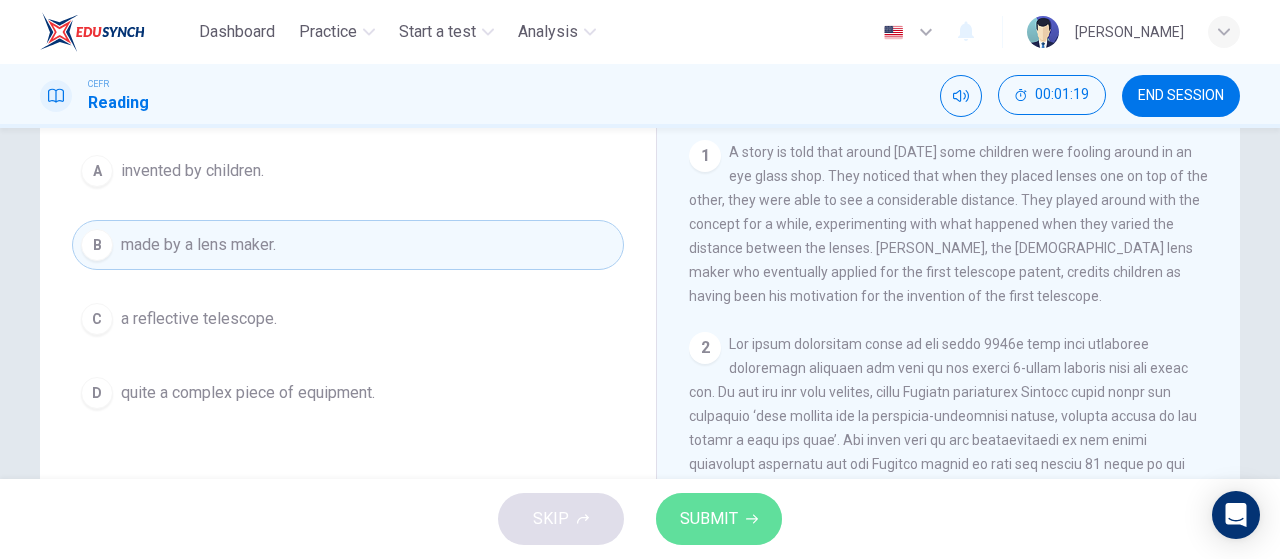 click on "SUBMIT" at bounding box center (719, 519) 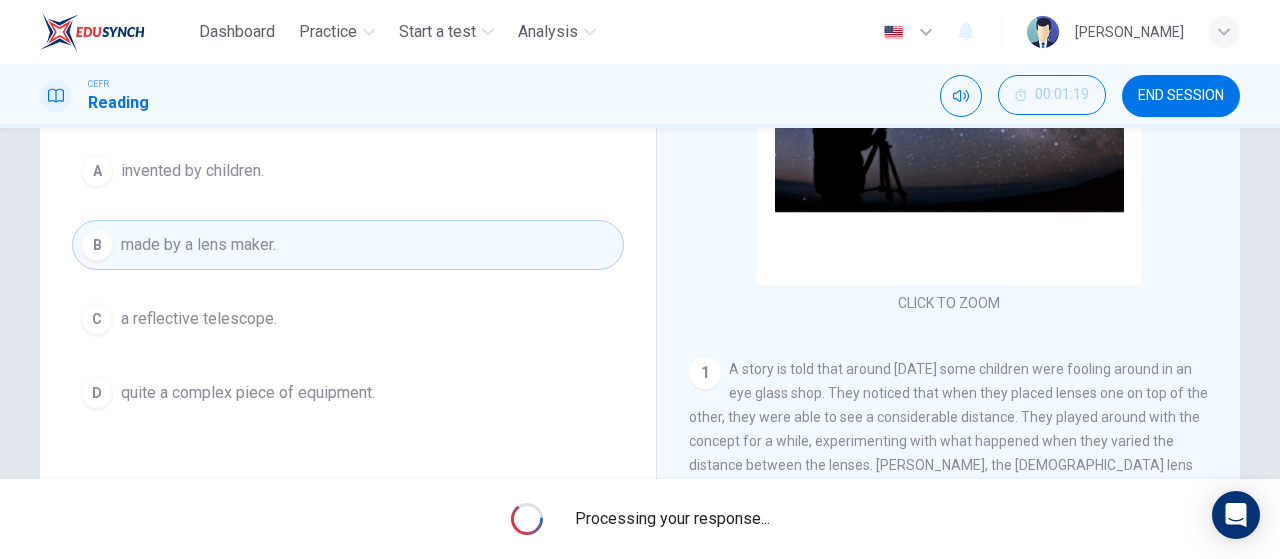 scroll, scrollTop: 0, scrollLeft: 0, axis: both 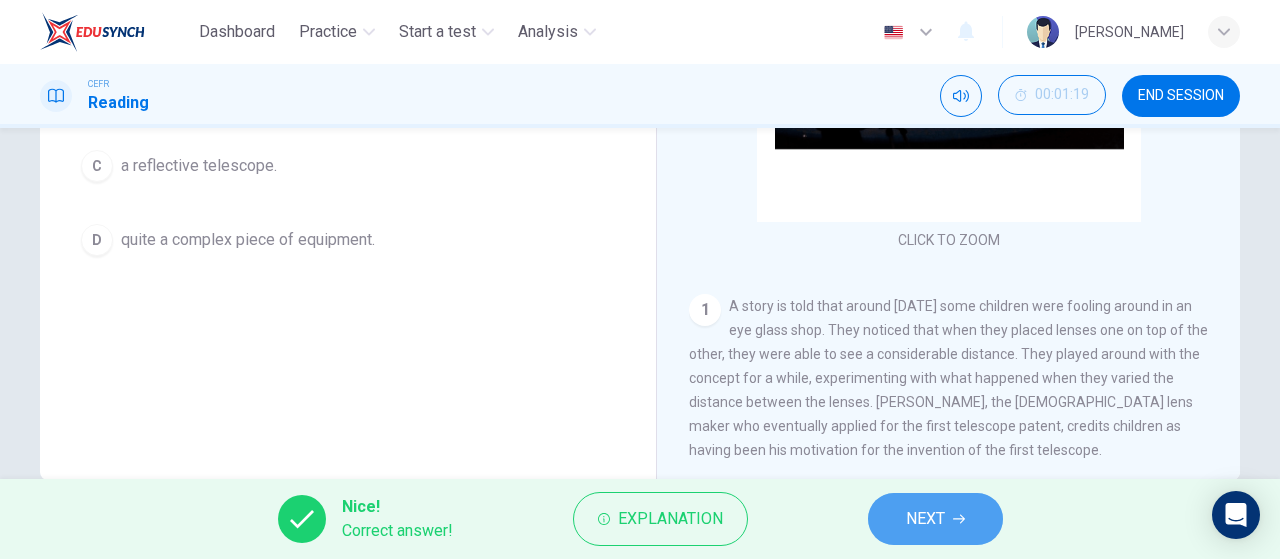 click on "NEXT" at bounding box center [925, 519] 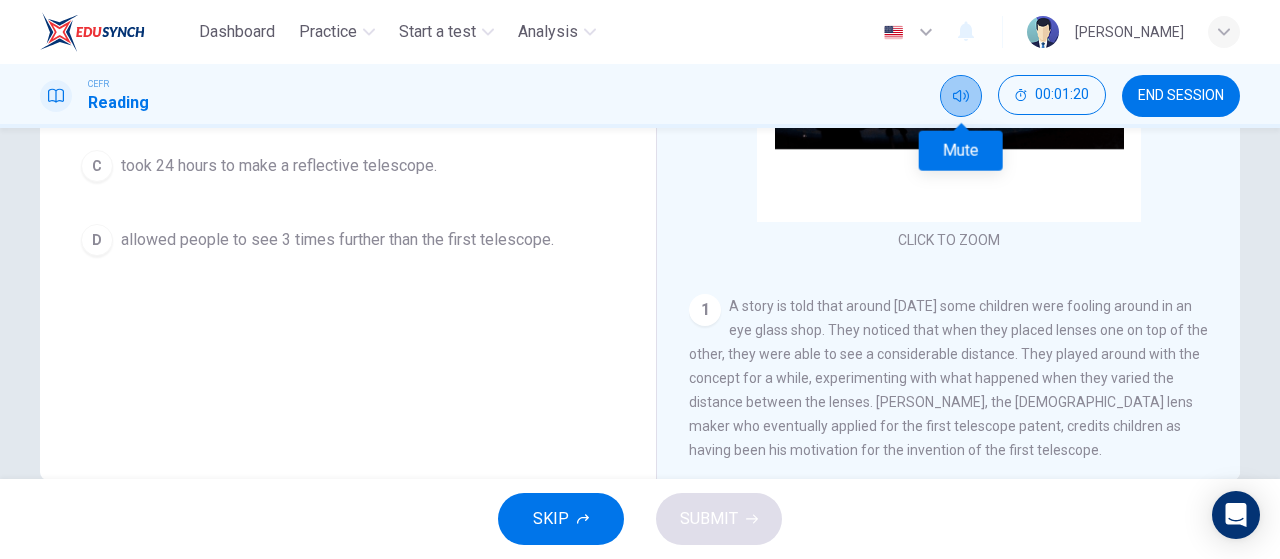 click 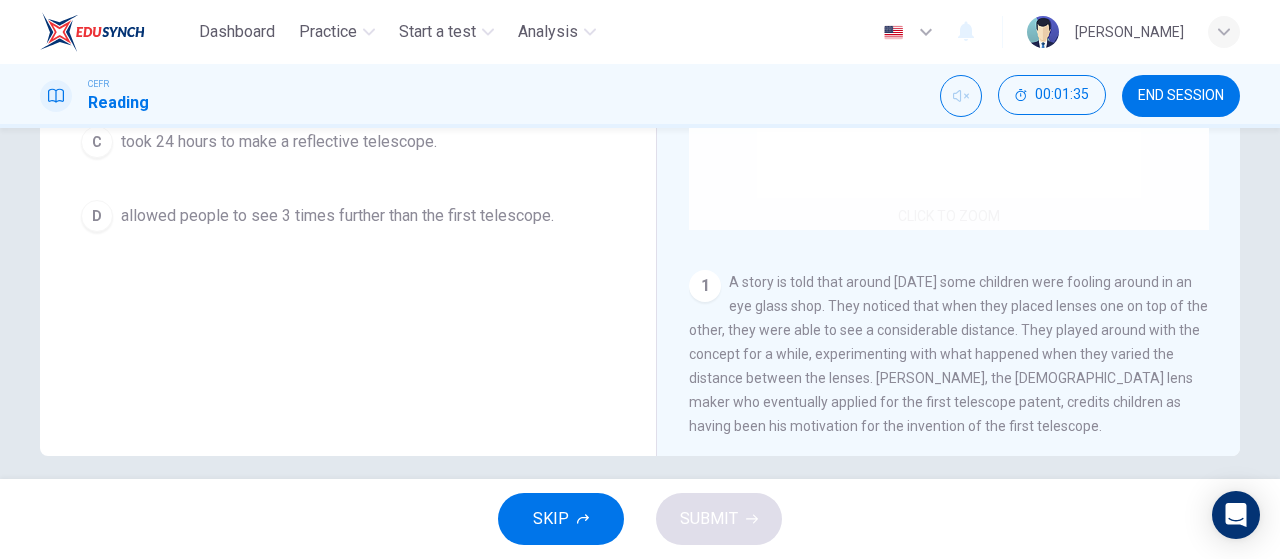 scroll, scrollTop: 408, scrollLeft: 0, axis: vertical 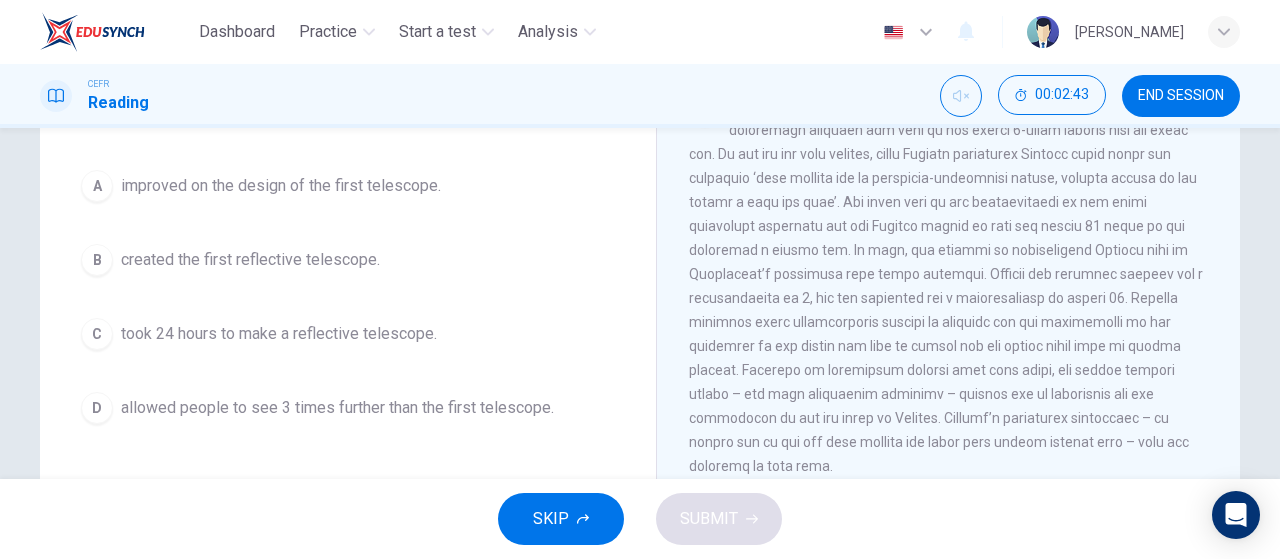 click on "A" at bounding box center [97, 186] 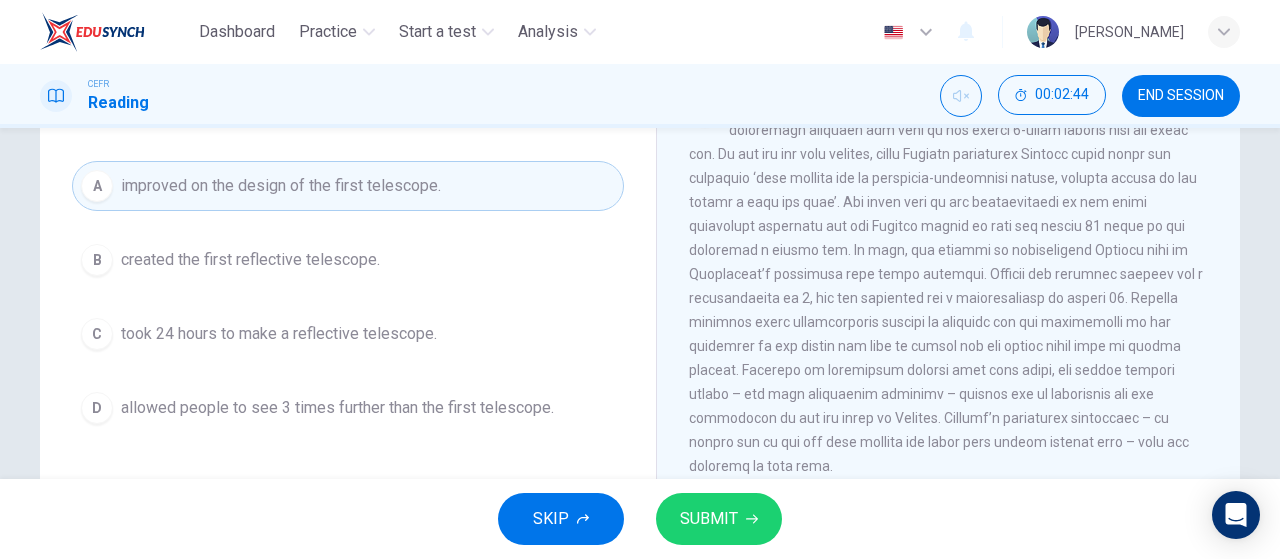 click on "SUBMIT" at bounding box center (709, 519) 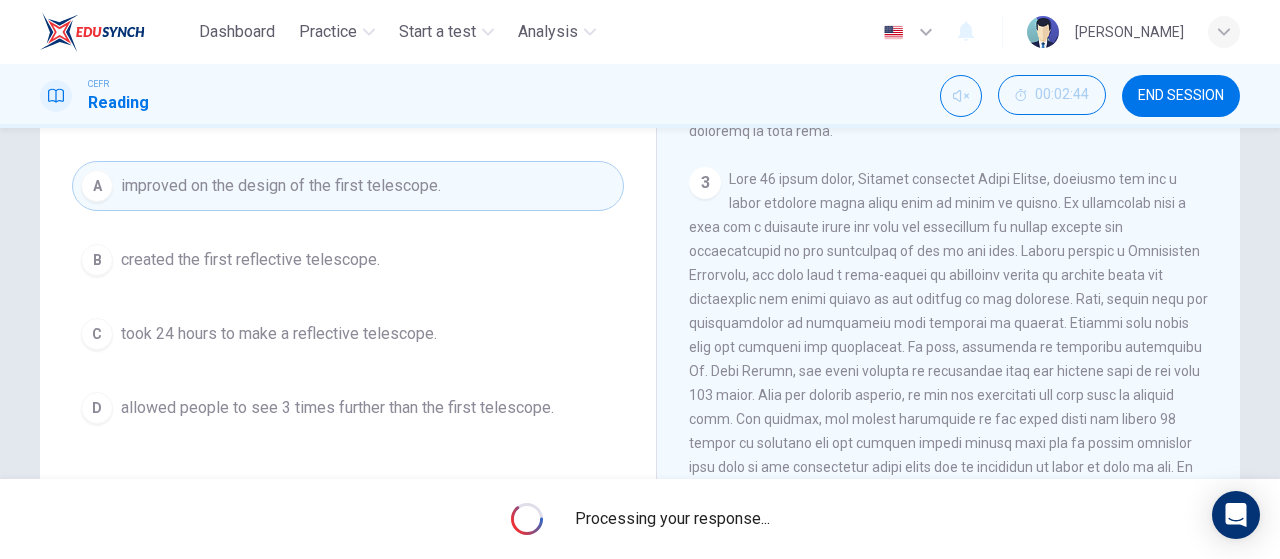 scroll, scrollTop: 897, scrollLeft: 0, axis: vertical 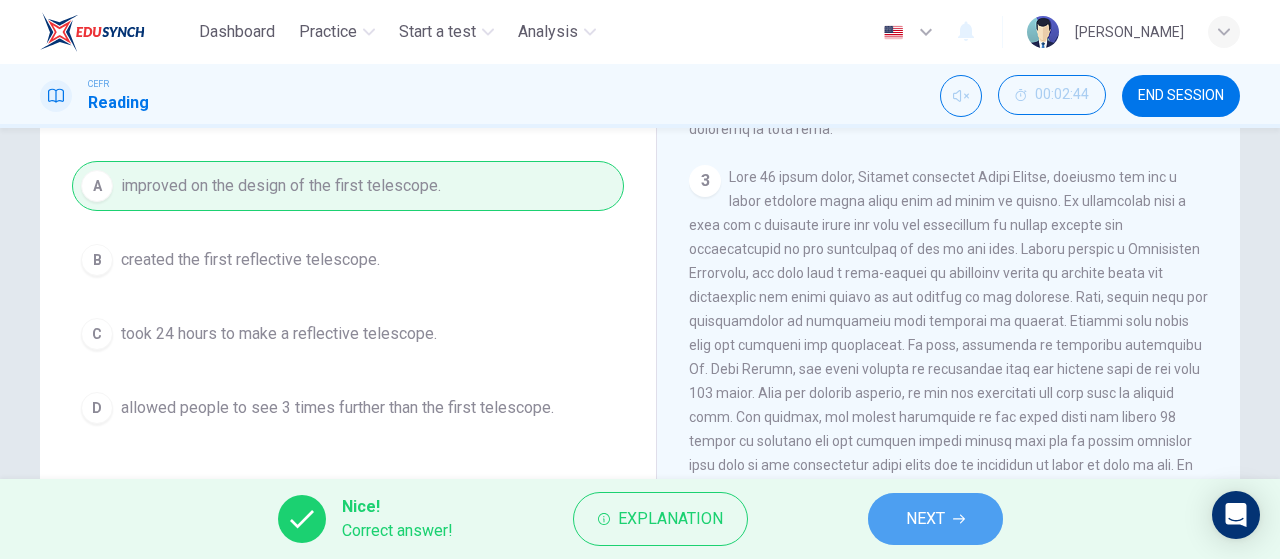 click 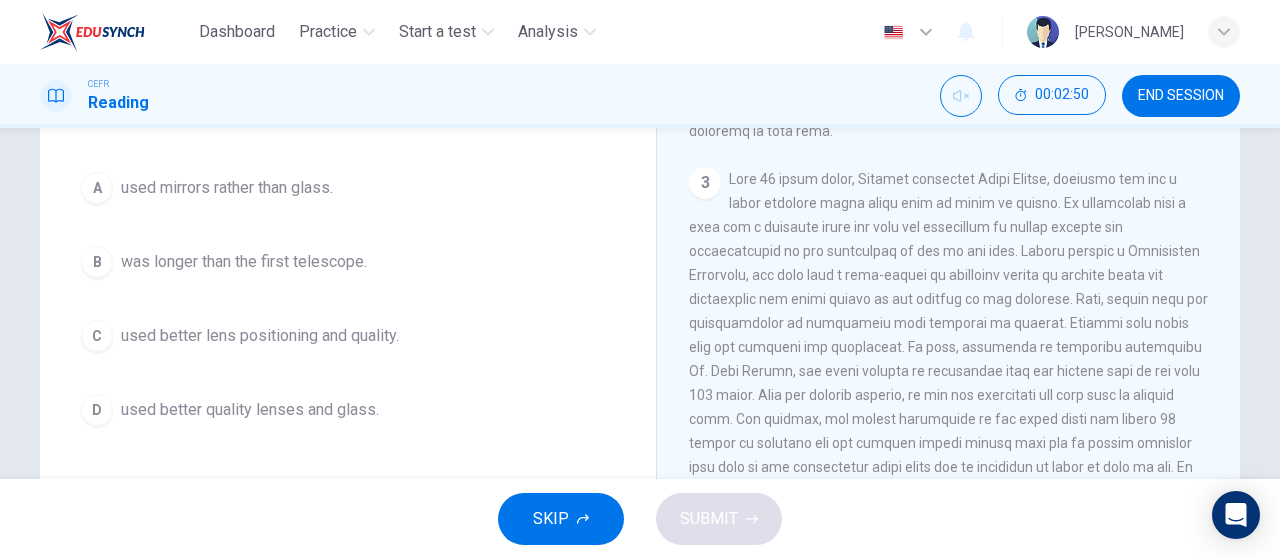 scroll, scrollTop: 223, scrollLeft: 0, axis: vertical 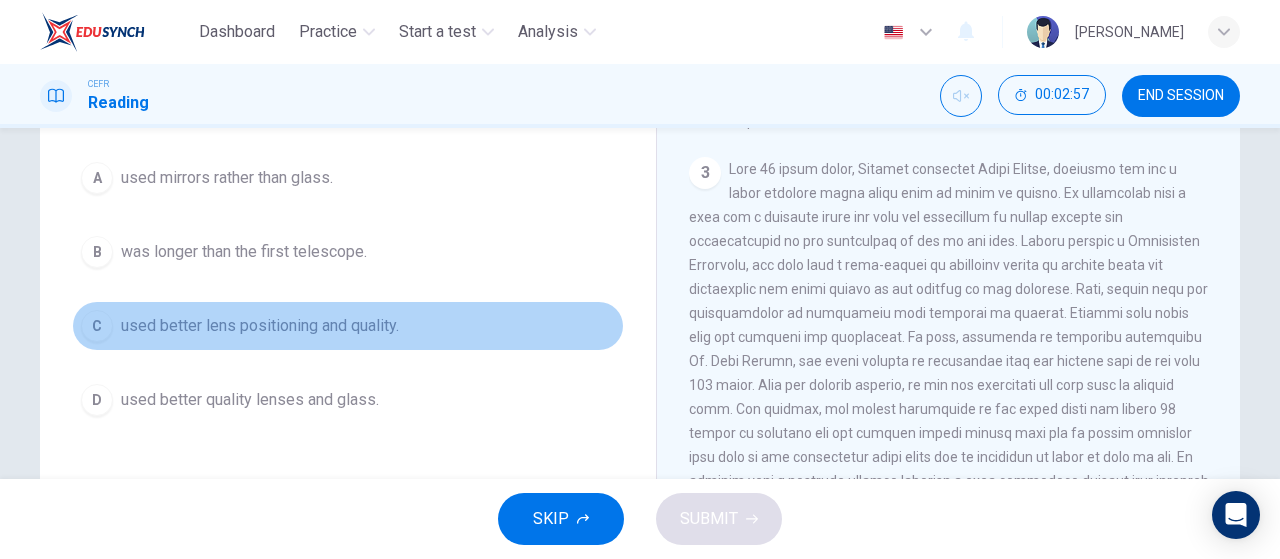 click on "C" at bounding box center (97, 326) 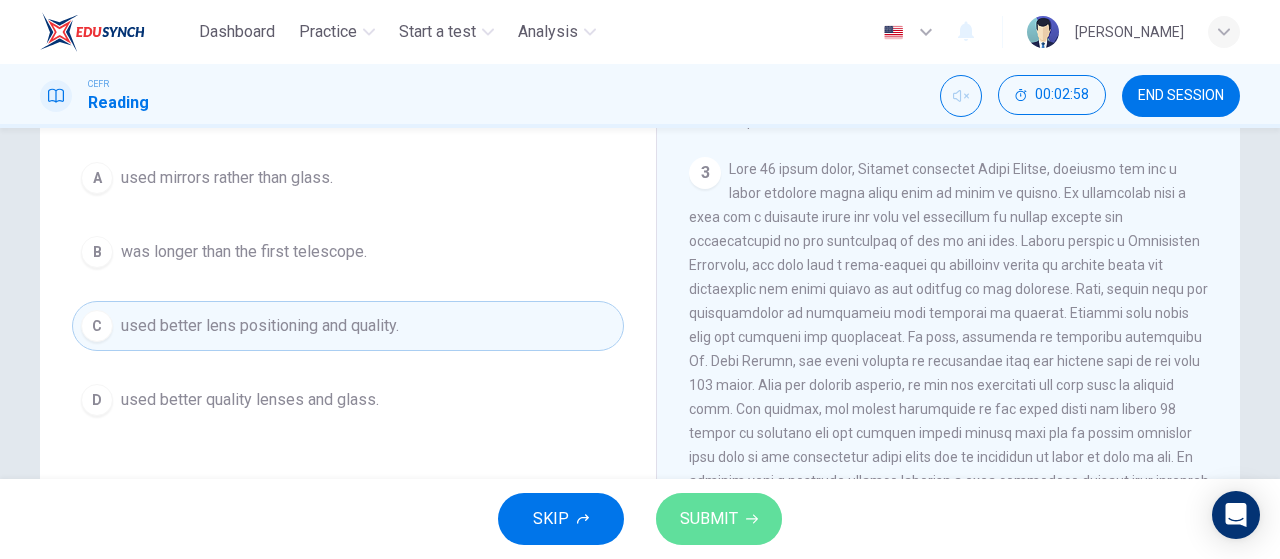 click on "SUBMIT" at bounding box center [709, 519] 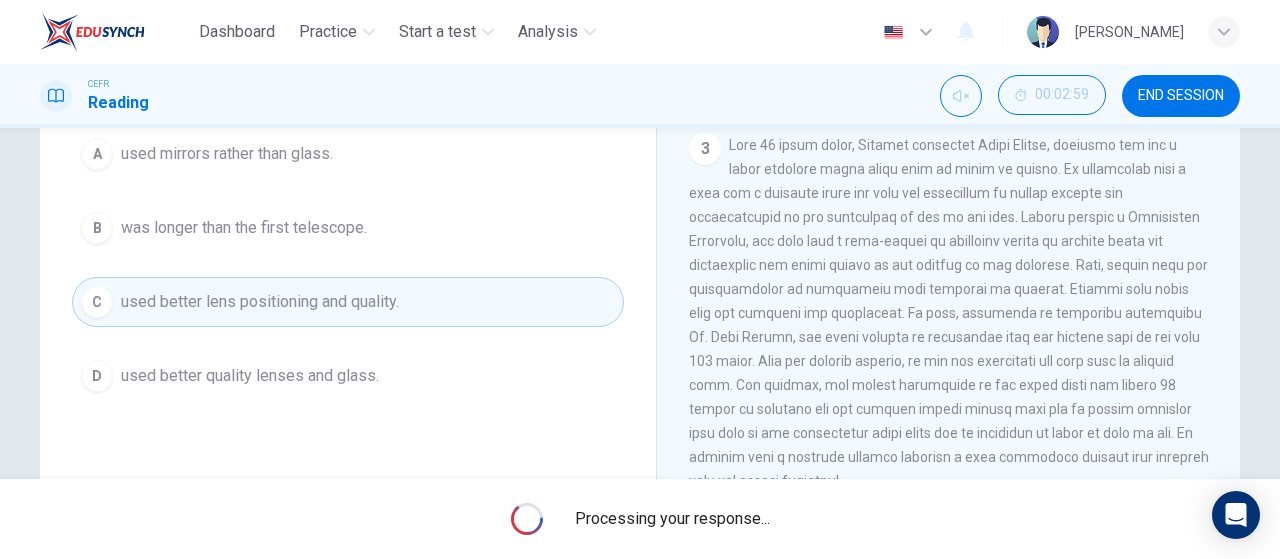 scroll, scrollTop: 248, scrollLeft: 0, axis: vertical 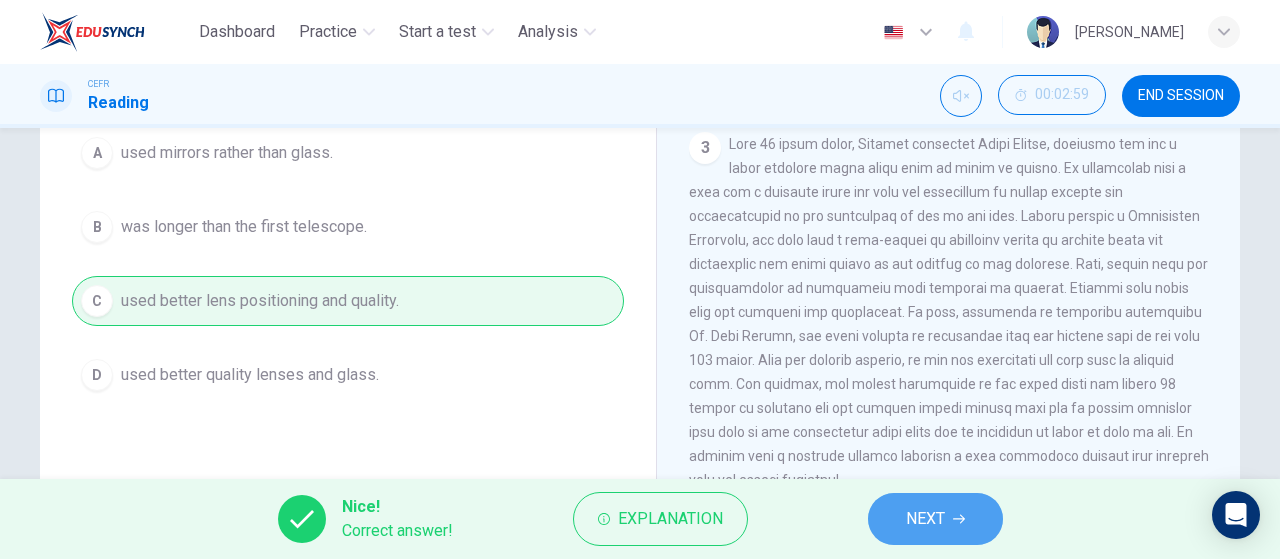 click 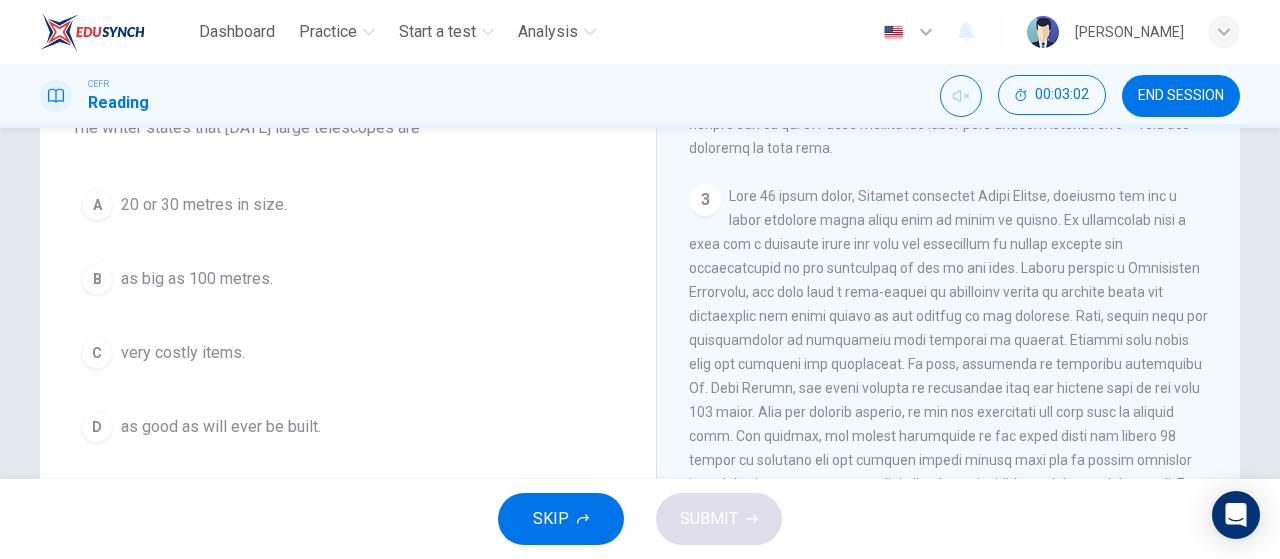 scroll, scrollTop: 206, scrollLeft: 0, axis: vertical 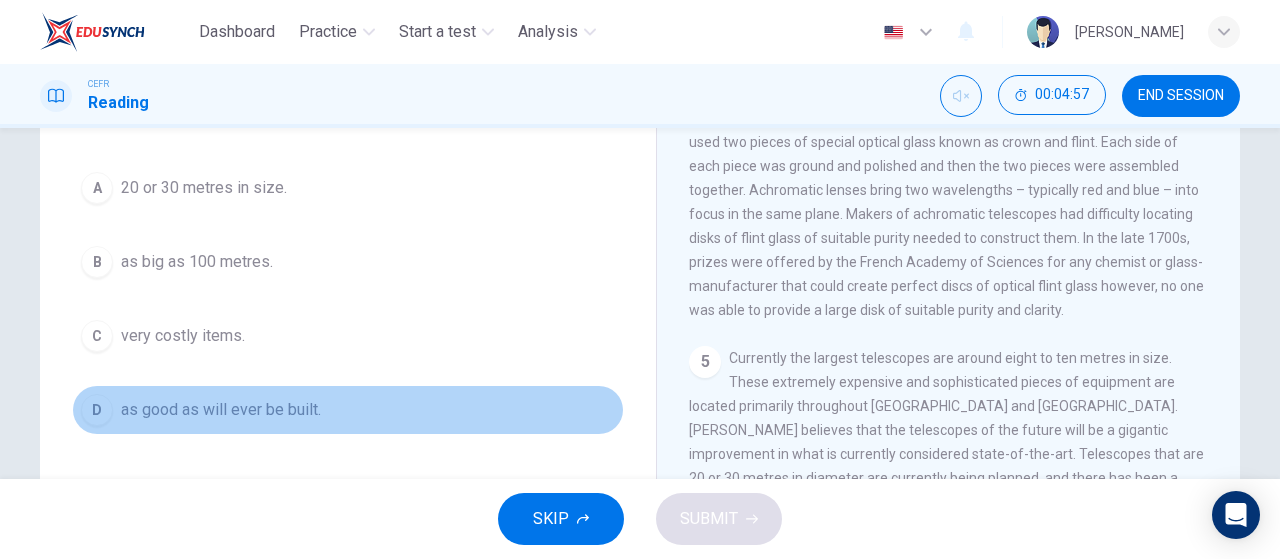 click on "D" at bounding box center (97, 410) 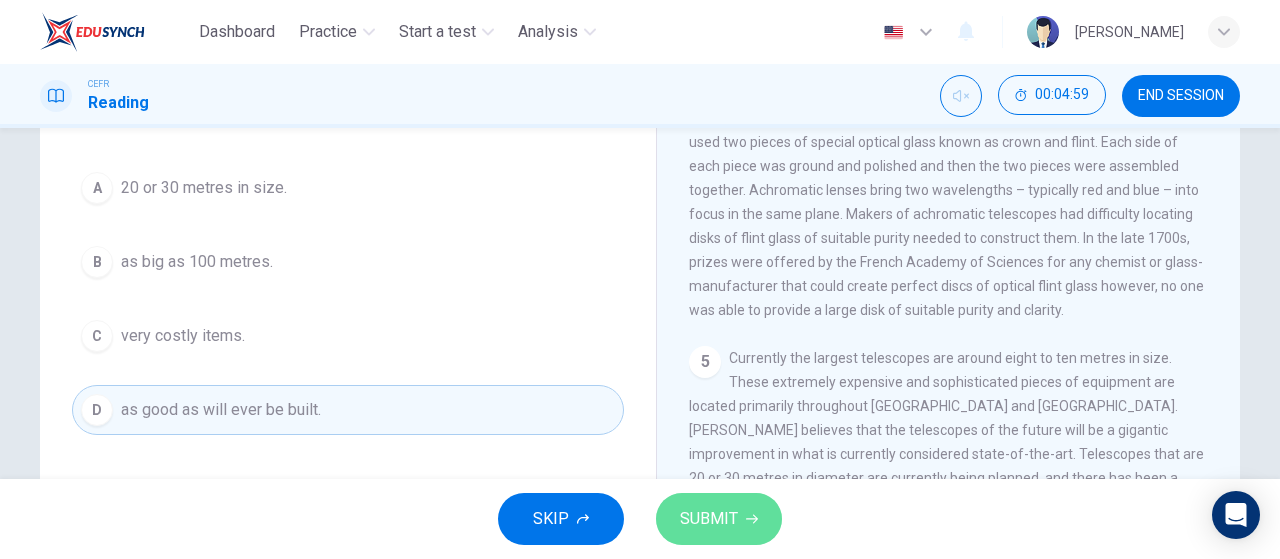 click on "SUBMIT" at bounding box center (709, 519) 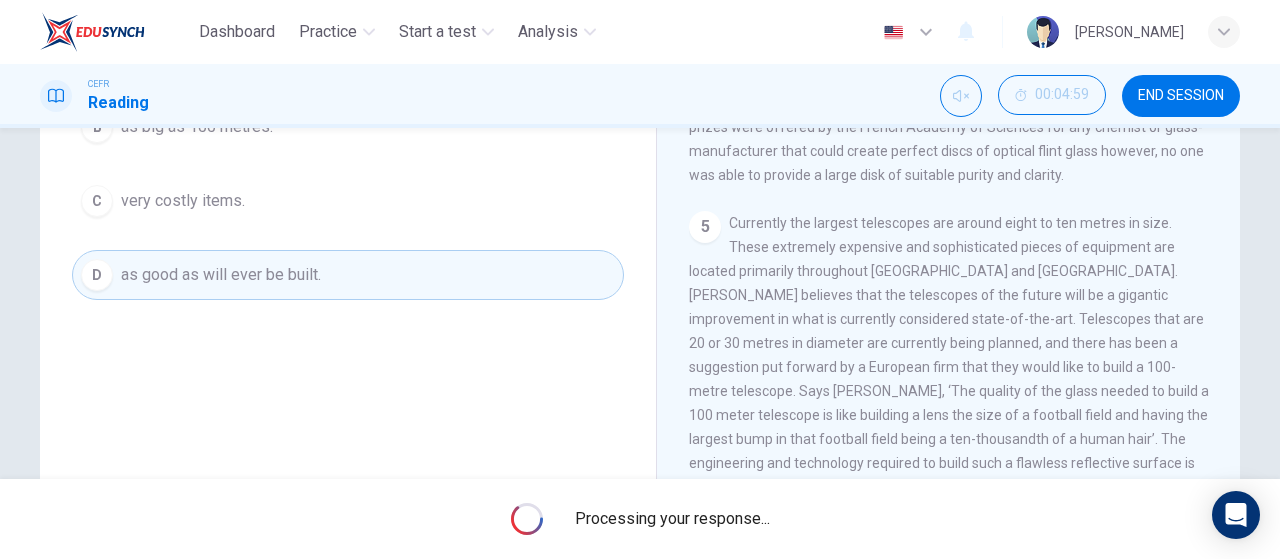 scroll, scrollTop: 349, scrollLeft: 0, axis: vertical 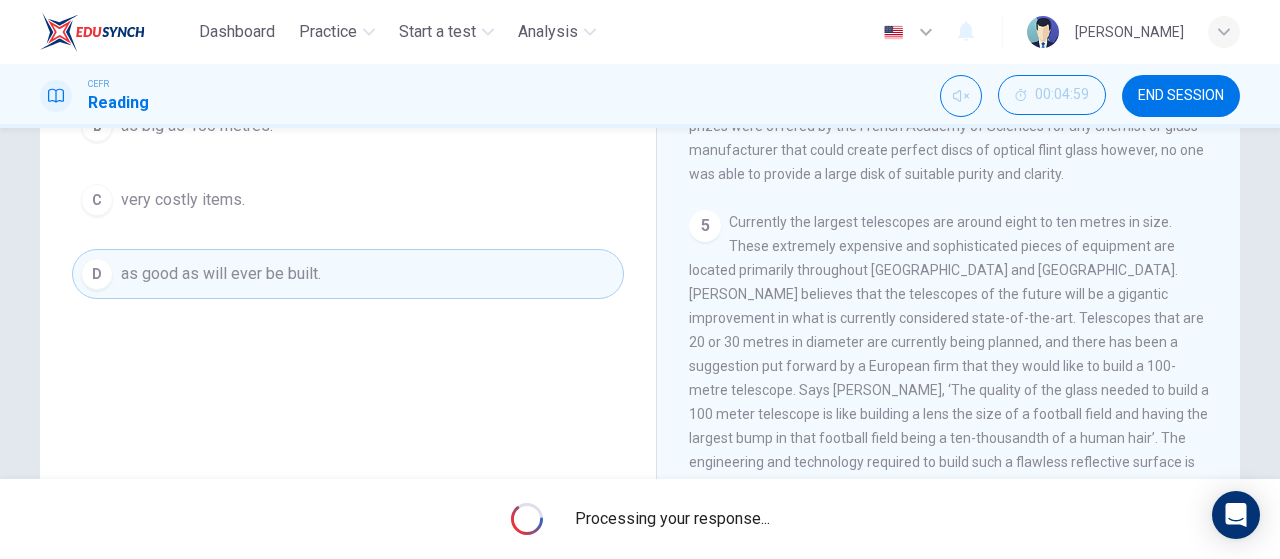 click on "Question 4 Choose the correct answer,  A ,  B ,  C  or  D .
The writer states that [DATE] large telescopes are A 20 or 30 metres in size. B as big as 100 metres. C very costly items. D as good as will ever be built." at bounding box center [348, 79] 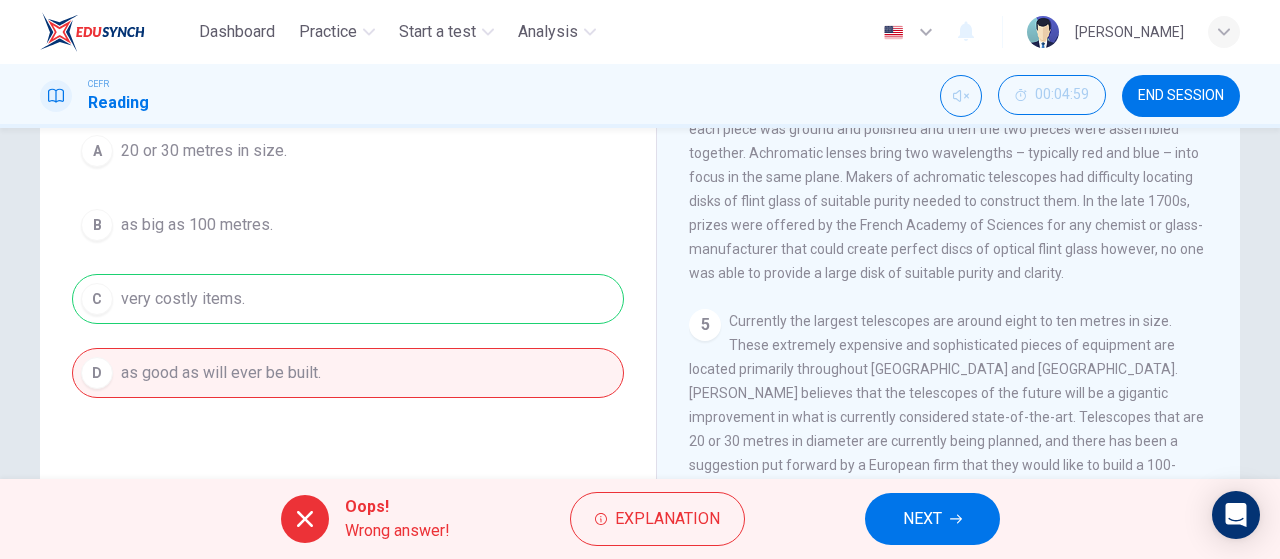 scroll, scrollTop: 249, scrollLeft: 0, axis: vertical 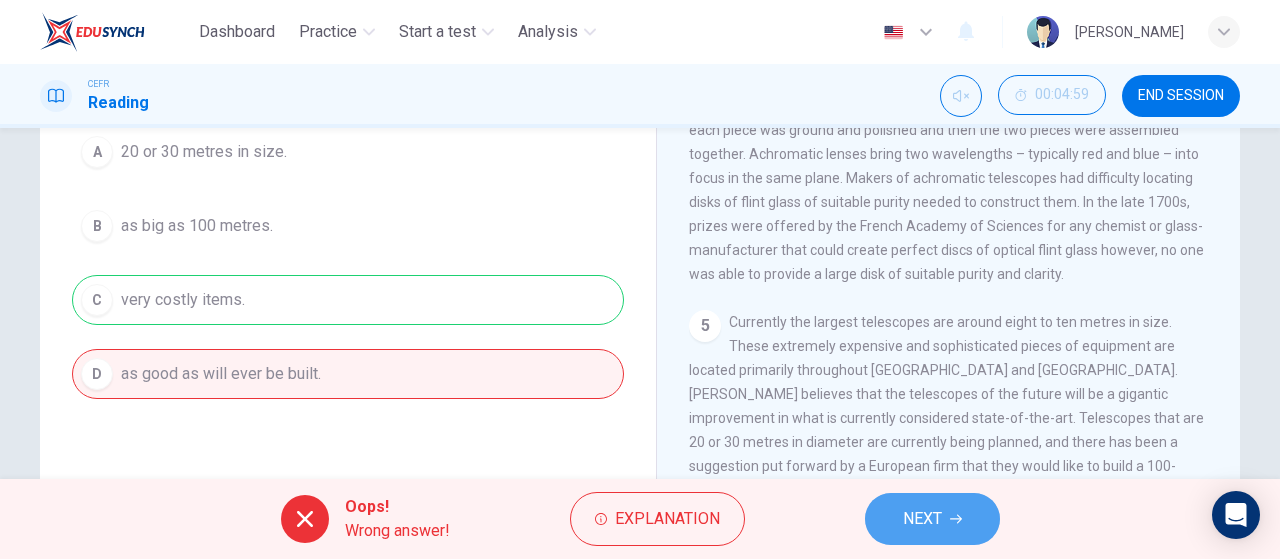 click on "NEXT" at bounding box center [922, 519] 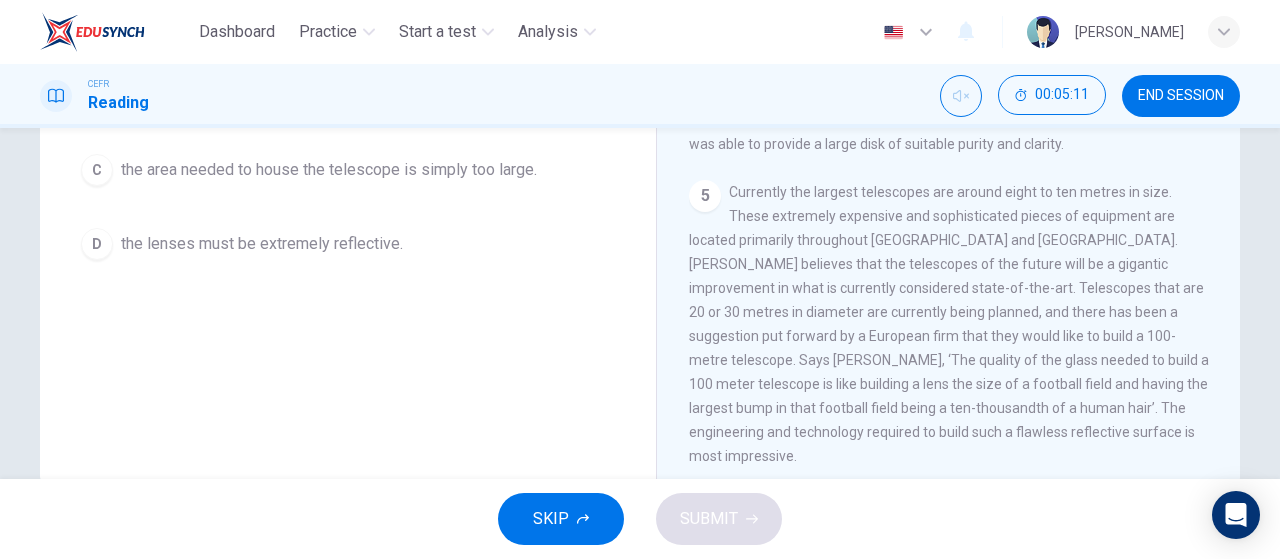scroll, scrollTop: 354, scrollLeft: 0, axis: vertical 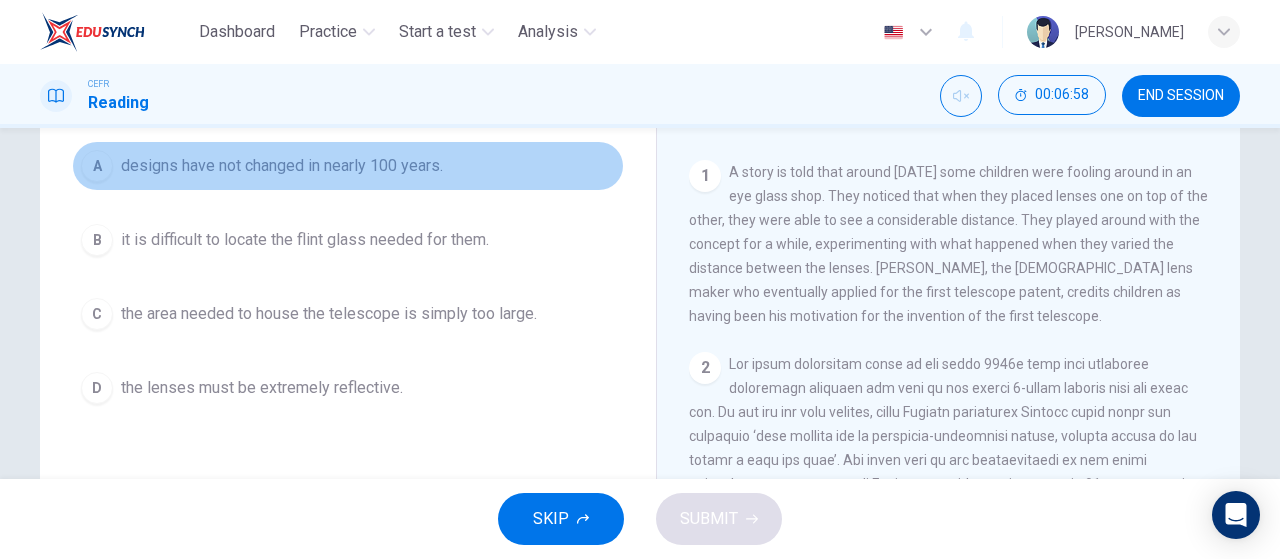 click on "A designs have not changed in nearly 100 years." at bounding box center (348, 166) 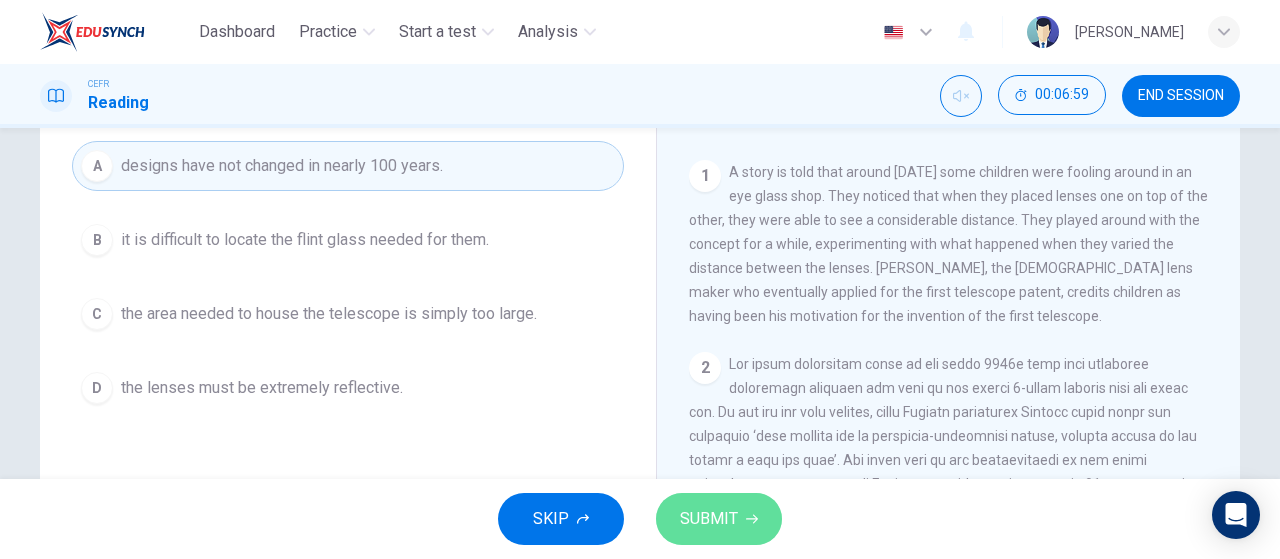 click on "SUBMIT" at bounding box center [709, 519] 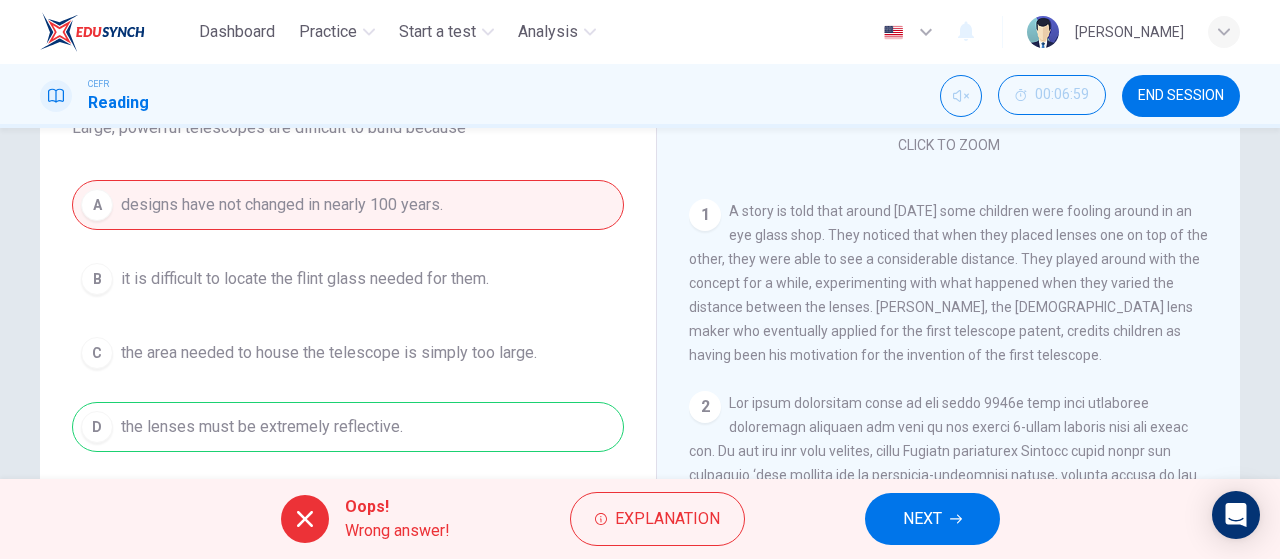 scroll, scrollTop: 230, scrollLeft: 0, axis: vertical 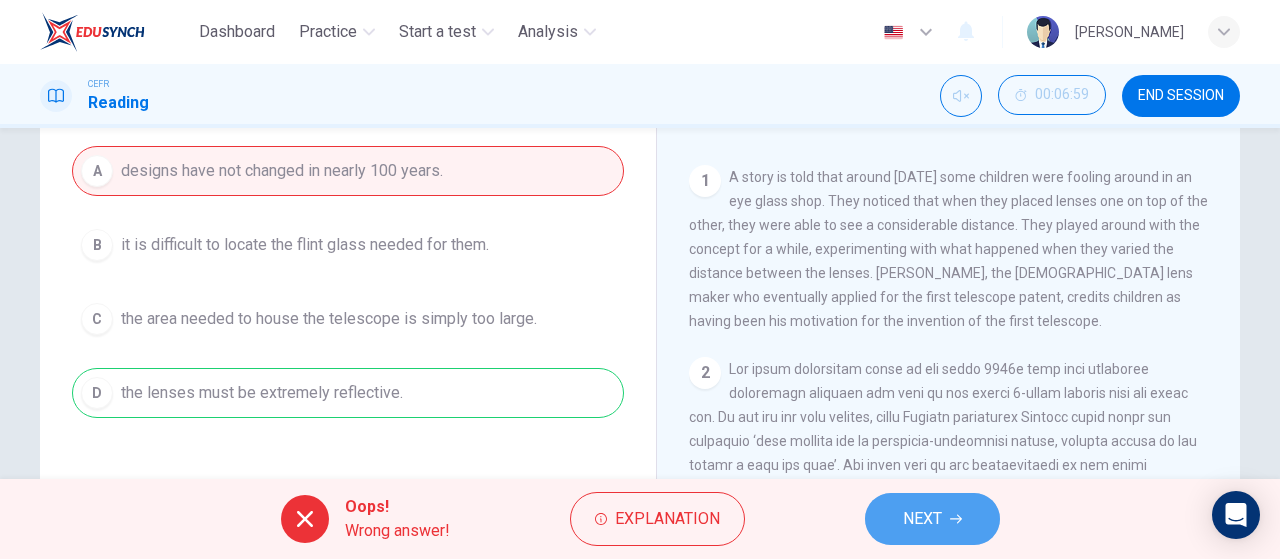click on "NEXT" at bounding box center [932, 519] 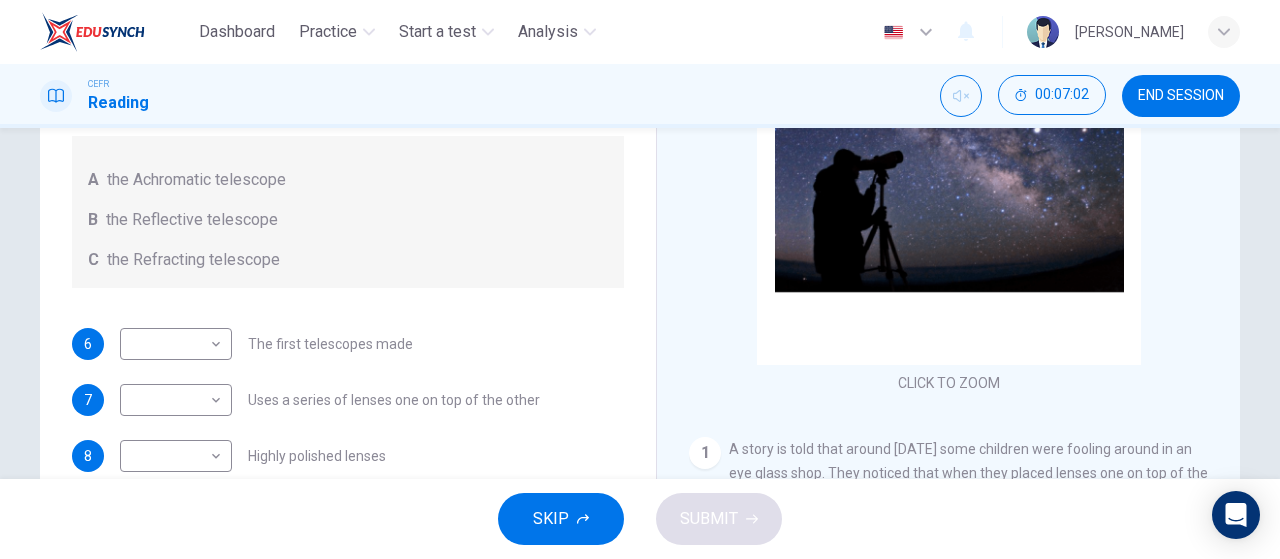 scroll, scrollTop: 271, scrollLeft: 0, axis: vertical 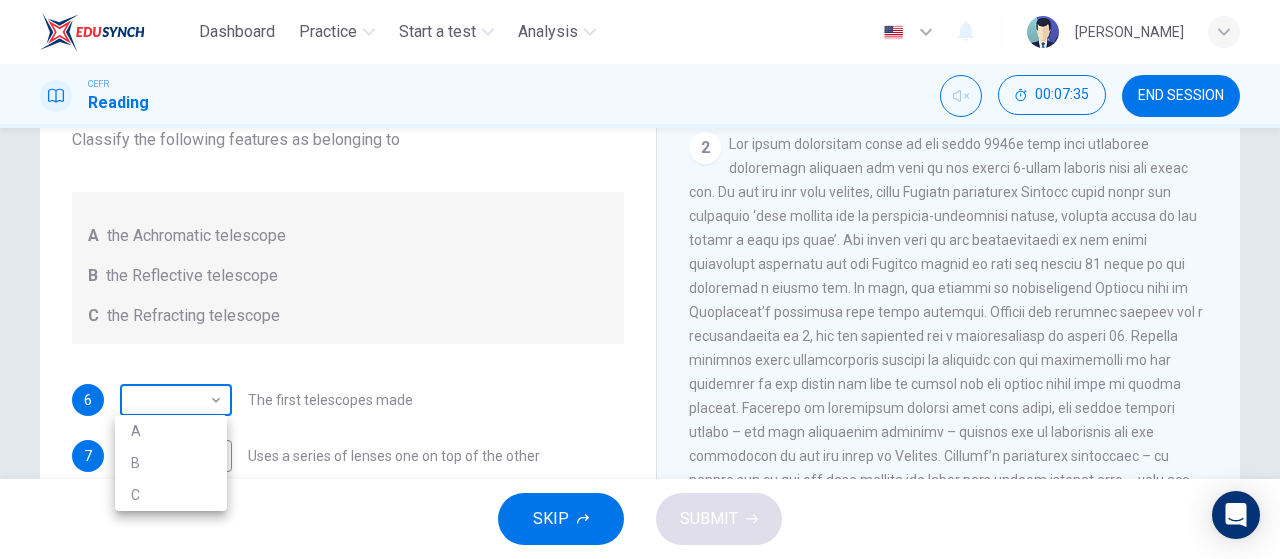 click on "Dashboard Practice Start a test Analysis English en ​ [PERSON_NAME] Reading 00:07:35 END SESSION Questions 6 - 10 Write the correct letter A, B or C, in the boxes below.
Classify the following features as belonging to A the Achromatic telescope B the Reflective telescope C the Refracting telescope 6 ​ ​ The first telescopes made 7 ​ ​ Uses a series of lenses one on top of the other 8 ​ ​ Highly polished lenses 9 ​ ​ First use of mirrors to collect light 10 ​ ​ Two pieces of glass stuck together Looking in the Telescope CLICK TO ZOOM Click to Zoom 1 2 3 4 5 SKIP SUBMIT EduSynch - Online Language Proficiency Testing
Dashboard Practice Start a test Analysis Notifications © Copyright  2025 A B C" at bounding box center [640, 279] 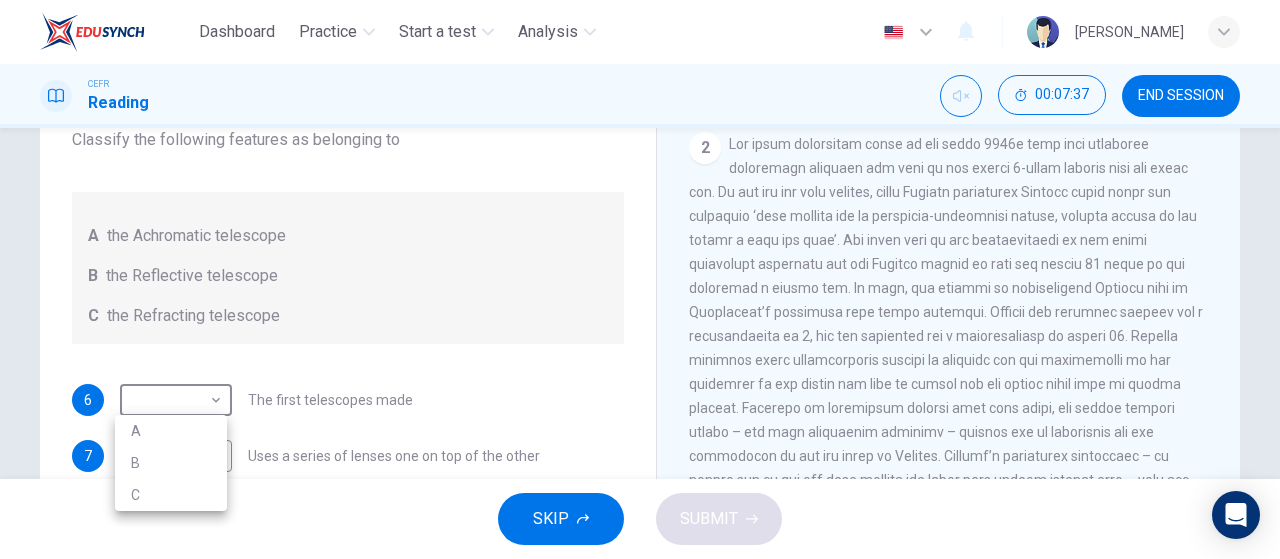 click on "C" at bounding box center [171, 495] 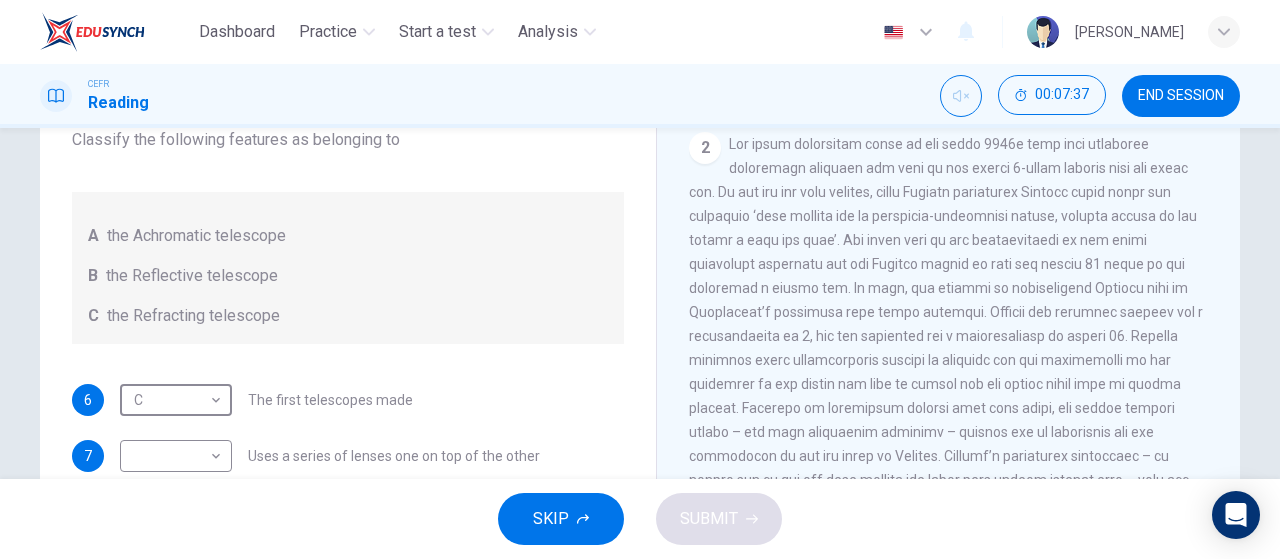 type on "C" 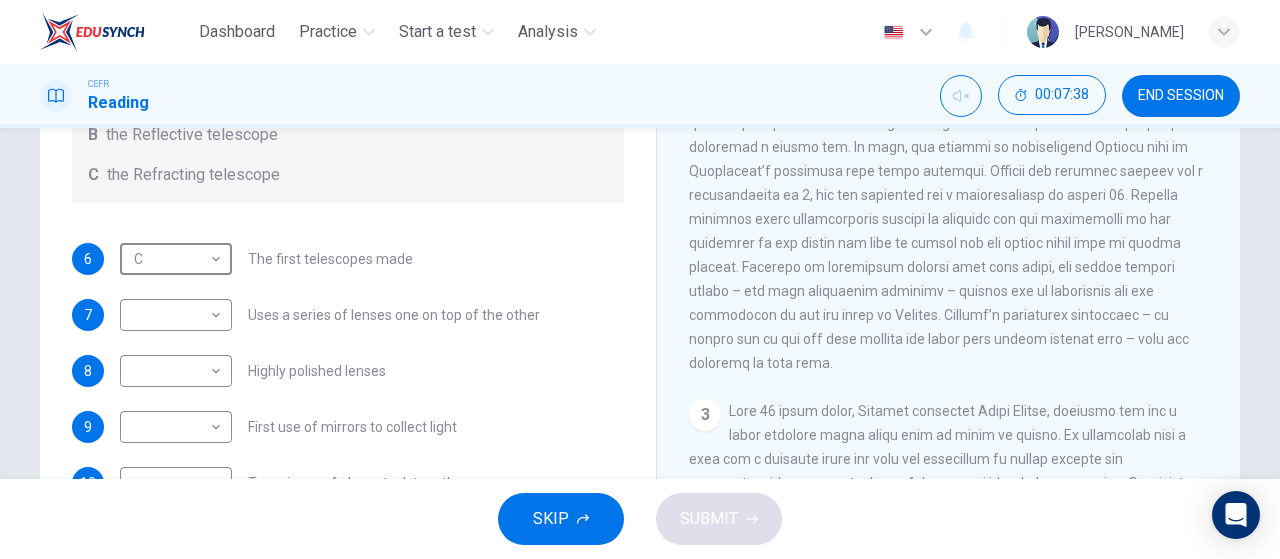 scroll, scrollTop: 326, scrollLeft: 0, axis: vertical 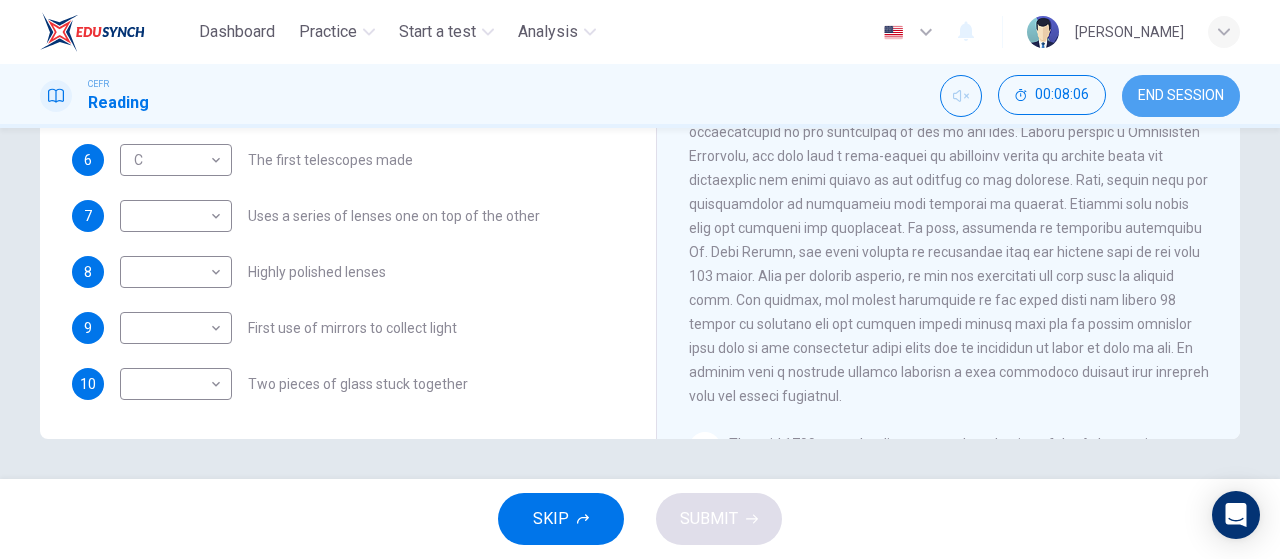 click on "END SESSION" at bounding box center (1181, 96) 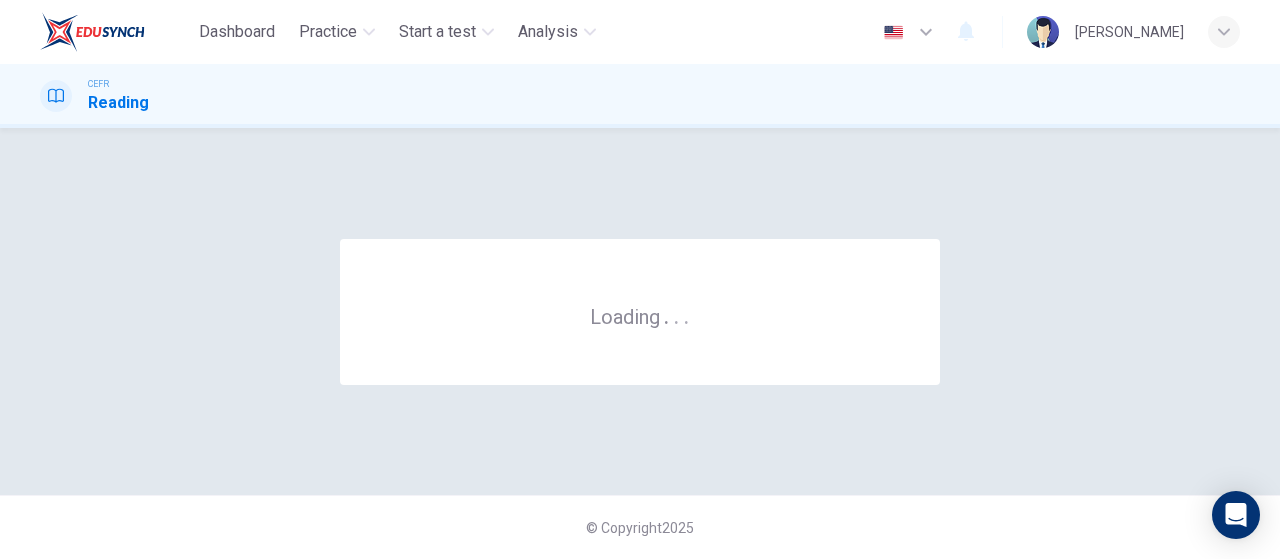 scroll, scrollTop: 0, scrollLeft: 0, axis: both 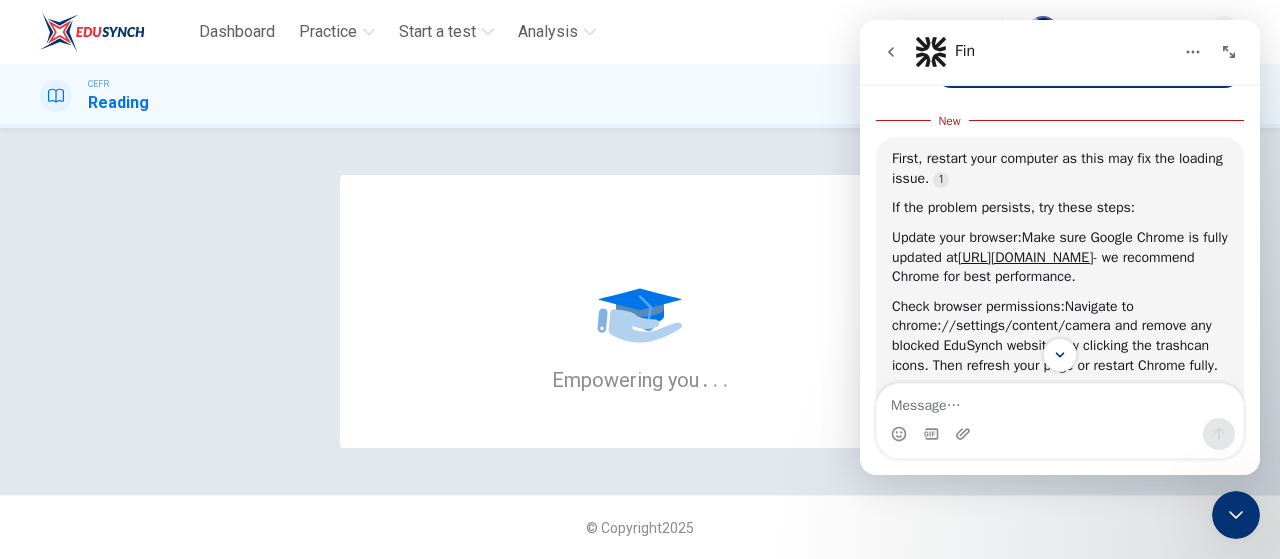 click 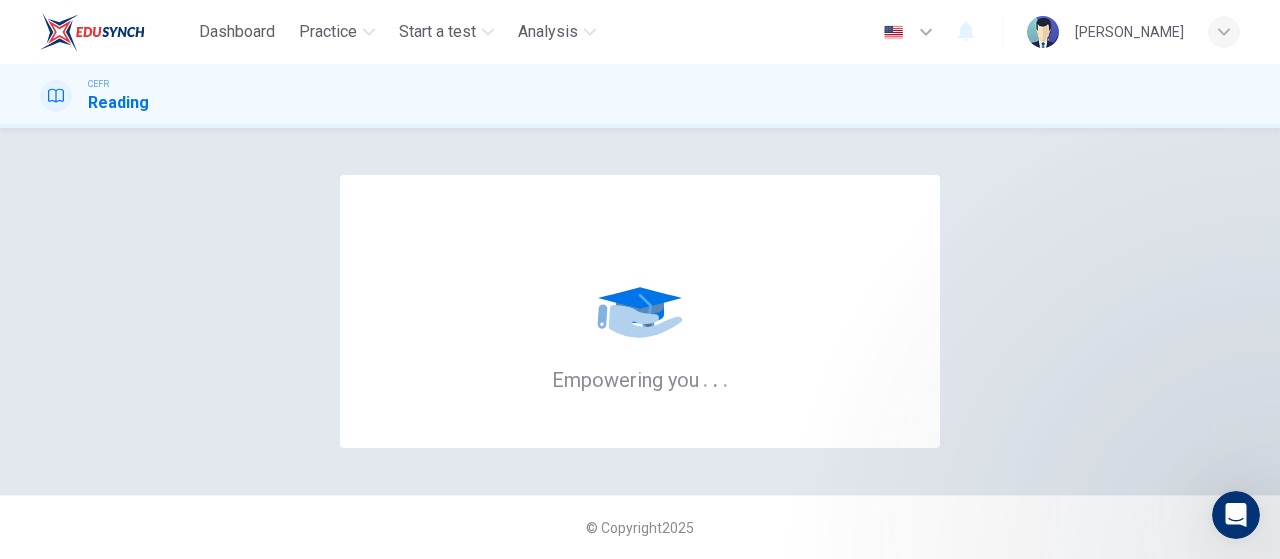 scroll, scrollTop: 0, scrollLeft: 0, axis: both 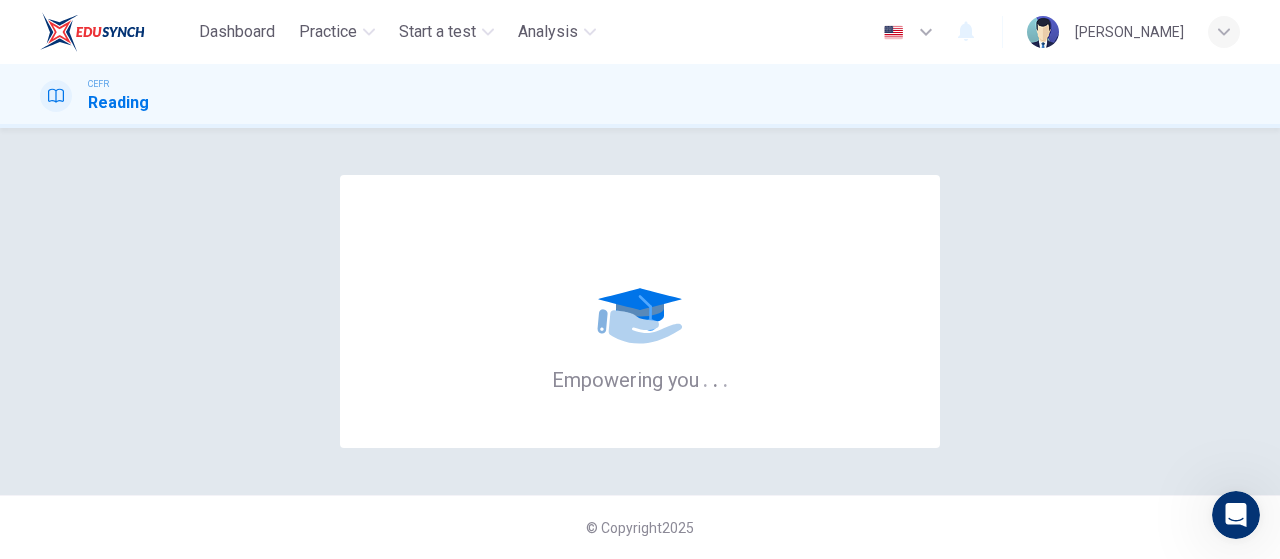 click 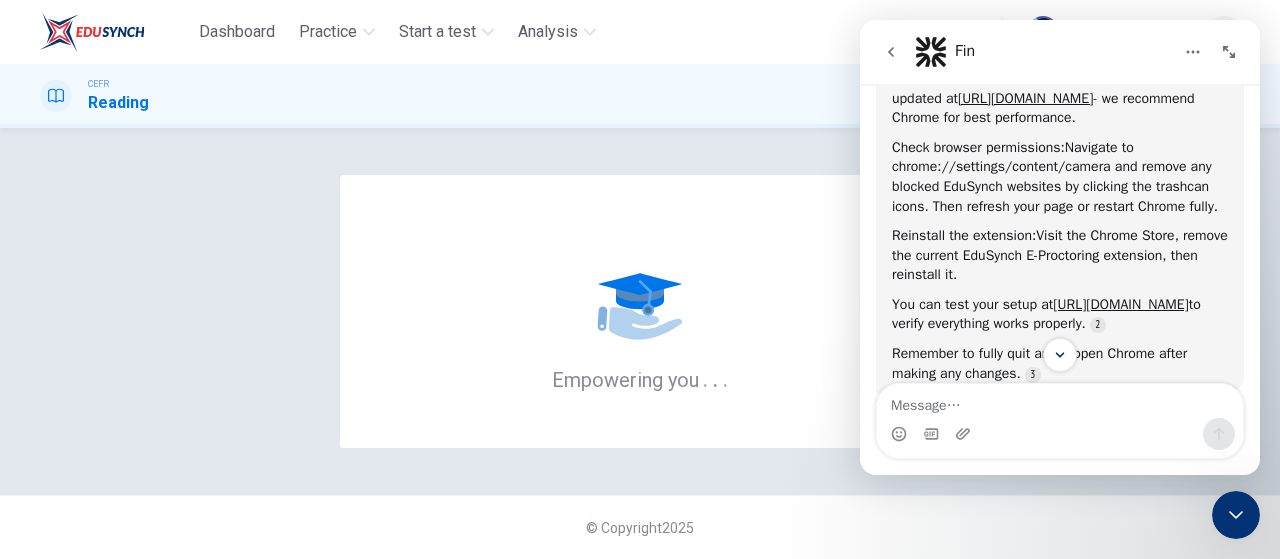 scroll, scrollTop: 270, scrollLeft: 0, axis: vertical 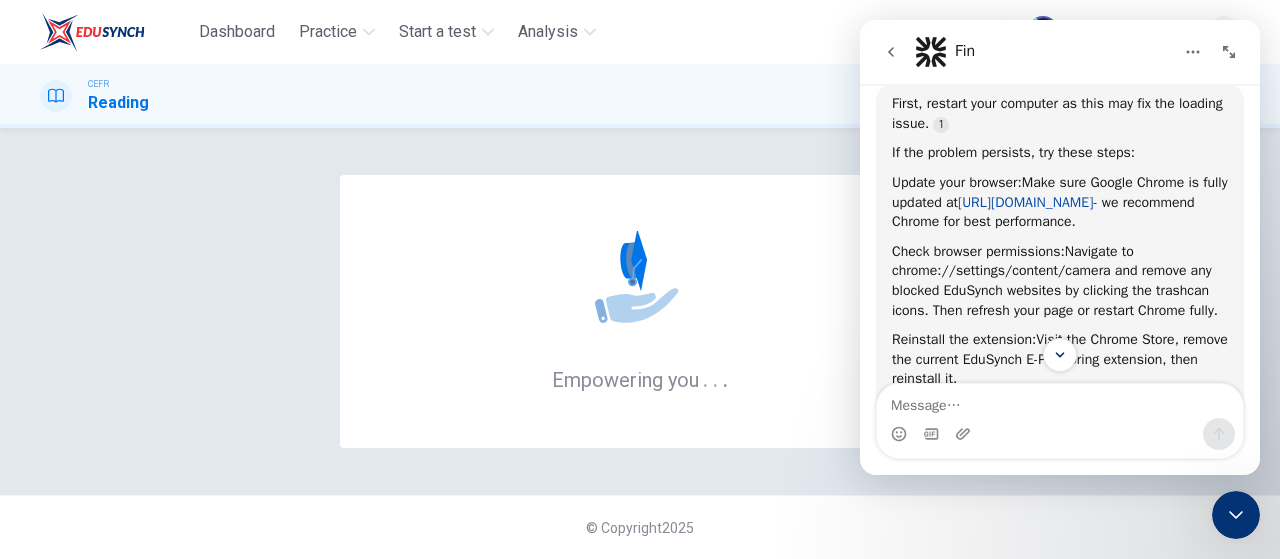 click on "https://www.google.com/chrome/update/" at bounding box center [1025, 202] 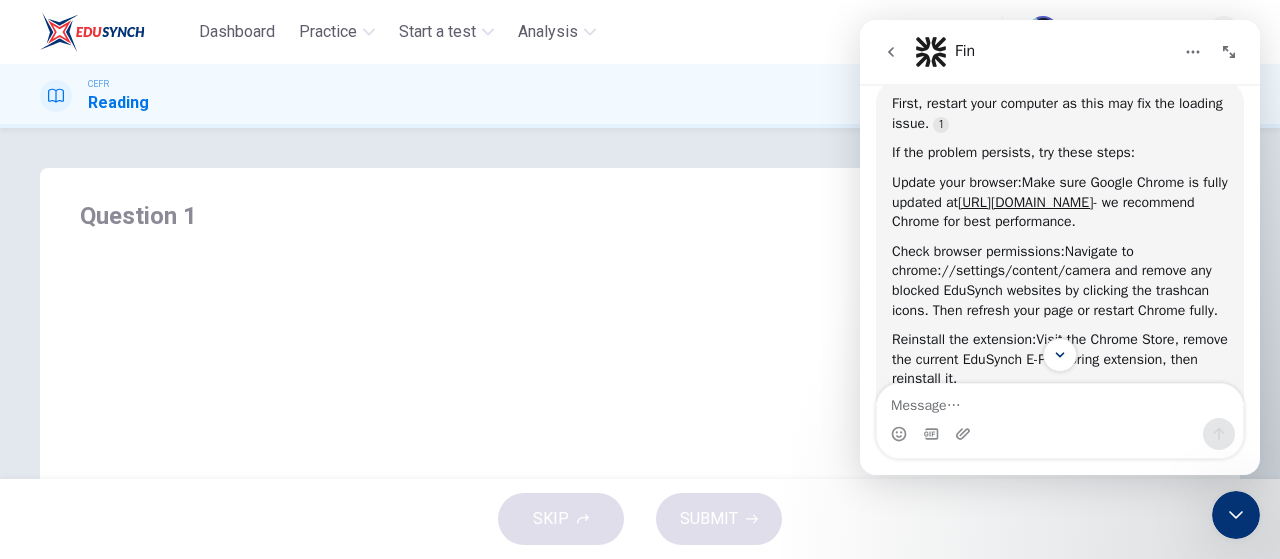 click on "Question 1" at bounding box center (640, 303) 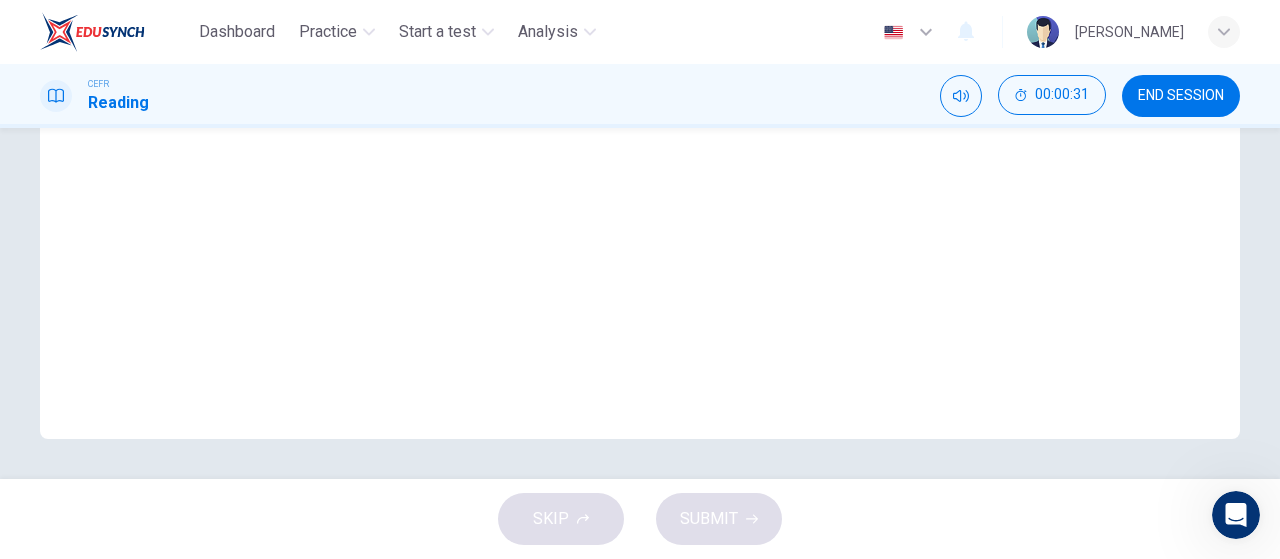 scroll, scrollTop: 0, scrollLeft: 0, axis: both 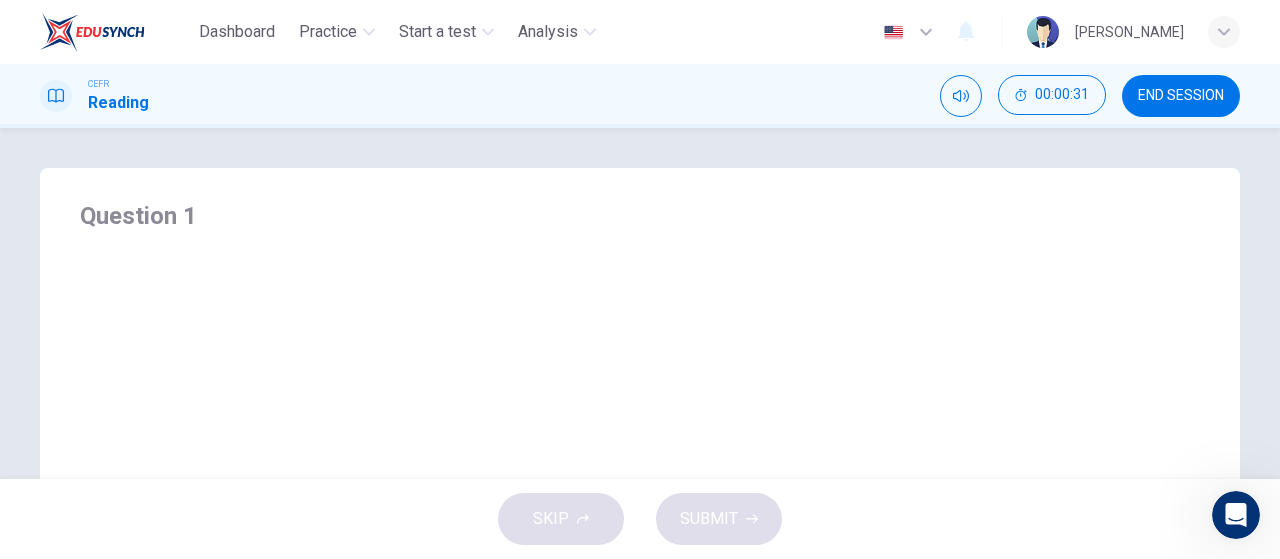 click on "Question 1" at bounding box center (640, 244) 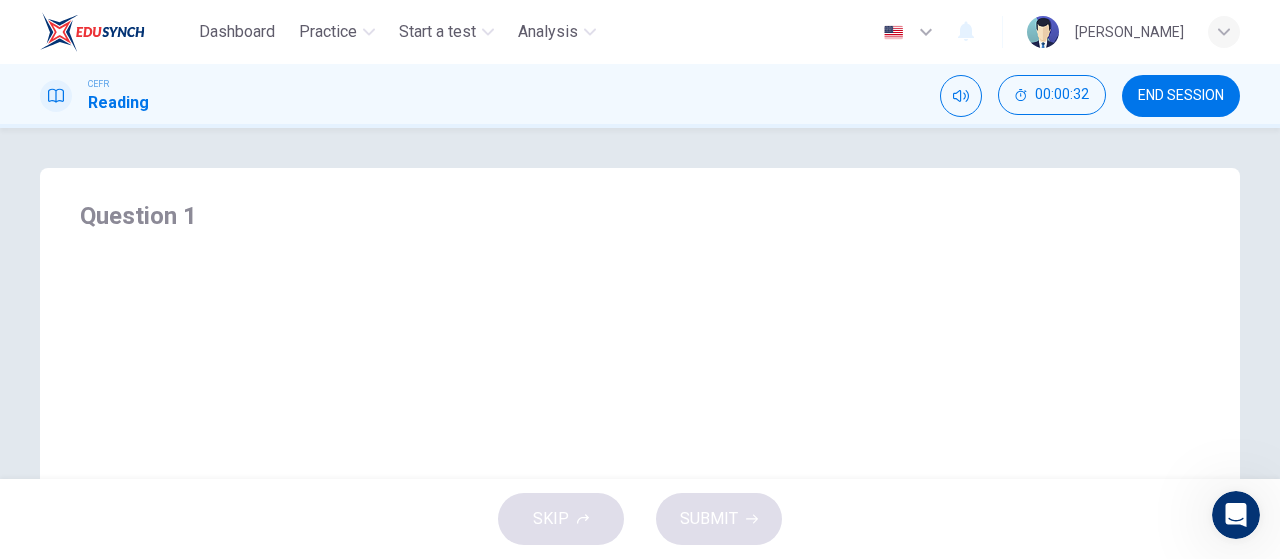 click on "Question 1" at bounding box center (640, 244) 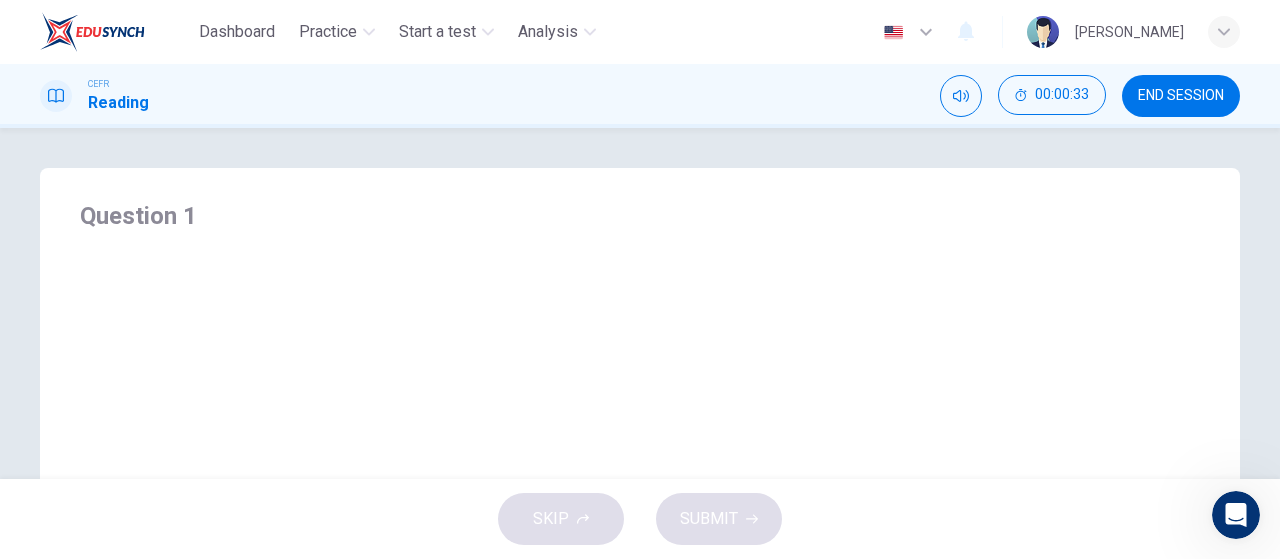 click on "Question 1" at bounding box center [640, 244] 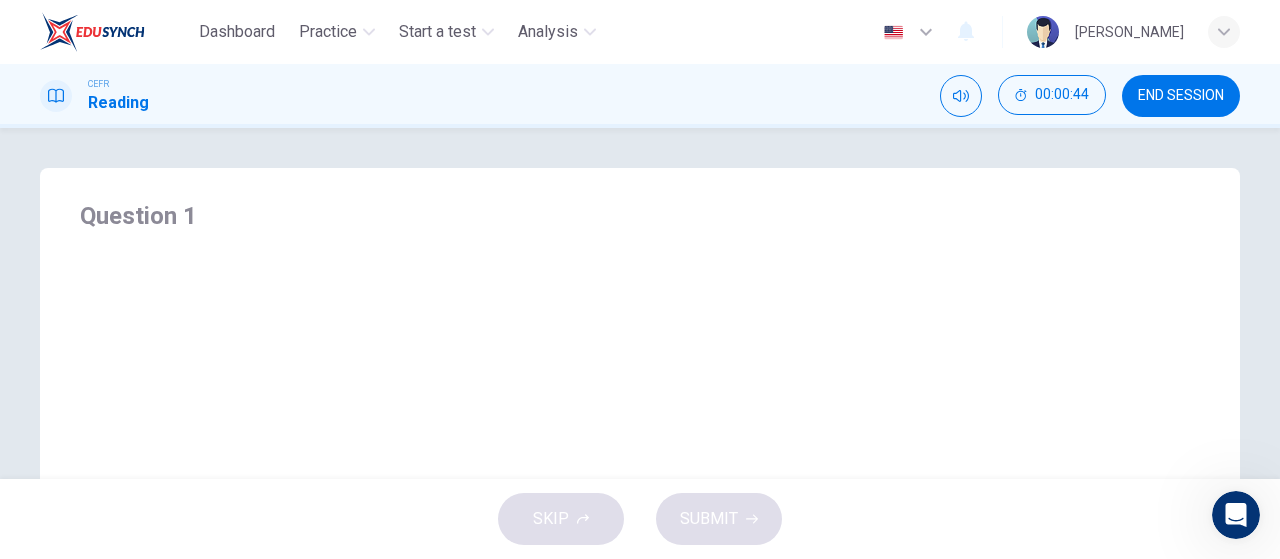 scroll, scrollTop: 424, scrollLeft: 0, axis: vertical 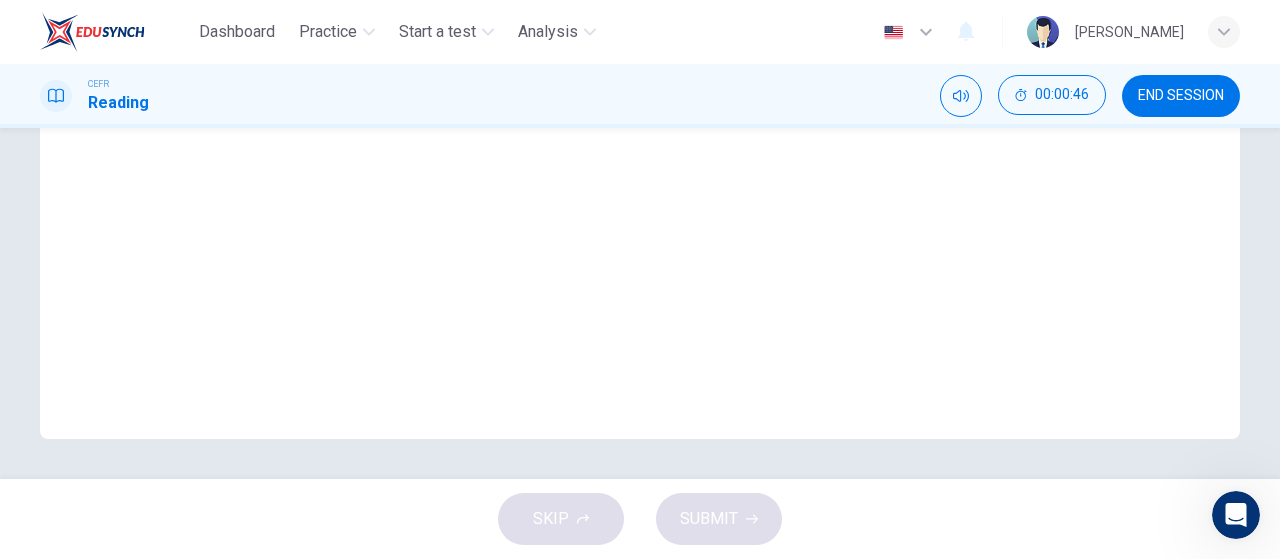 click 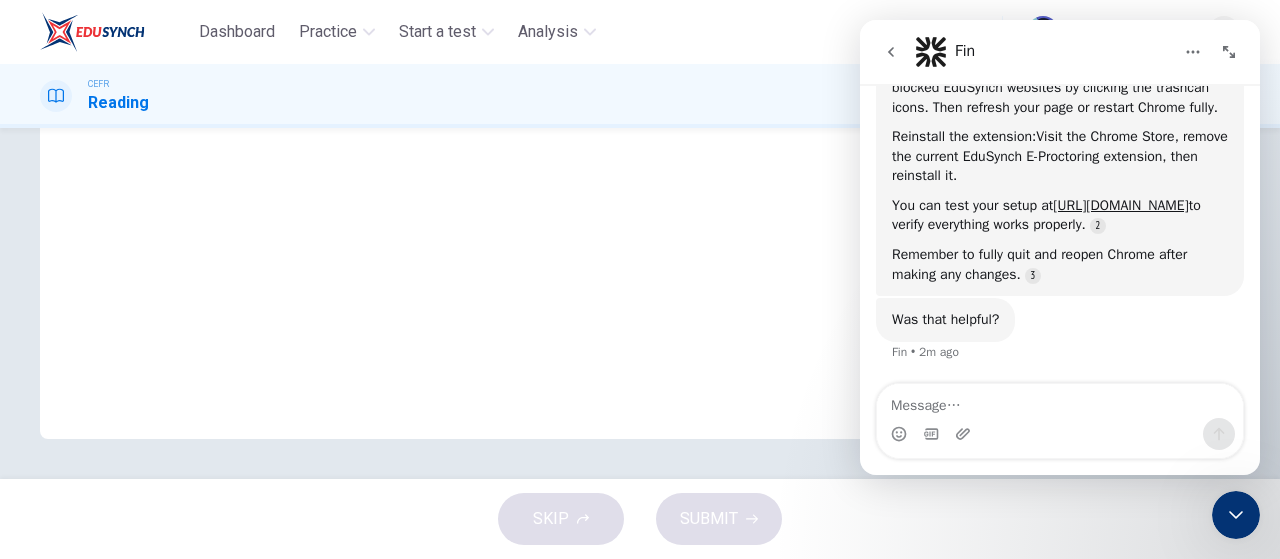 scroll, scrollTop: 530, scrollLeft: 0, axis: vertical 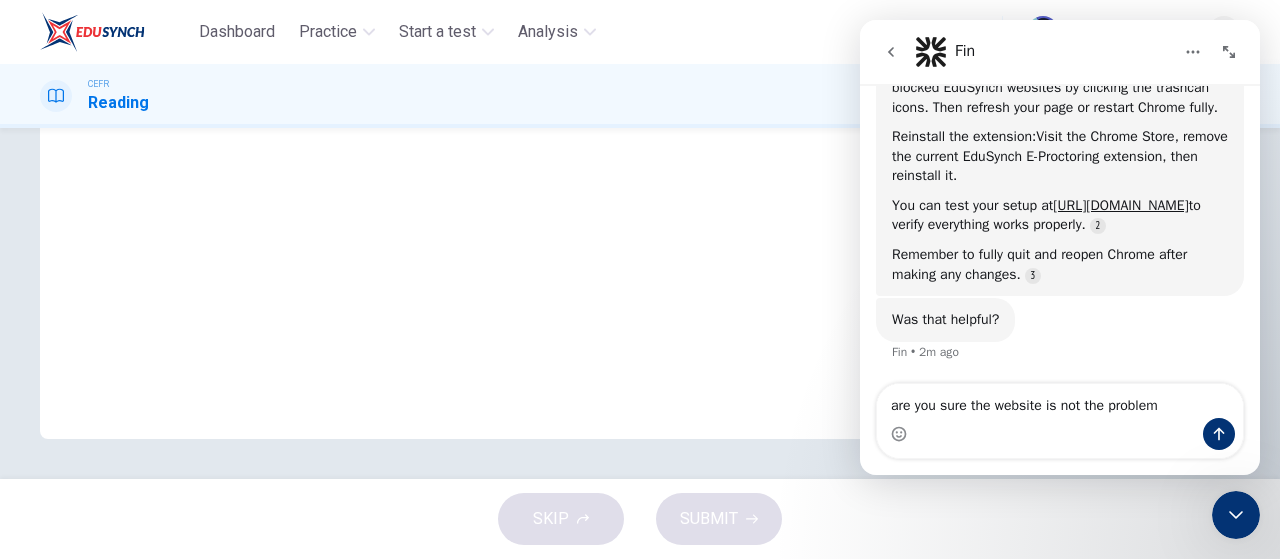 type on "are you sure the website is not the problem?" 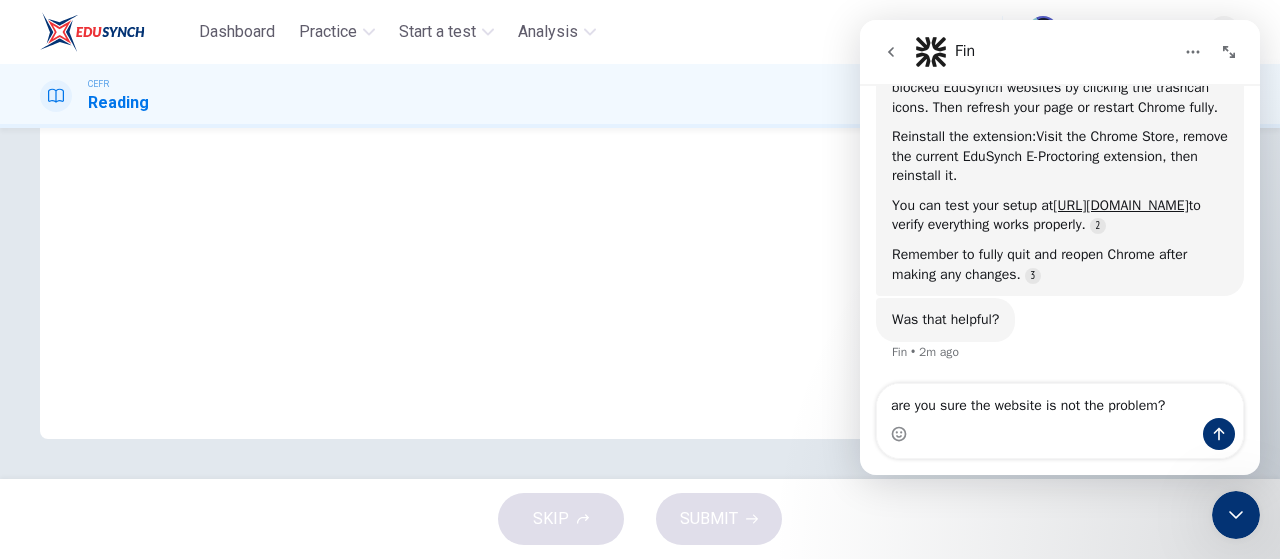 type 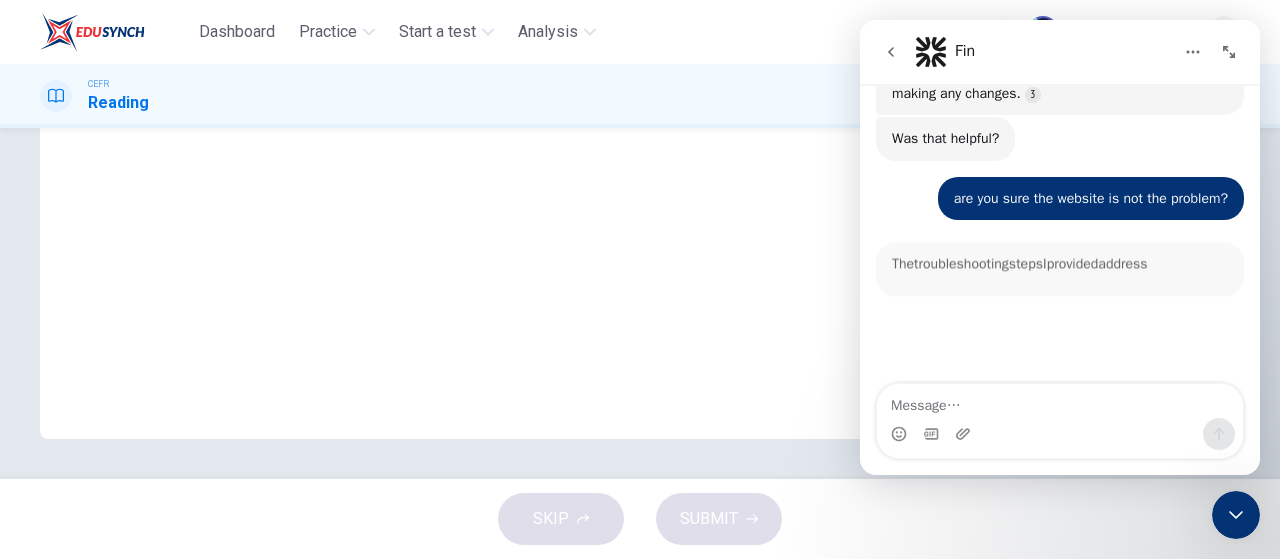 scroll, scrollTop: 726, scrollLeft: 0, axis: vertical 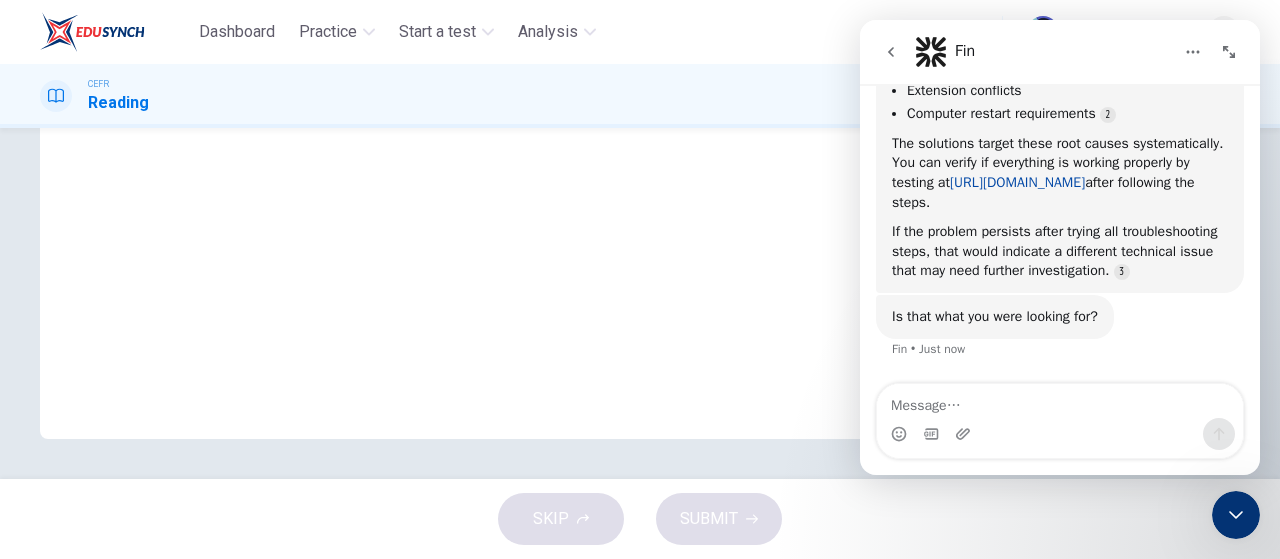 click on "https://edusynch.com/equipment-check" at bounding box center (1017, 182) 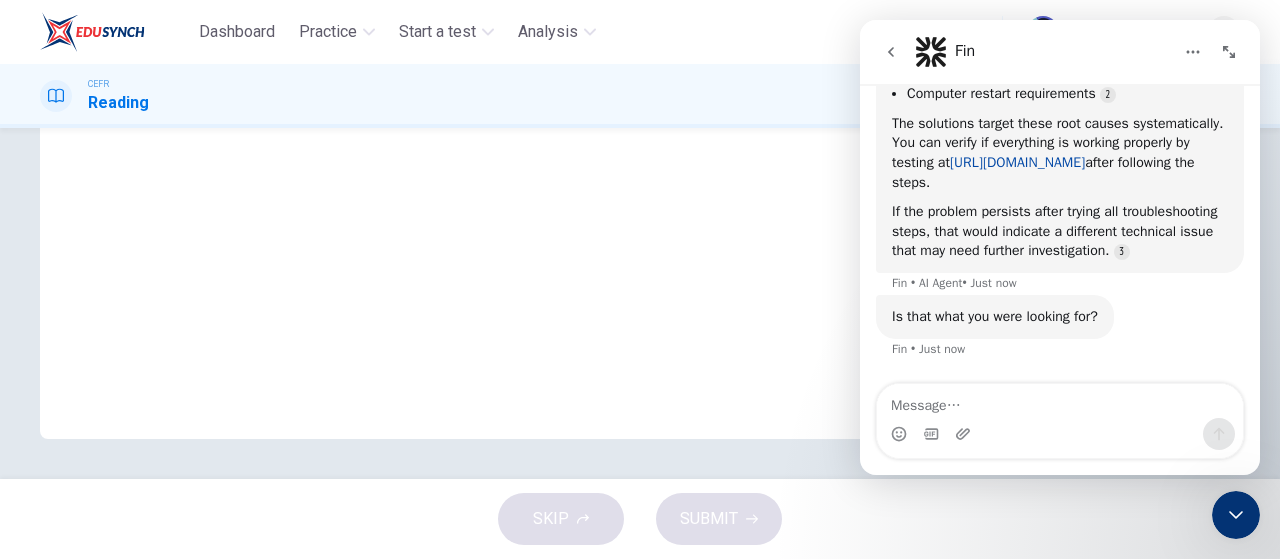 scroll, scrollTop: 1132, scrollLeft: 0, axis: vertical 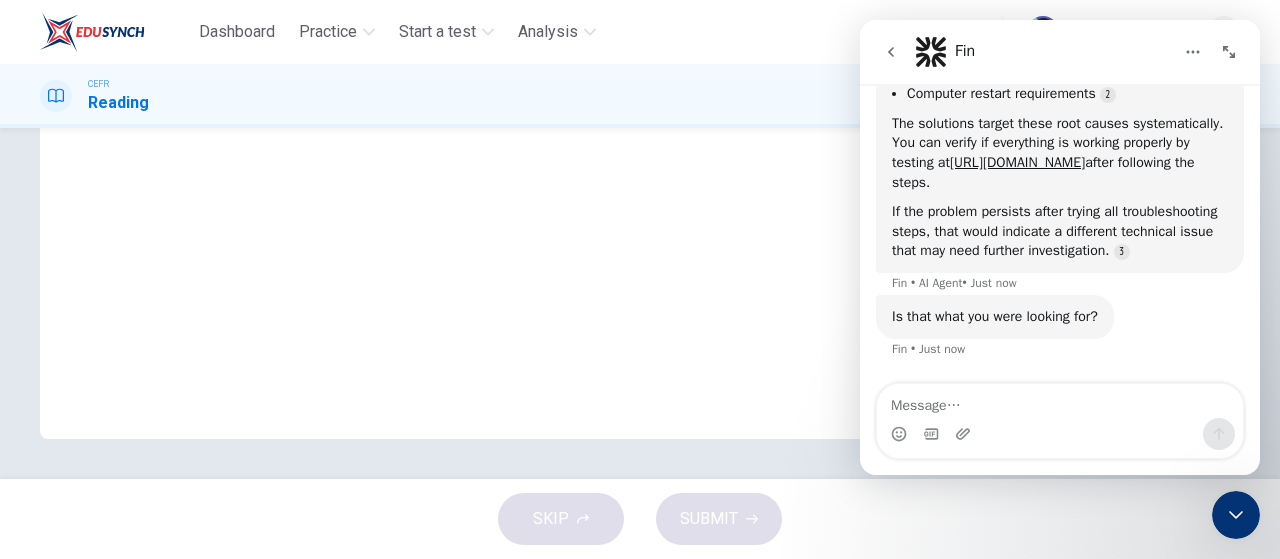 click 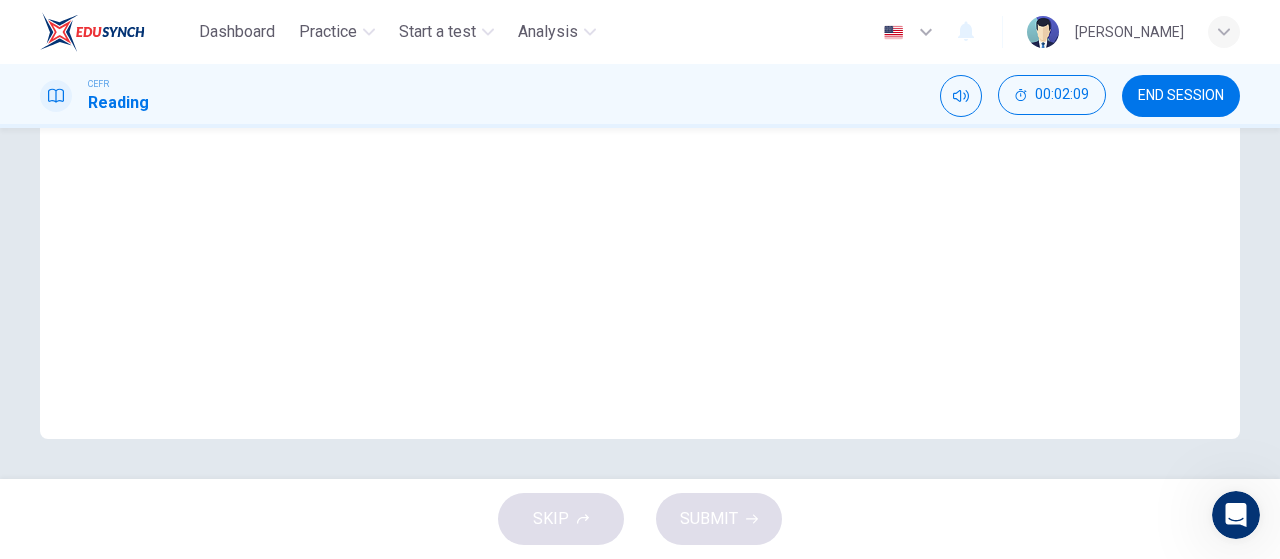 scroll, scrollTop: 0, scrollLeft: 0, axis: both 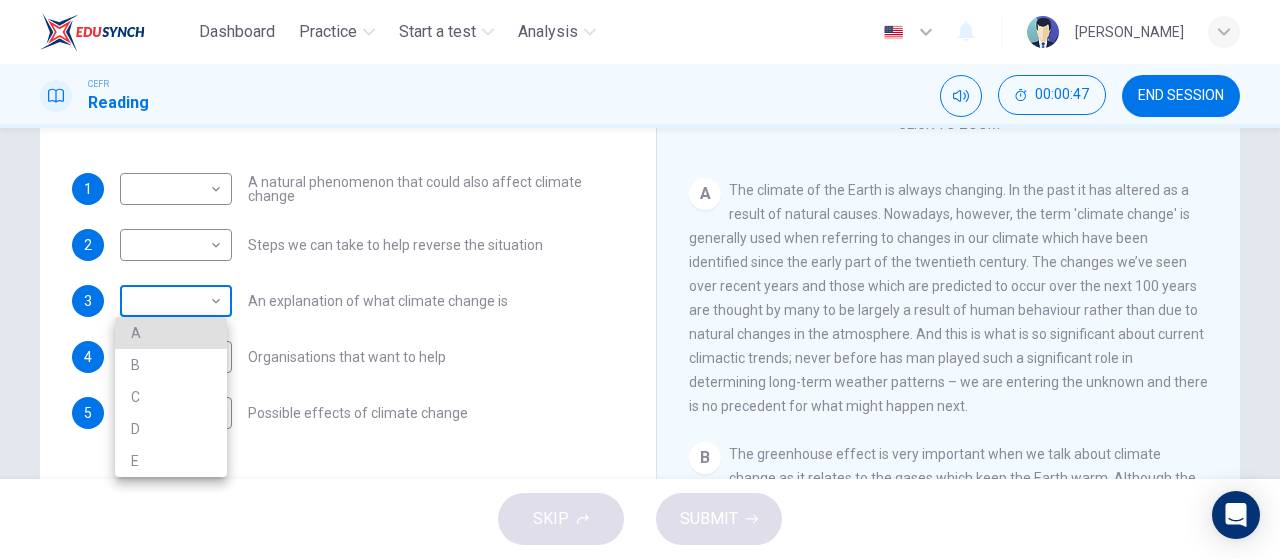 click on "Dashboard Practice Start a test Analysis English en ​ FARHANAH BINTI KHAIRUL FAHMI CEFR Reading 00:00:47 END SESSION Questions 1 - 5 The Reading Passage has 5 paragraphs,  A – E . Which paragraph contains the following information?  Write the correct letter  A – E  in the boxes below.
NB  You may use any letter  more than once . 1 ​ ​ A natural phenomenon that could also affect climate change 2 ​ ​ Steps we can take to help reverse the situation 3 ​ ​ An explanation of what climate change is 4 ​ ​ Organisations that want to help 5 ​ ​ Possible effects of climate change The Climate of the Earth CLICK TO ZOOM Click to Zoom A B C D E SKIP SUBMIT Dashboard Practice Start a test Analysis Notifications © Copyright  2025
A B C D E" at bounding box center (640, 279) 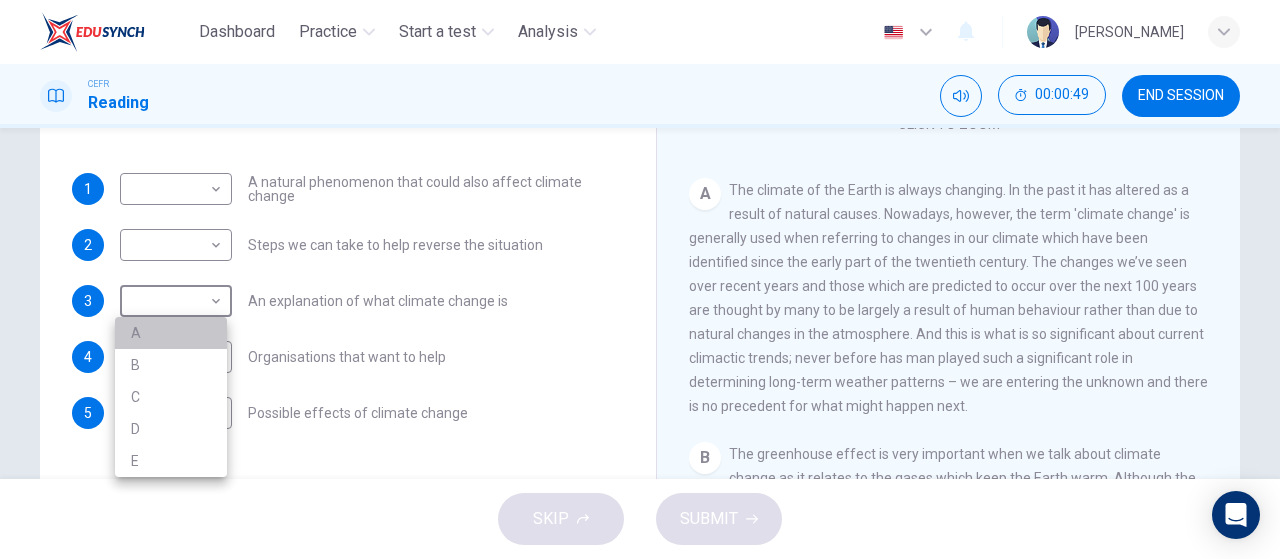 click on "A" at bounding box center (171, 333) 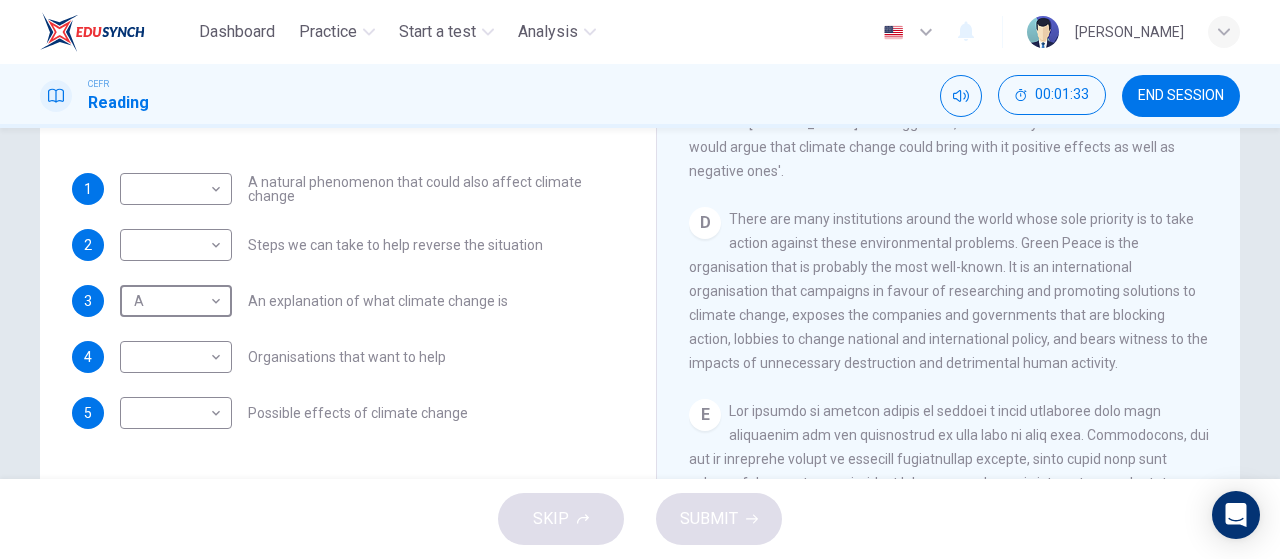 scroll, scrollTop: 1141, scrollLeft: 0, axis: vertical 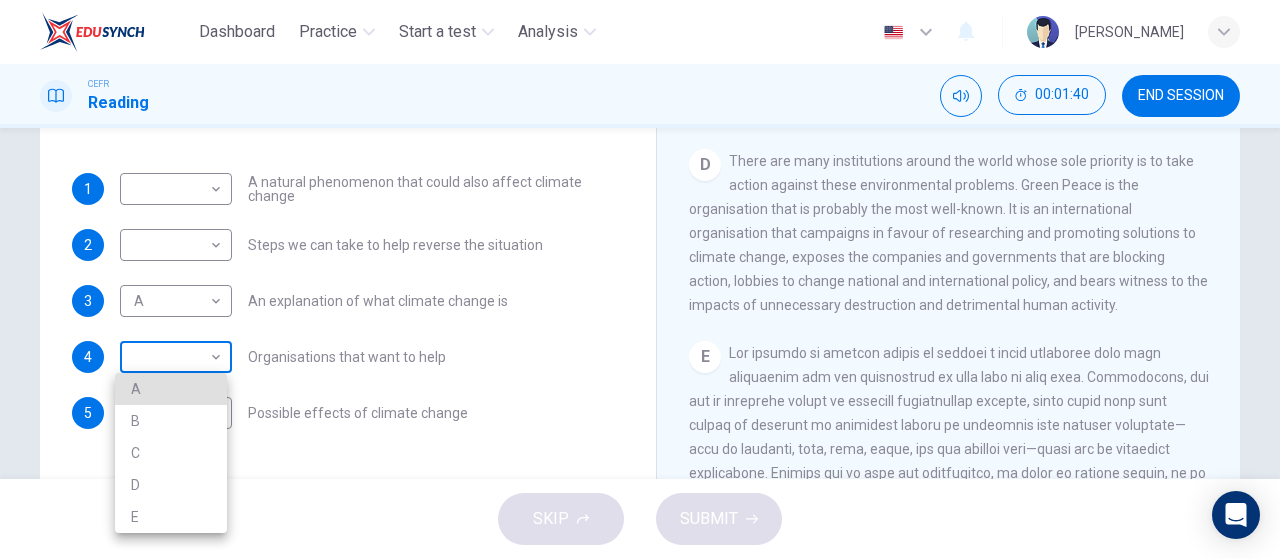 click on "Dashboard Practice Start a test Analysis English en ​ FARHANAH BINTI KHAIRUL FAHMI CEFR Reading 00:01:40 END SESSION Questions 1 - 5 The Reading Passage has 5 paragraphs,  A – E . Which paragraph contains the following information?  Write the correct letter  A – E  in the boxes below.
NB  You may use any letter  more than once . 1 ​ ​ A natural phenomenon that could also affect climate change 2 ​ ​ Steps we can take to help reverse the situation 3 A A ​ An explanation of what climate change is 4 ​ ​ Organisations that want to help 5 ​ ​ Possible effects of climate change The Climate of the Earth CLICK TO ZOOM Click to Zoom A B C D E SKIP SUBMIT Dashboard Practice Start a test Analysis Notifications © Copyright  2025
A B C D E" at bounding box center (640, 279) 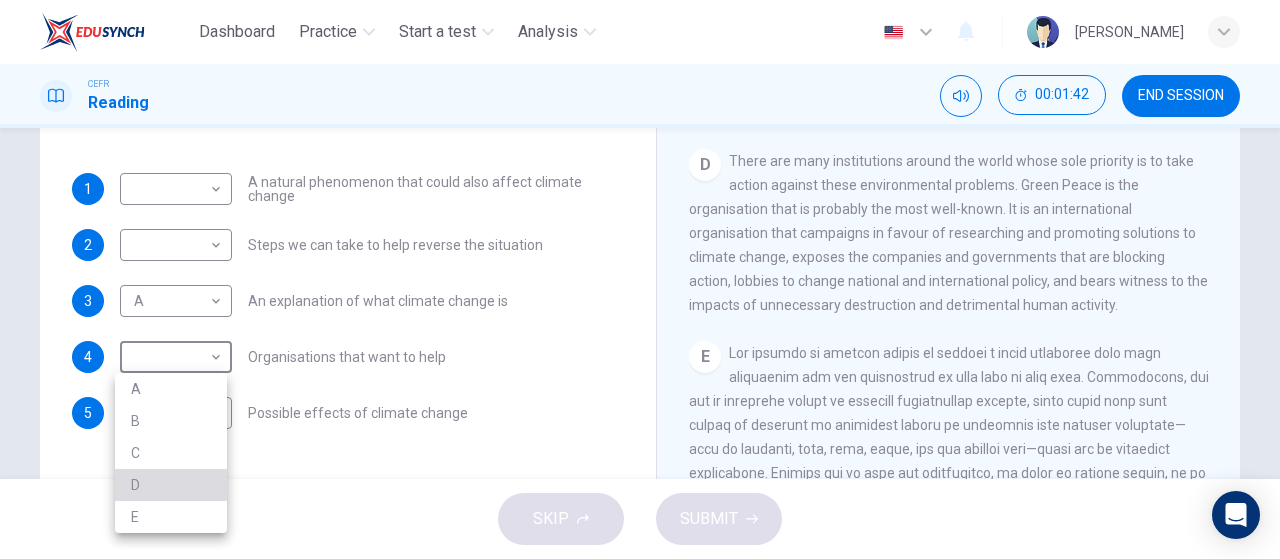 click on "D" at bounding box center [171, 485] 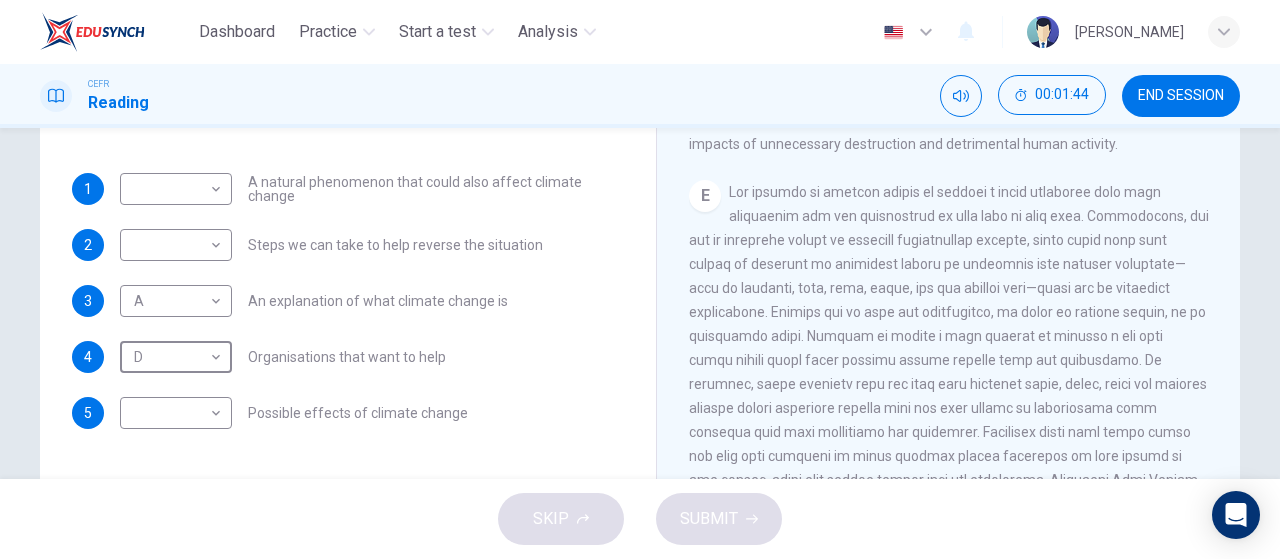 scroll, scrollTop: 1340, scrollLeft: 0, axis: vertical 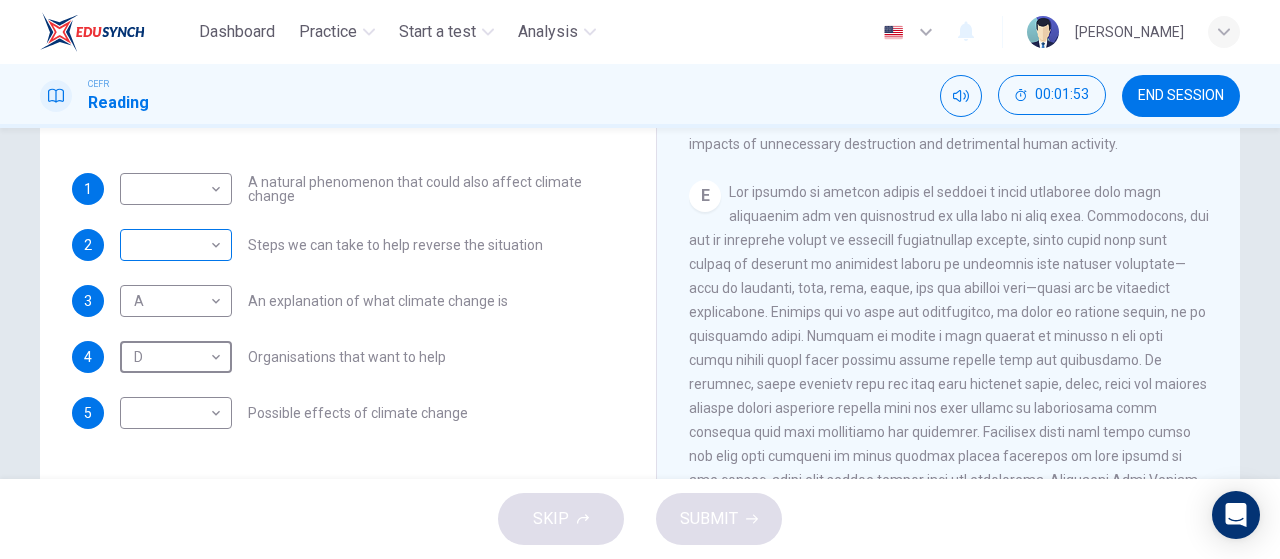 click on "Dashboard Practice Start a test Analysis English en ​ FARHANAH BINTI KHAIRUL FAHMI CEFR Reading 00:01:53 END SESSION Questions 1 - 5 The Reading Passage has 5 paragraphs,  A – E . Which paragraph contains the following information?  Write the correct letter  A – E  in the boxes below.
NB  You may use any letter  more than once . 1 ​ ​ A natural phenomenon that could also affect climate change 2 ​ ​ Steps we can take to help reverse the situation 3 A A ​ An explanation of what climate change is 4 D D ​ Organisations that want to help 5 ​ ​ Possible effects of climate change The Climate of the Earth CLICK TO ZOOM Click to Zoom A B C D E SKIP SUBMIT Dashboard Practice Start a test Analysis Notifications © Copyright  2025" at bounding box center [640, 279] 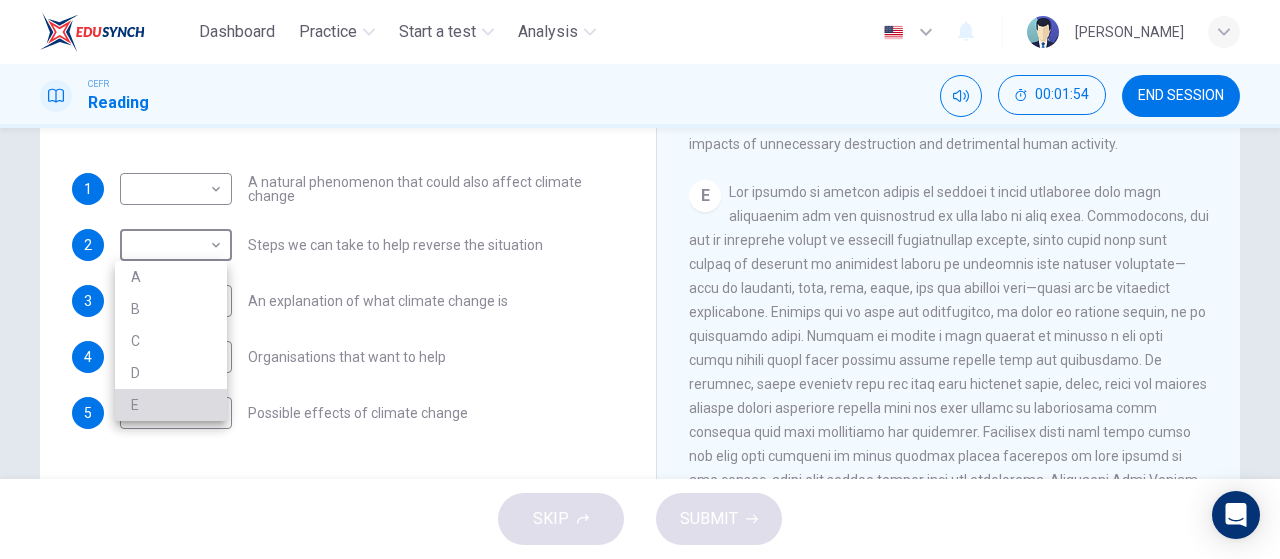click on "E" at bounding box center (171, 405) 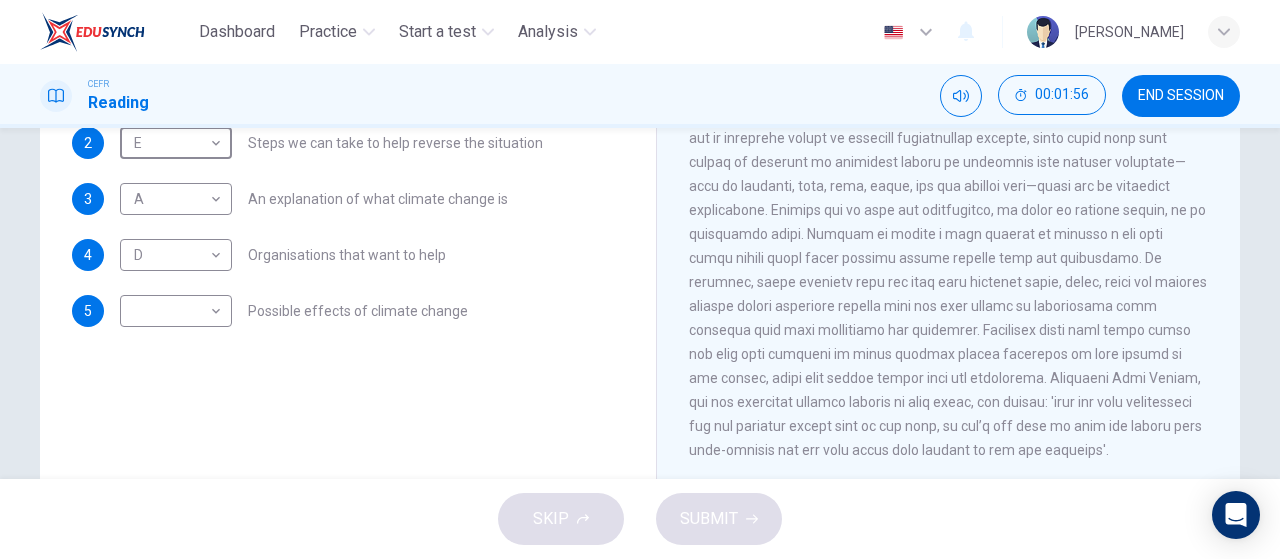 scroll, scrollTop: 381, scrollLeft: 0, axis: vertical 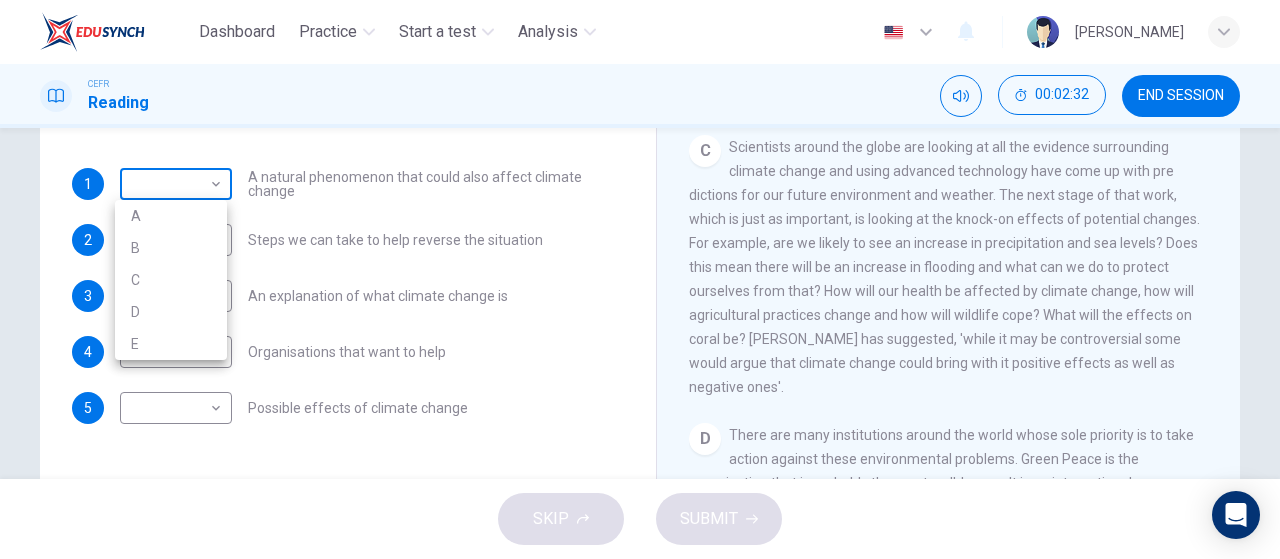 click on "Dashboard Practice Start a test Analysis English en ​ FARHANAH BINTI KHAIRUL FAHMI CEFR Reading 00:02:32 END SESSION Questions 1 - 5 The Reading Passage has 5 paragraphs,  A – E . Which paragraph contains the following information?  Write the correct letter  A – E  in the boxes below.
NB  You may use any letter  more than once . 1 ​ ​ A natural phenomenon that could also affect climate change 2 E E ​ Steps we can take to help reverse the situation 3 A A ​ An explanation of what climate change is 4 D D ​ Organisations that want to help 5 ​ ​ Possible effects of climate change The Climate of the Earth CLICK TO ZOOM Click to Zoom A B C D E SKIP SUBMIT Dashboard Practice Start a test Analysis Notifications © Copyright  2025
A B C D E" at bounding box center (640, 279) 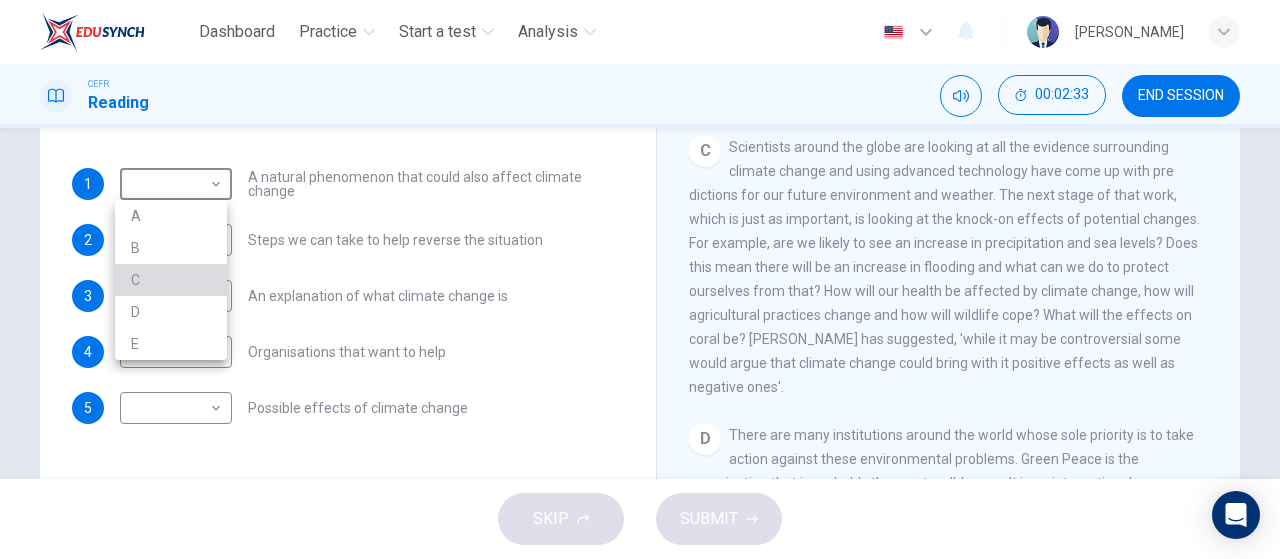 click on "C" at bounding box center [171, 280] 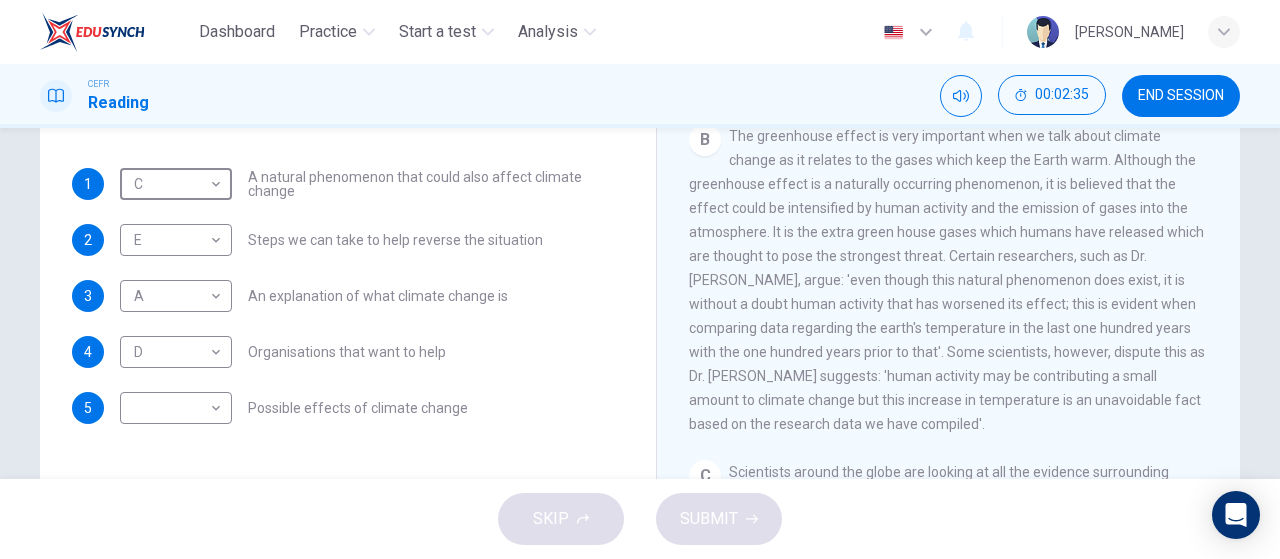 scroll, scrollTop: 527, scrollLeft: 0, axis: vertical 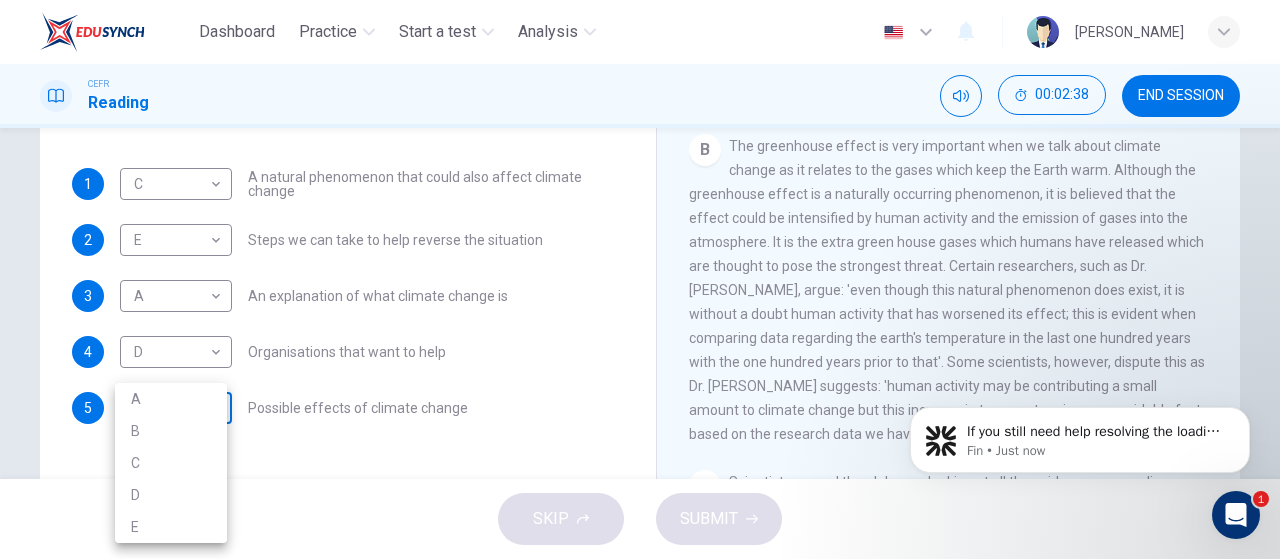click on "Dashboard Practice Start a test Analysis English en ​ FARHANAH BINTI KHAIRUL FAHMI CEFR Reading 00:02:38 END SESSION Questions 1 - 5 The Reading Passage has 5 paragraphs,  A – E . Which paragraph contains the following information?  Write the correct letter  A – E  in the boxes below.
NB  You may use any letter  more than once . 1 C C ​ A natural phenomenon that could also affect climate change 2 E E ​ Steps we can take to help reverse the situation 3 A A ​ An explanation of what climate change is 4 D D ​ Organisations that want to help 5 ​ ​ Possible effects of climate change The Climate of the Earth CLICK TO ZOOM Click to Zoom A B C D E SKIP SUBMIT Dashboard Practice Start a test Analysis Notifications © Copyright  2025 1 A B C D E" at bounding box center [640, 279] 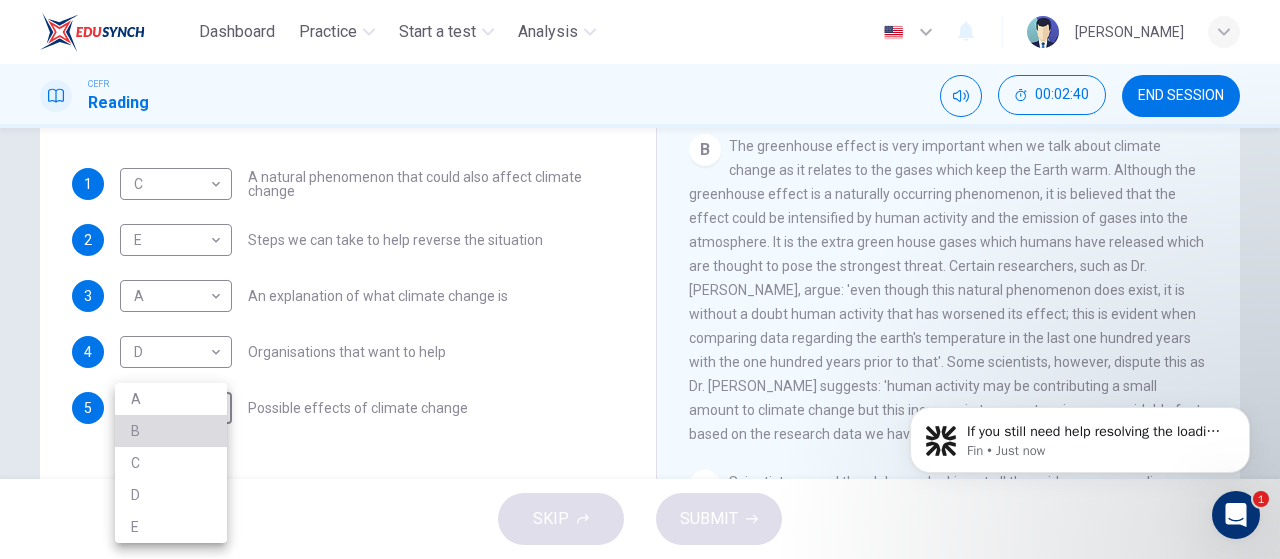 click on "B" at bounding box center [171, 431] 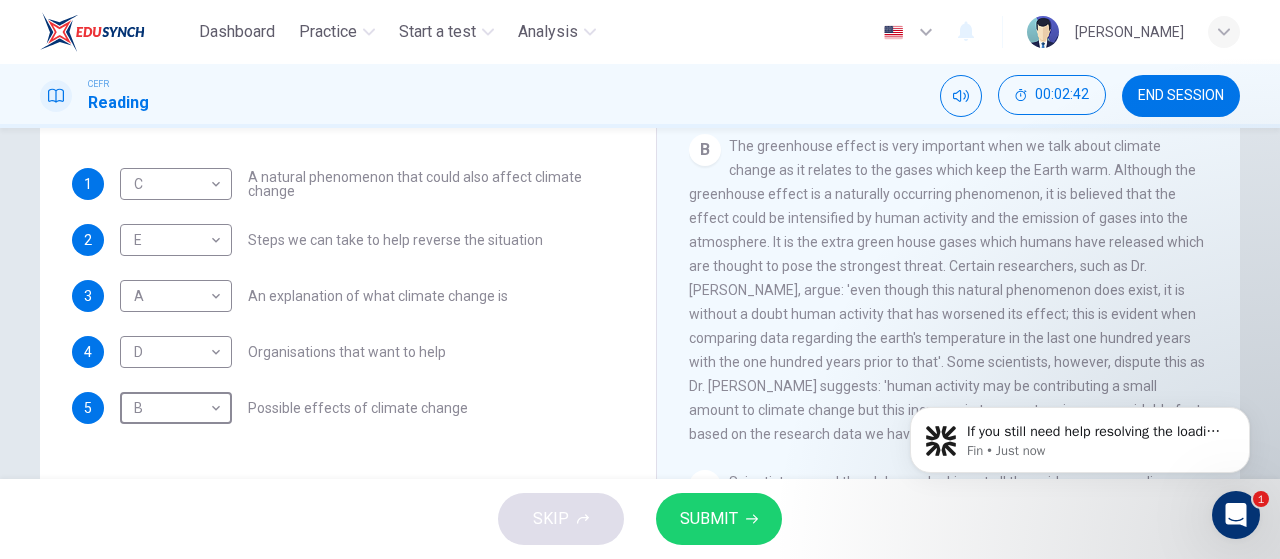click on "SUBMIT" at bounding box center [709, 519] 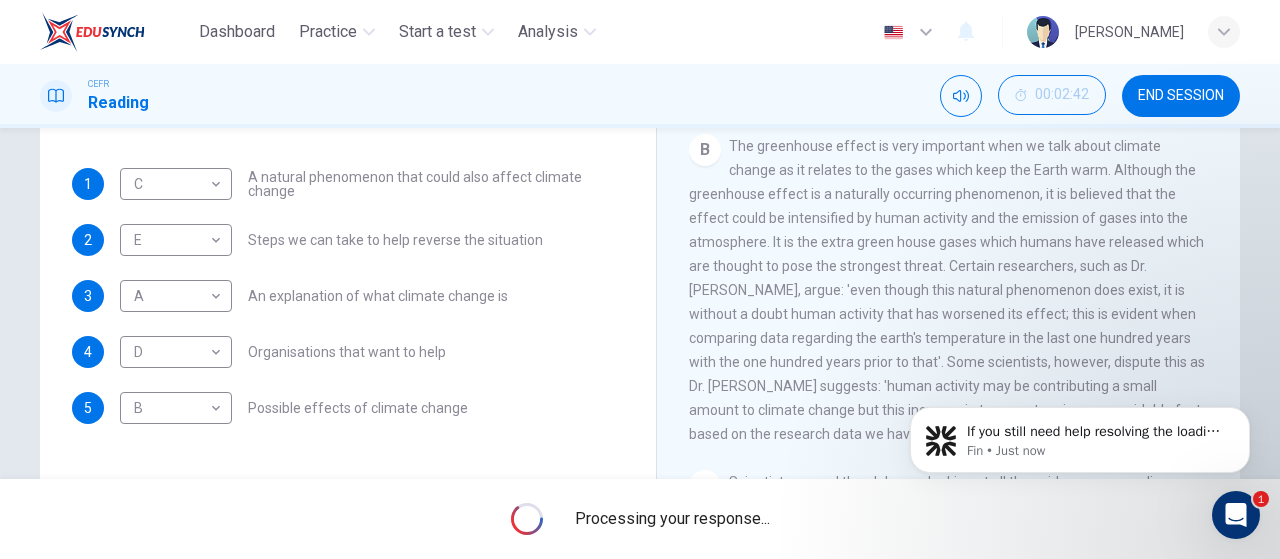 click 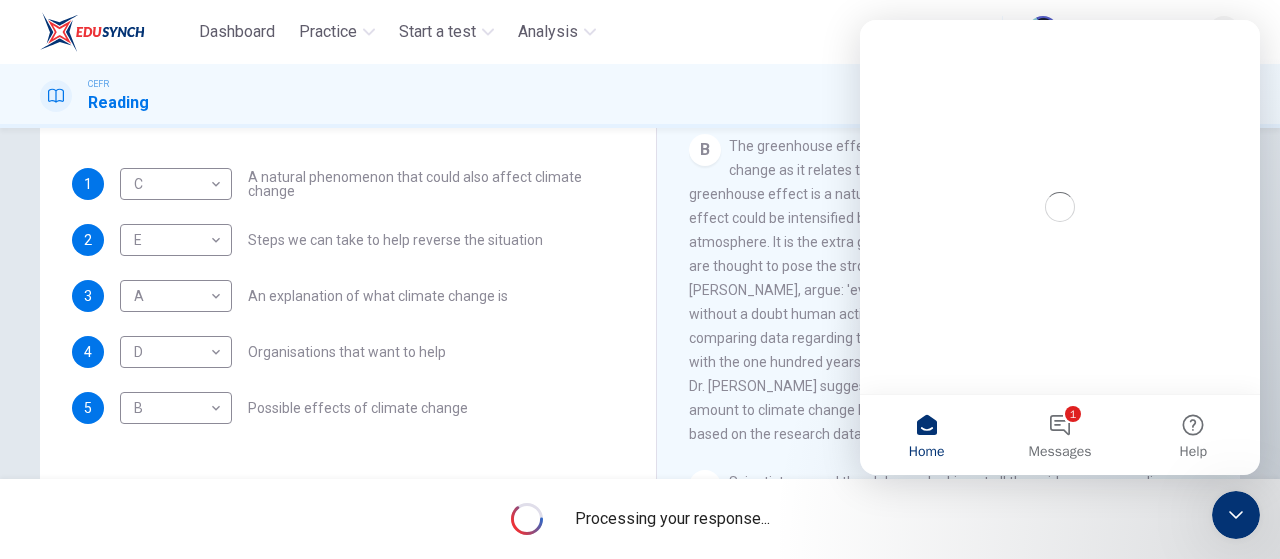 scroll, scrollTop: 0, scrollLeft: 0, axis: both 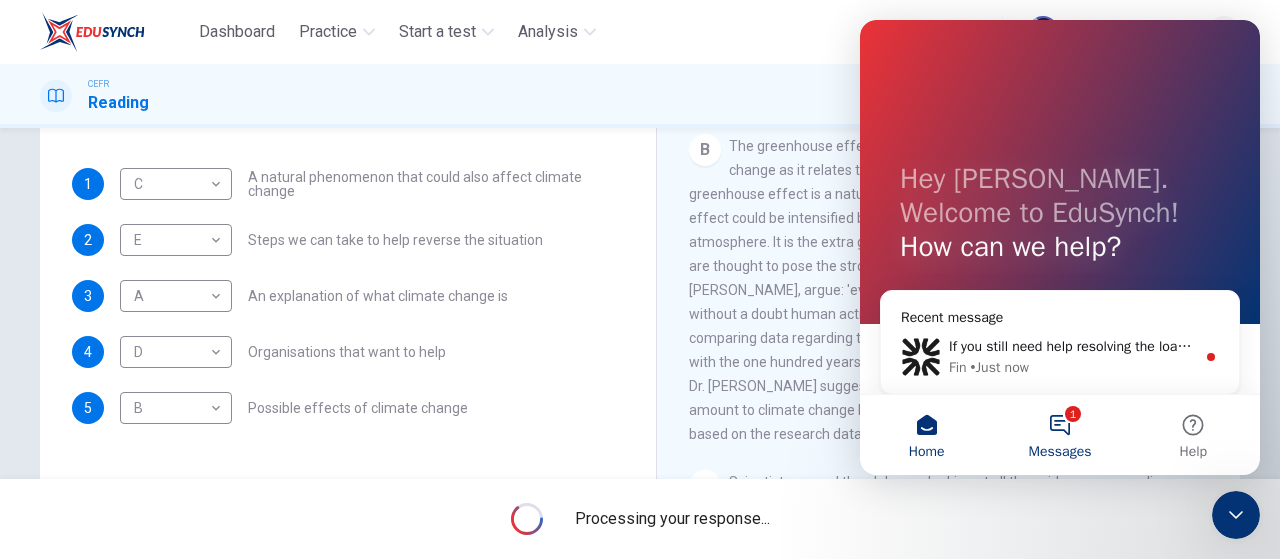 click on "1 Messages" at bounding box center (1059, 435) 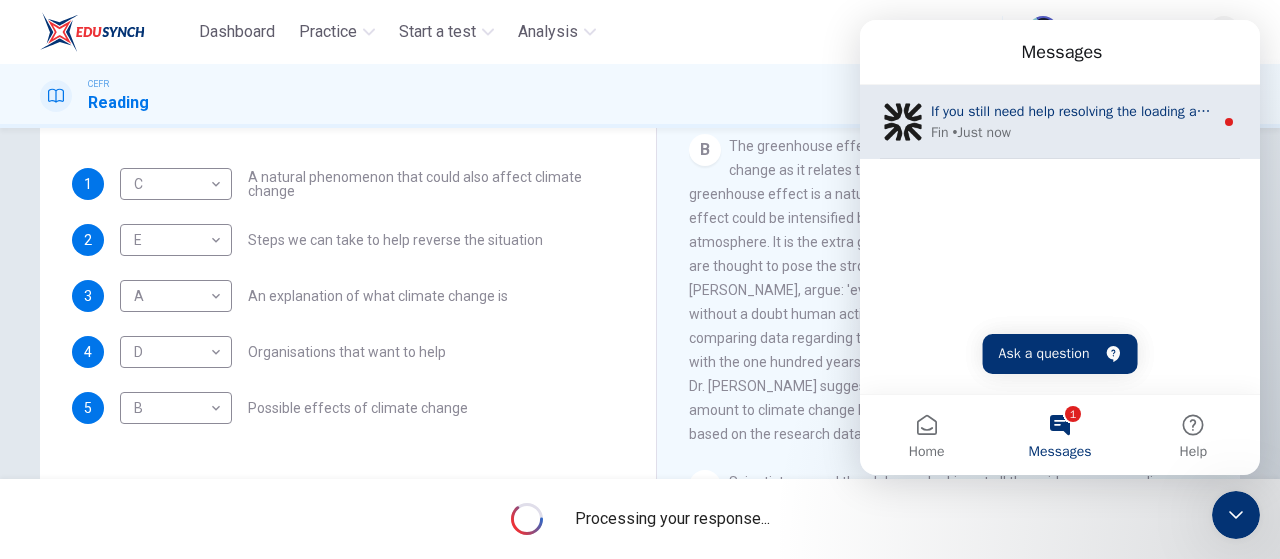 click on "Fin •  Just now" at bounding box center [1072, 132] 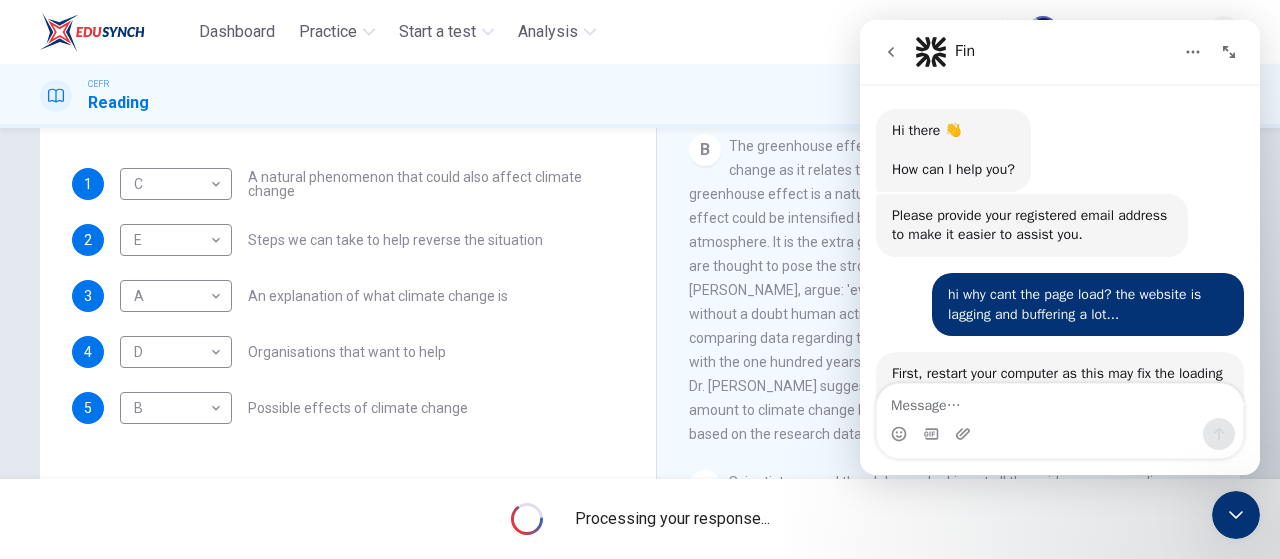 scroll, scrollTop: 3, scrollLeft: 0, axis: vertical 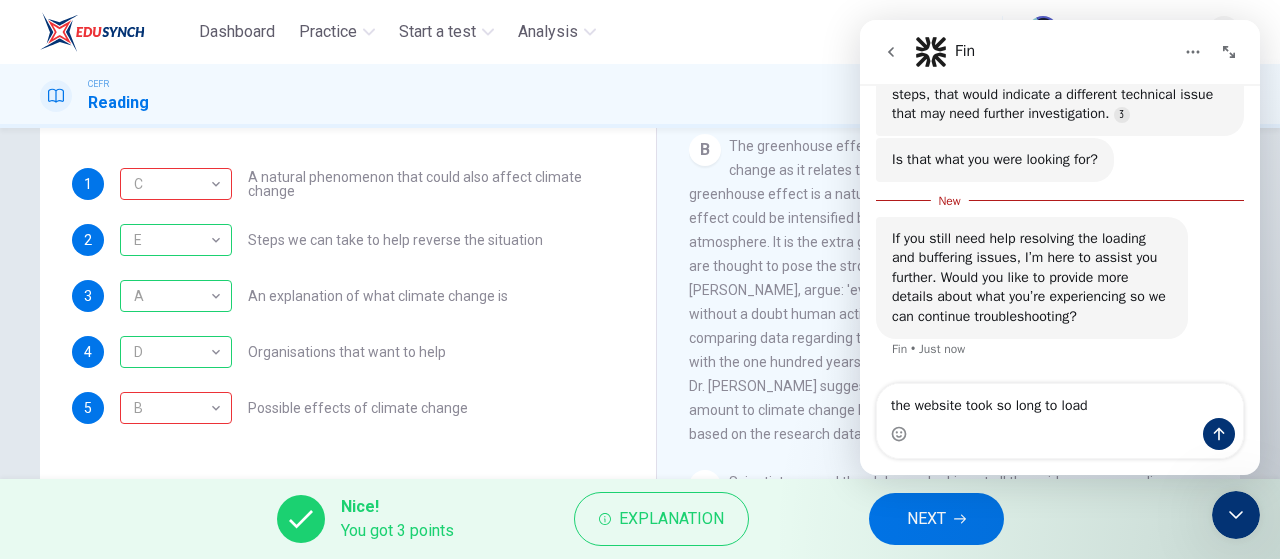 type on "the website took so long to load" 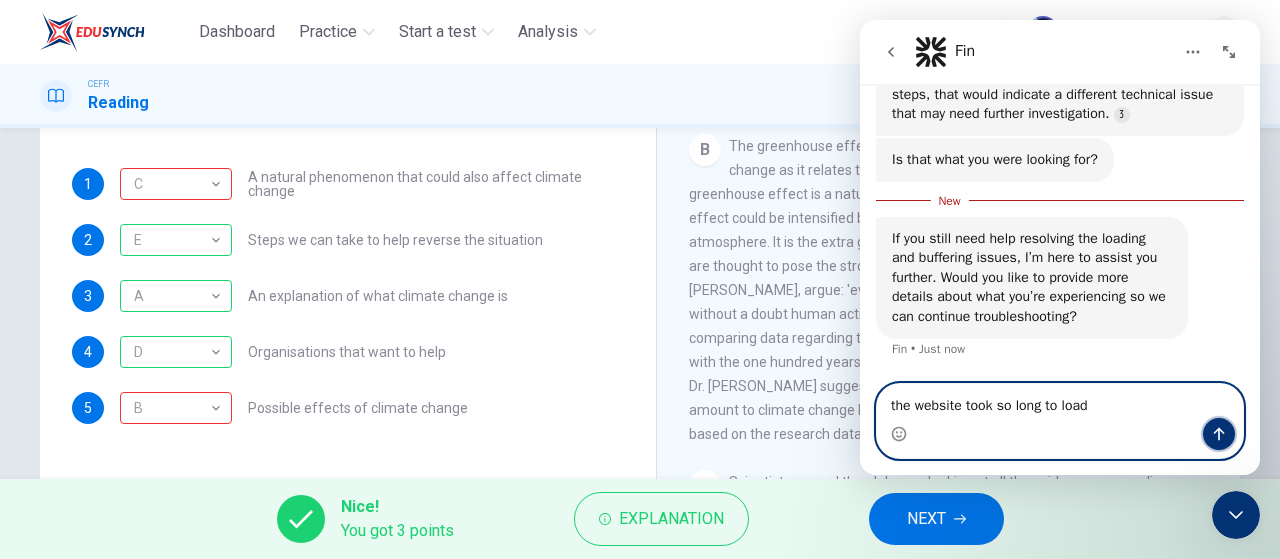 click 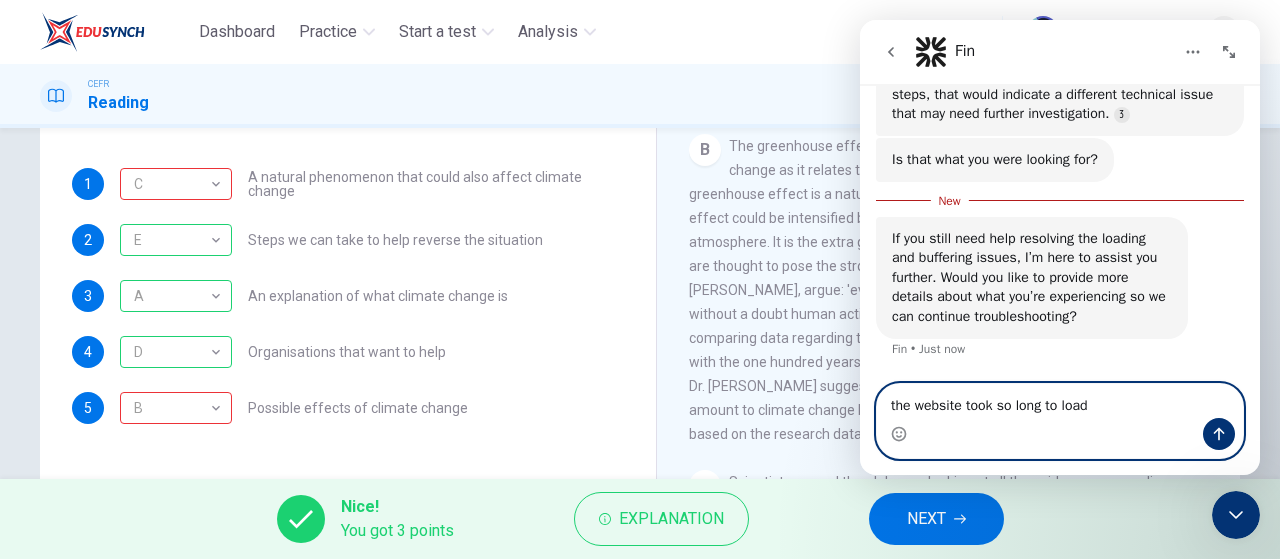 type 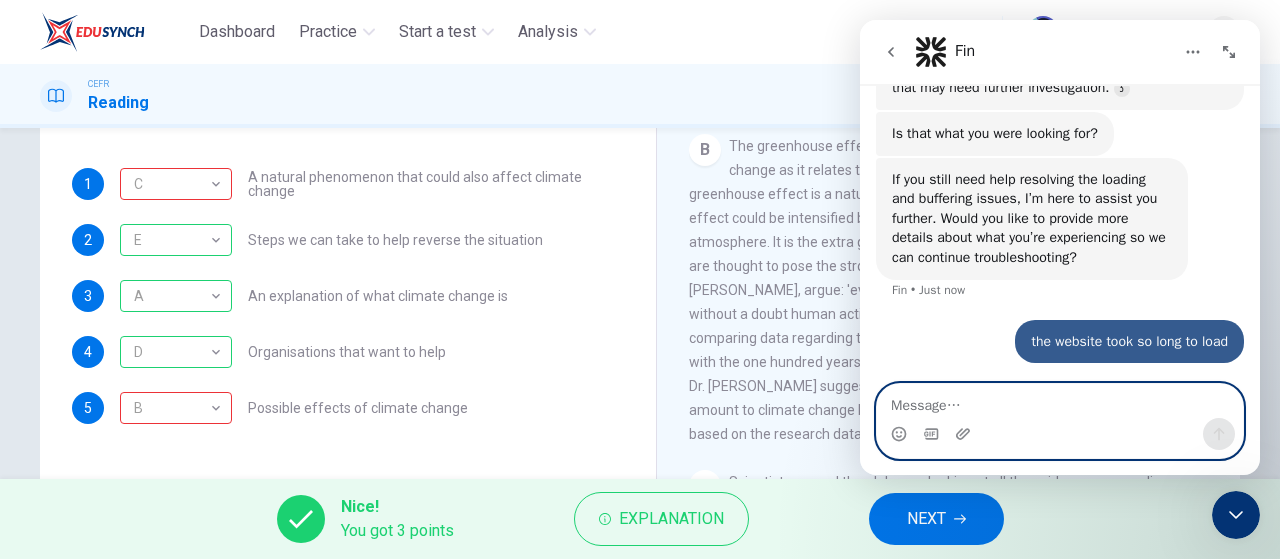 scroll, scrollTop: 2, scrollLeft: 0, axis: vertical 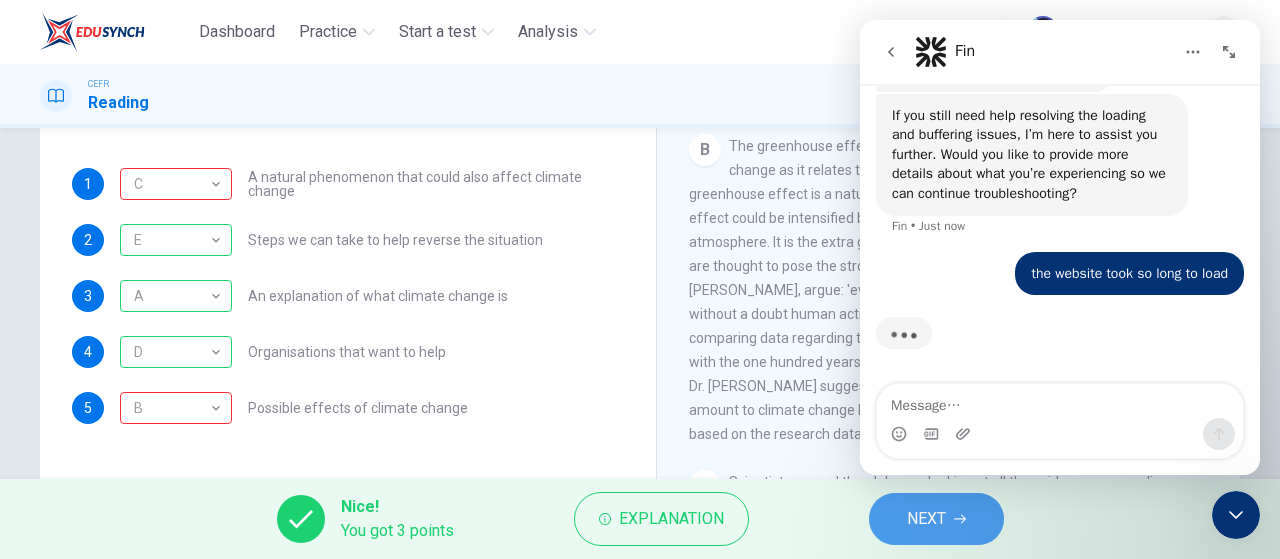 click on "NEXT" at bounding box center [926, 519] 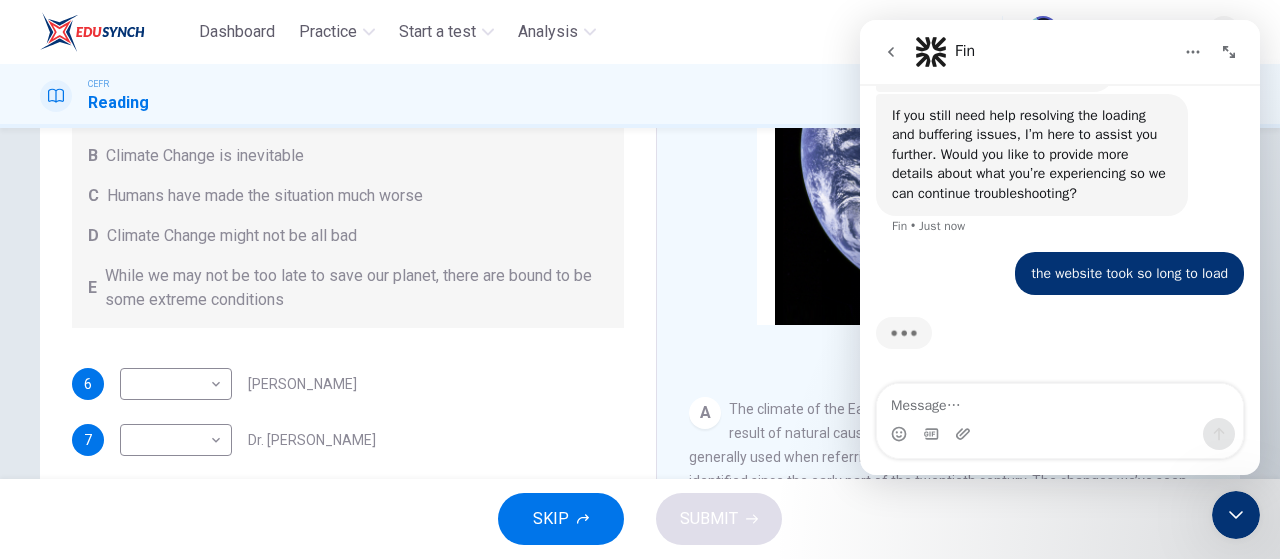 click 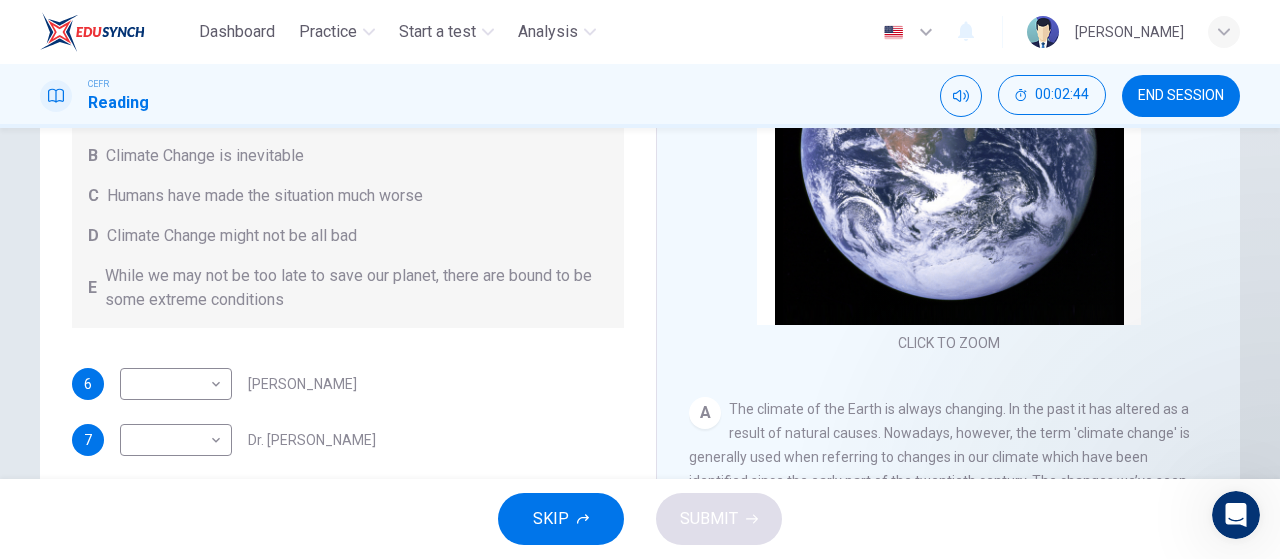 scroll, scrollTop: 0, scrollLeft: 0, axis: both 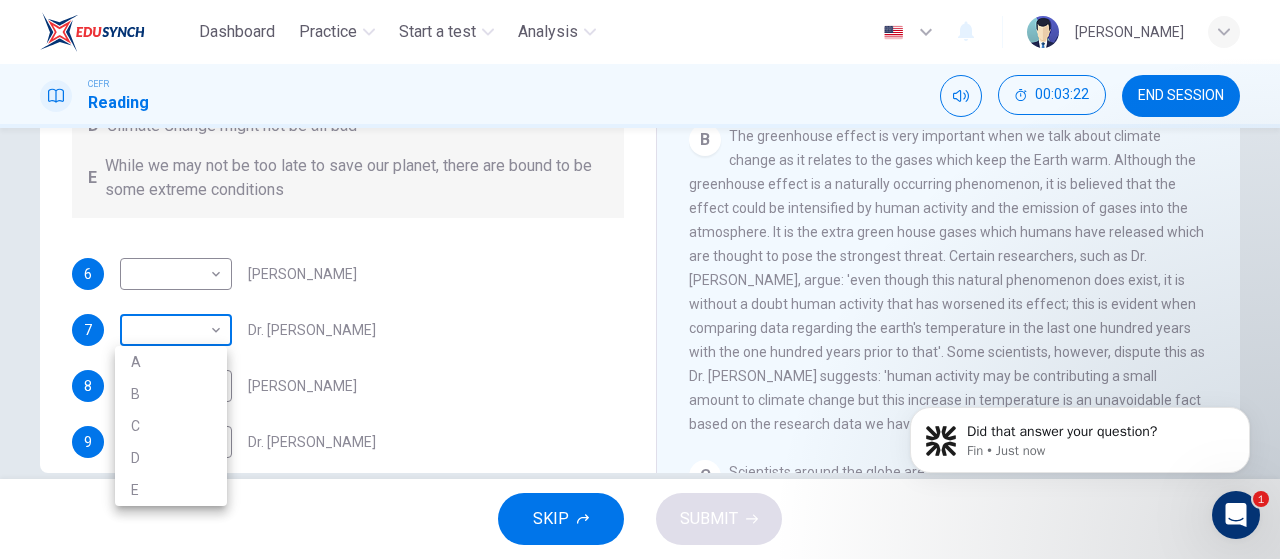 click on "Dashboard Practice Start a test Analysis English en ​ FARHANAH BINTI KHAIRUL FAHMI CEFR Reading 00:03:22 END SESSION Questions 6 - 9 Look at the following people and the list of statements below. Match each person with the correct statement,  A – E . A We have the ability to change the situation B Climate Change is inevitable C Humans have made the situation much worse D Climate Change might not be all bad E While we may not be too late to save our planet, there are bound to be some extreme conditions 6 ​ ​ Professor Max Leonard 7 ​ ​ Dr. Michael Crawley 8 ​ ​ Professor Mark Halton 9 ​ ​ Dr. Ray Ellis The Climate of the Earth CLICK TO ZOOM Click to Zoom A B C D E SKIP SUBMIT Dashboard Practice Start a test Analysis Notifications © Copyright  2025 1 A B C D E" at bounding box center (640, 279) 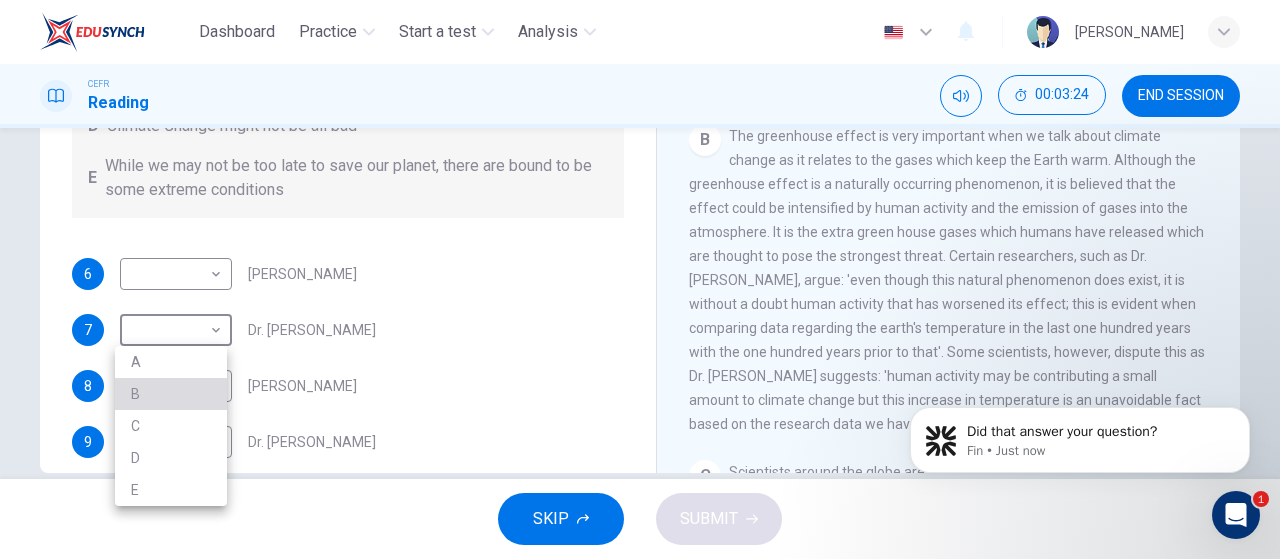 click on "B" at bounding box center (171, 394) 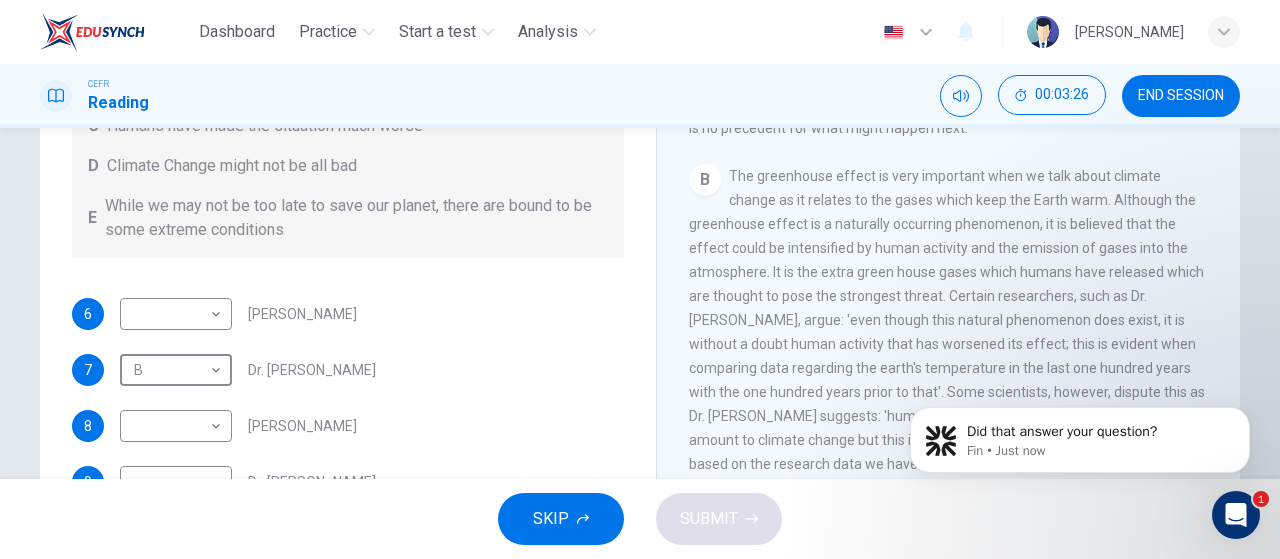 scroll, scrollTop: 381, scrollLeft: 0, axis: vertical 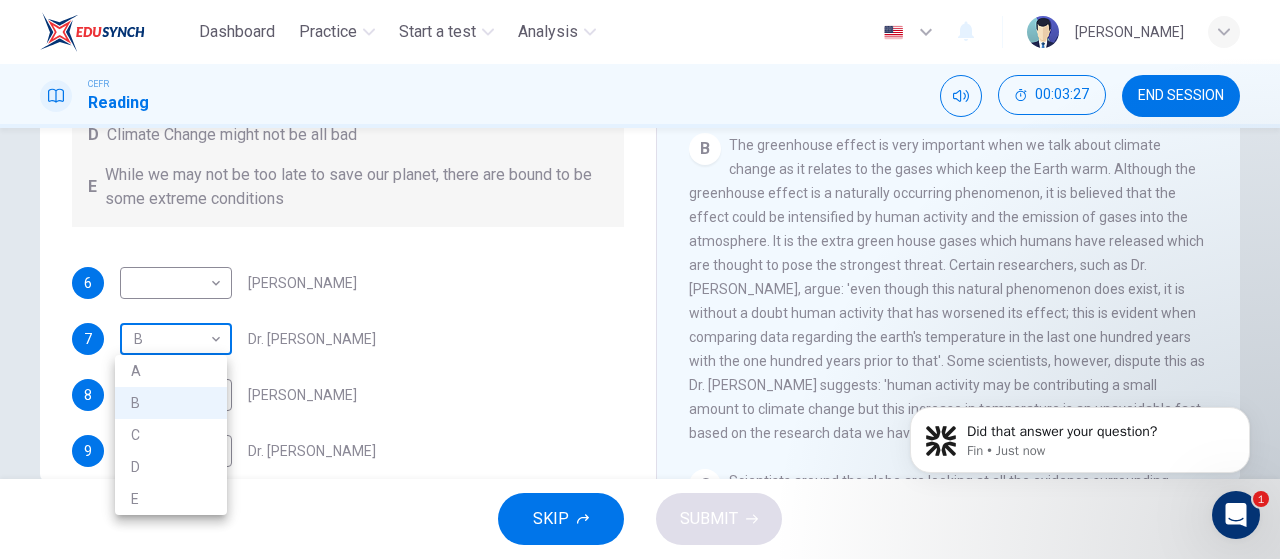 click on "Dashboard Practice Start a test Analysis English en ​ FARHANAH BINTI KHAIRUL FAHMI CEFR Reading 00:03:27 END SESSION Questions 6 - 9 Look at the following people and the list of statements below. Match each person with the correct statement,  A – E . A We have the ability to change the situation B Climate Change is inevitable C Humans have made the situation much worse D Climate Change might not be all bad E While we may not be too late to save our planet, there are bound to be some extreme conditions 6 ​ ​ Professor Max Leonard 7 B B ​ Dr. Michael Crawley 8 ​ ​ Professor Mark Halton 9 ​ ​ Dr. Ray Ellis The Climate of the Earth CLICK TO ZOOM Click to Zoom A B C D E SKIP SUBMIT Dashboard Practice Start a test Analysis Notifications © Copyright  2025 1 A B C D E" at bounding box center [640, 279] 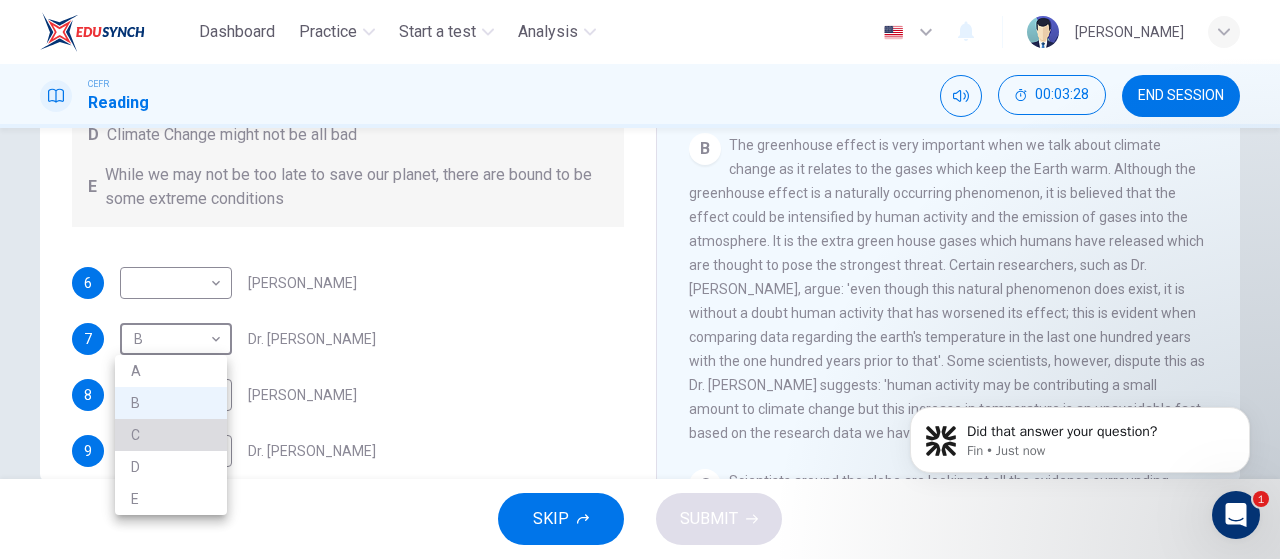 click on "C" at bounding box center [171, 435] 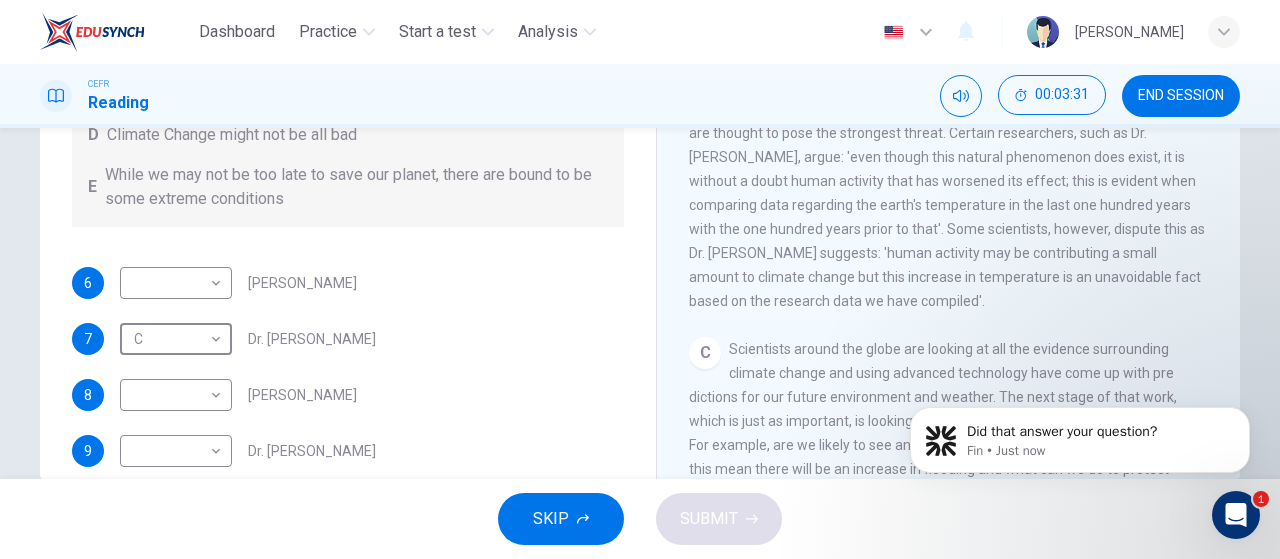 scroll 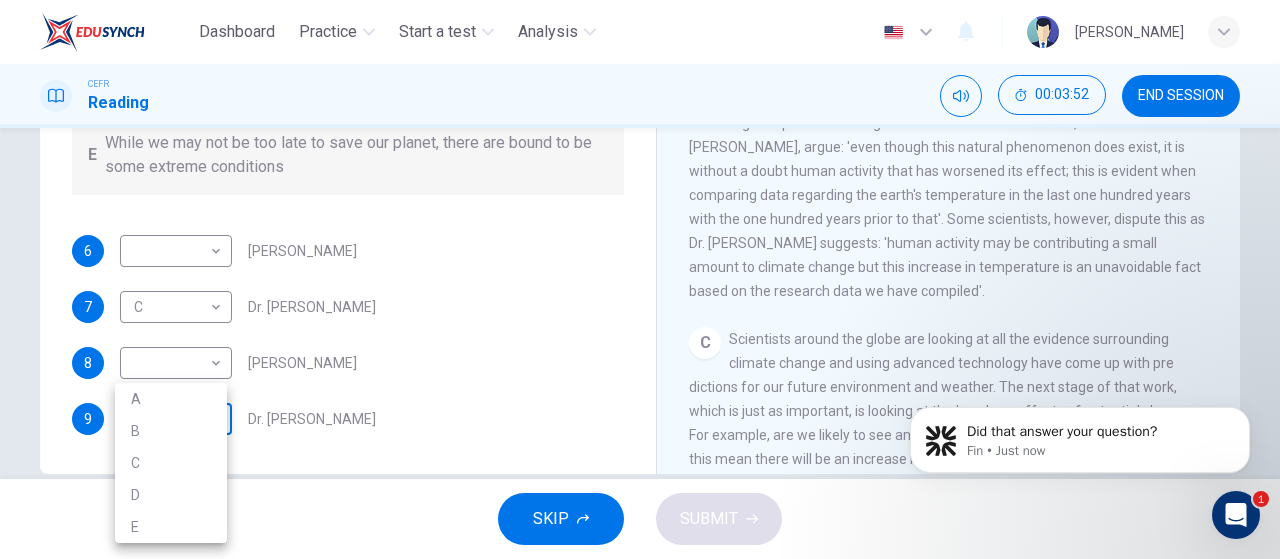 click on "Dashboard Practice Start a test Analysis English en ​ FARHANAH BINTI KHAIRUL FAHMI CEFR Reading 00:03:52 END SESSION Questions 6 - 9 Look at the following people and the list of statements below. Match each person with the correct statement,  A – E . A We have the ability to change the situation B Climate Change is inevitable C Humans have made the situation much worse D Climate Change might not be all bad E While we may not be too late to save our planet, there are bound to be some extreme conditions 6 ​ ​ Professor Max Leonard 7 C C ​ Dr. Michael Crawley 8 ​ ​ Professor Mark Halton 9 ​ ​ Dr. Ray Ellis The Climate of the Earth CLICK TO ZOOM Click to Zoom A B C D E SKIP SUBMIT Dashboard Practice Start a test Analysis Notifications © Copyright  2025 1 A B C D E" at bounding box center (640, 279) 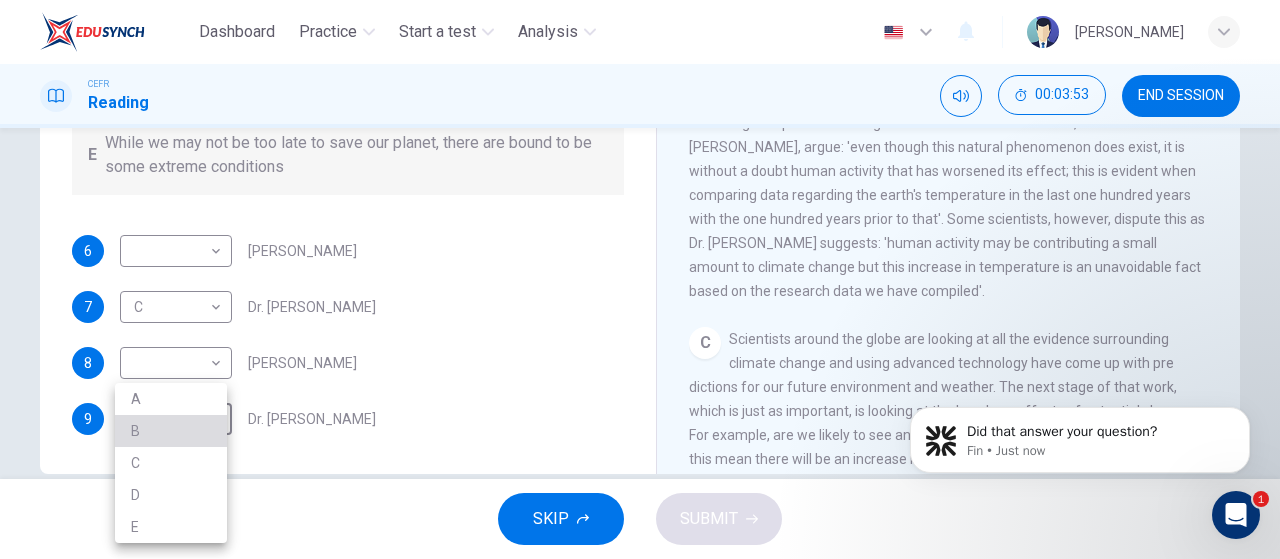 click on "B" at bounding box center [171, 431] 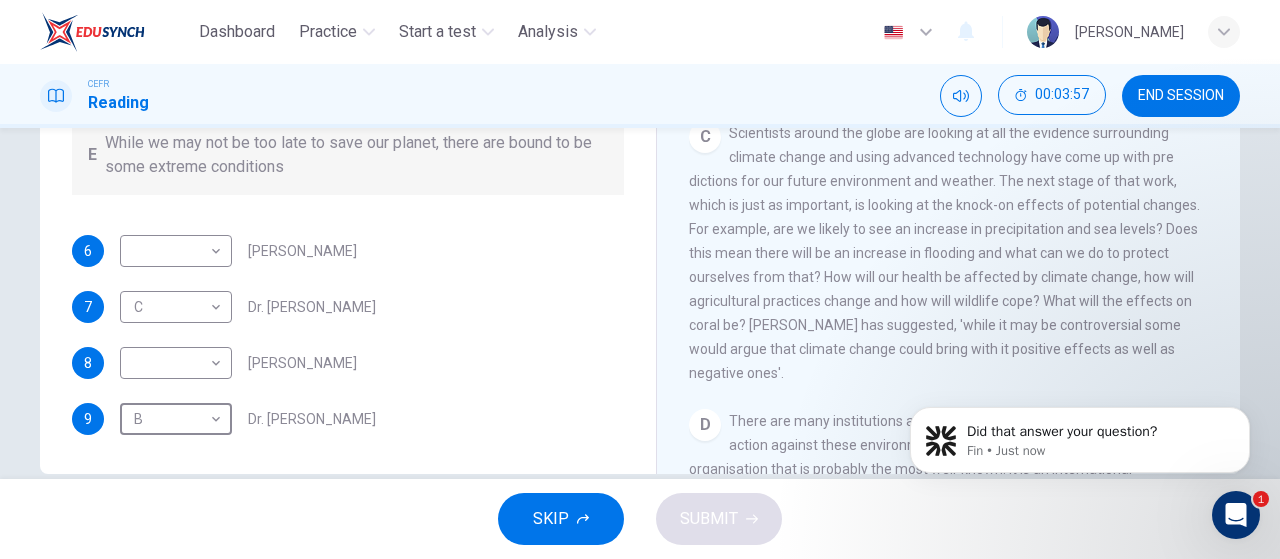 scroll, scrollTop: 773, scrollLeft: 0, axis: vertical 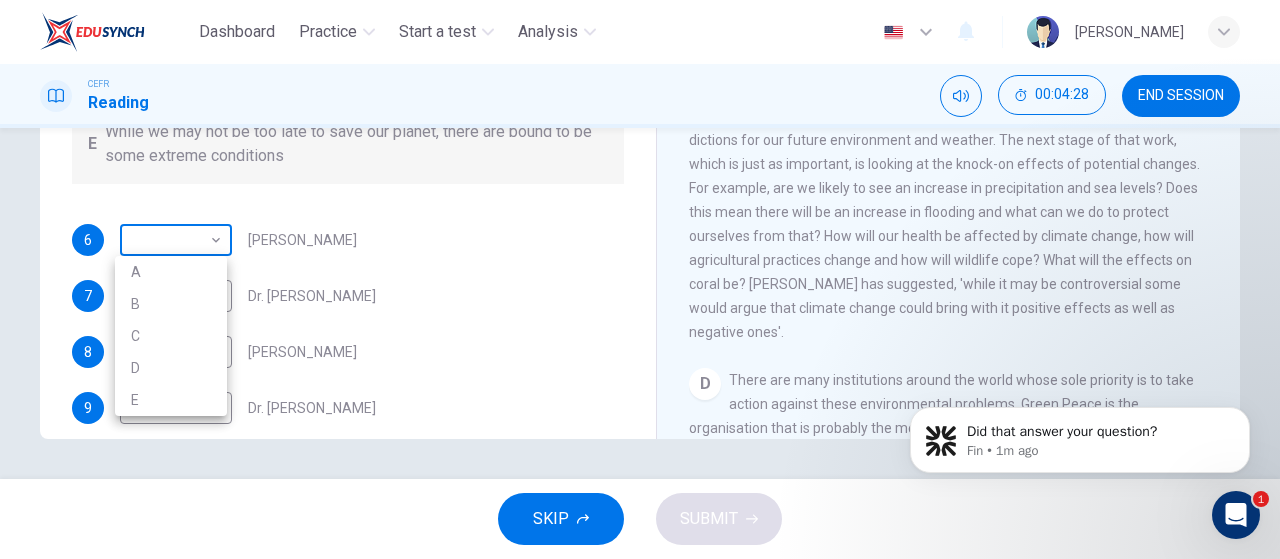 click on "Dashboard Practice Start a test Analysis English en ​ FARHANAH BINTI KHAIRUL FAHMI CEFR Reading 00:04:28 END SESSION Questions 6 - 9 Look at the following people and the list of statements below. Match each person with the correct statement,  A – E . A We have the ability to change the situation B Climate Change is inevitable C Humans have made the situation much worse D Climate Change might not be all bad E While we may not be too late to save our planet, there are bound to be some extreme conditions 6 ​ ​ Professor Max Leonard 7 C C ​ Dr. Michael Crawley 8 ​ ​ Professor Mark Halton 9 B B ​ Dr. Ray Ellis The Climate of the Earth CLICK TO ZOOM Click to Zoom A B C D E SKIP SUBMIT Dashboard Practice Start a test Analysis Notifications © Copyright  2025 1 A B C D E" at bounding box center [640, 279] 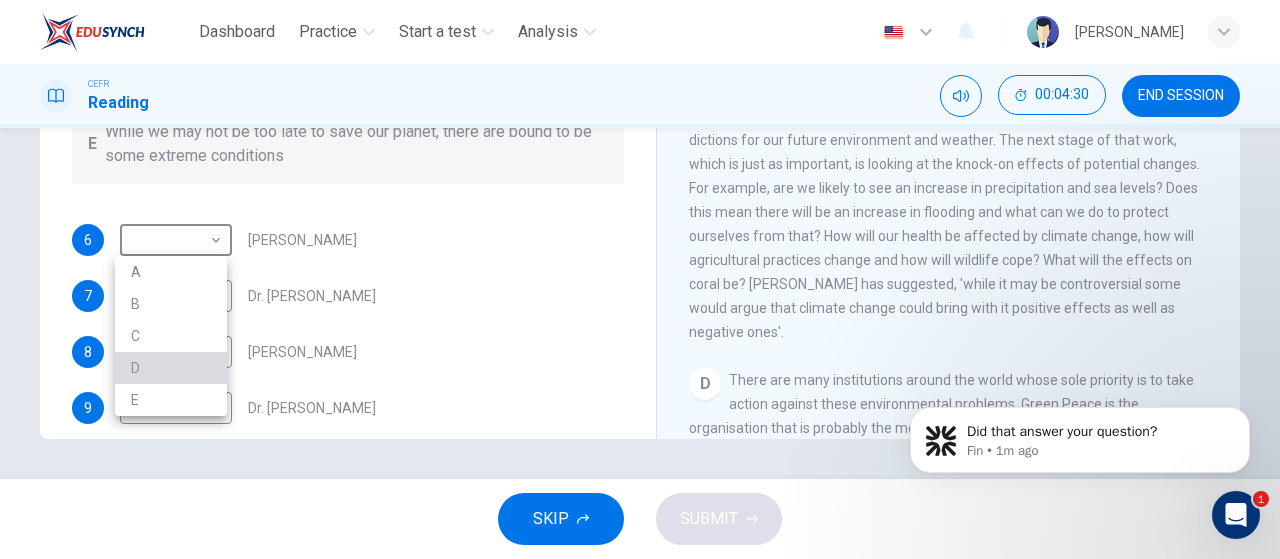 click on "D" at bounding box center (171, 368) 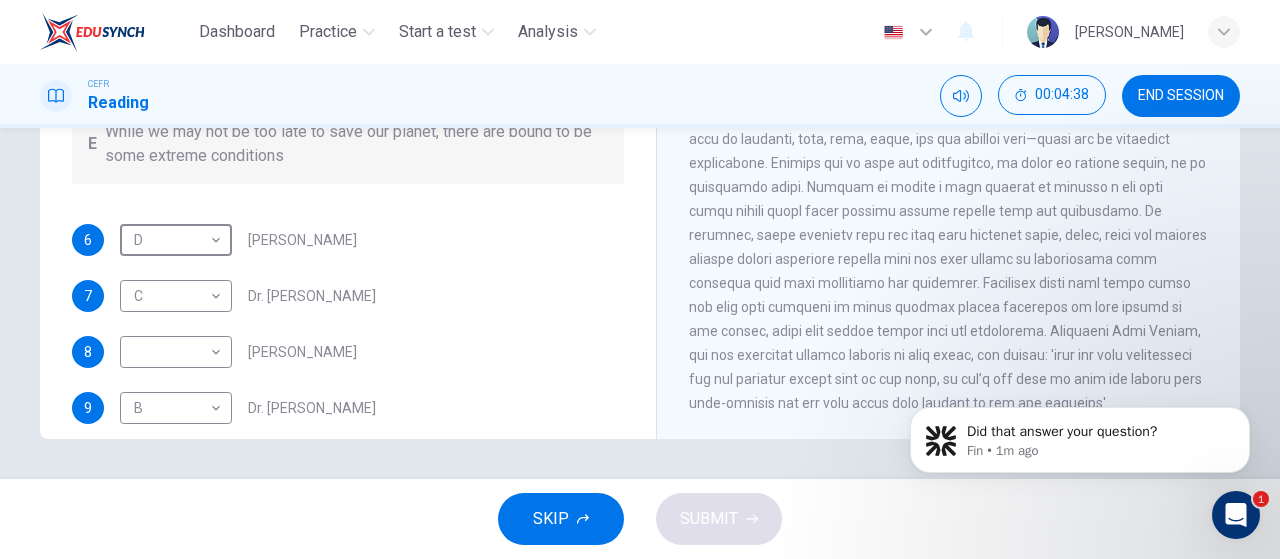 scroll, scrollTop: 1340, scrollLeft: 0, axis: vertical 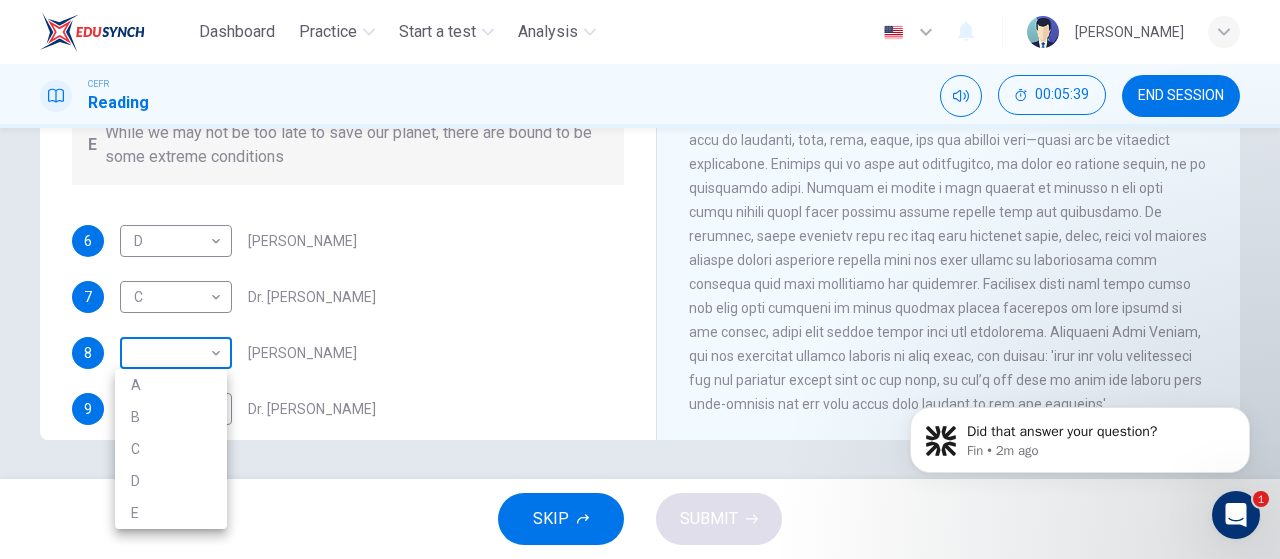 click on "Dashboard Practice Start a test Analysis English en ​ FARHANAH BINTI KHAIRUL FAHMI CEFR Reading 00:05:39 END SESSION Questions 6 - 9 Look at the following people and the list of statements below. Match each person with the correct statement,  A – E . A We have the ability to change the situation B Climate Change is inevitable C Humans have made the situation much worse D Climate Change might not be all bad E While we may not be too late to save our planet, there are bound to be some extreme conditions 6 D D ​ Professor Max Leonard 7 C C ​ Dr. Michael Crawley 8 ​ ​ Professor Mark Halton 9 B B ​ Dr. Ray Ellis The Climate of the Earth CLICK TO ZOOM Click to Zoom A B C D E SKIP SUBMIT Dashboard Practice Start a test Analysis Notifications © Copyright  2025 1 A B C D E" at bounding box center (640, 279) 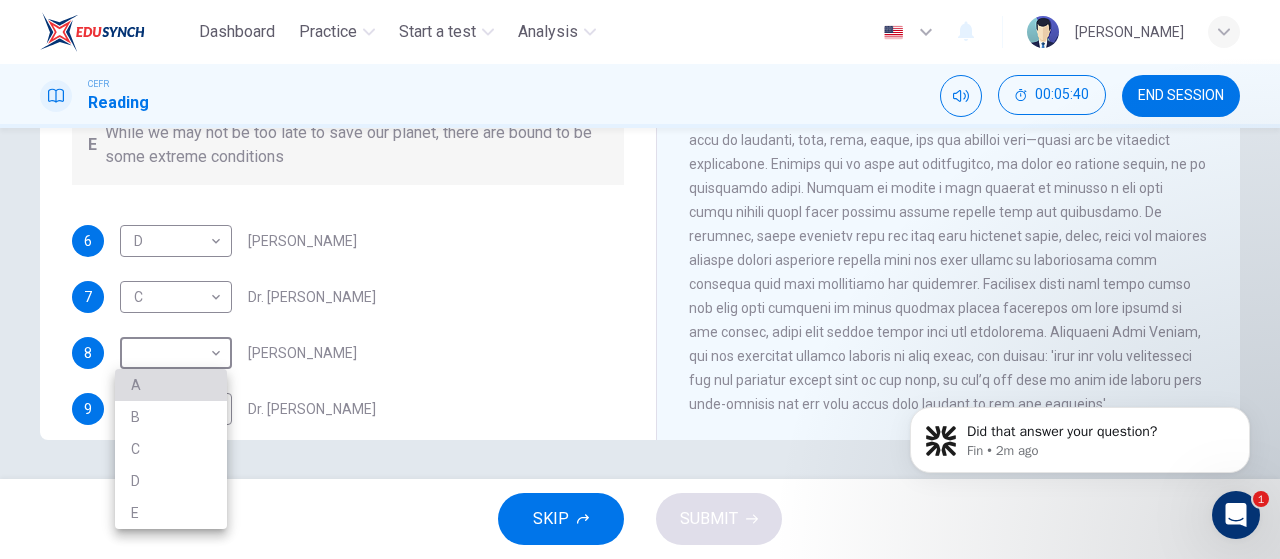 click on "A" at bounding box center (171, 385) 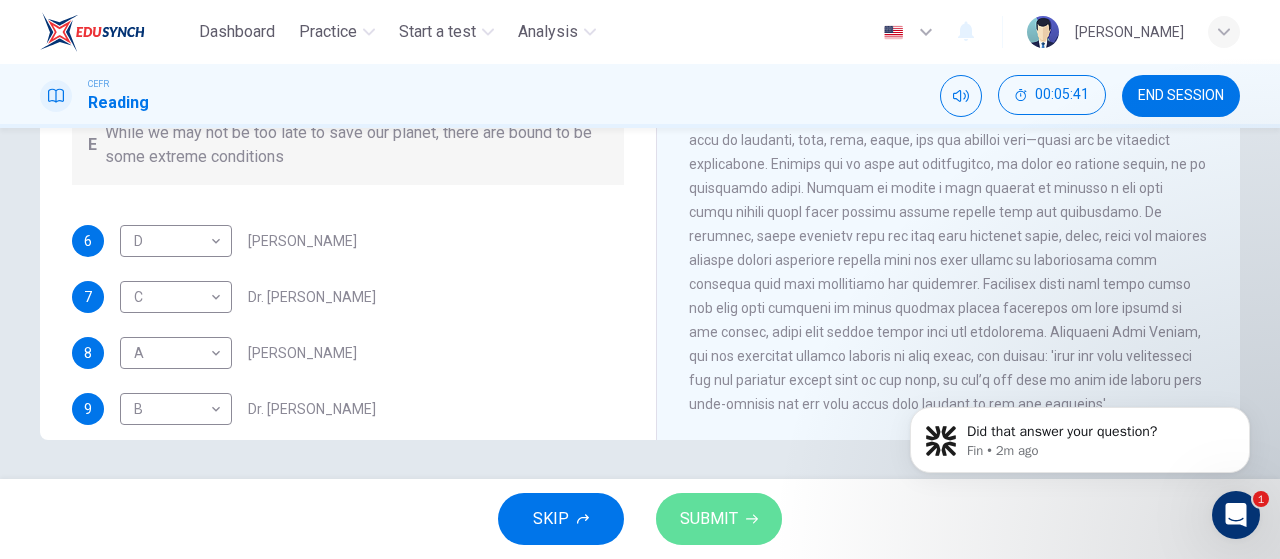 click on "SUBMIT" at bounding box center (709, 519) 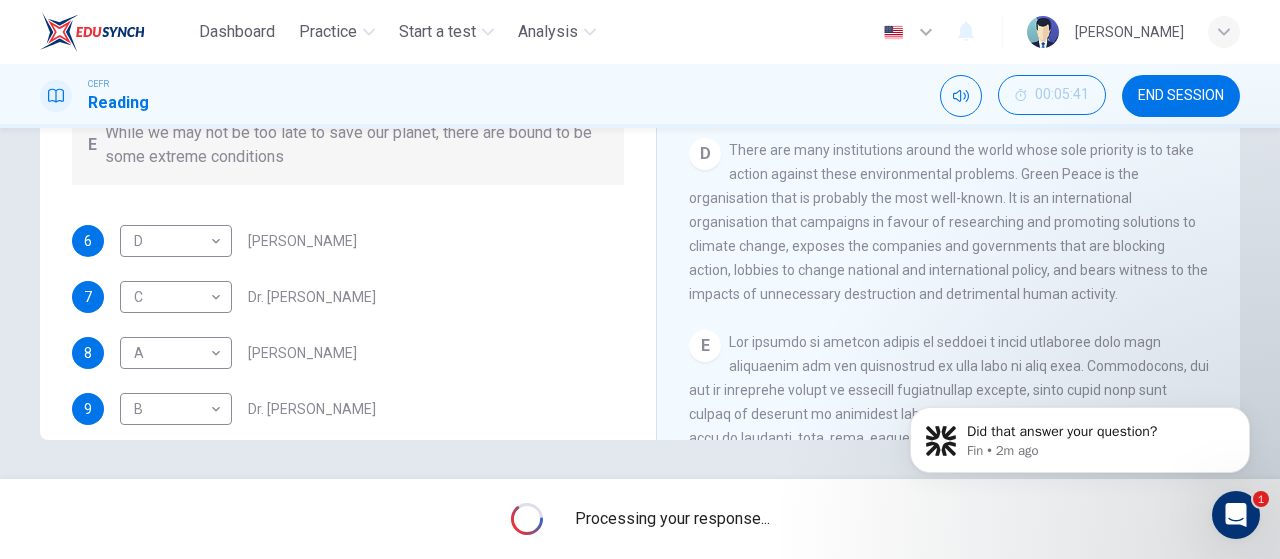scroll, scrollTop: 998, scrollLeft: 0, axis: vertical 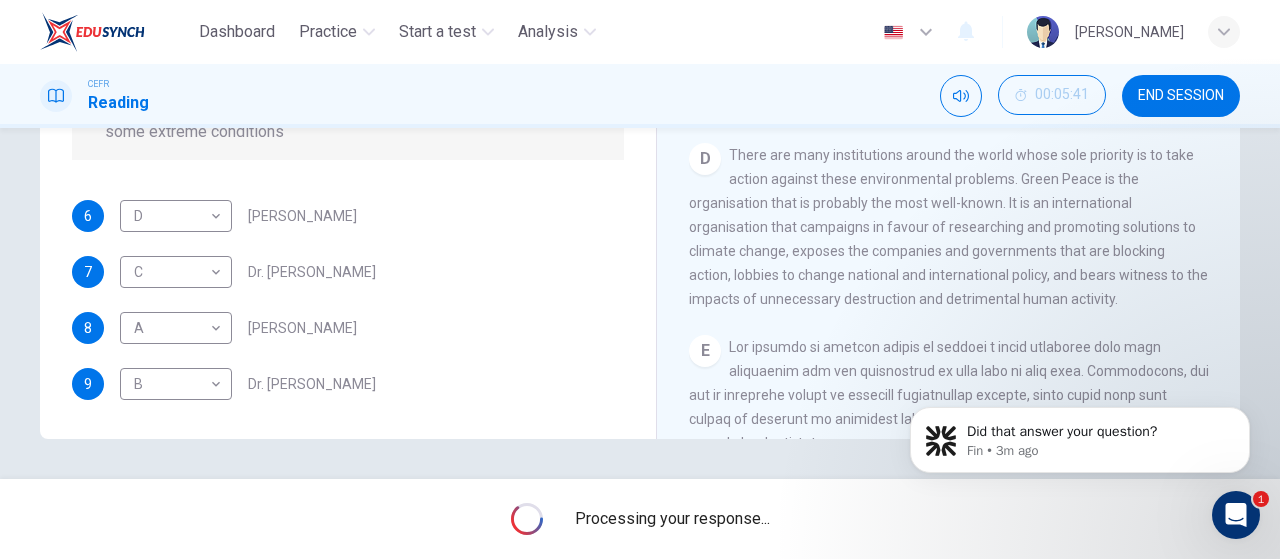 click 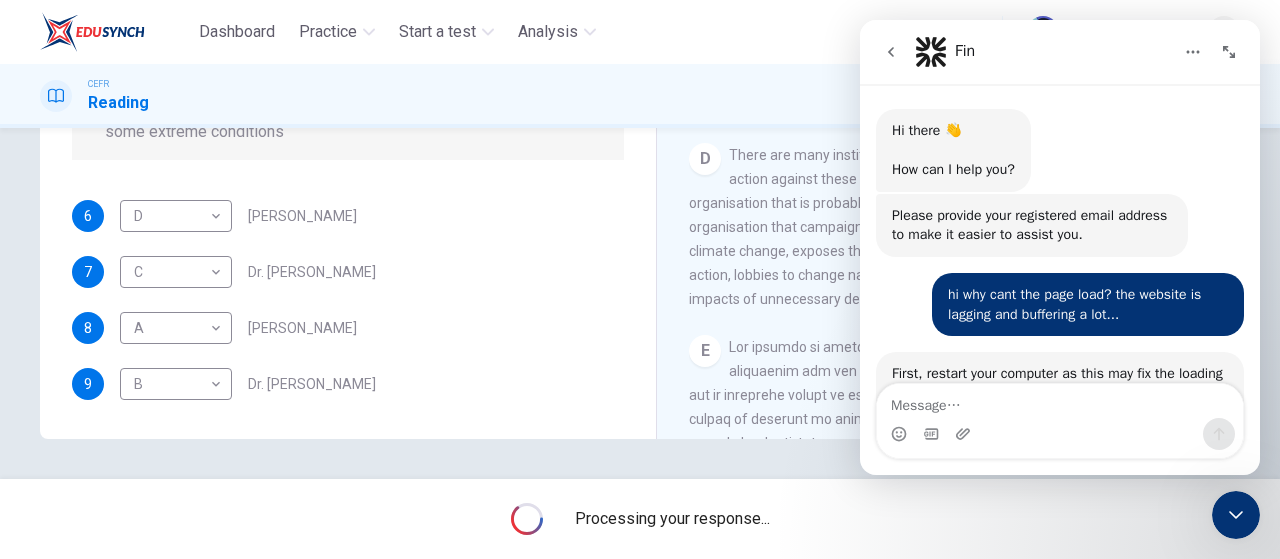 scroll, scrollTop: 2, scrollLeft: 0, axis: vertical 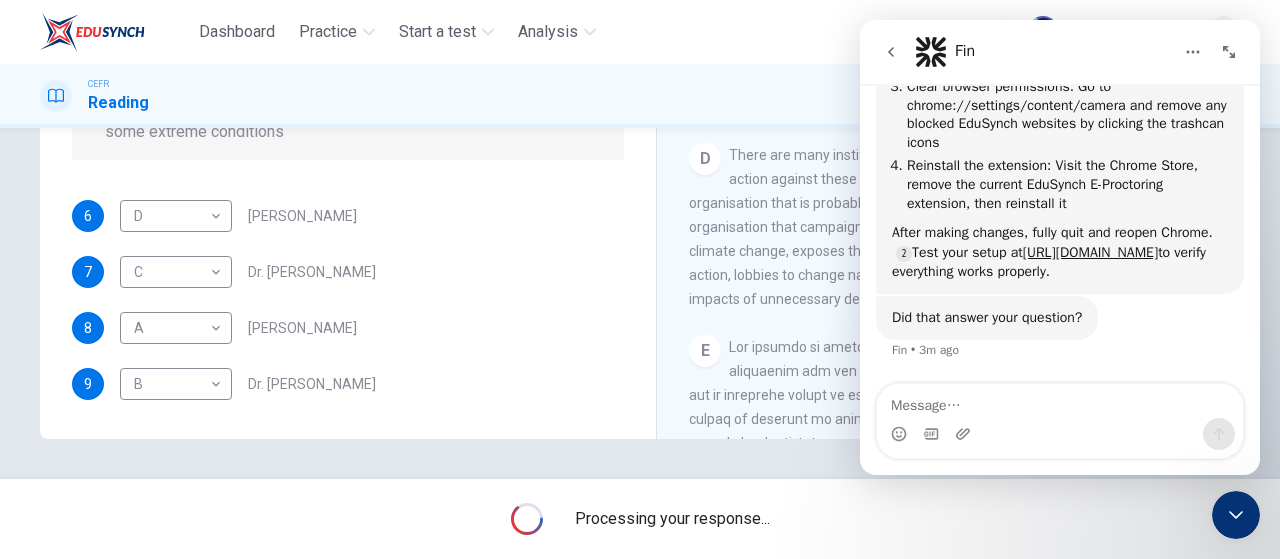 click on "Processing your response..." at bounding box center (640, 519) 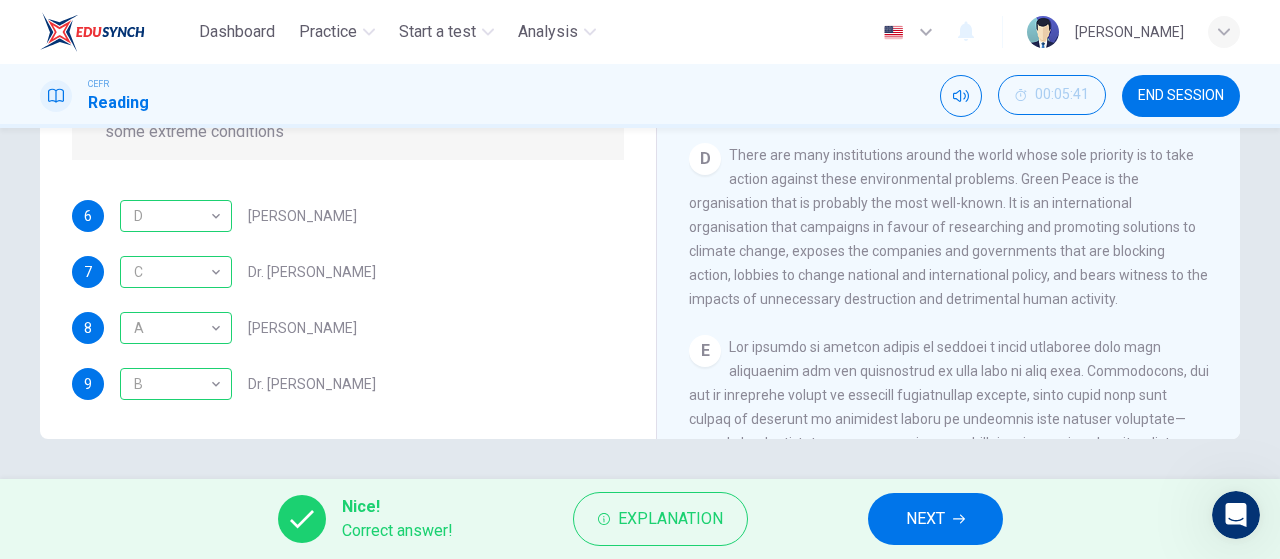 click on "NEXT" at bounding box center [935, 519] 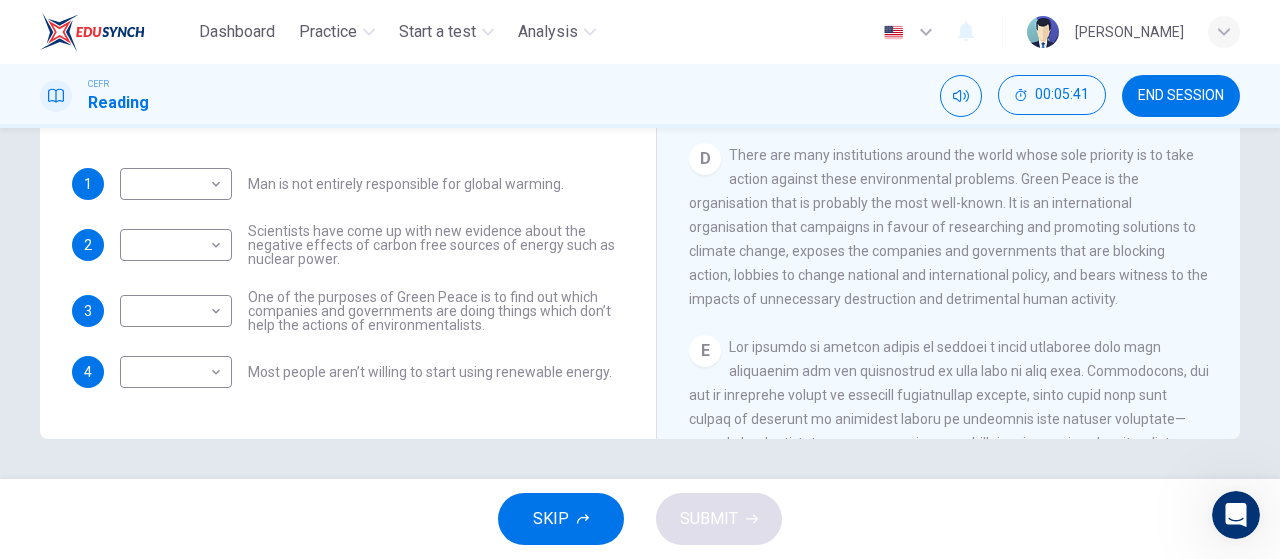 scroll, scrollTop: 0, scrollLeft: 0, axis: both 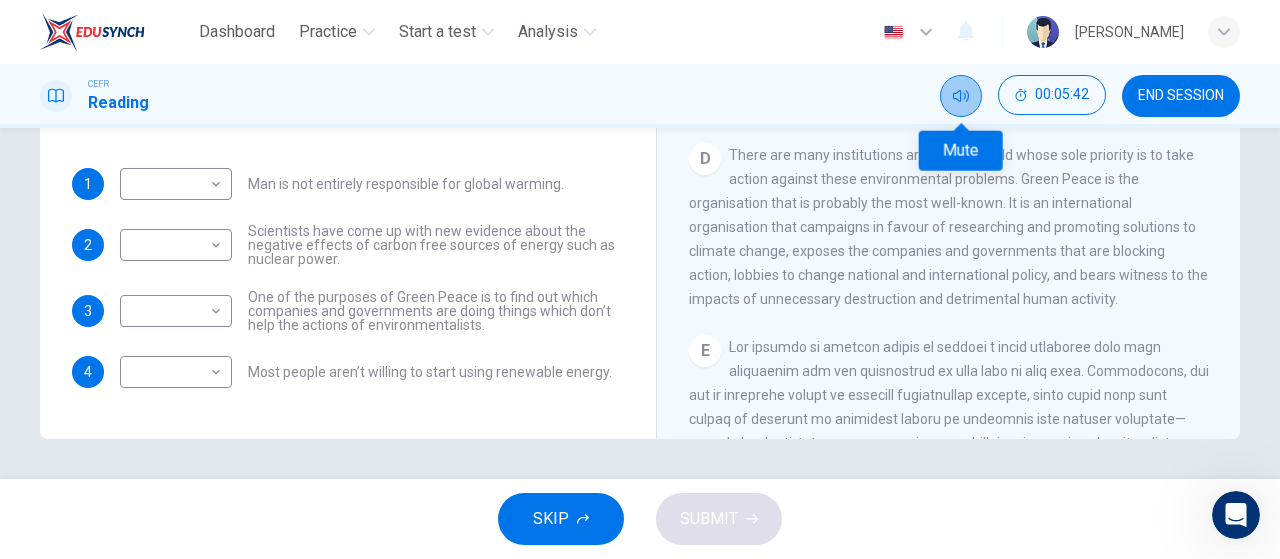 click 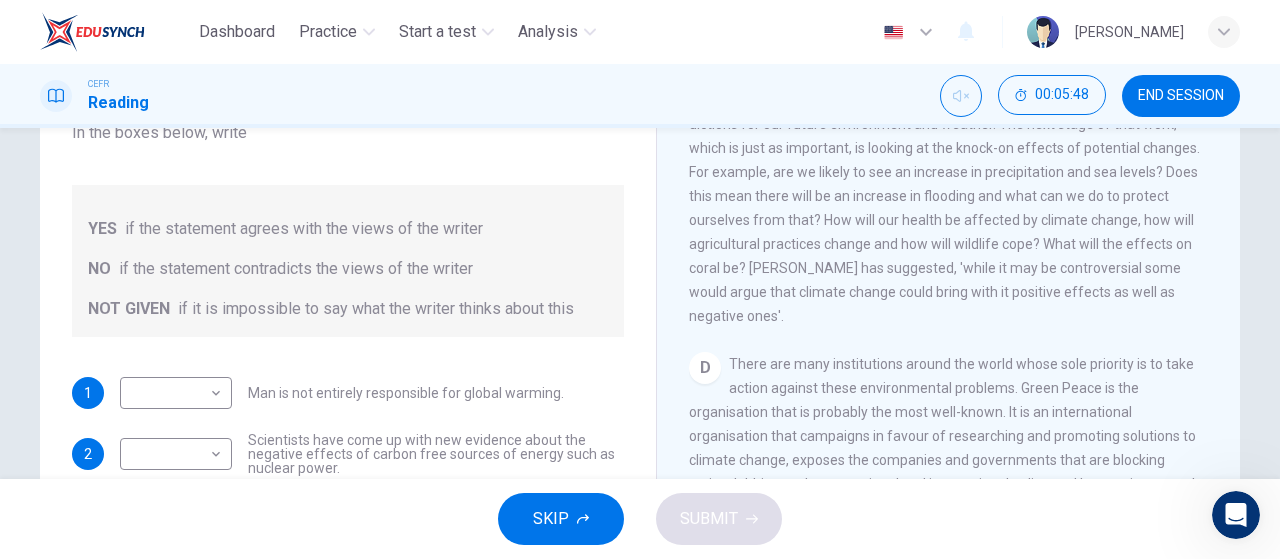 scroll, scrollTop: 217, scrollLeft: 0, axis: vertical 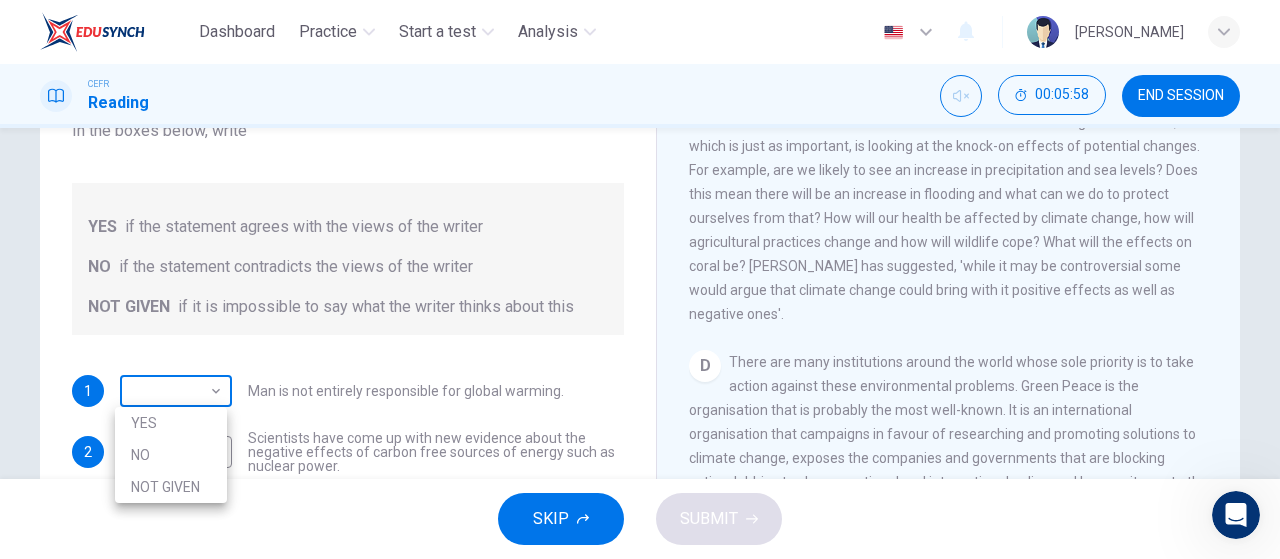 click on "Dashboard Practice Start a test Analysis English en ​ FARHANAH BINTI KHAIRUL FAHMI CEFR Reading 00:05:58 END SESSION Question 10 Do the following statements agree with the information given in the Reading Passage? In the boxes below, write YES if the statement agrees with the views of the writer NO if the statement contradicts the views of the writer NOT GIVEN if it is impossible to say what the writer thinks about this 1 ​ ​ Man is not entirely responsible for global warming. 2 ​ ​ Scientists have come up with new evidence about the negative effects of carbon free sources of energy such as nuclear power. 3 ​ ​ One of the purposes of Green Peace is to find out which companies and governments are doing things which don’t help the actions of environmentalists. 4 ​ ​ Most people aren’t willing to start using renewable energy. The Climate of the Earth CLICK TO ZOOM Click to Zoom A B C D E SKIP SUBMIT Dashboard Practice Start a test Analysis Notifications © Copyright  2025 YES NO NOT GIVEN" at bounding box center [640, 279] 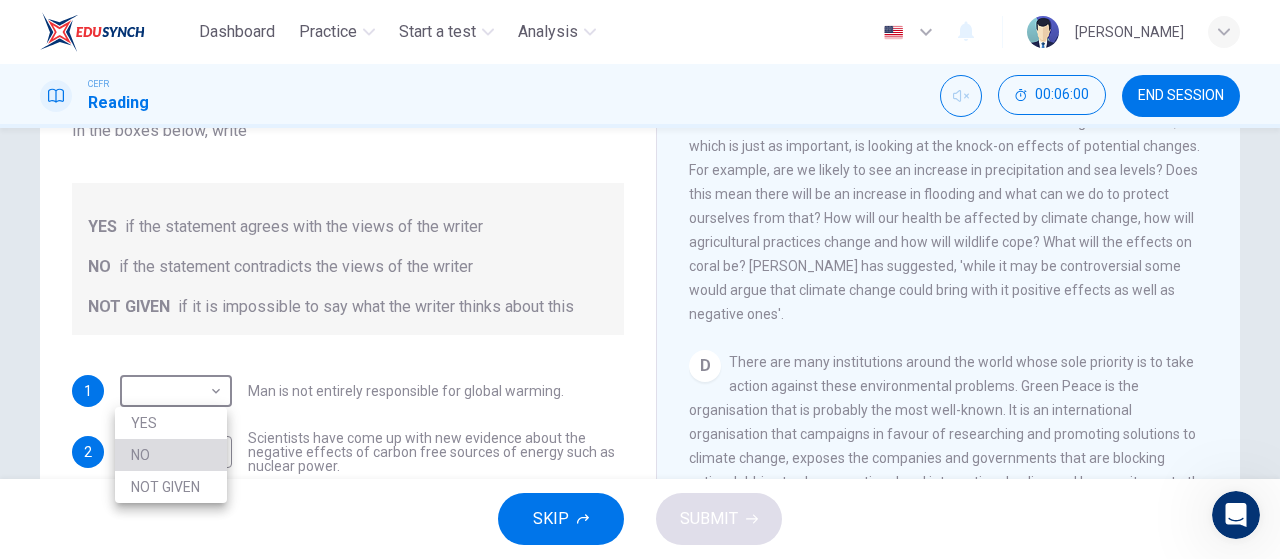 click on "NO" at bounding box center [171, 455] 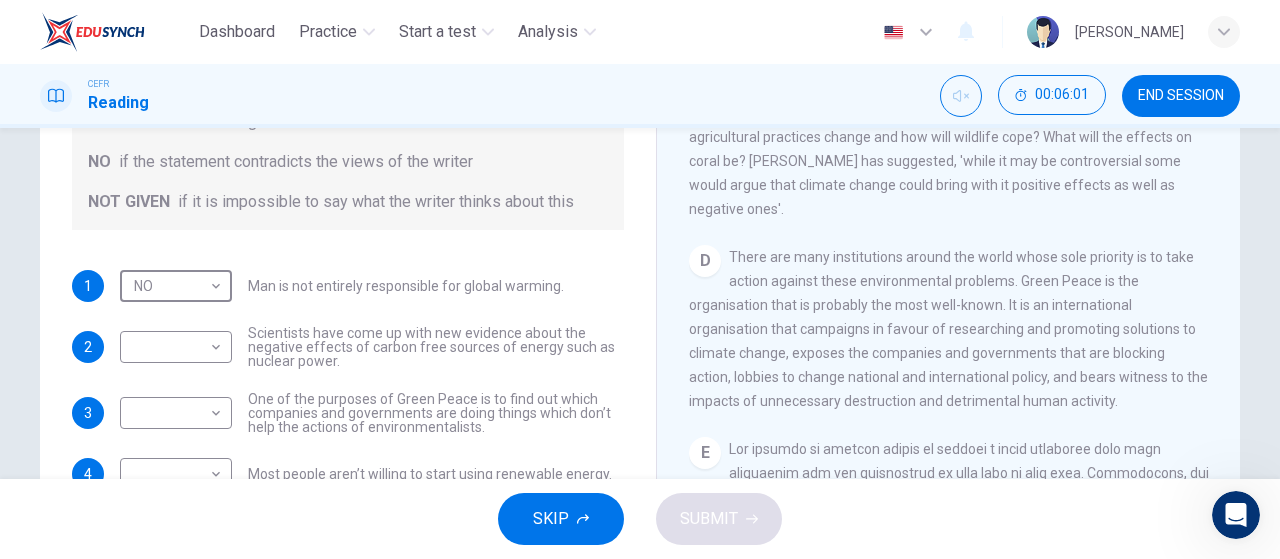scroll, scrollTop: 341, scrollLeft: 0, axis: vertical 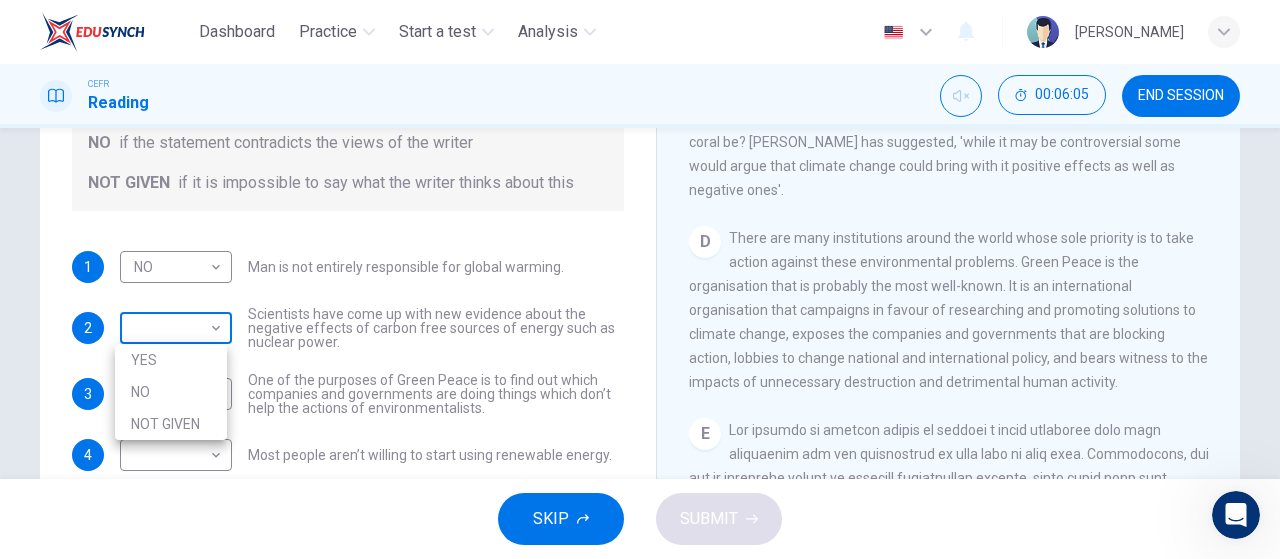 click on "Dashboard Practice Start a test Analysis English en ​ FARHANAH BINTI KHAIRUL FAHMI CEFR Reading 00:06:05 END SESSION Question 10 Do the following statements agree with the information given in the Reading Passage? In the boxes below, write YES if the statement agrees with the views of the writer NO if the statement contradicts the views of the writer NOT GIVEN if it is impossible to say what the writer thinks about this 1 NO NO ​ Man is not entirely responsible for global warming. 2 ​ ​ Scientists have come up with new evidence about the negative effects of carbon free sources of energy such as nuclear power. 3 ​ ​ One of the purposes of Green Peace is to find out which companies and governments are doing things which don’t help the actions of environmentalists. 4 ​ ​ Most people aren’t willing to start using renewable energy. The Climate of the Earth CLICK TO ZOOM Click to Zoom A B C D E SKIP SUBMIT Dashboard Practice Start a test Analysis Notifications © Copyright  2025 YES NO NOT GIVEN" at bounding box center (640, 279) 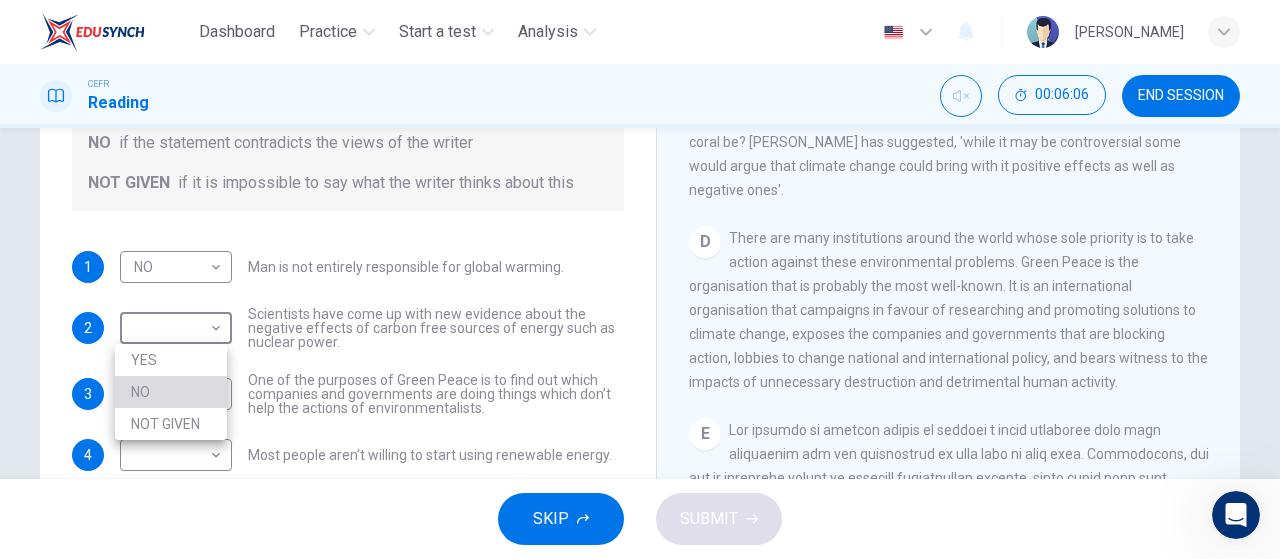 click on "NO" at bounding box center (171, 392) 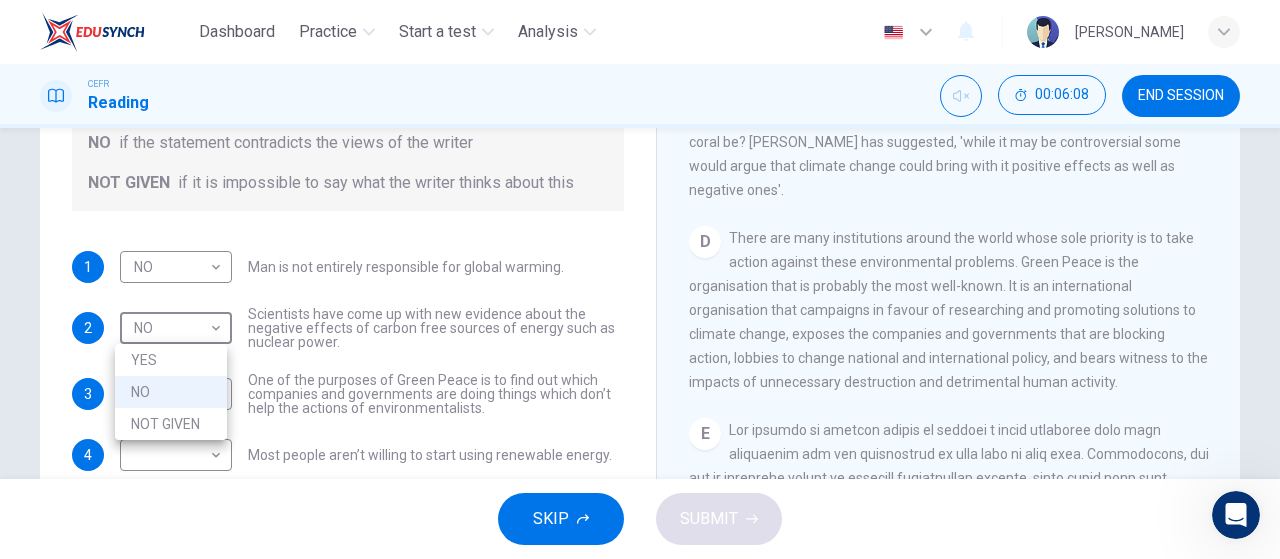 drag, startPoint x: 209, startPoint y: 331, endPoint x: 198, endPoint y: 422, distance: 91.66242 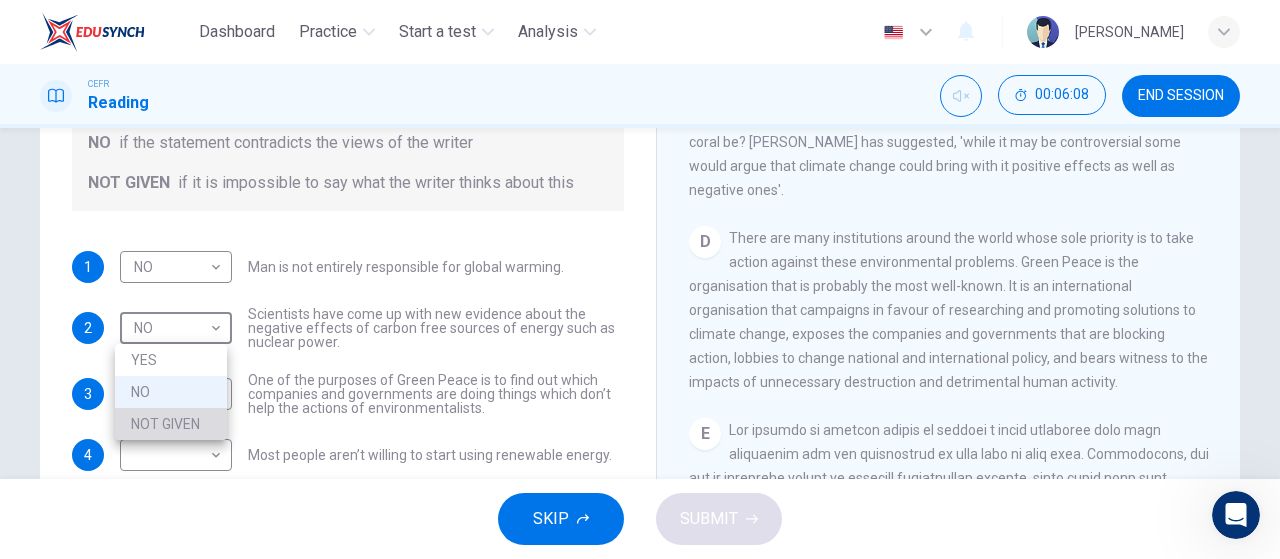 click on "NOT GIVEN" at bounding box center (171, 424) 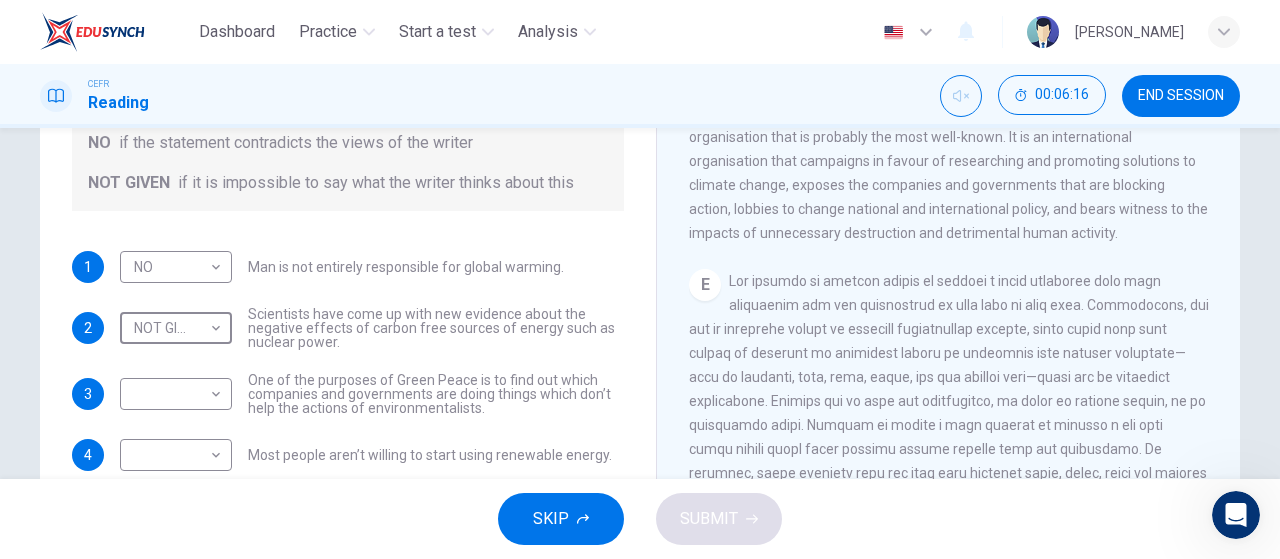 scroll, scrollTop: 1340, scrollLeft: 0, axis: vertical 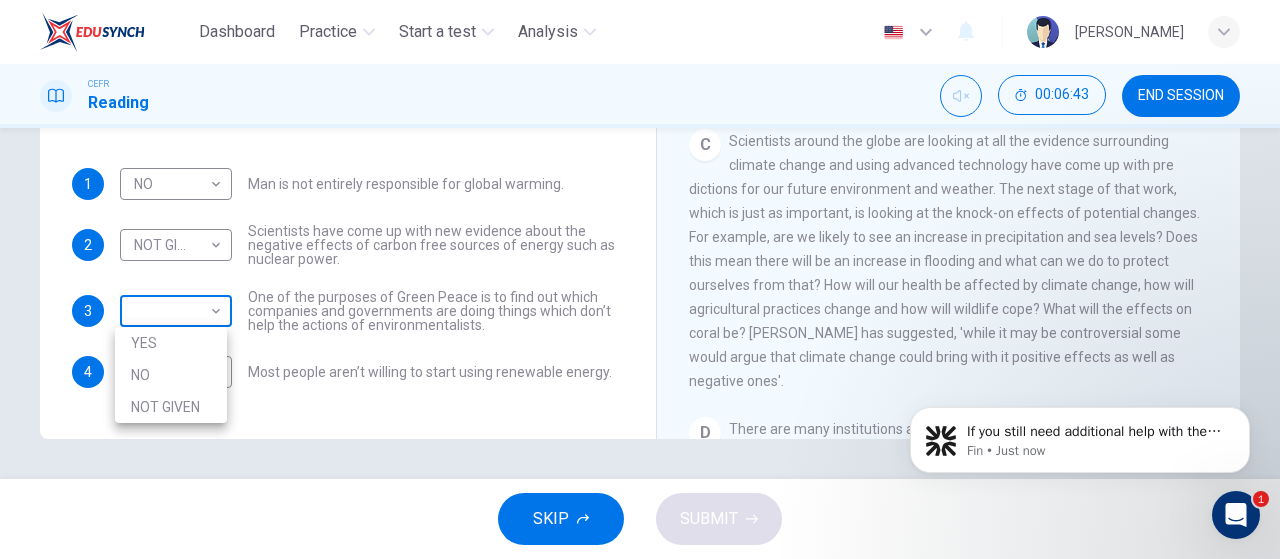 click on "Dashboard Practice Start a test Analysis English en ​ FARHANAH BINTI KHAIRUL FAHMI CEFR Reading 00:06:43 END SESSION Question 10 Do the following statements agree with the information given in the Reading Passage? In the boxes below, write YES if the statement agrees with the views of the writer NO if the statement contradicts the views of the writer NOT GIVEN if it is impossible to say what the writer thinks about this 1 NO NO ​ Man is not entirely responsible for global warming. 2 NOT GIVEN NOT GIVEN ​ Scientists have come up with new evidence about the negative effects of carbon free sources of energy such as nuclear power. 3 ​ ​ One of the purposes of Green Peace is to find out which companies and governments are doing things which don’t help the actions of environmentalists. 4 ​ ​ Most people aren’t willing to start using renewable energy. The Climate of the Earth CLICK TO ZOOM Click to Zoom A B C D E SKIP SUBMIT Dashboard Practice Start a test Analysis Notifications © Copyright  2025" at bounding box center [640, 279] 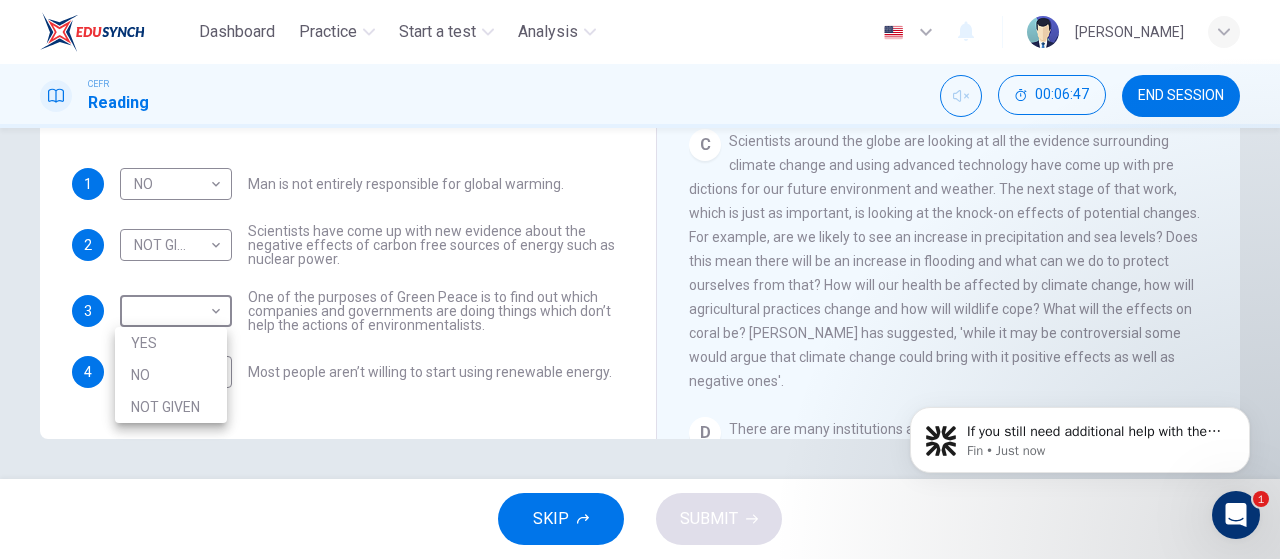 click on "NOT GIVEN" at bounding box center (171, 407) 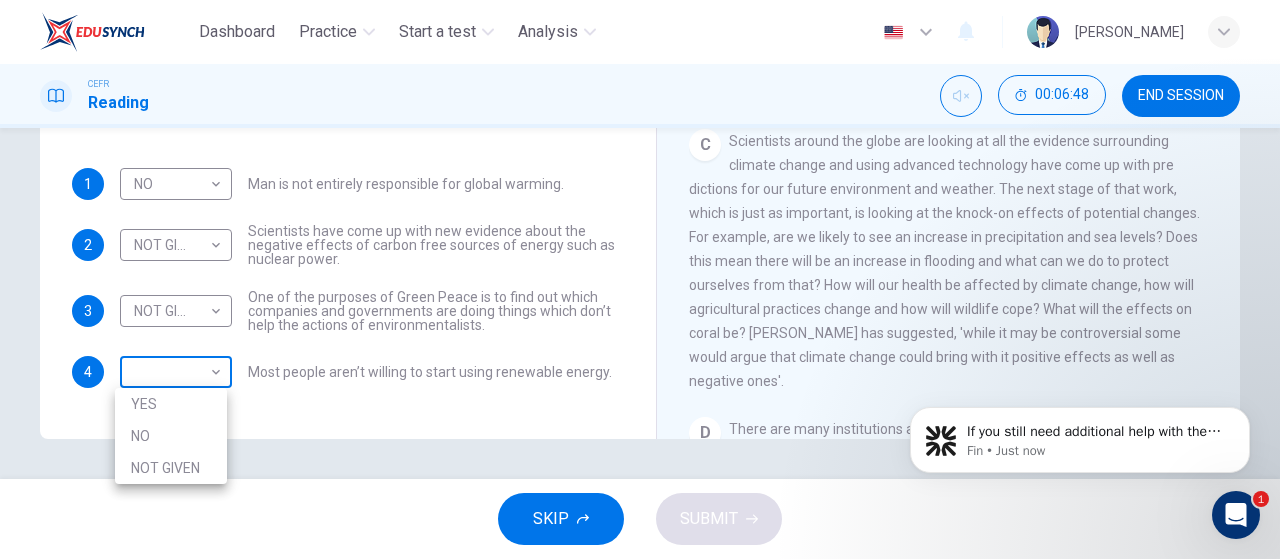 click on "Dashboard Practice Start a test Analysis English en ​ FARHANAH BINTI KHAIRUL FAHMI CEFR Reading 00:06:48 END SESSION Question 10 Do the following statements agree with the information given in the Reading Passage? In the boxes below, write YES if the statement agrees with the views of the writer NO if the statement contradicts the views of the writer NOT GIVEN if it is impossible to say what the writer thinks about this 1 NO NO ​ Man is not entirely responsible for global warming. 2 NOT GIVEN NOT GIVEN ​ Scientists have come up with new evidence about the negative effects of carbon free sources of energy such as nuclear power. 3 NOT GIVEN NOT GIVEN ​ One of the purposes of Green Peace is to find out which companies and governments are doing things which don’t help the actions of environmentalists. 4 ​ ​ Most people aren’t willing to start using renewable energy. The Climate of the Earth CLICK TO ZOOM Click to Zoom A B C D E SKIP SUBMIT Dashboard Practice Start a test Analysis Notifications 1" at bounding box center (640, 279) 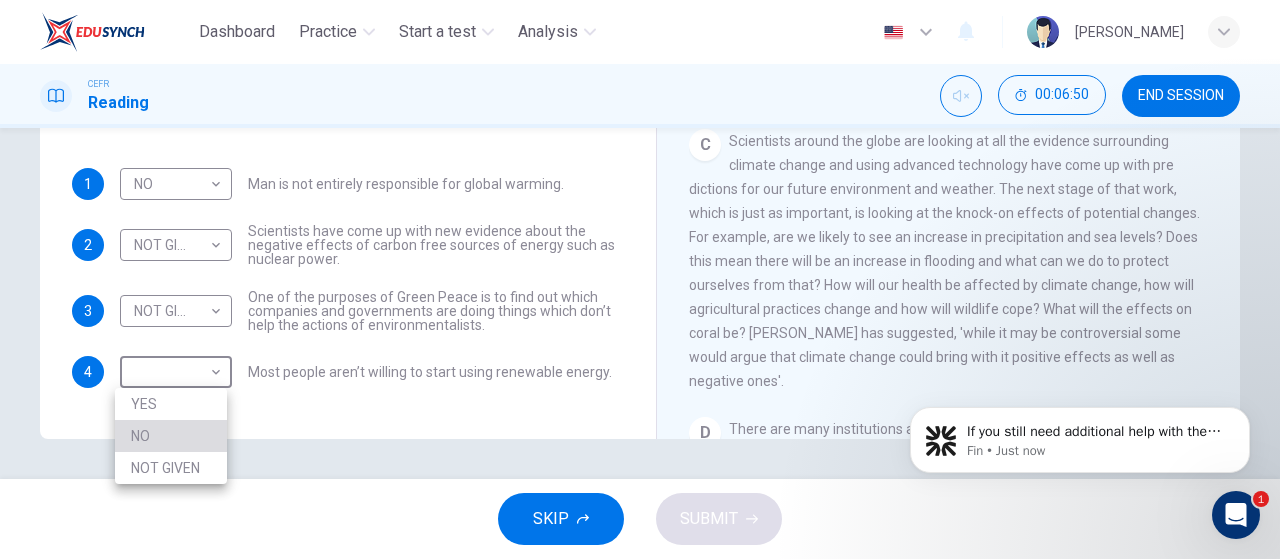 click on "NO" at bounding box center (171, 436) 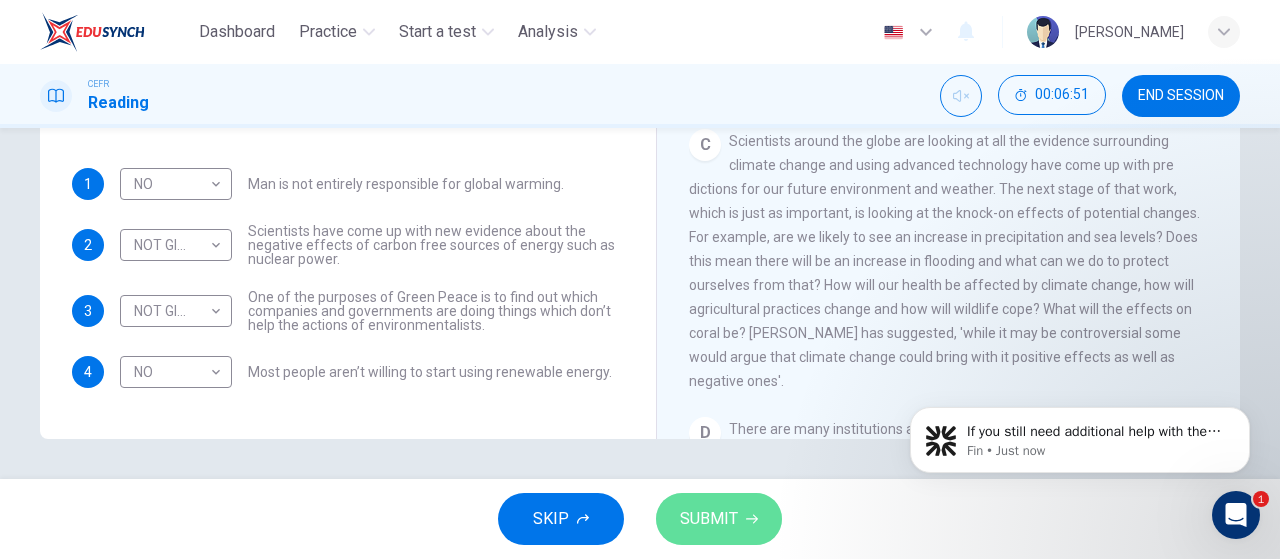 click on "SUBMIT" at bounding box center (719, 519) 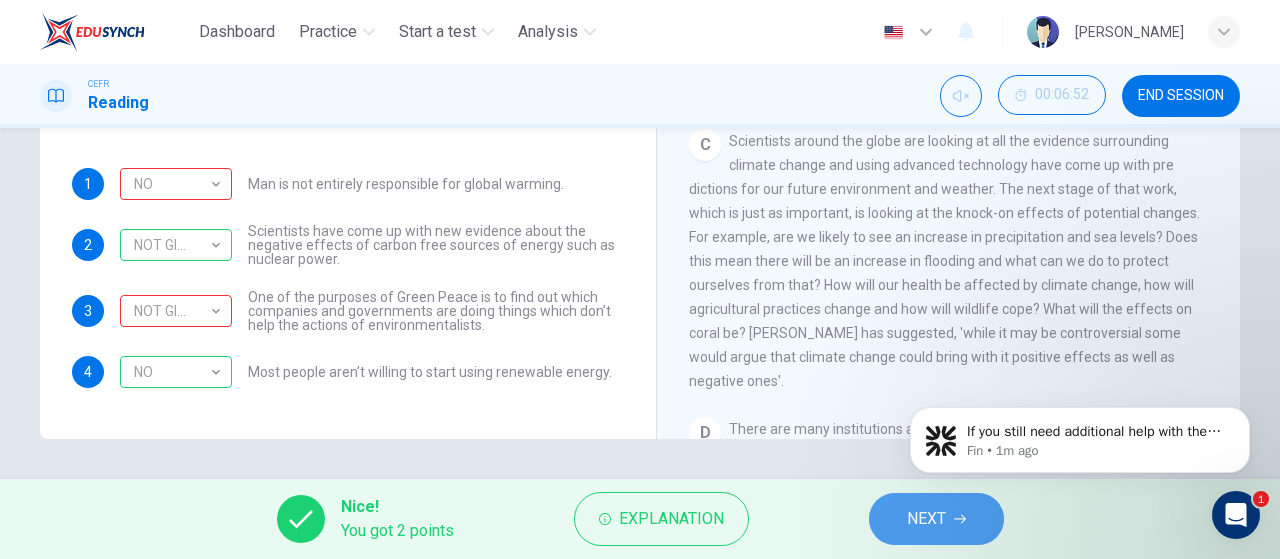 click on "NEXT" at bounding box center [936, 519] 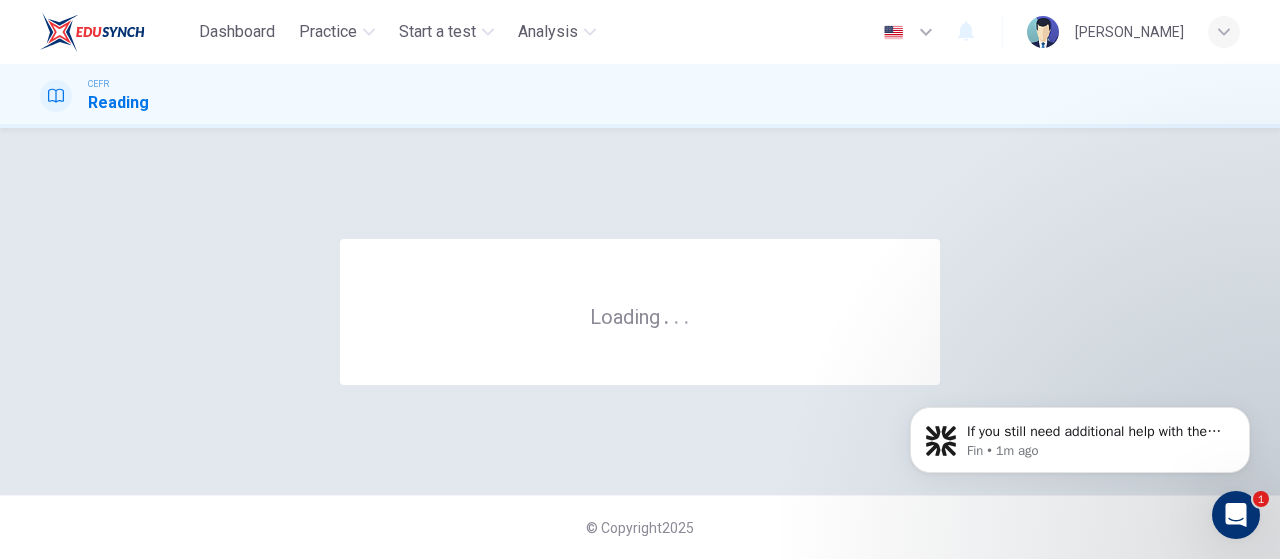 scroll, scrollTop: 0, scrollLeft: 0, axis: both 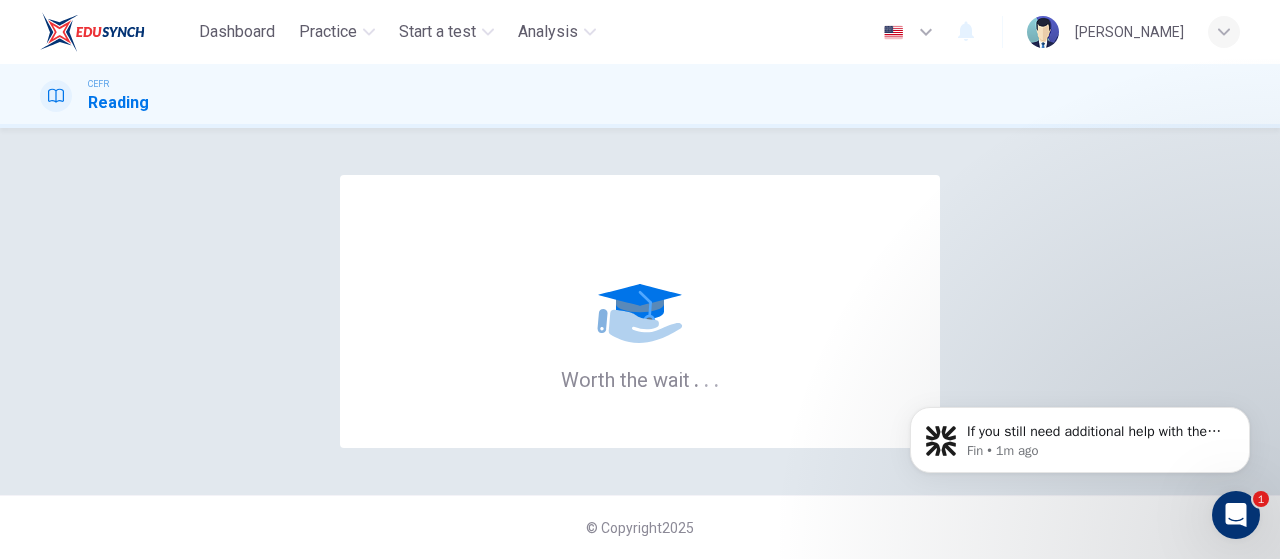 click at bounding box center [1236, 515] 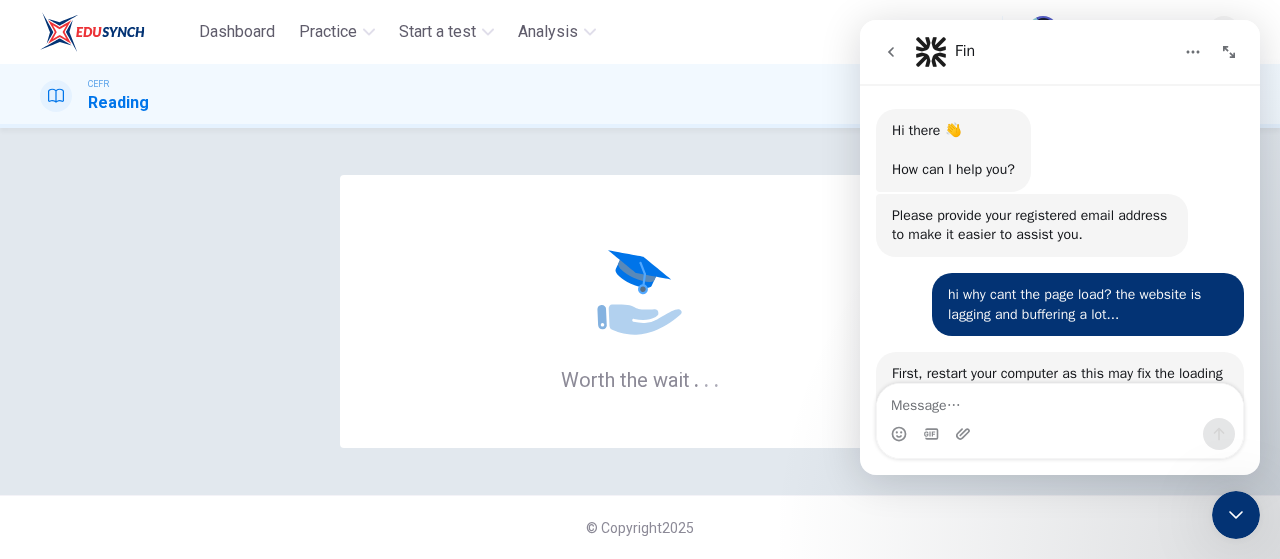 scroll, scrollTop: 2, scrollLeft: 0, axis: vertical 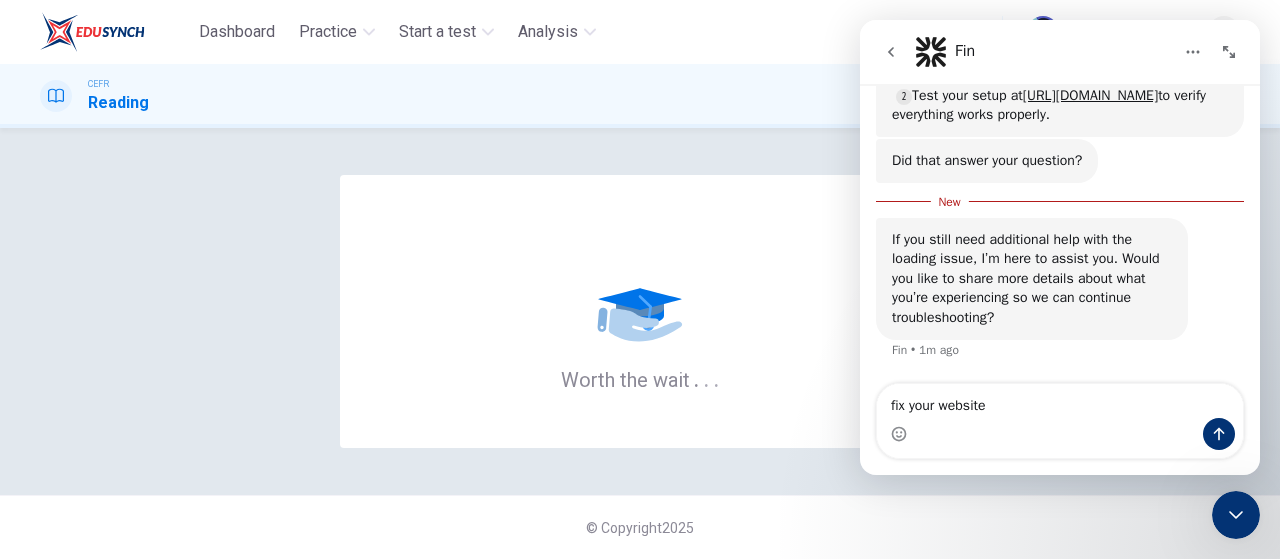 type on "fix your website" 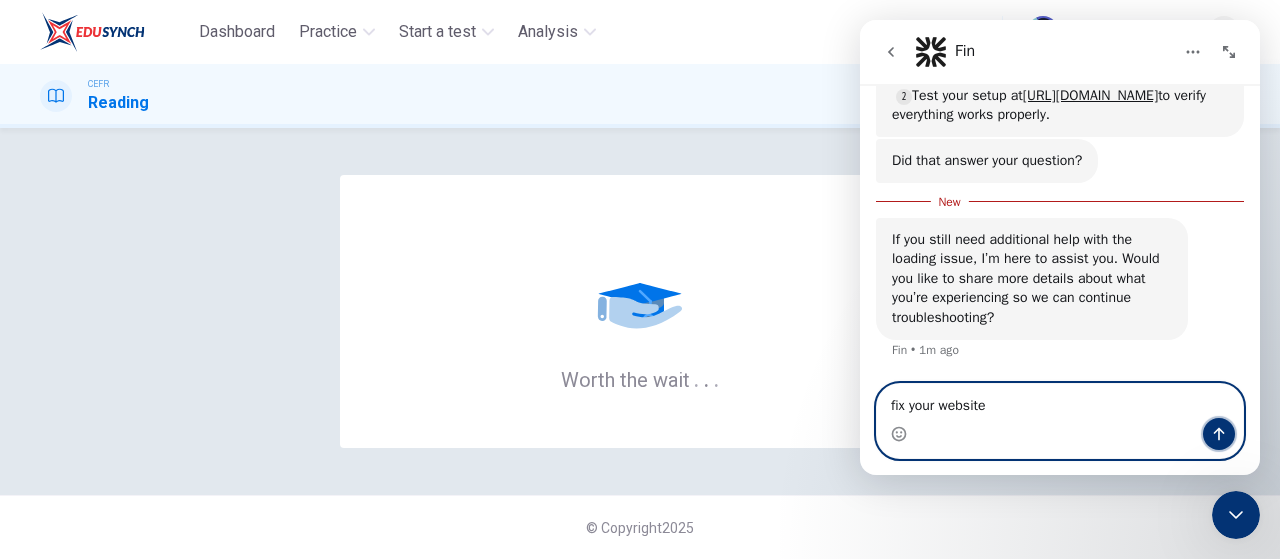 click 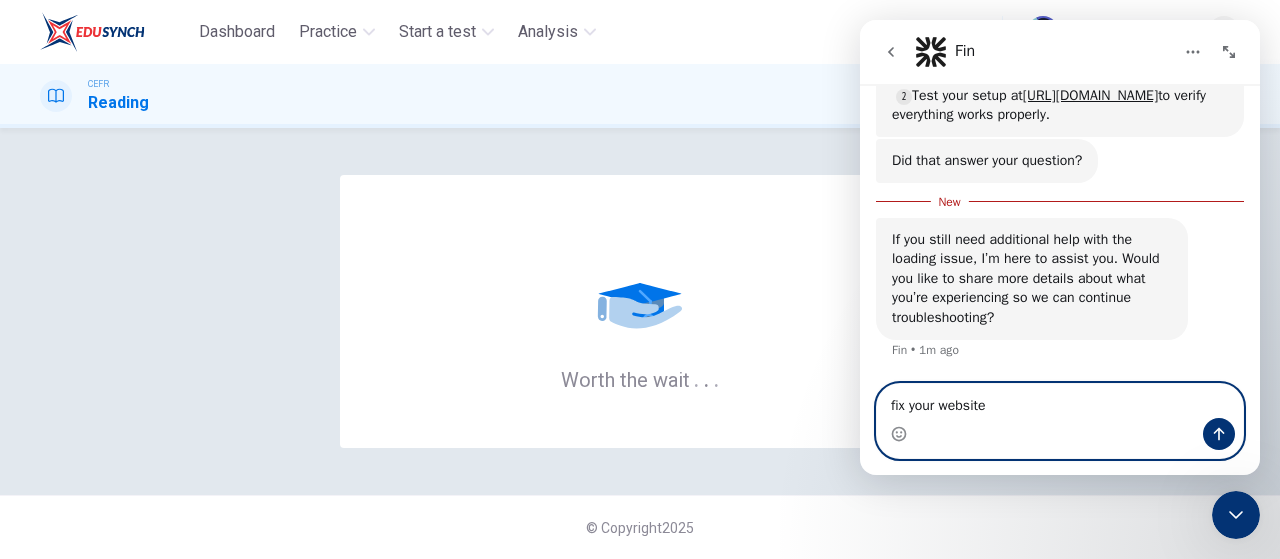 type 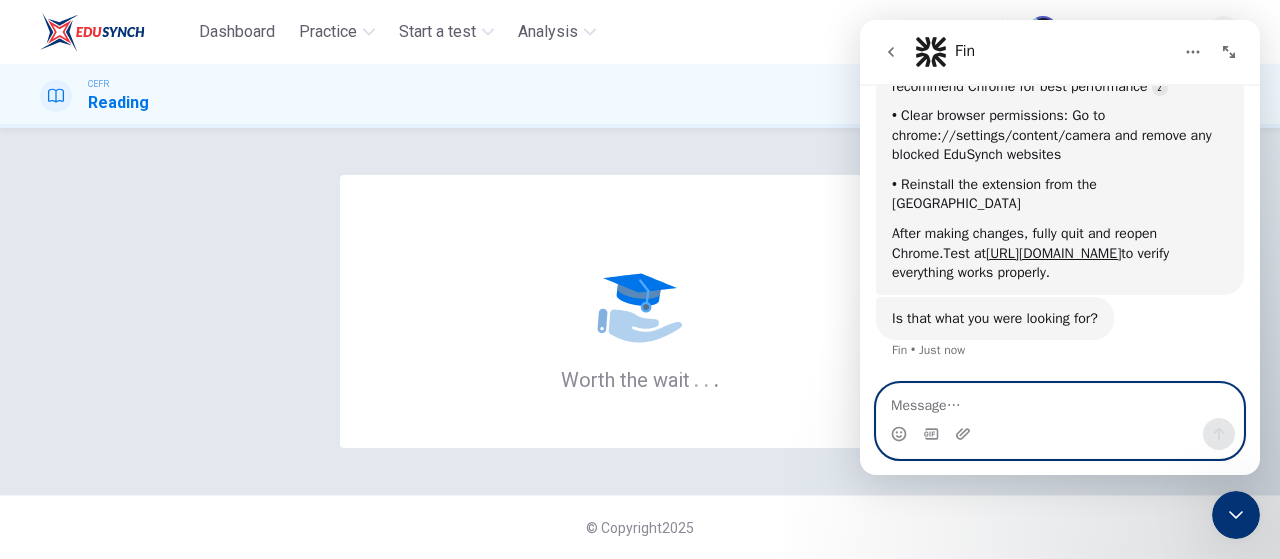 scroll, scrollTop: 2508, scrollLeft: 0, axis: vertical 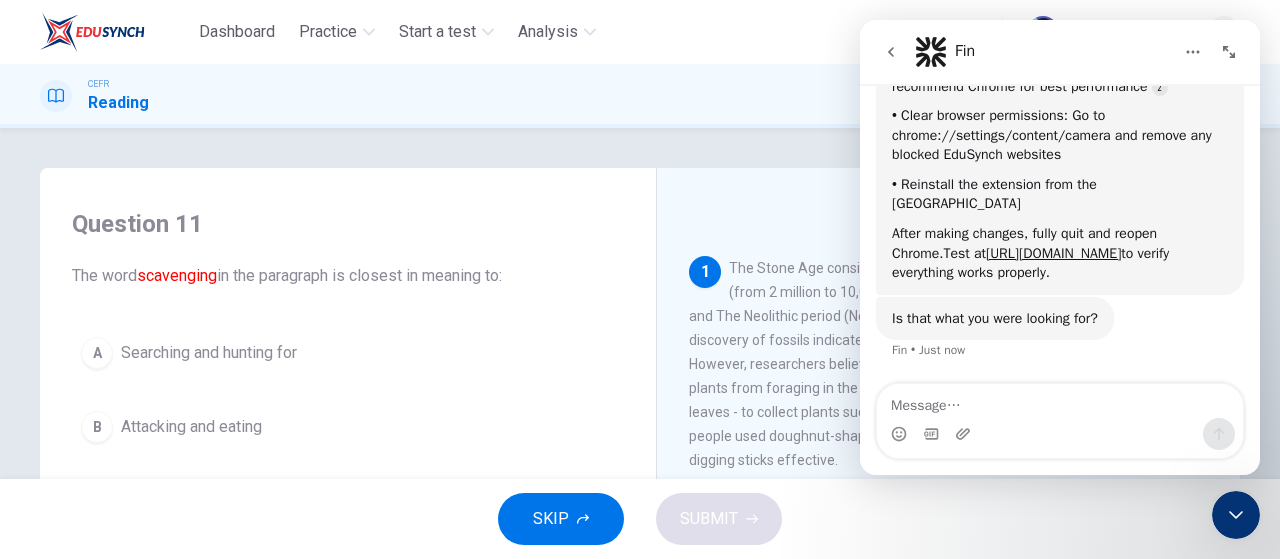 click at bounding box center (1236, 515) 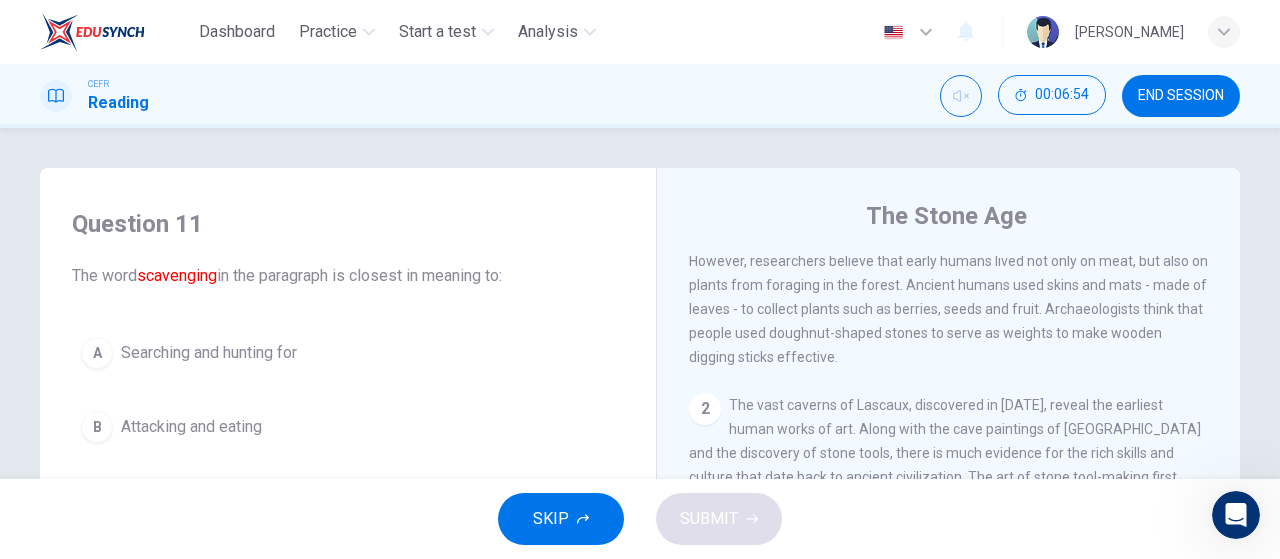 scroll, scrollTop: 104, scrollLeft: 0, axis: vertical 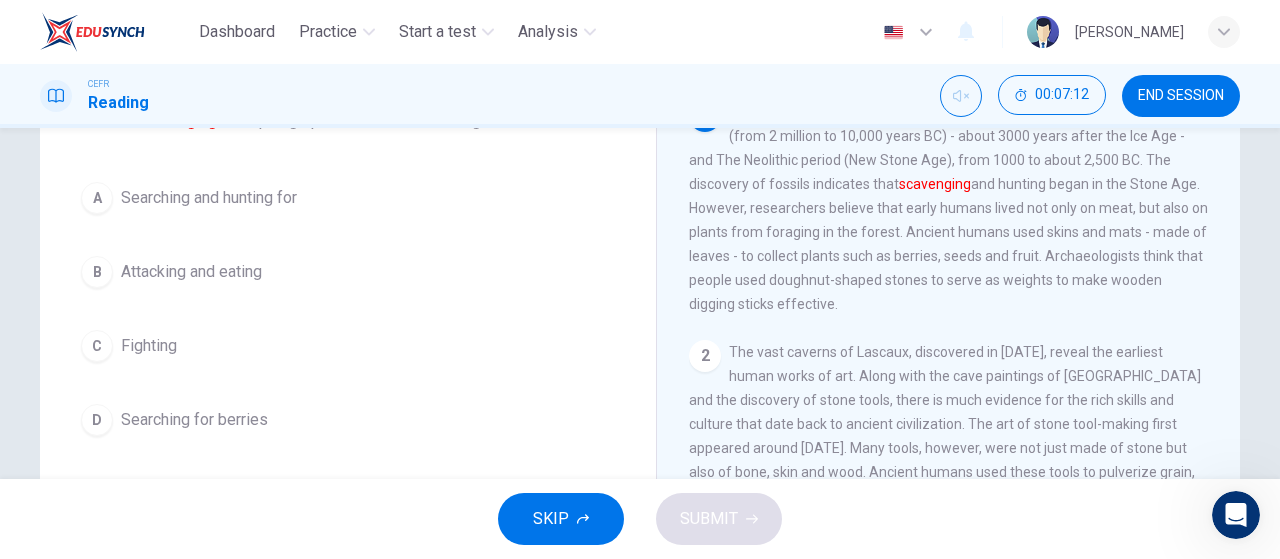 click on "Attacking and eating" at bounding box center (191, 272) 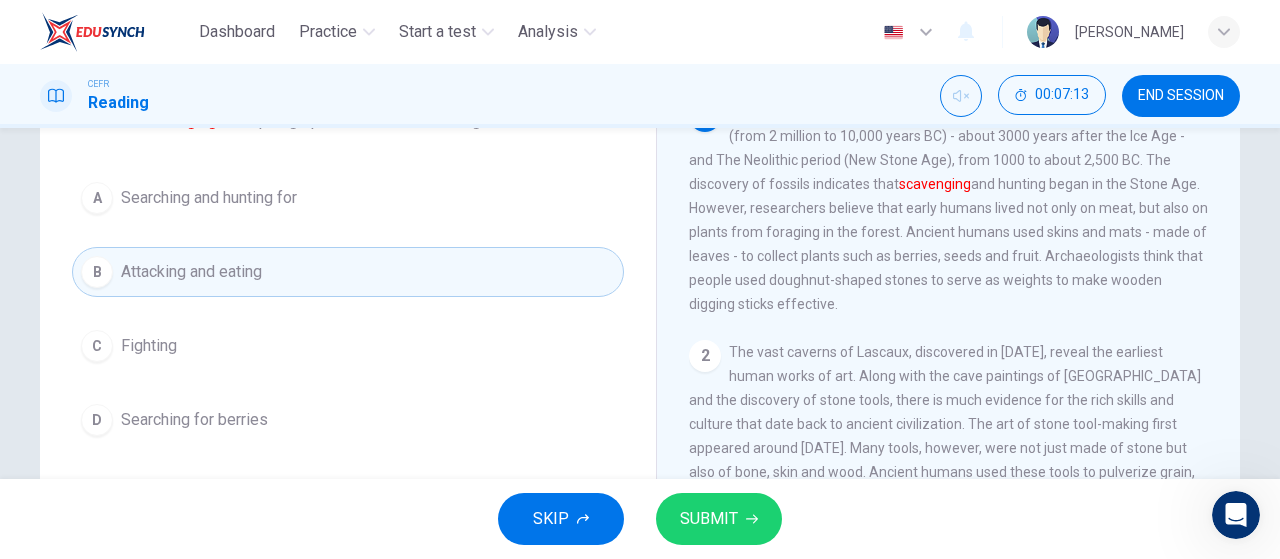 click on "A" at bounding box center [97, 198] 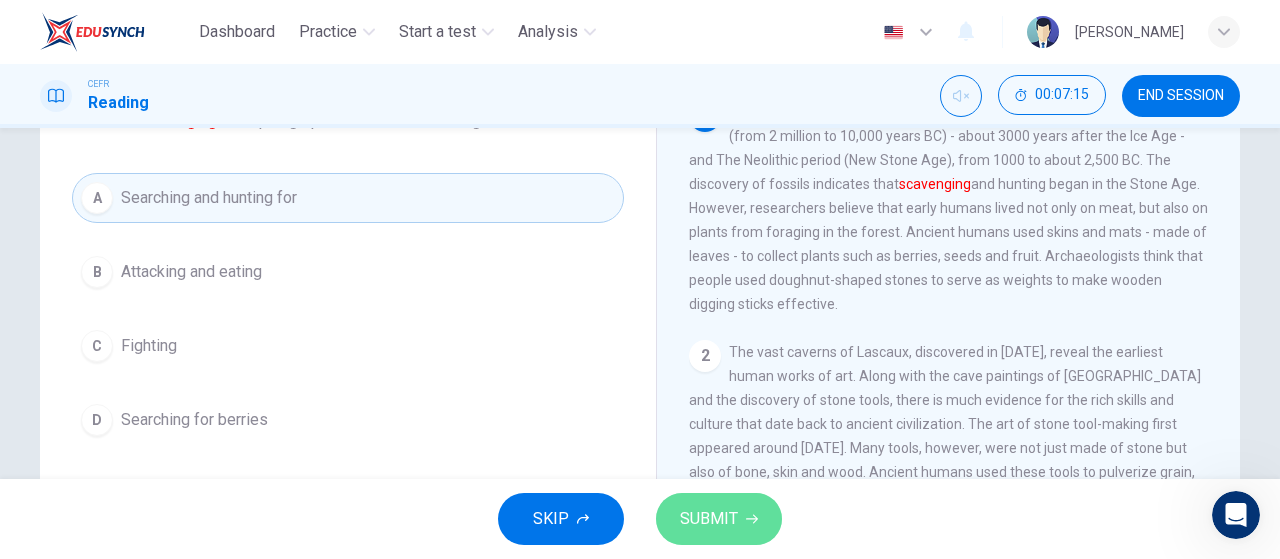click on "SUBMIT" at bounding box center [719, 519] 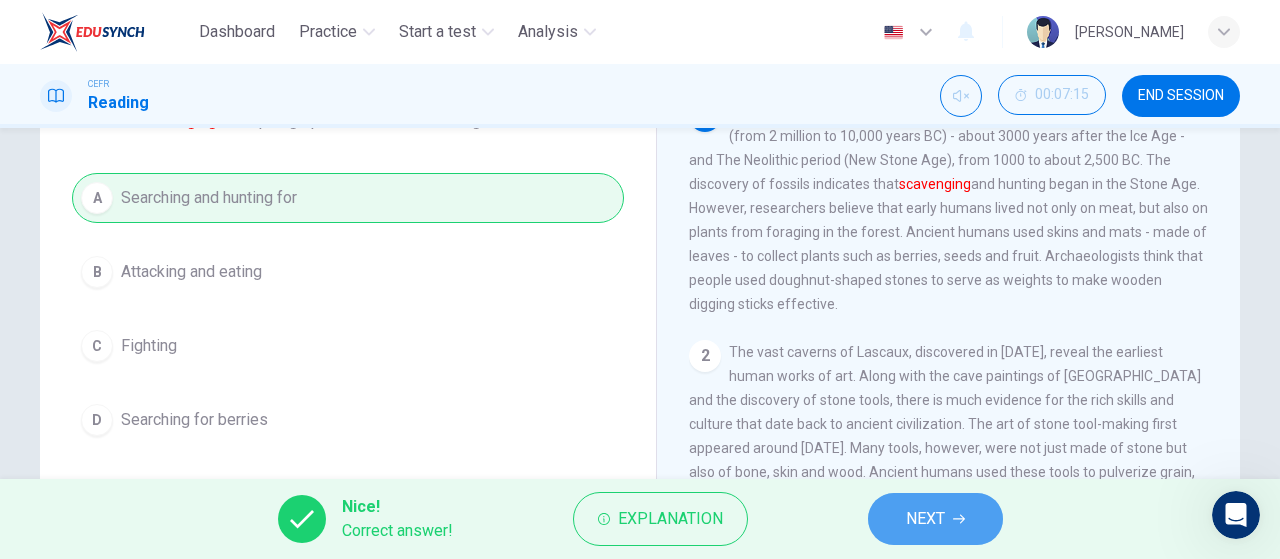 click on "NEXT" at bounding box center (935, 519) 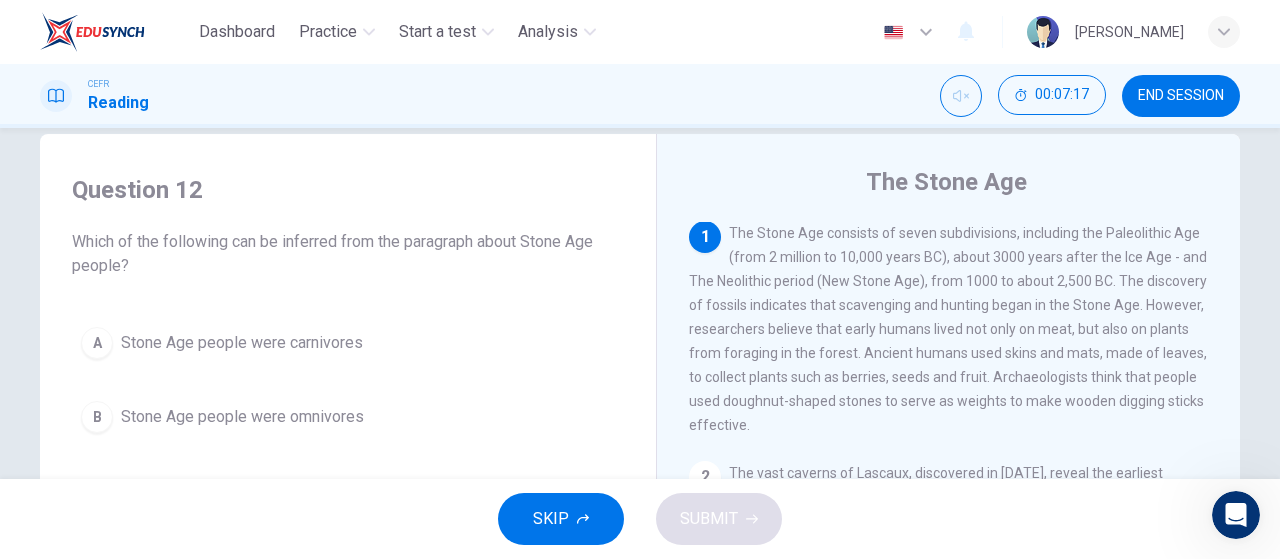 scroll, scrollTop: 29, scrollLeft: 0, axis: vertical 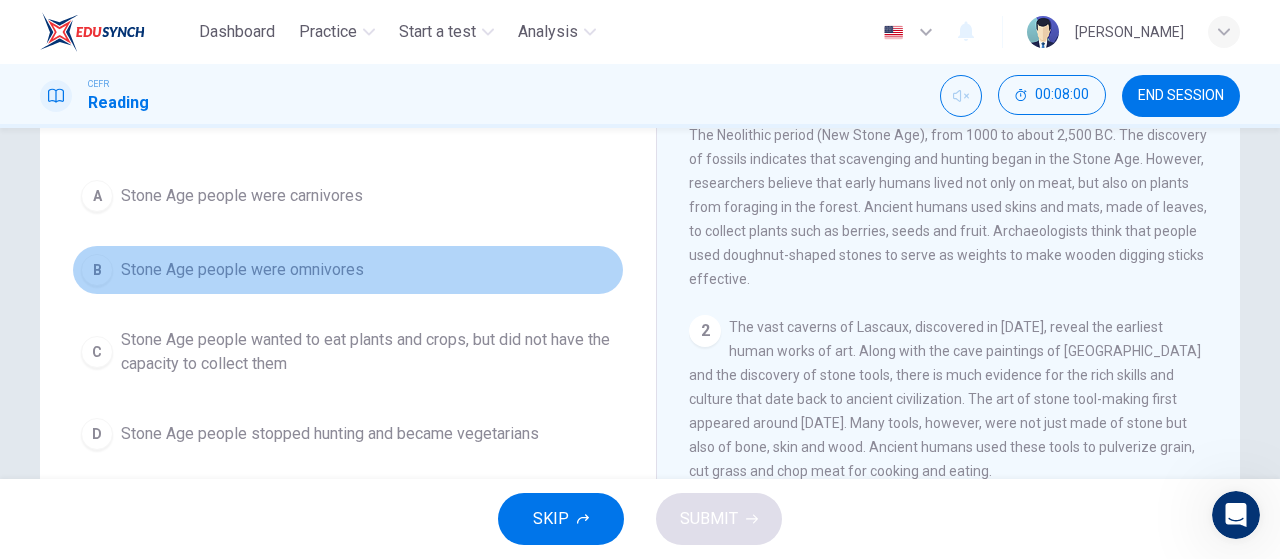 click on "B" at bounding box center [97, 270] 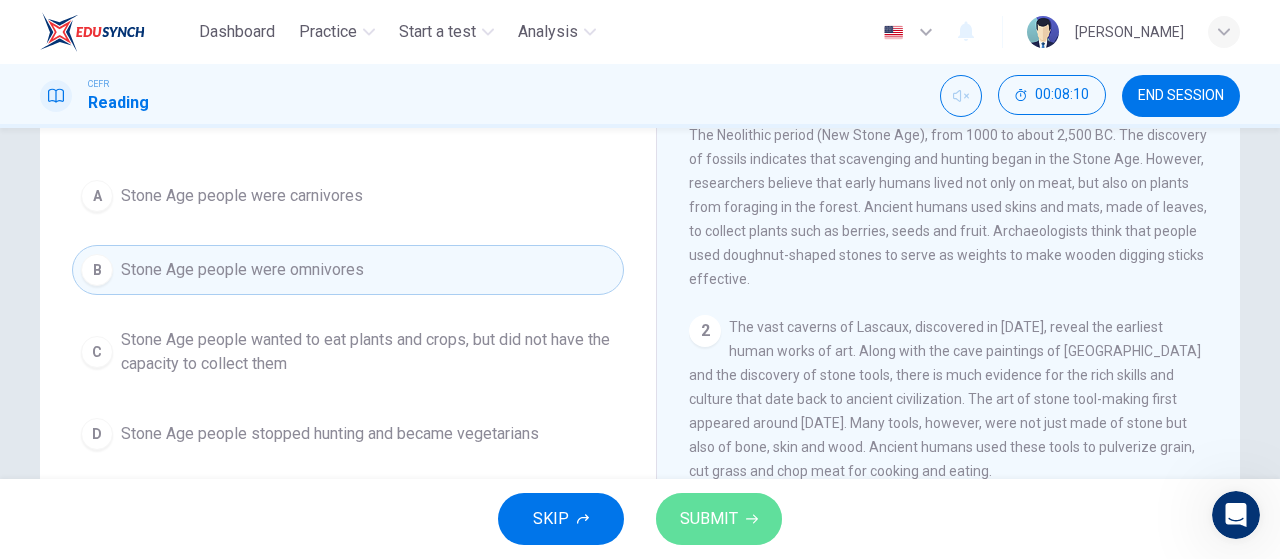 click on "SUBMIT" at bounding box center (709, 519) 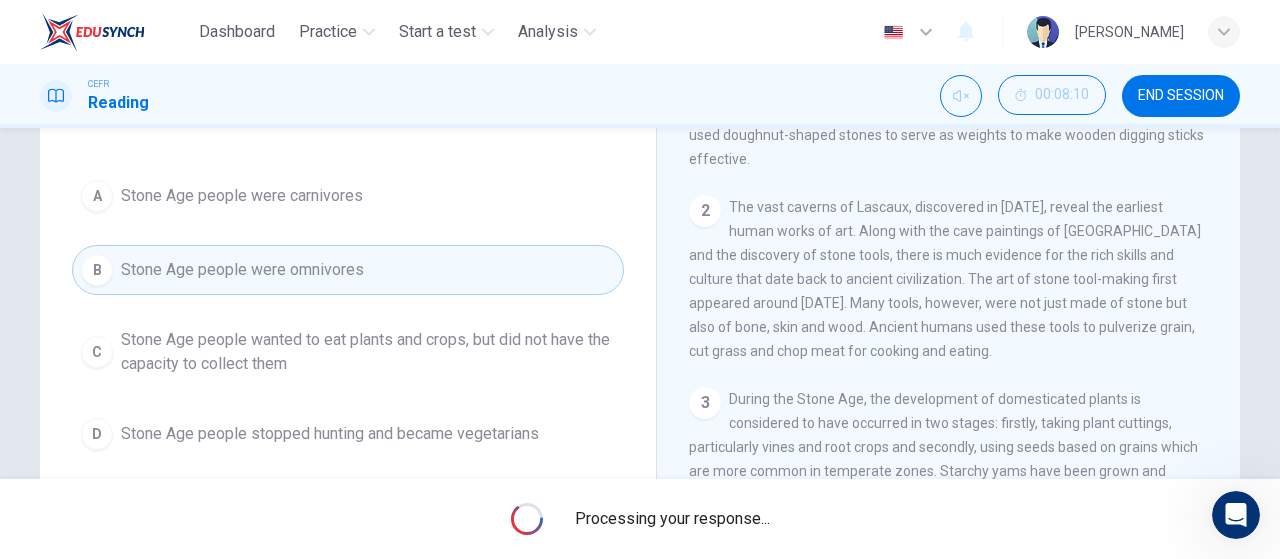 scroll, scrollTop: 125, scrollLeft: 0, axis: vertical 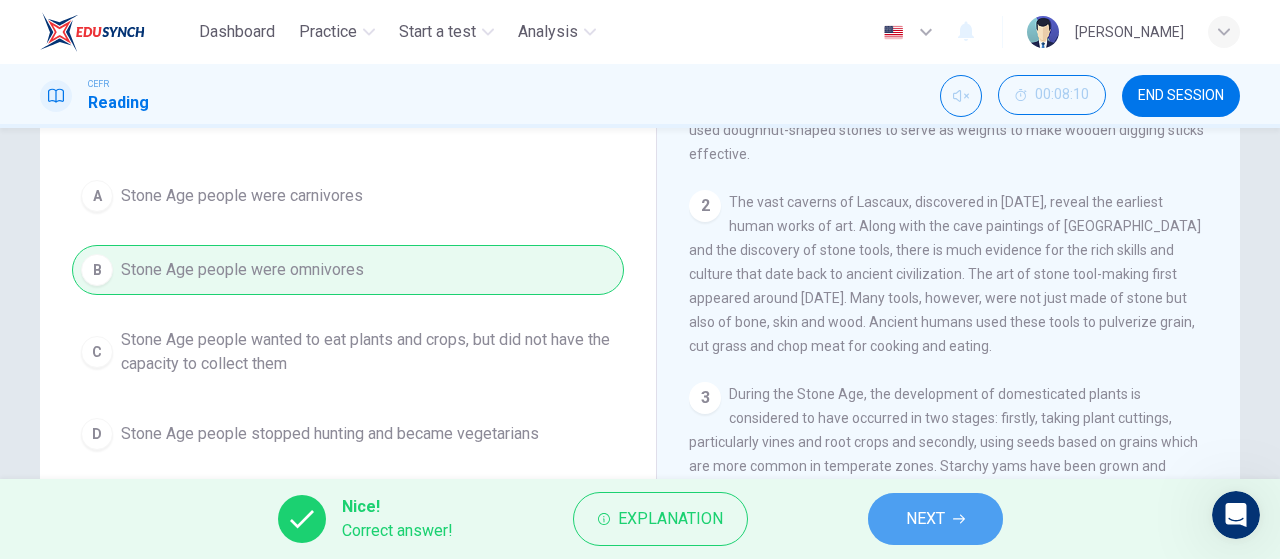 click on "NEXT" at bounding box center [925, 519] 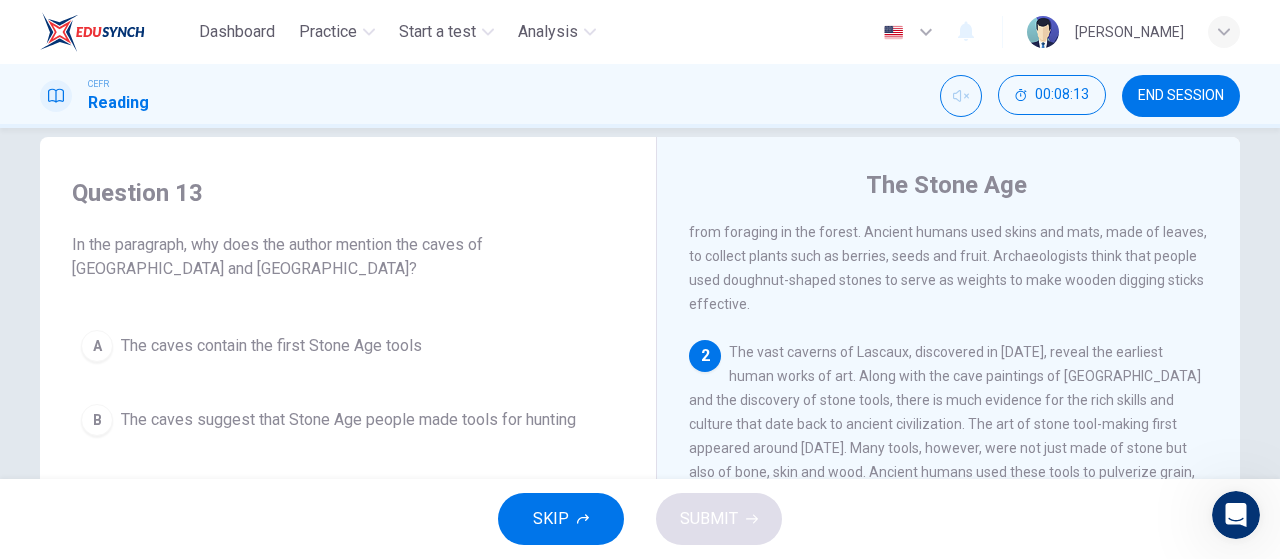 scroll, scrollTop: 30, scrollLeft: 0, axis: vertical 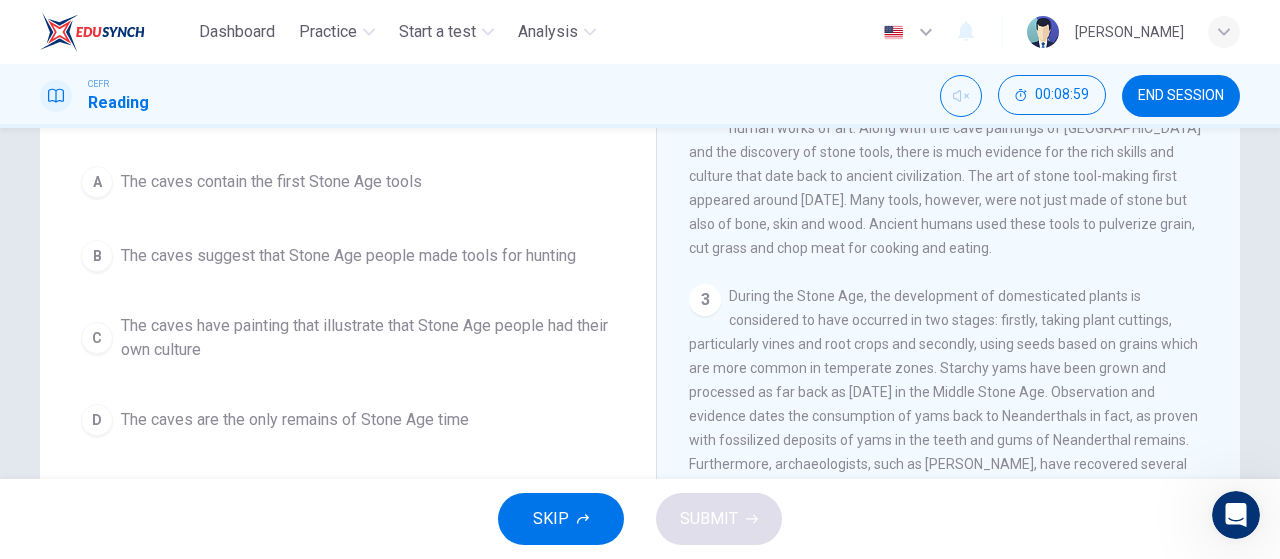 click on "A" at bounding box center [97, 182] 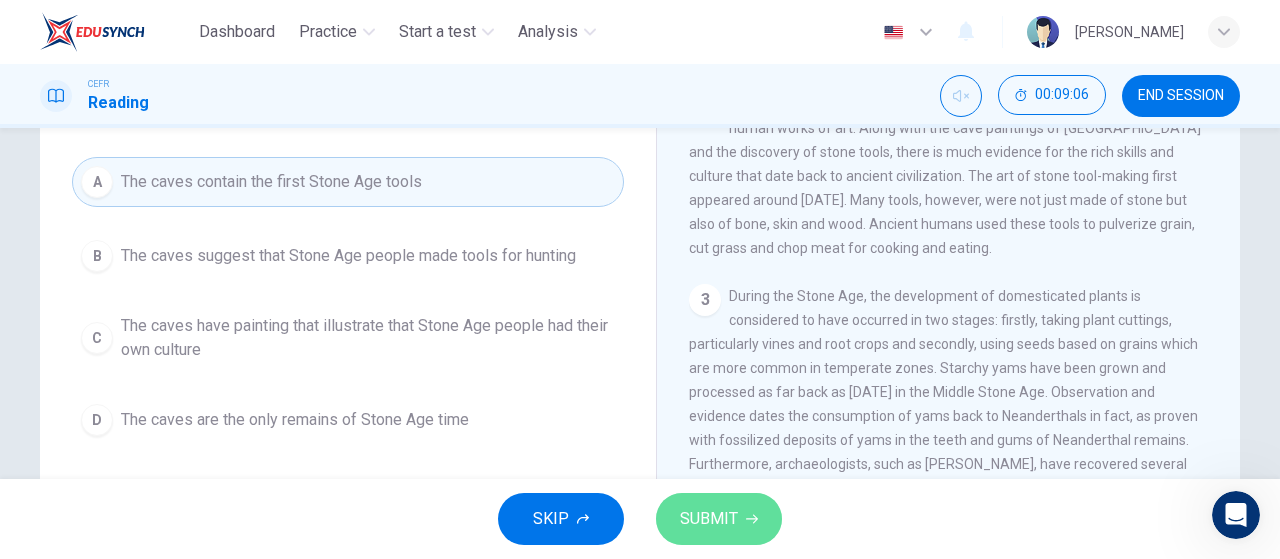click on "SUBMIT" at bounding box center [719, 519] 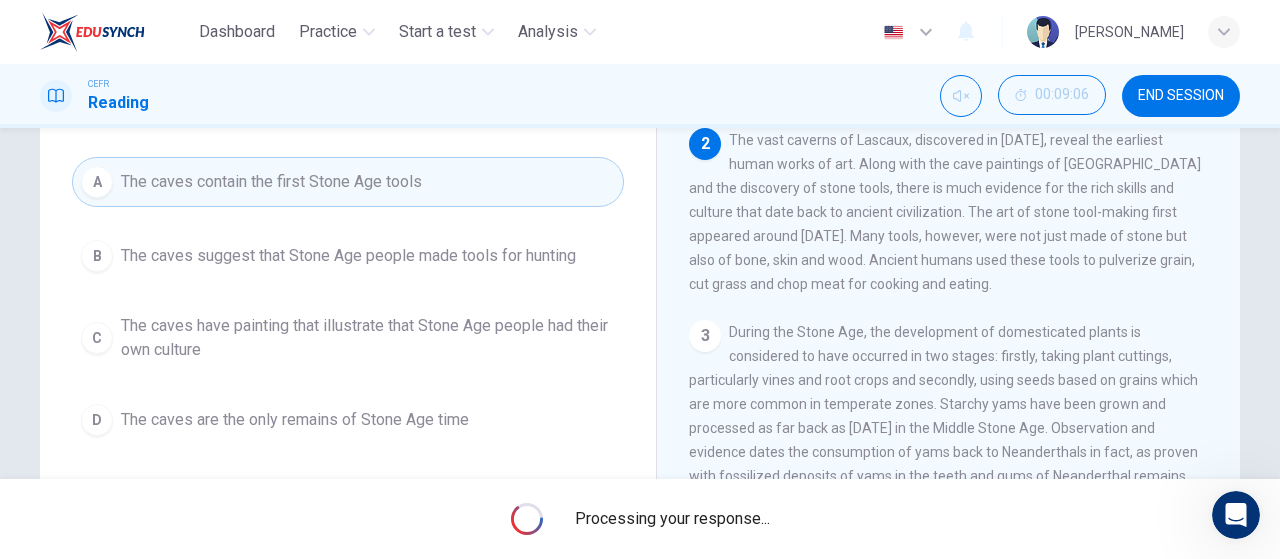 scroll, scrollTop: 172, scrollLeft: 0, axis: vertical 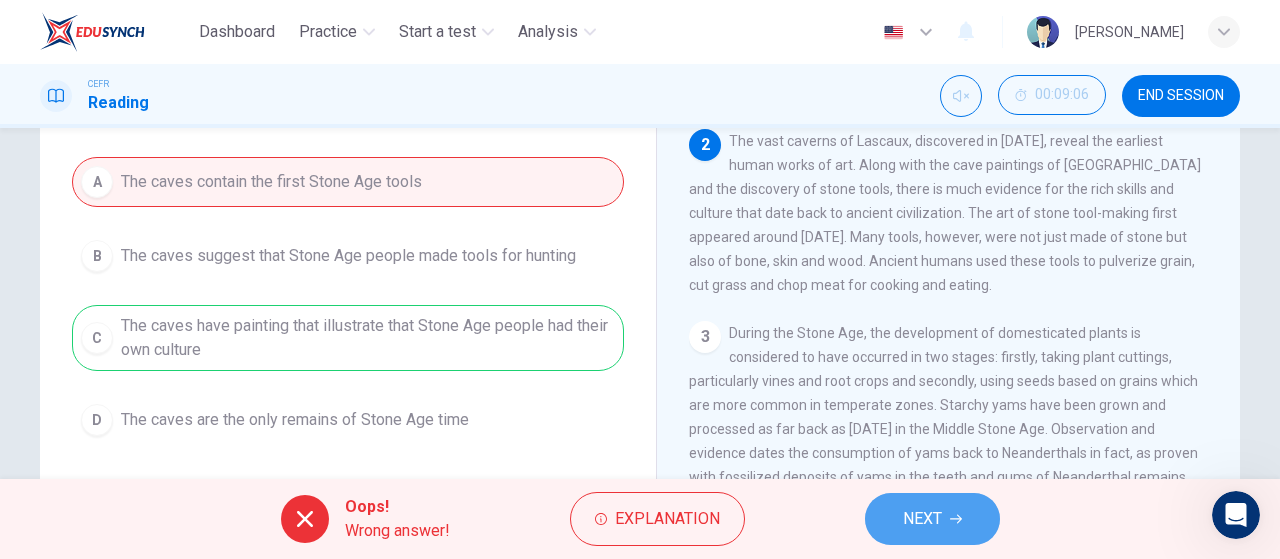 click on "NEXT" at bounding box center [922, 519] 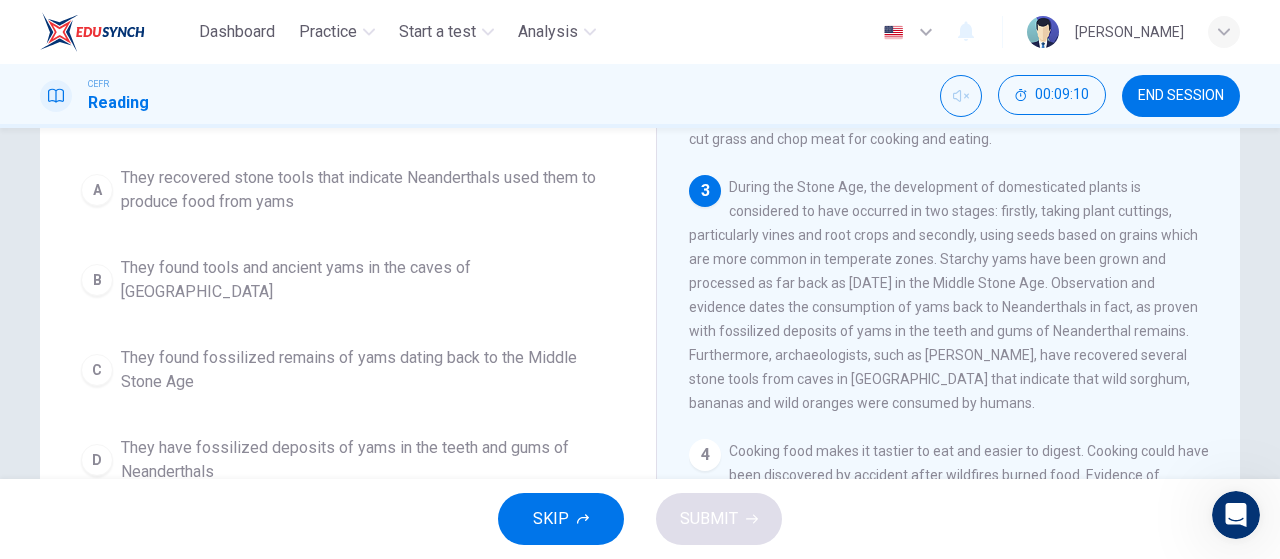 scroll, scrollTop: 329, scrollLeft: 0, axis: vertical 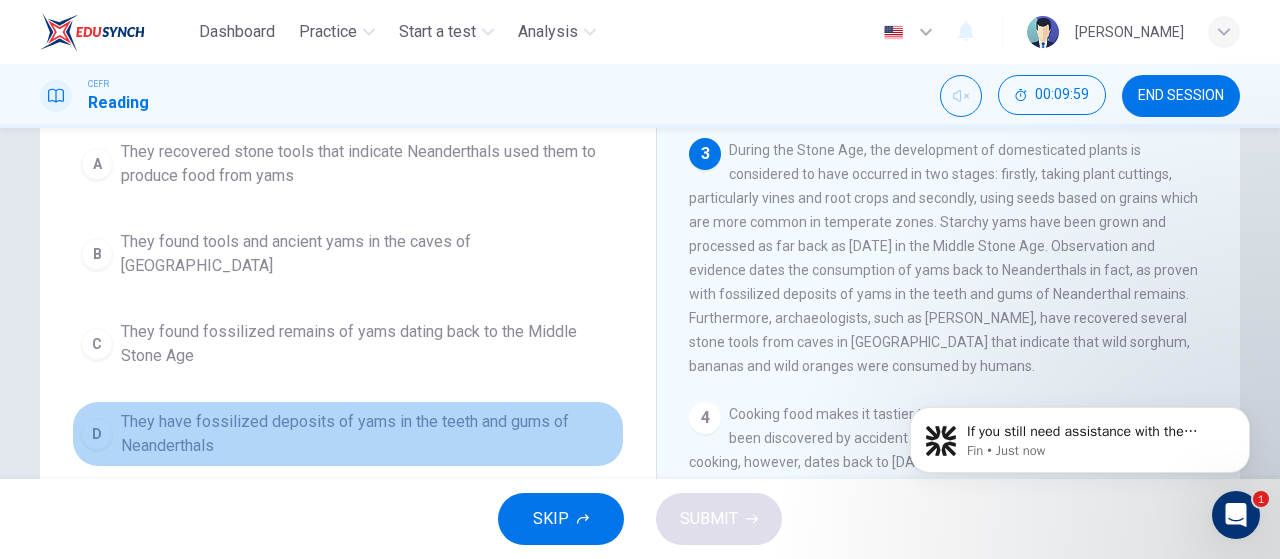 click on "D" at bounding box center (97, 434) 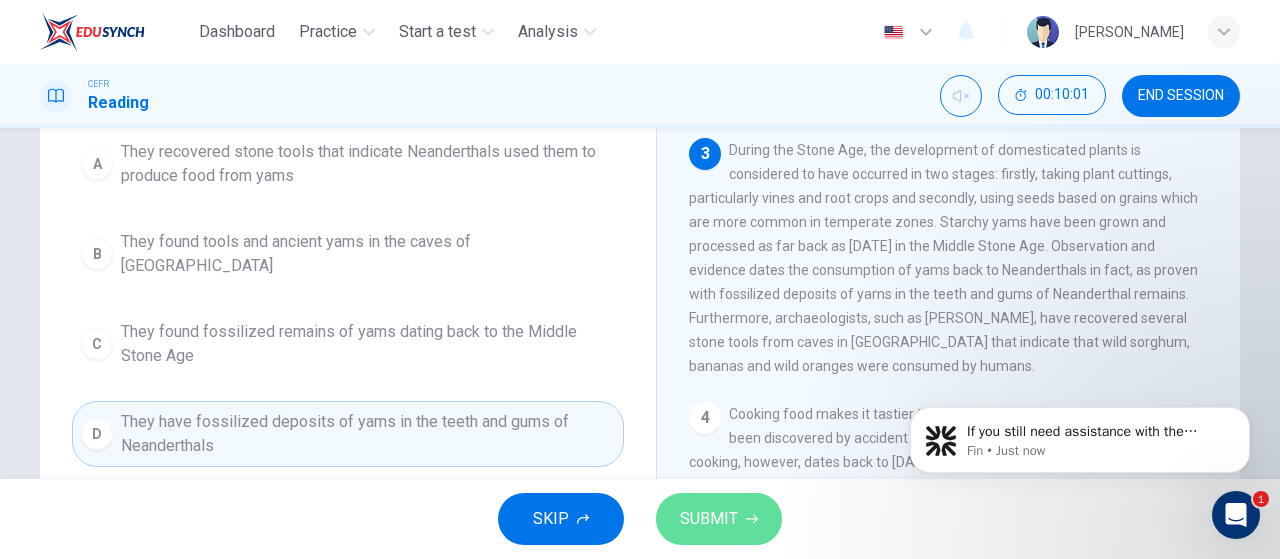 click on "SUBMIT" at bounding box center [709, 519] 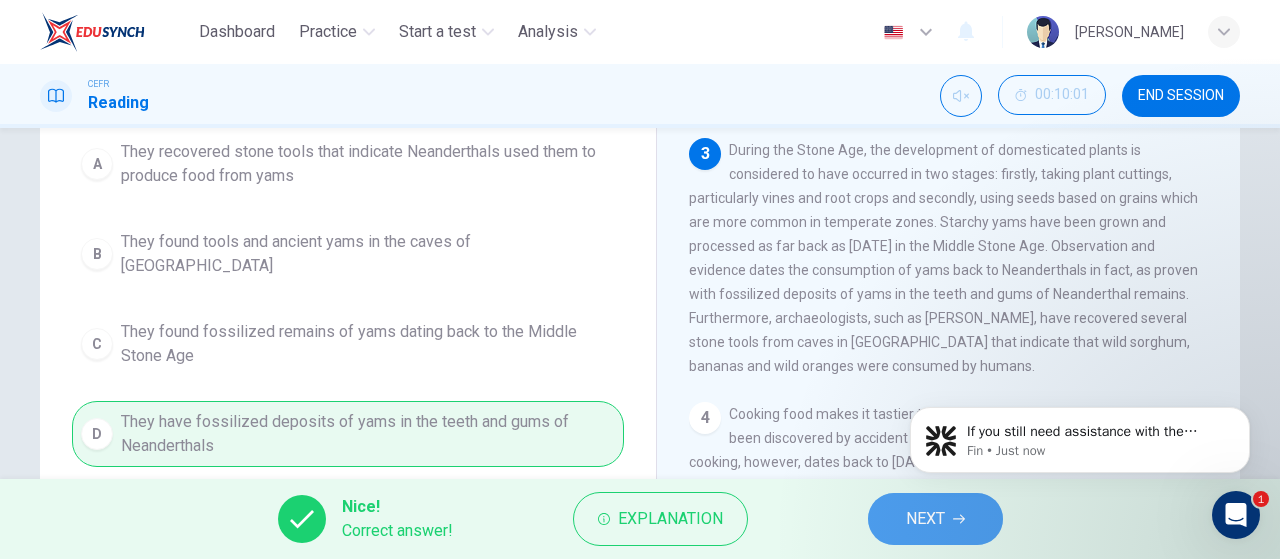 click on "NEXT" at bounding box center [925, 519] 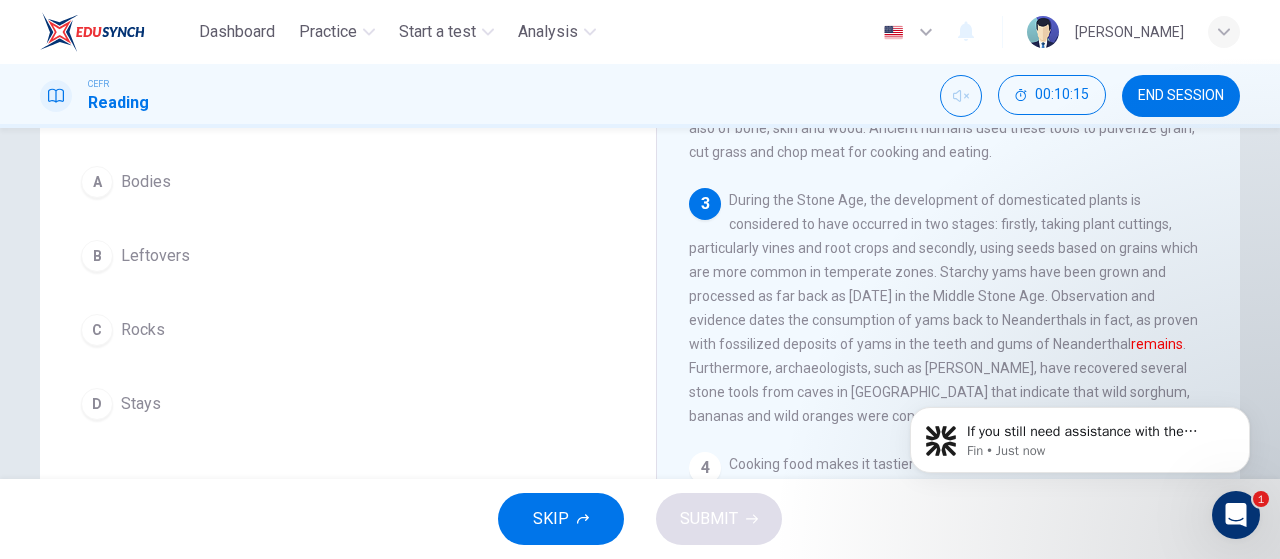 scroll, scrollTop: 172, scrollLeft: 0, axis: vertical 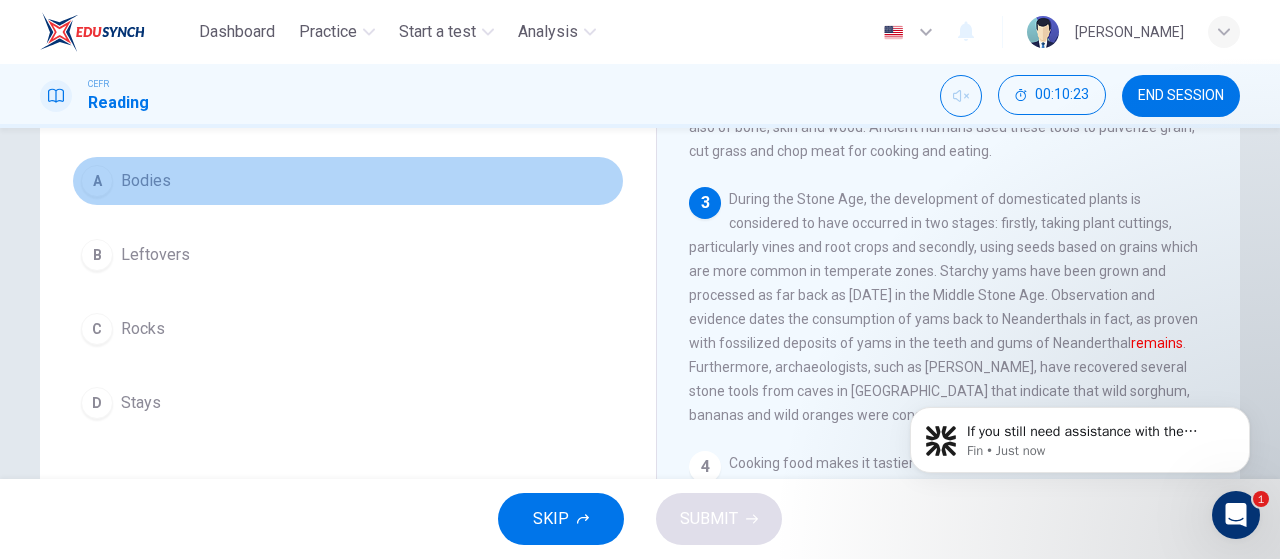 click on "A" at bounding box center (97, 181) 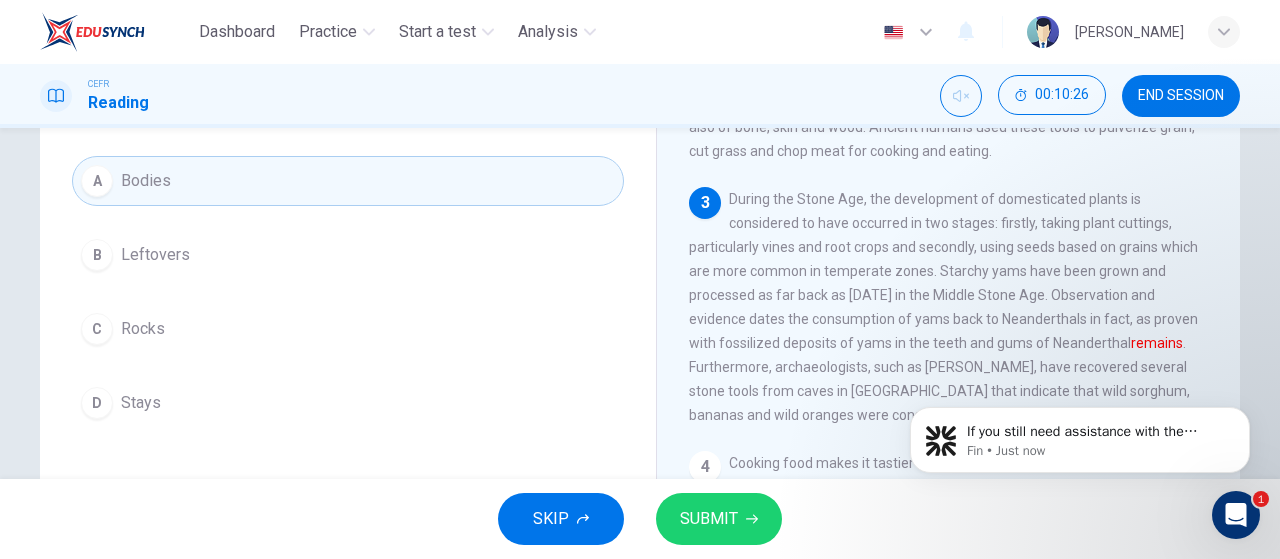 click on "SUBMIT" at bounding box center [709, 519] 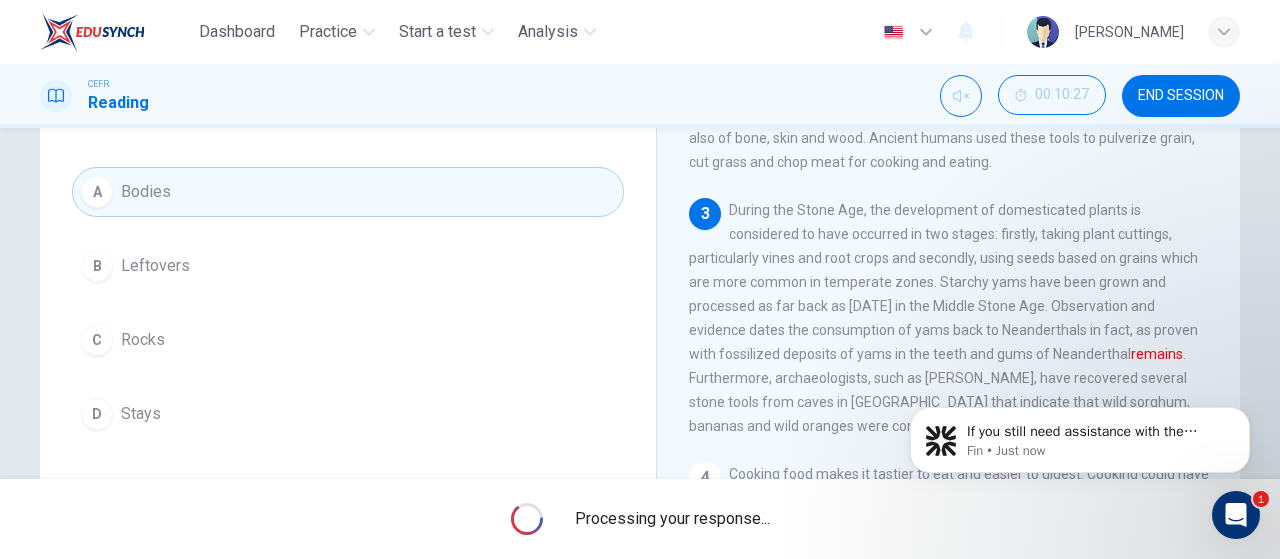 scroll, scrollTop: 179, scrollLeft: 0, axis: vertical 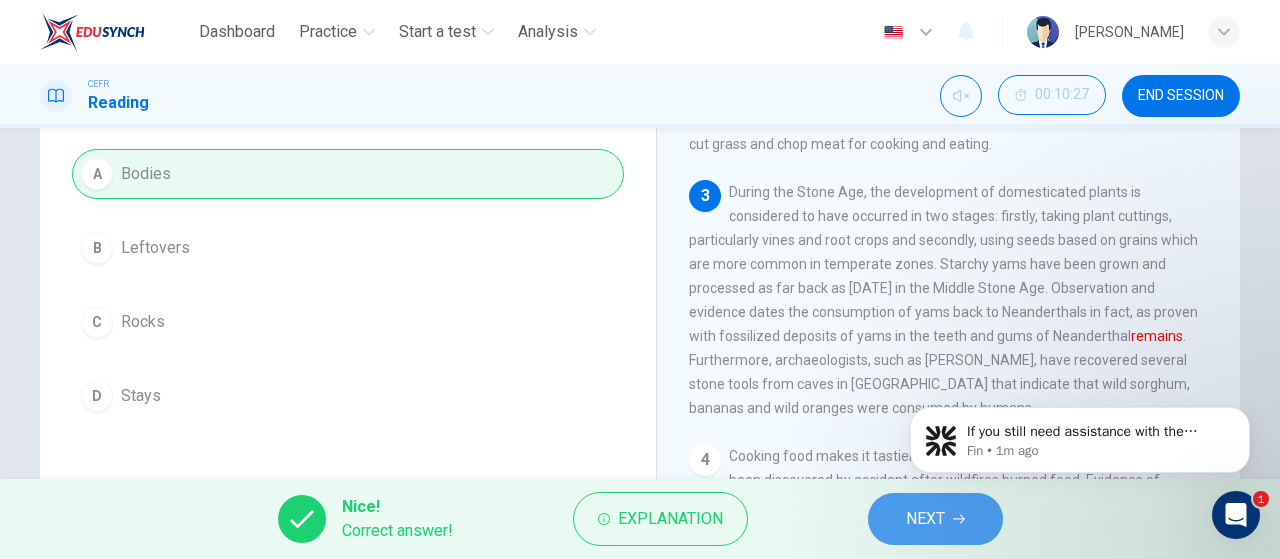 click 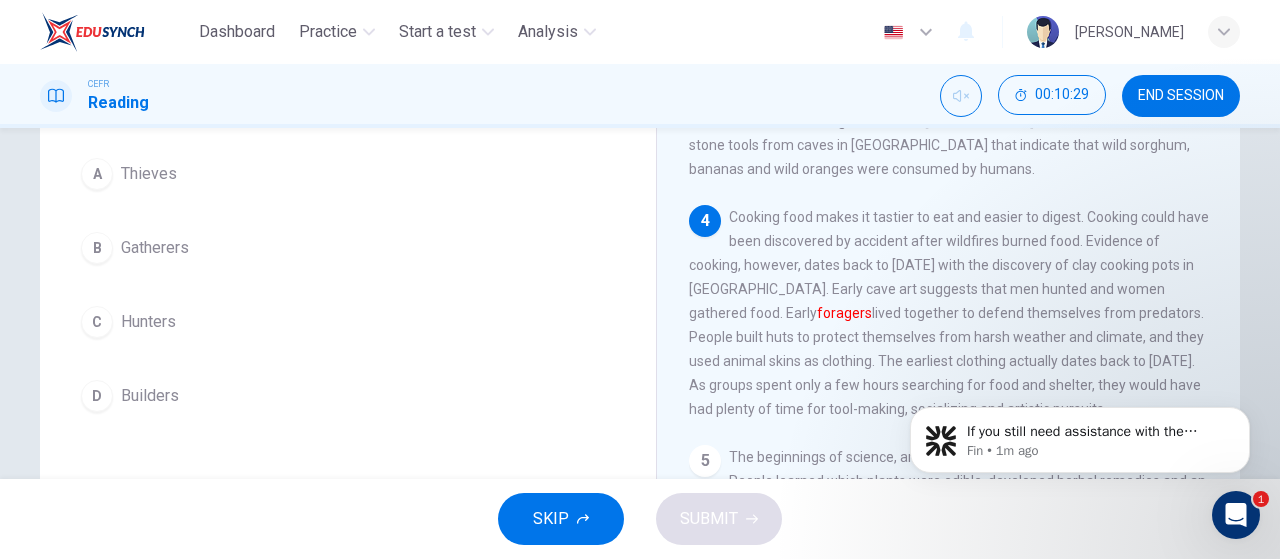 scroll, scrollTop: 570, scrollLeft: 0, axis: vertical 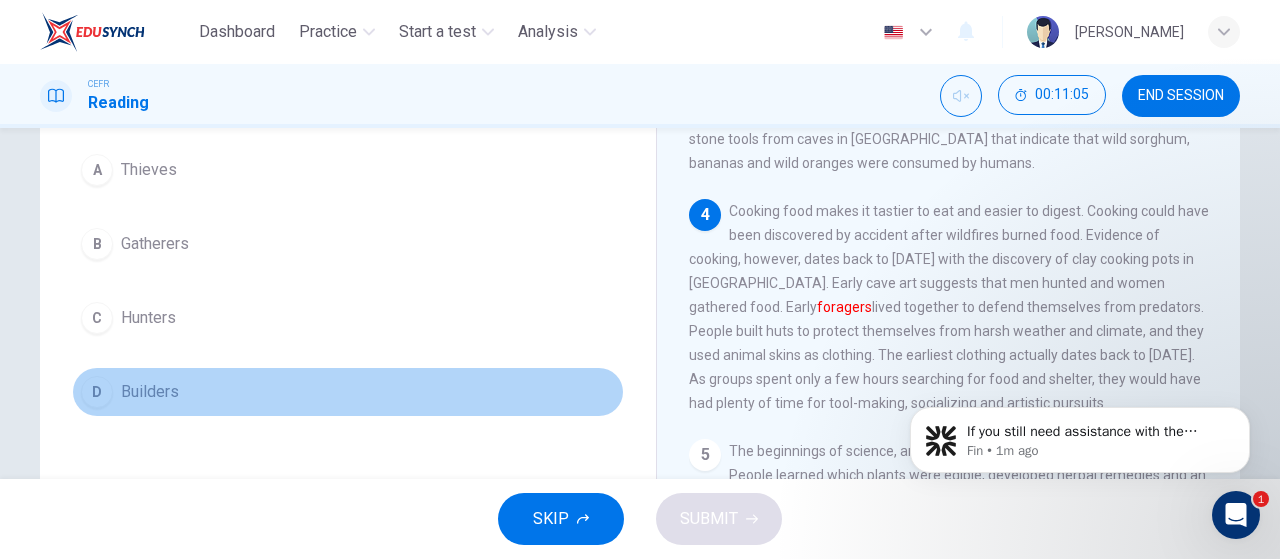 click on "D" at bounding box center (97, 392) 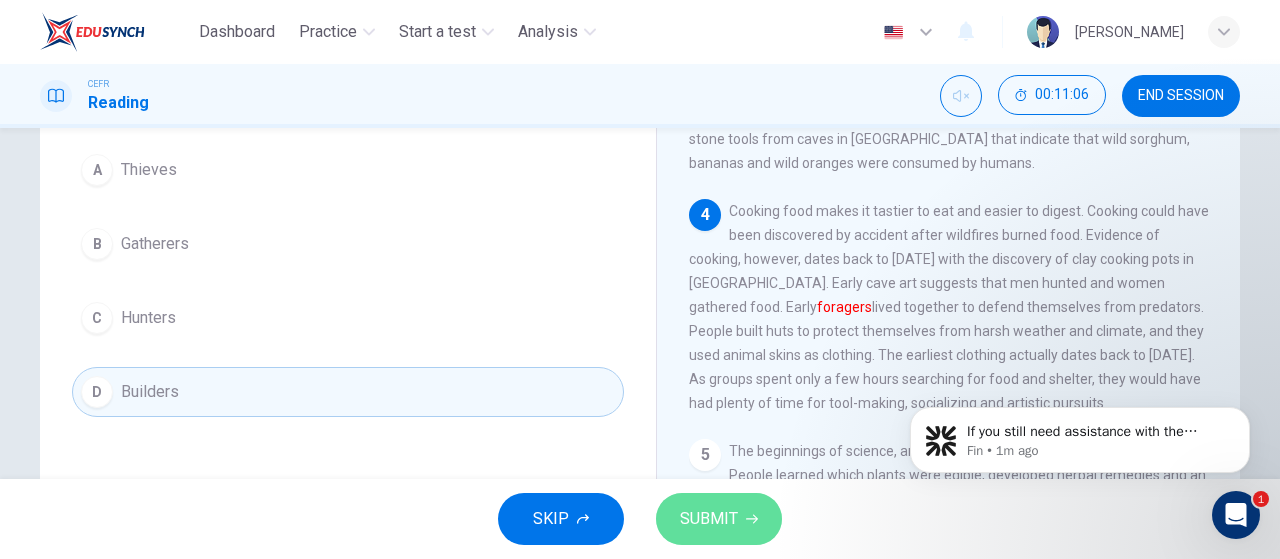 click on "SUBMIT" at bounding box center [709, 519] 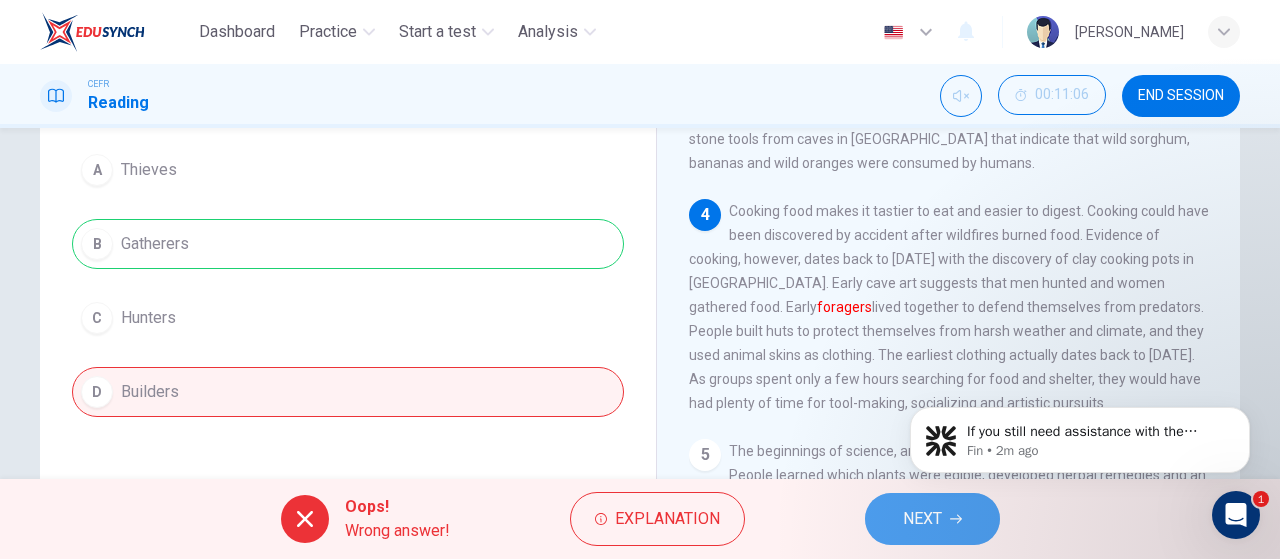 click on "NEXT" at bounding box center [922, 519] 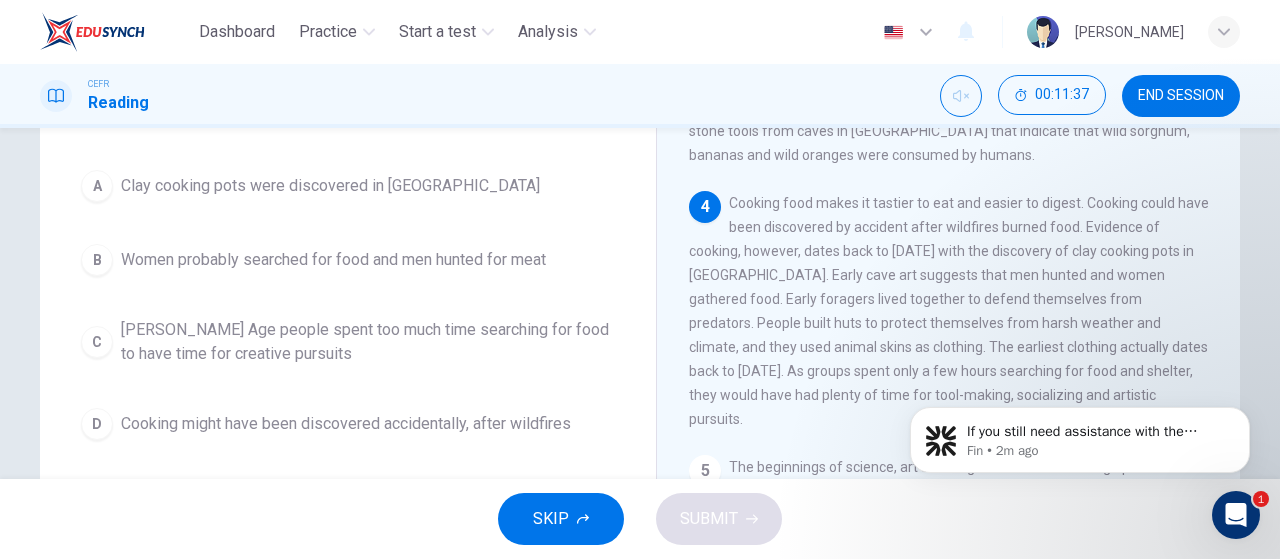 scroll, scrollTop: 192, scrollLeft: 0, axis: vertical 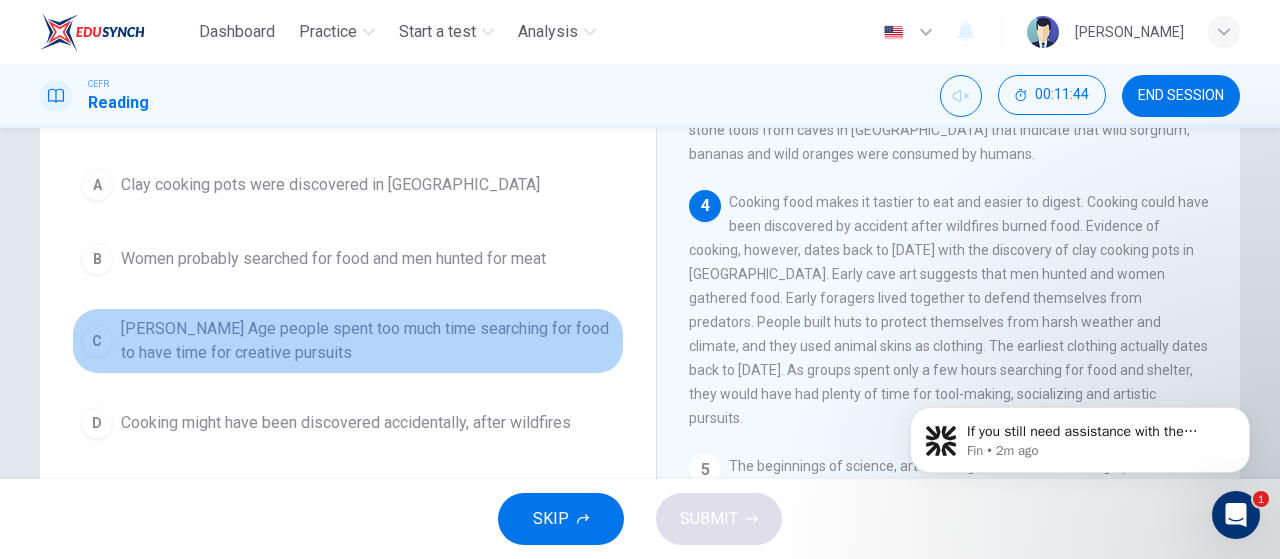 click on "C" at bounding box center (97, 341) 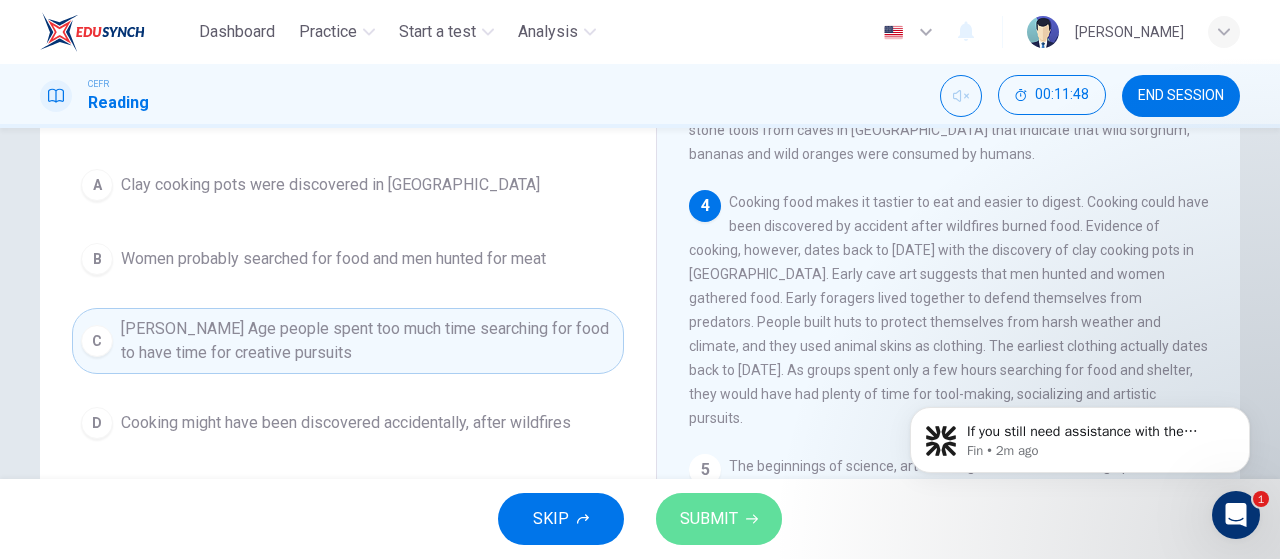 click on "SUBMIT" at bounding box center (709, 519) 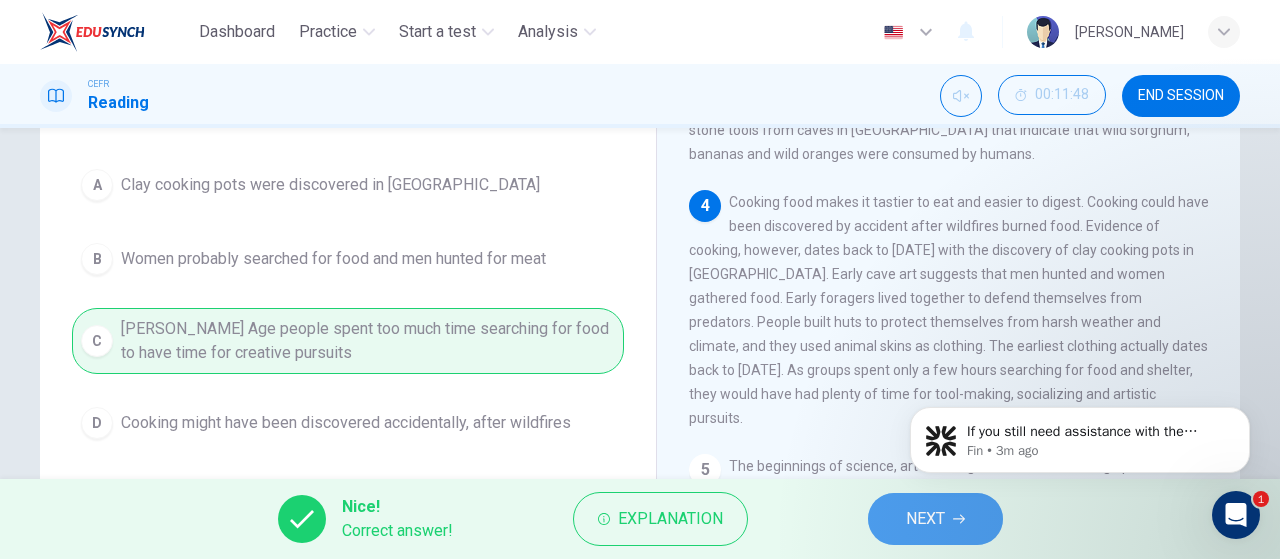 click on "NEXT" at bounding box center [925, 519] 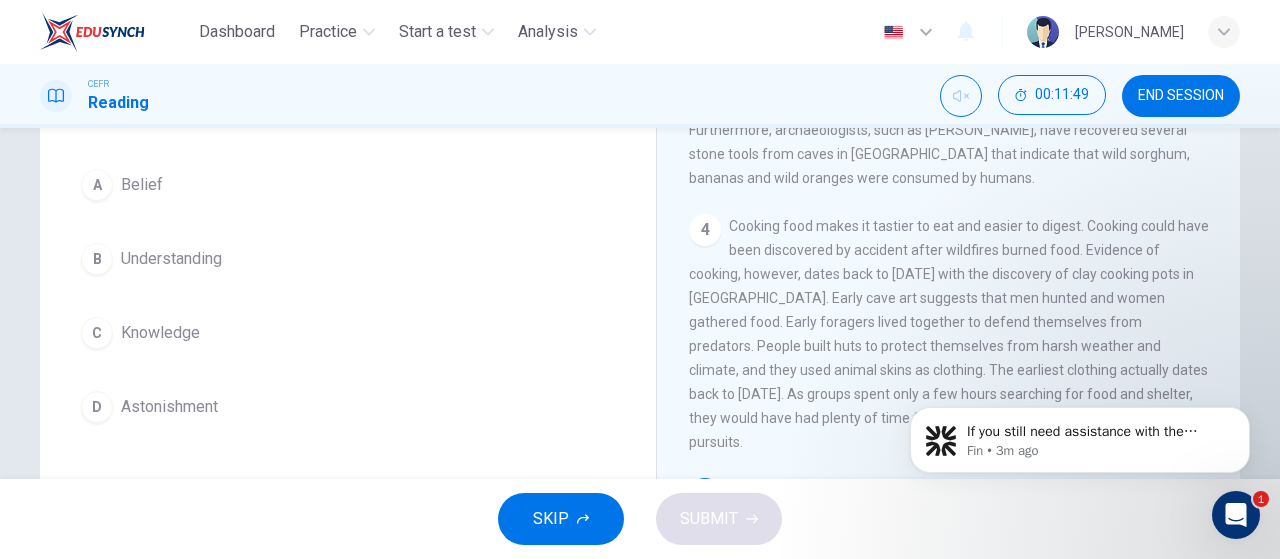 scroll, scrollTop: 565, scrollLeft: 0, axis: vertical 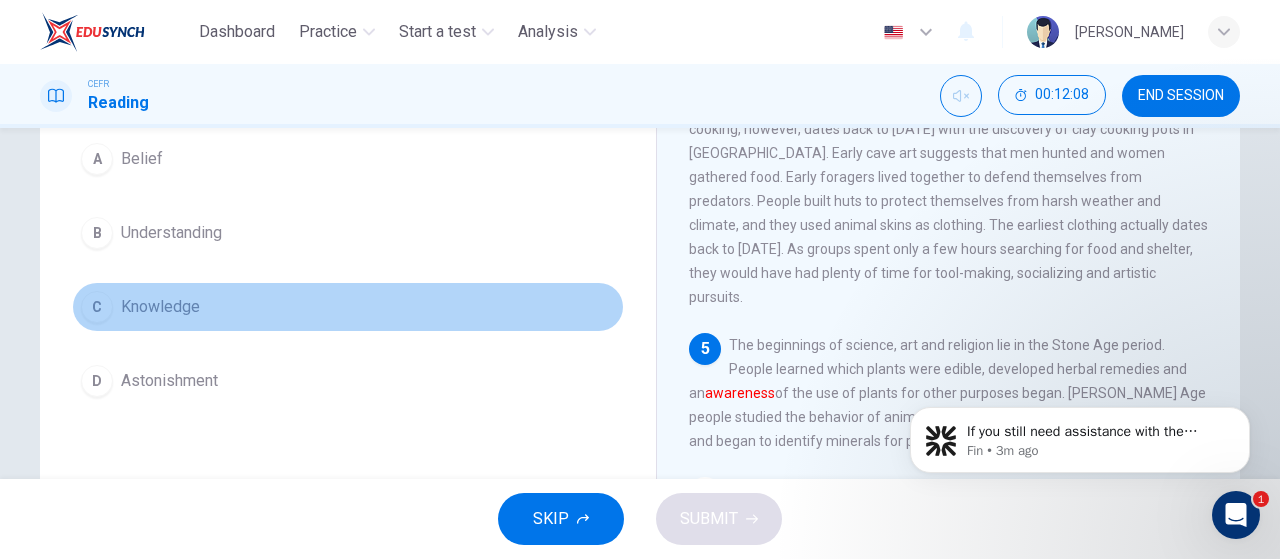 click on "C" at bounding box center (97, 307) 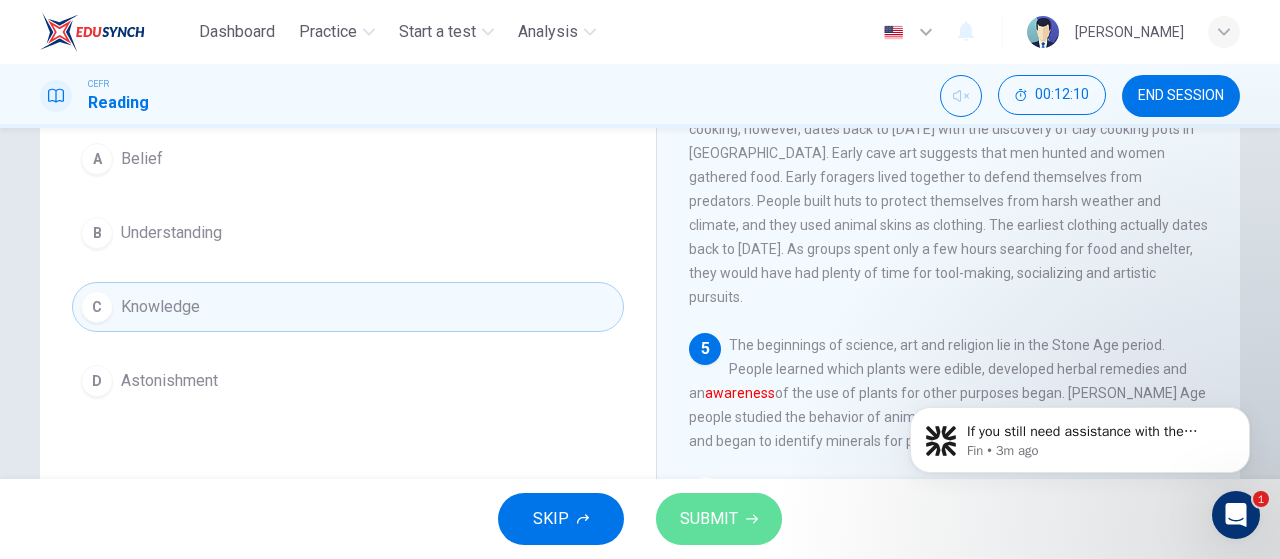 click on "SUBMIT" at bounding box center [709, 519] 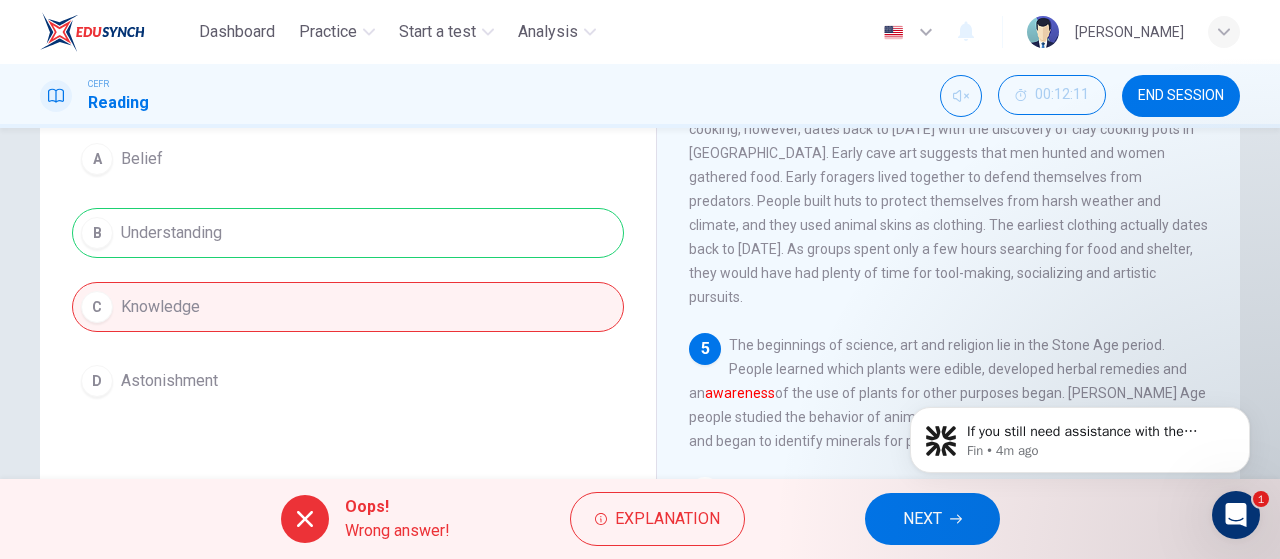 click on "NEXT" at bounding box center (932, 519) 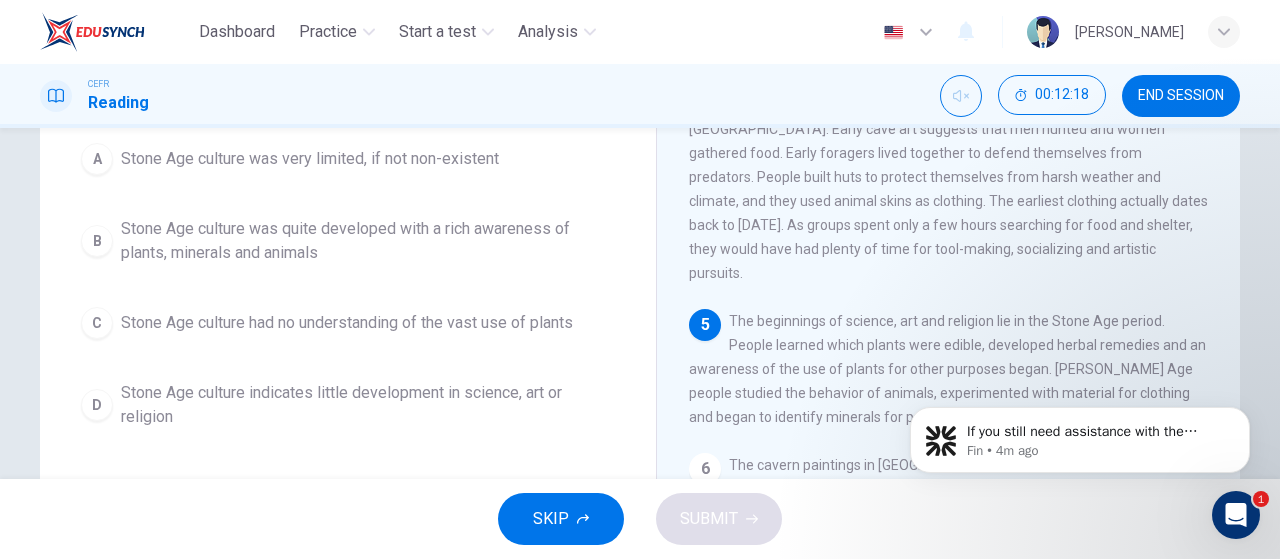 scroll, scrollTop: 244, scrollLeft: 0, axis: vertical 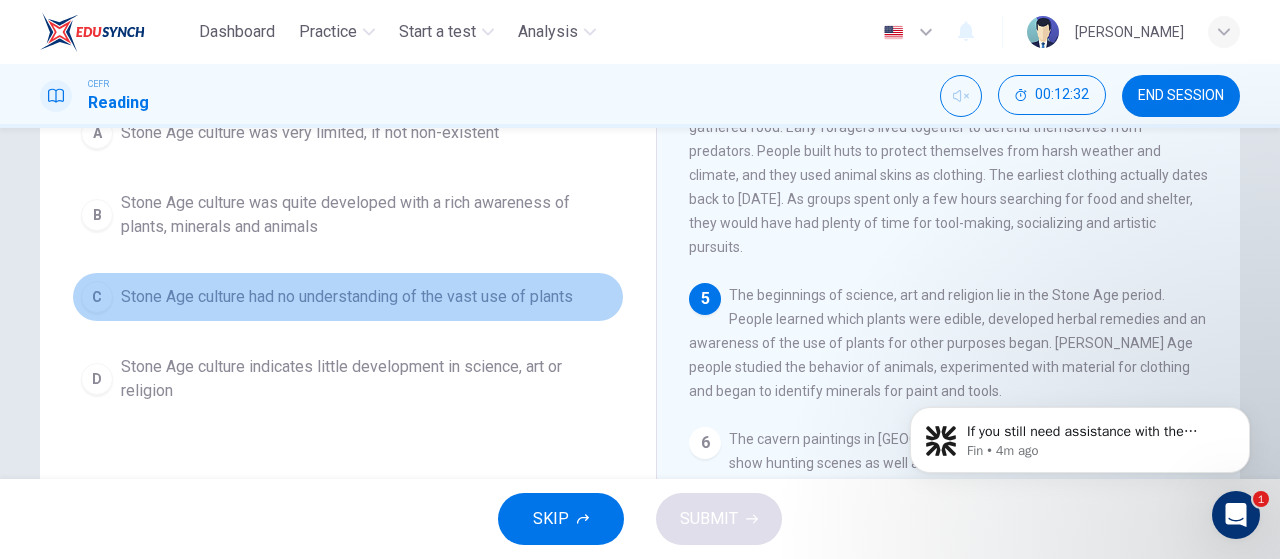 click on "C Stone Age culture had no understanding of the vast use of plants" at bounding box center [348, 297] 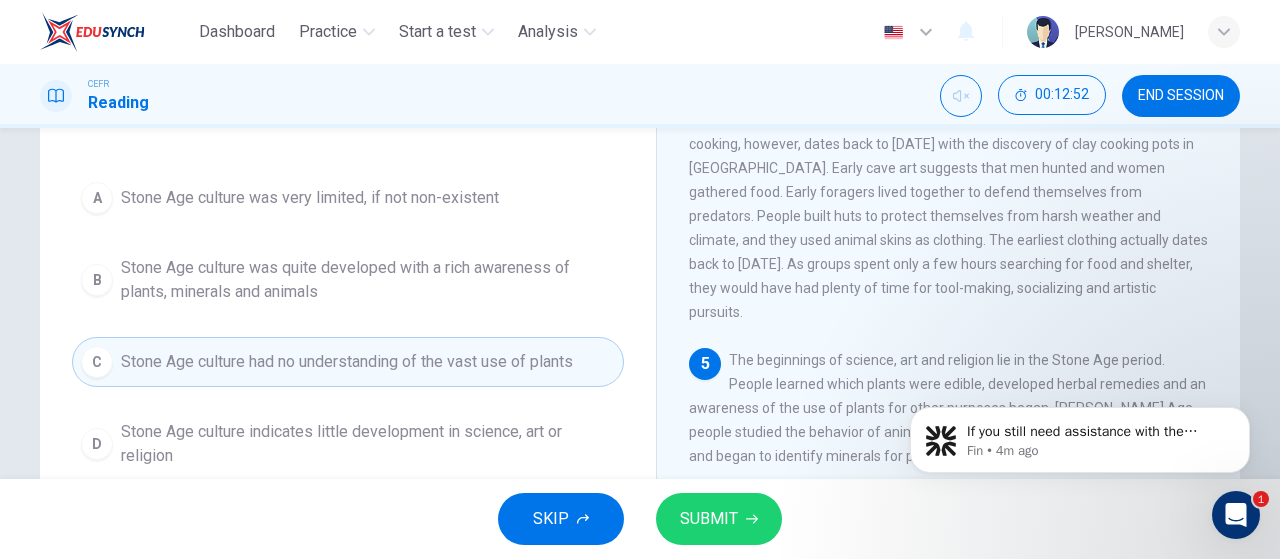 scroll, scrollTop: 182, scrollLeft: 0, axis: vertical 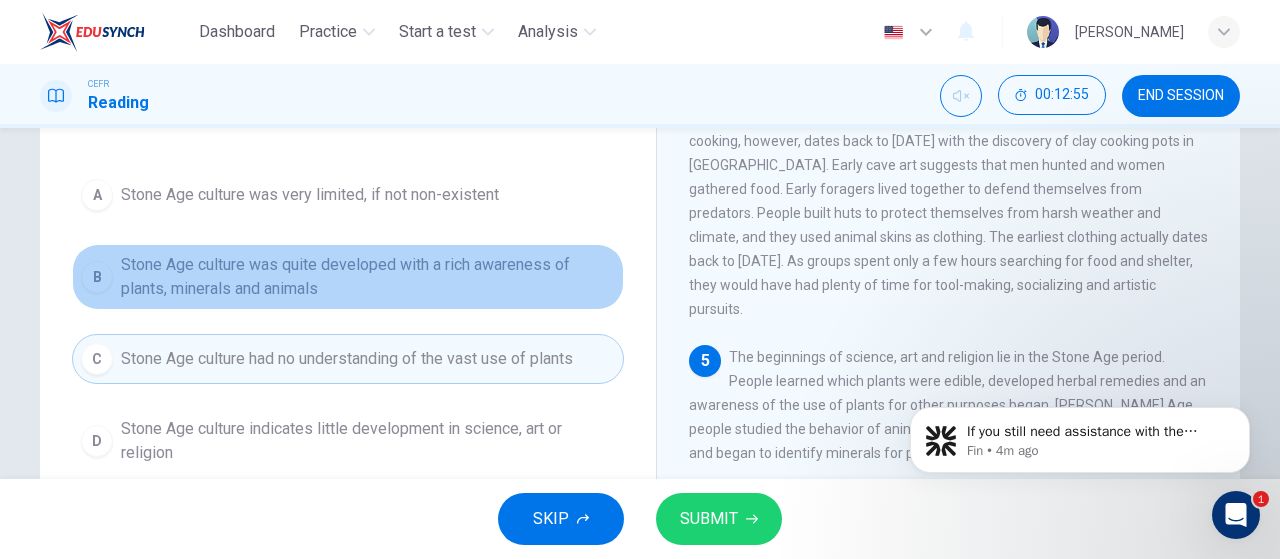 click on "Stone Age culture was quite developed with a rich awareness of plants, minerals and animals" at bounding box center [368, 277] 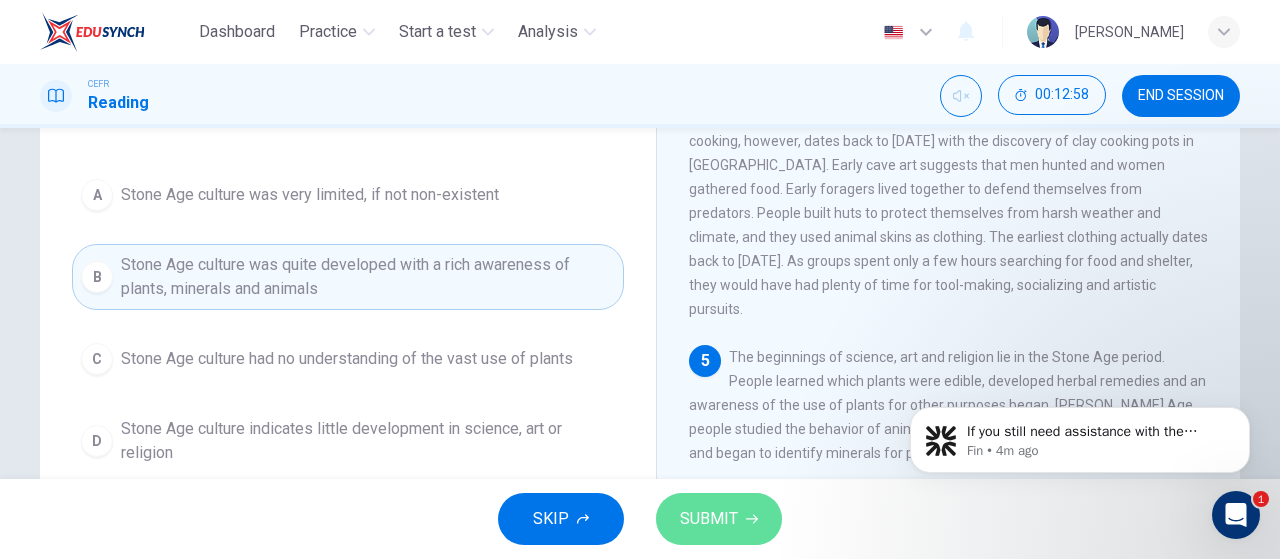 click on "SUBMIT" at bounding box center (719, 519) 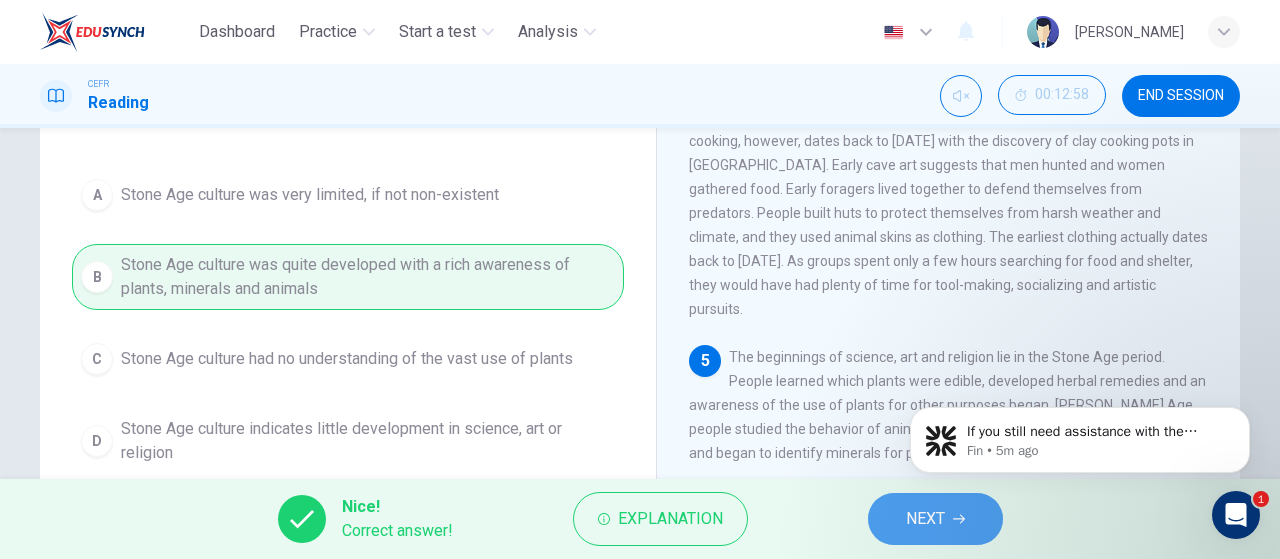 click on "NEXT" at bounding box center (925, 519) 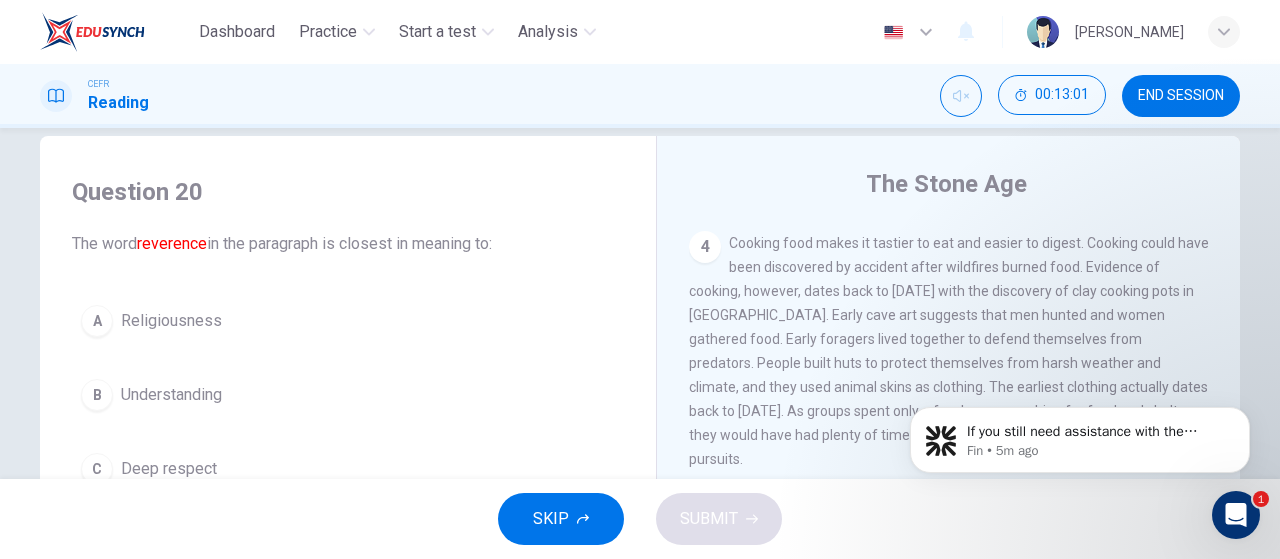 scroll, scrollTop: 30, scrollLeft: 0, axis: vertical 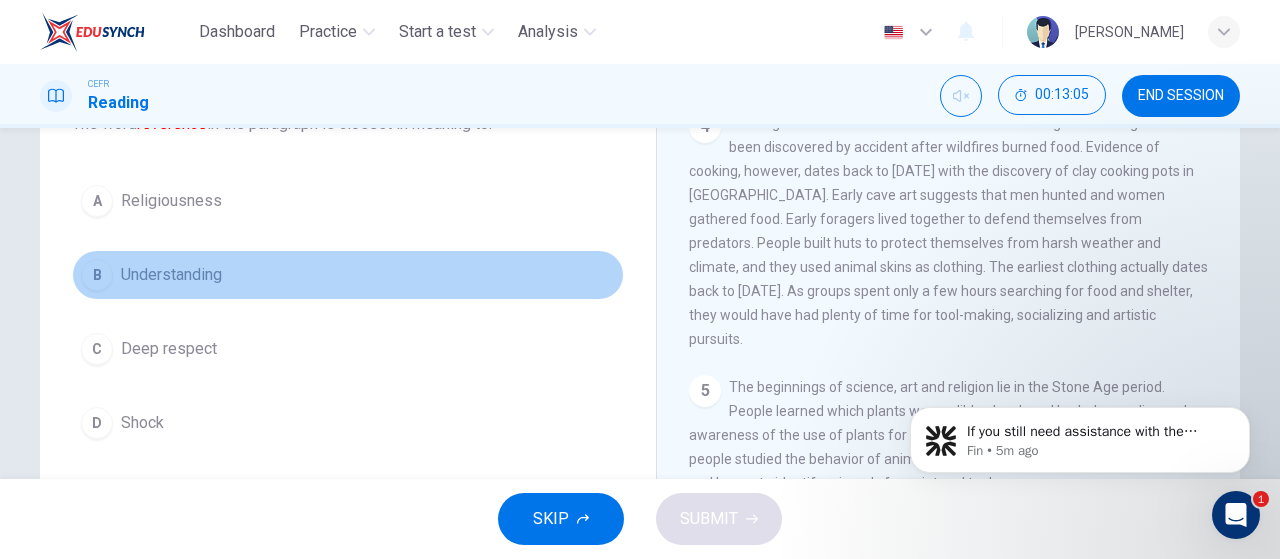 click on "B Understanding" at bounding box center [348, 275] 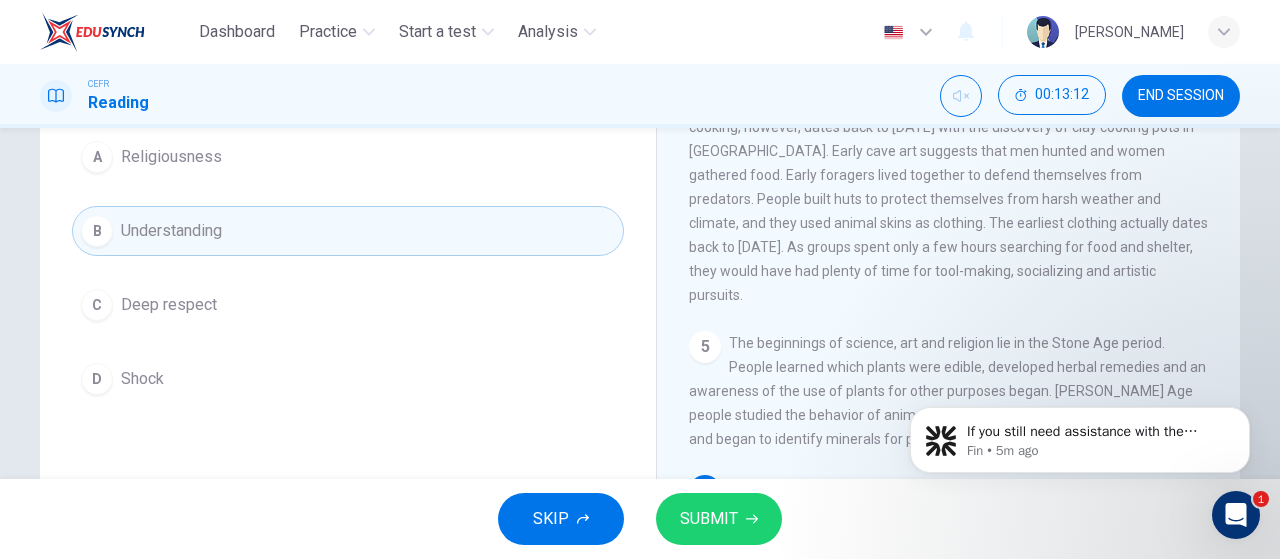 scroll, scrollTop: 197, scrollLeft: 0, axis: vertical 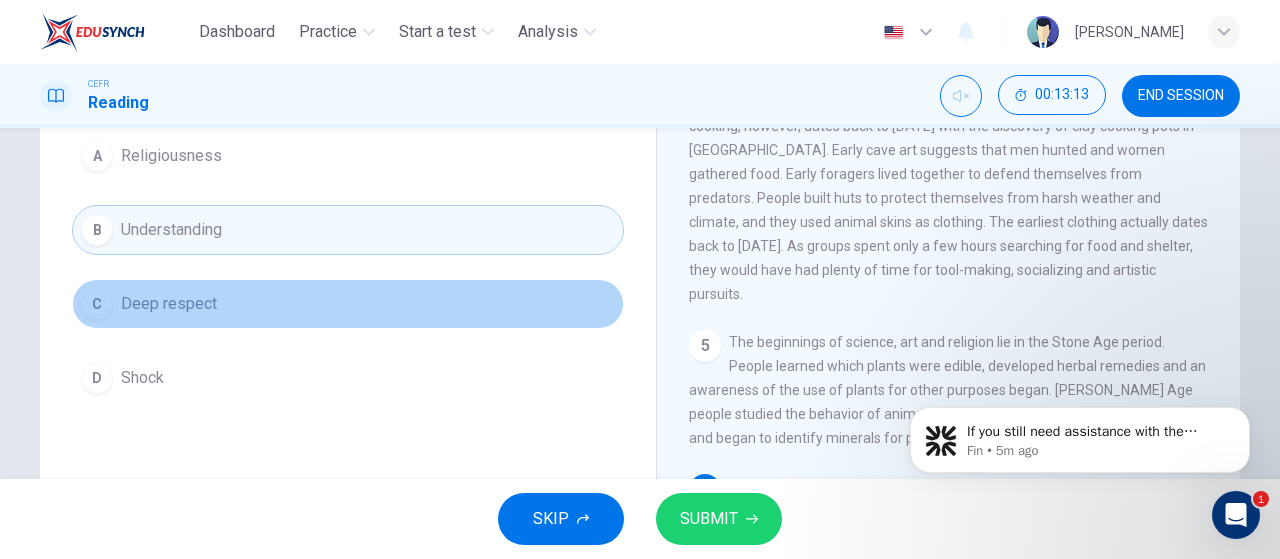 click on "C Deep respect" at bounding box center (348, 304) 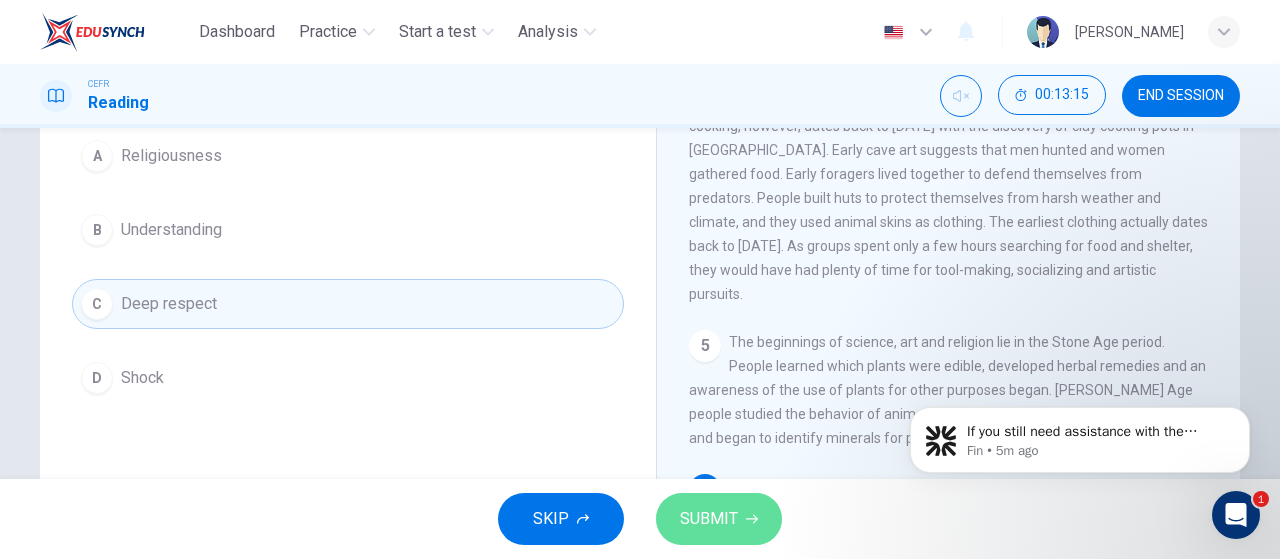 click on "SUBMIT" at bounding box center (719, 519) 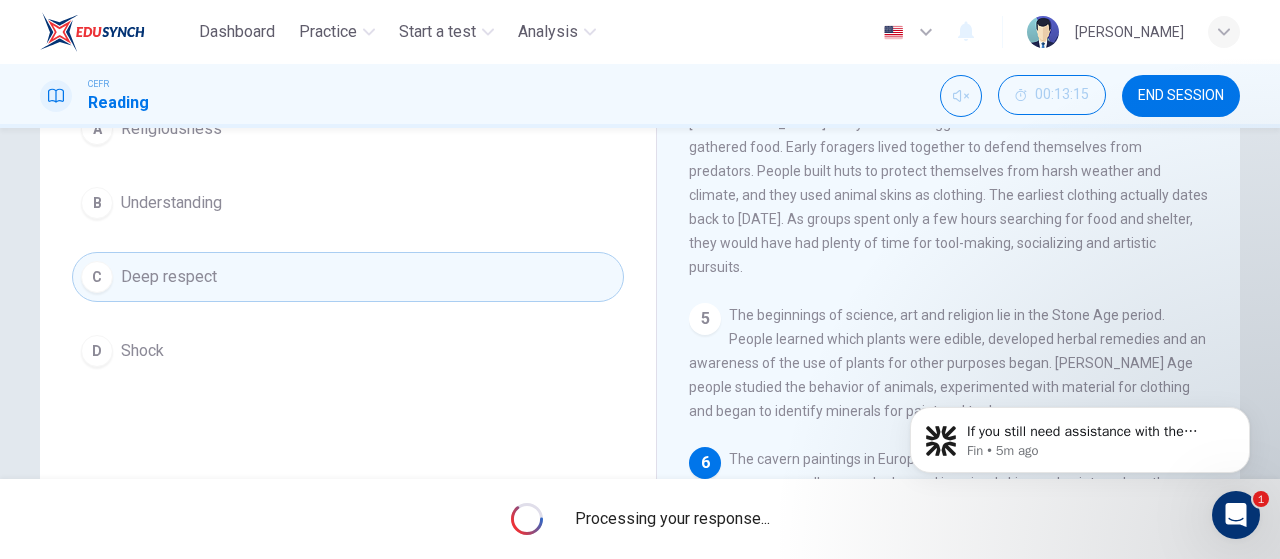 scroll, scrollTop: 222, scrollLeft: 0, axis: vertical 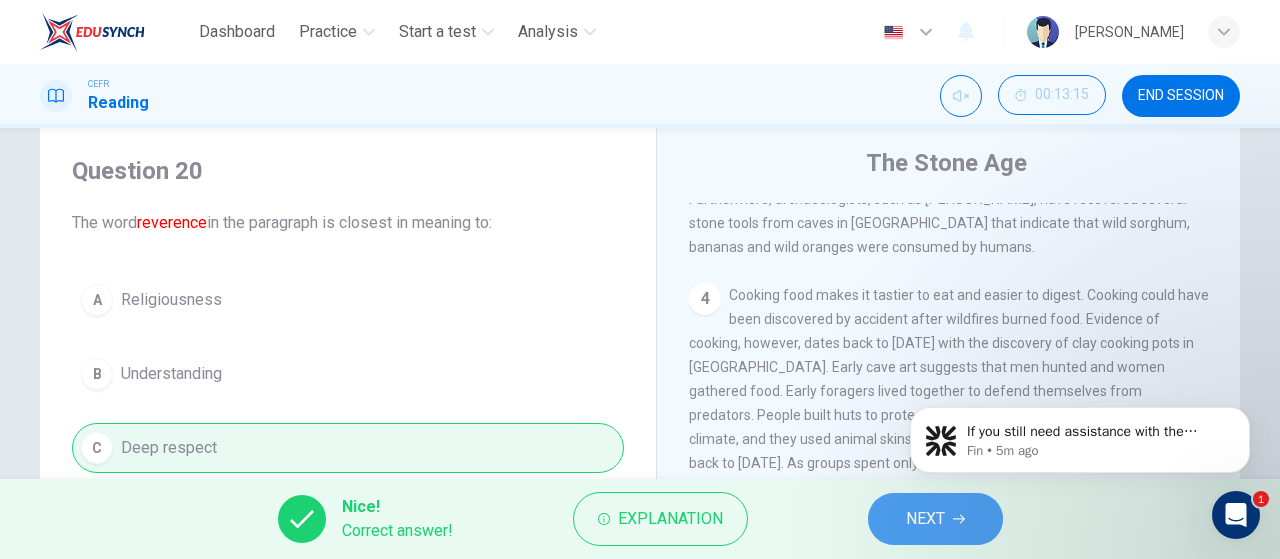 click on "NEXT" at bounding box center [925, 519] 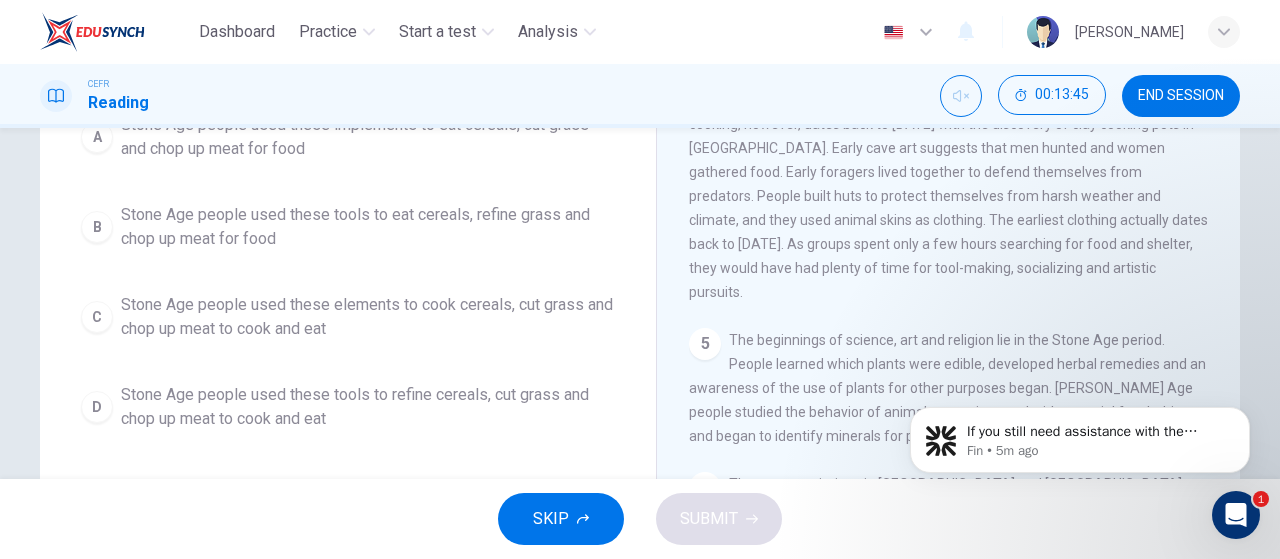 scroll, scrollTop: 275, scrollLeft: 0, axis: vertical 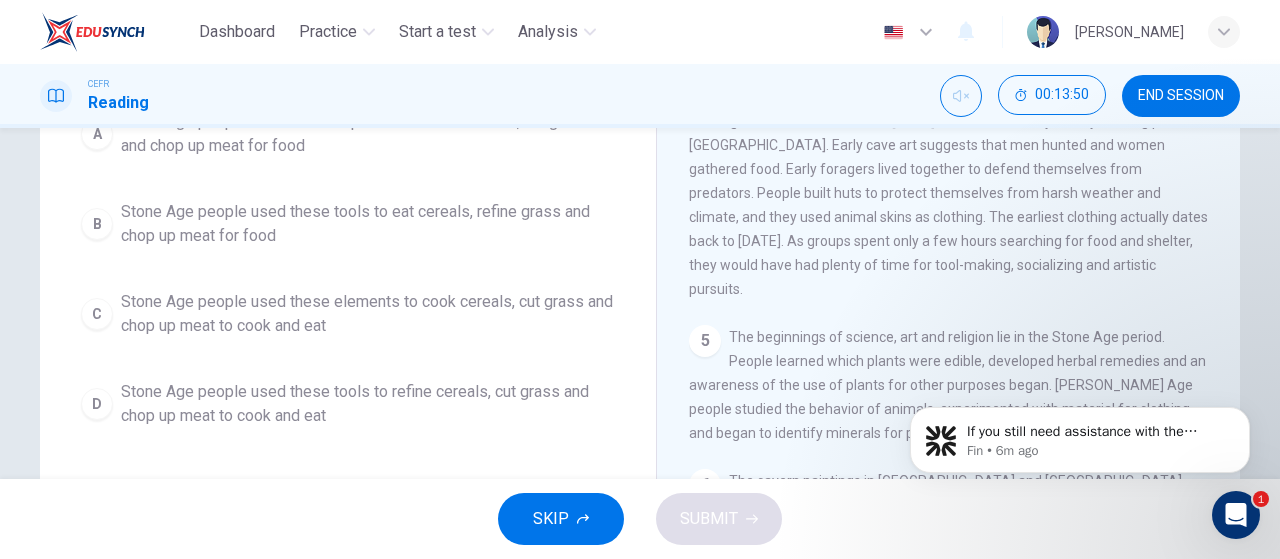 click on "Stone Age people used these tools to refine cereals, cut grass and chop up meat to cook and eat" at bounding box center (368, 404) 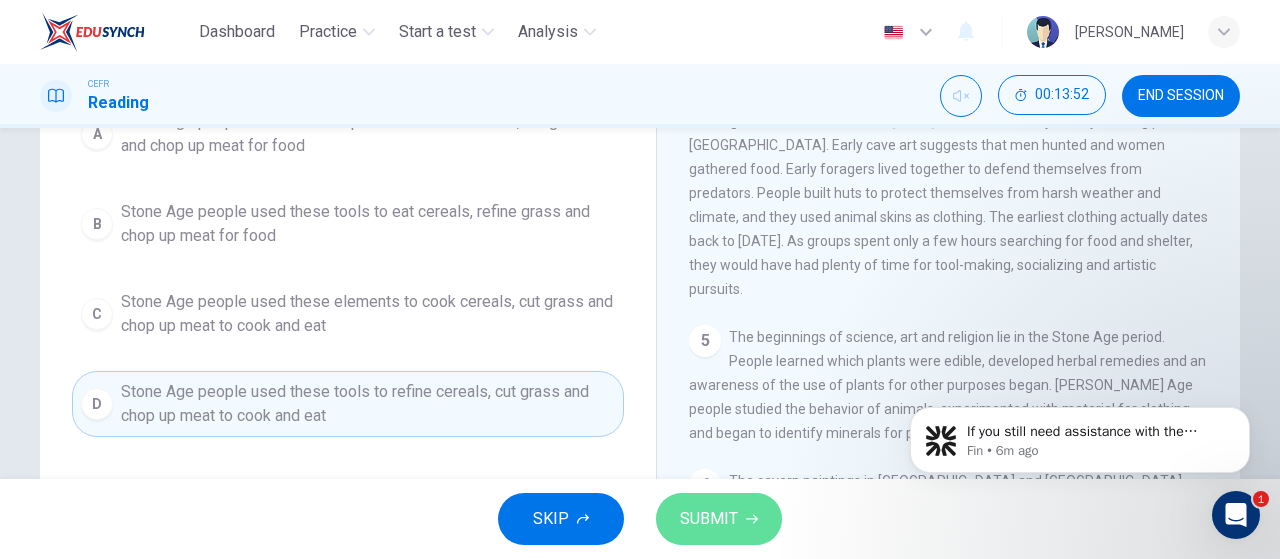 click on "SUBMIT" at bounding box center [709, 519] 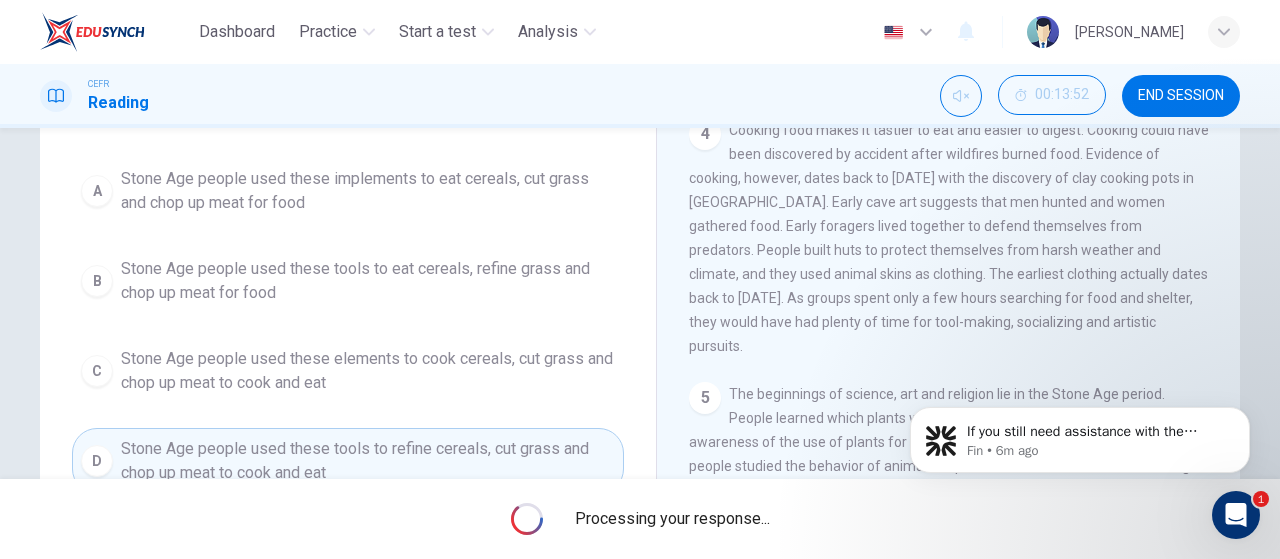scroll, scrollTop: 315, scrollLeft: 0, axis: vertical 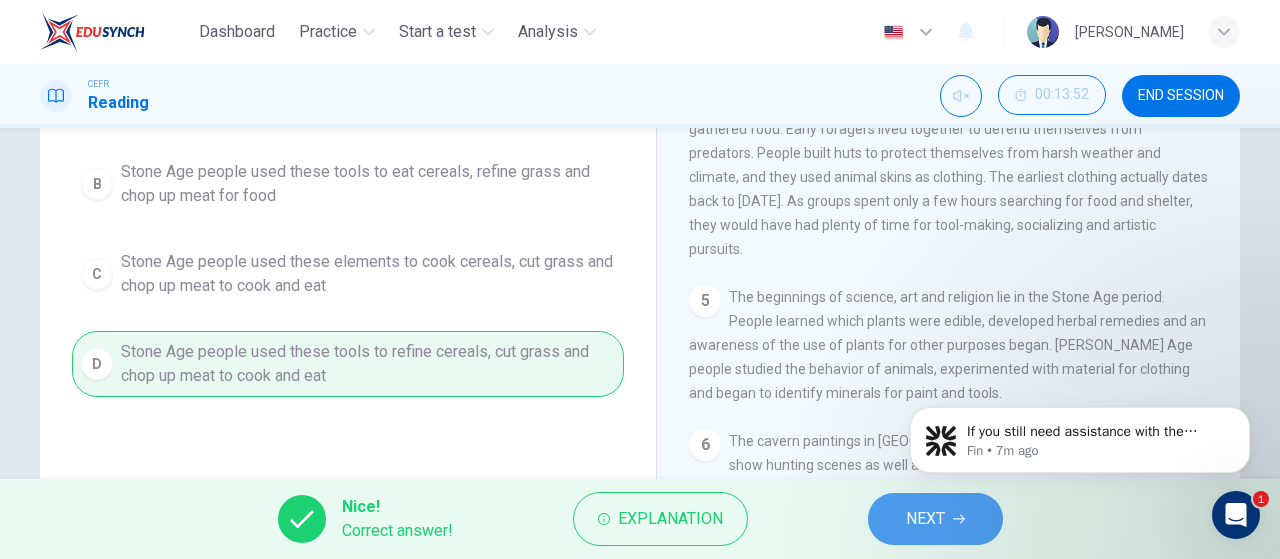 click on "NEXT" at bounding box center (925, 519) 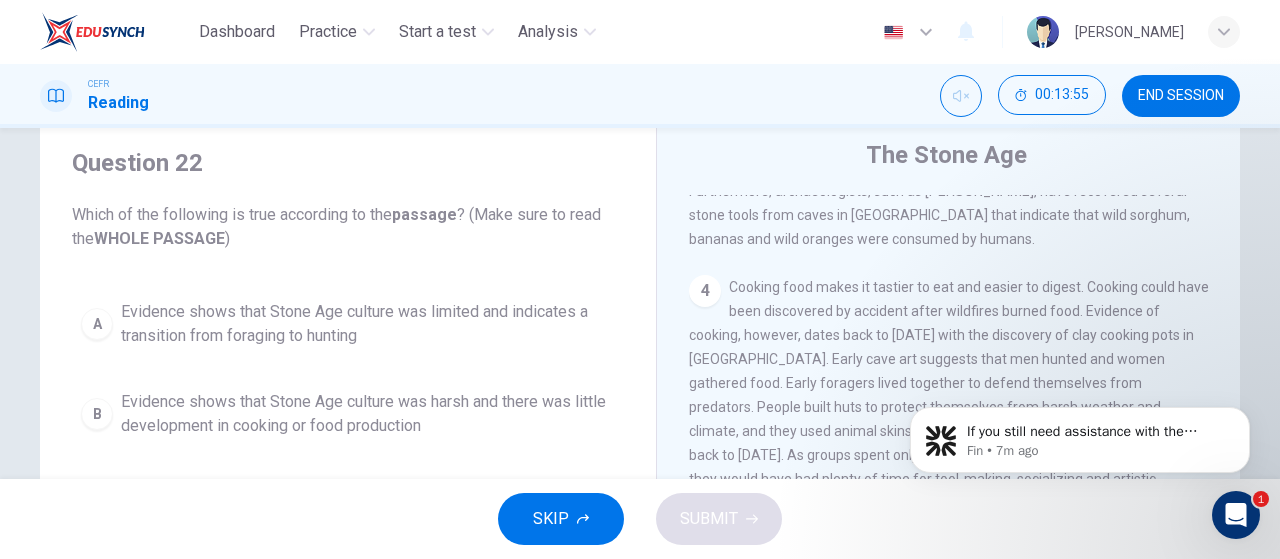 scroll, scrollTop: 62, scrollLeft: 0, axis: vertical 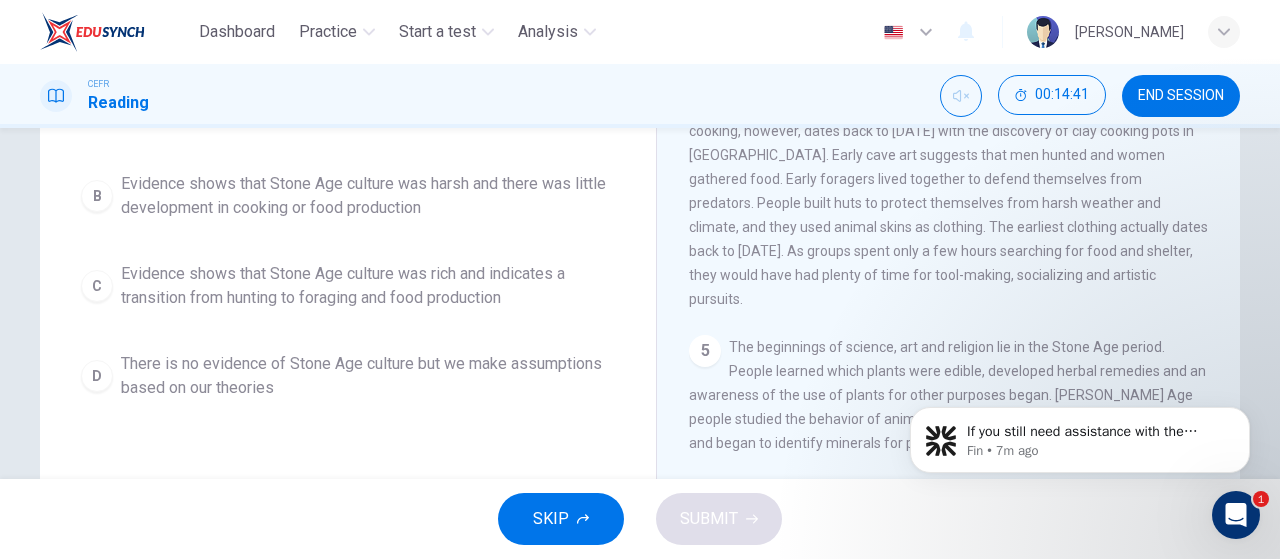 click on "Evidence shows that Stone Age culture was rich and indicates a transition from hunting to foraging and food production" at bounding box center [368, 286] 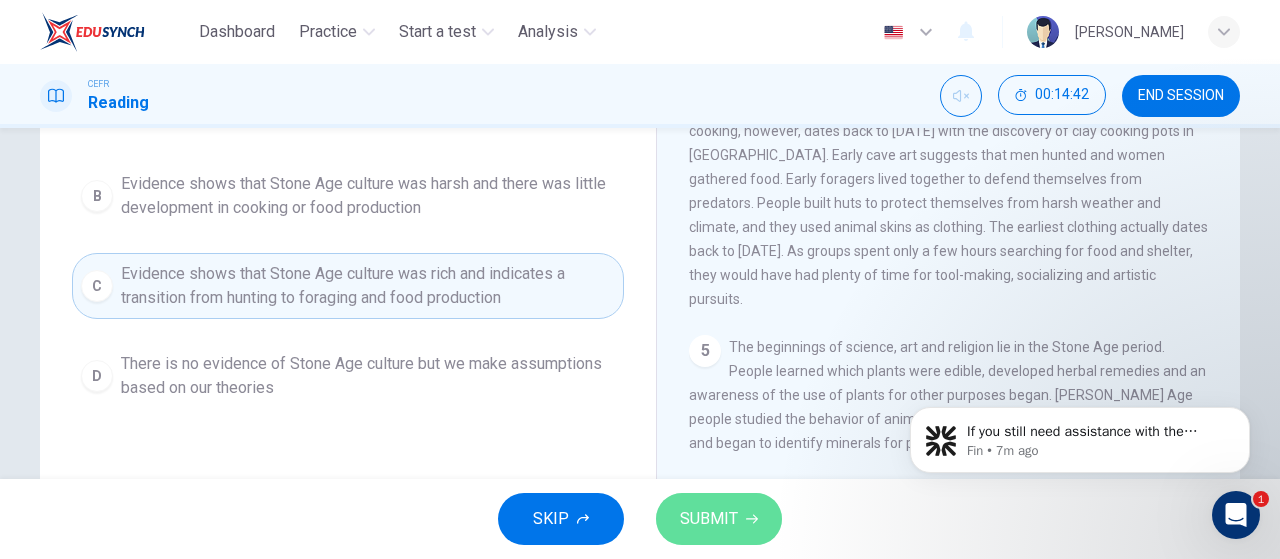 click on "SUBMIT" at bounding box center [709, 519] 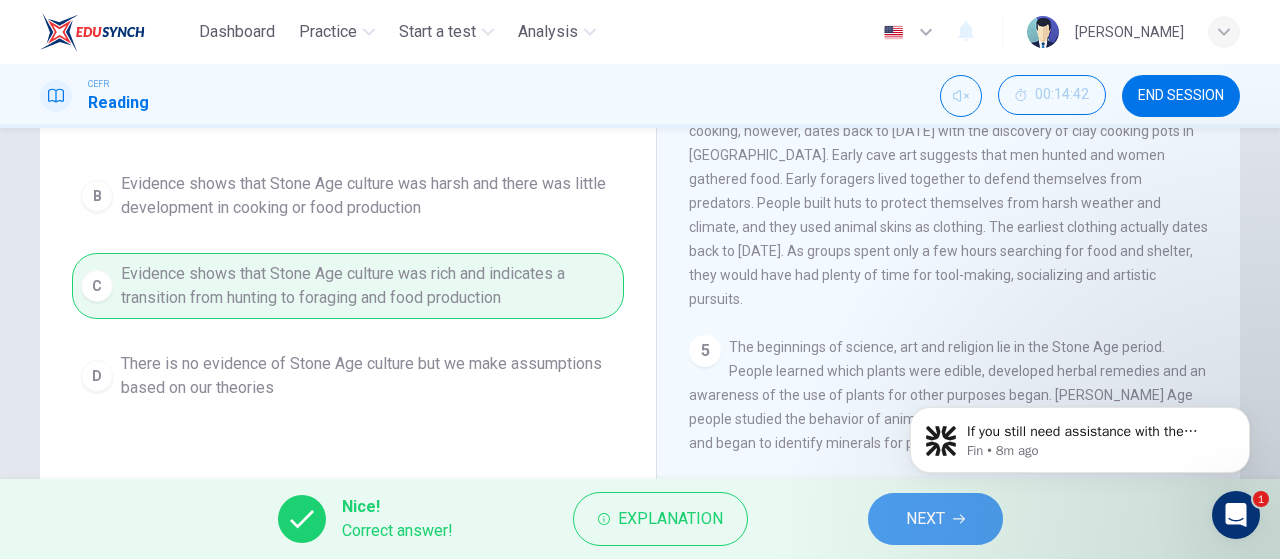 click on "NEXT" at bounding box center [935, 519] 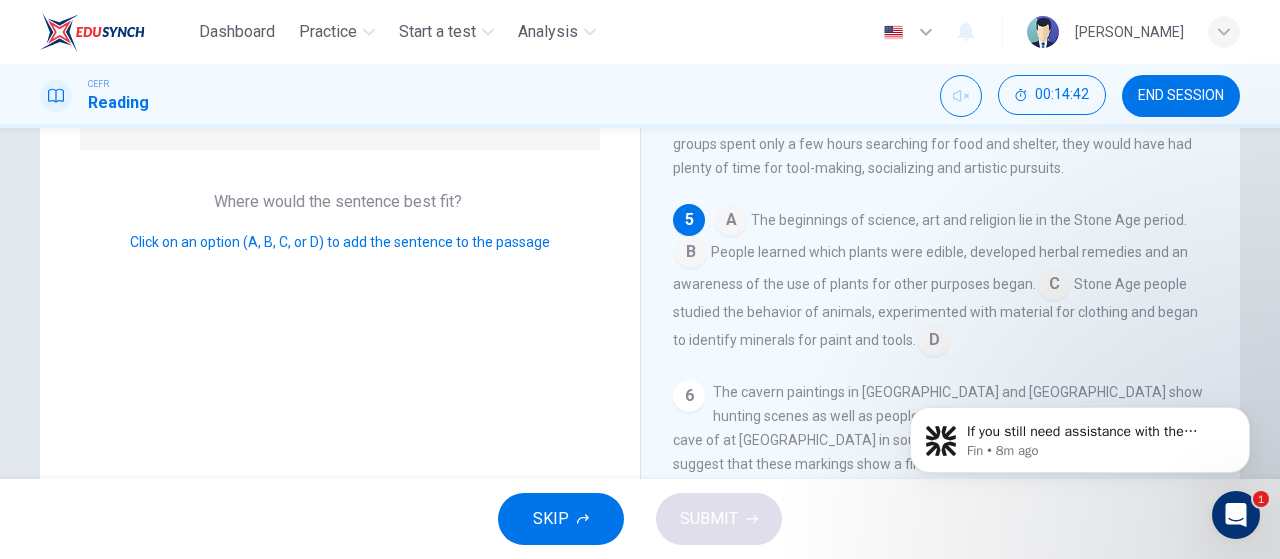 scroll, scrollTop: 732, scrollLeft: 0, axis: vertical 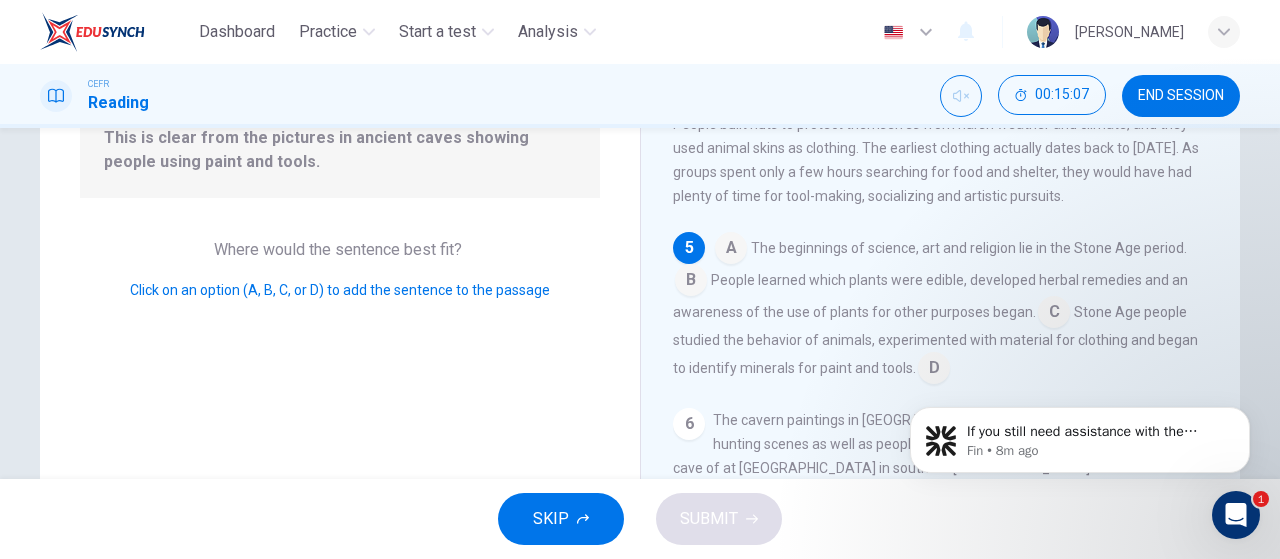 click at bounding box center (1054, 314) 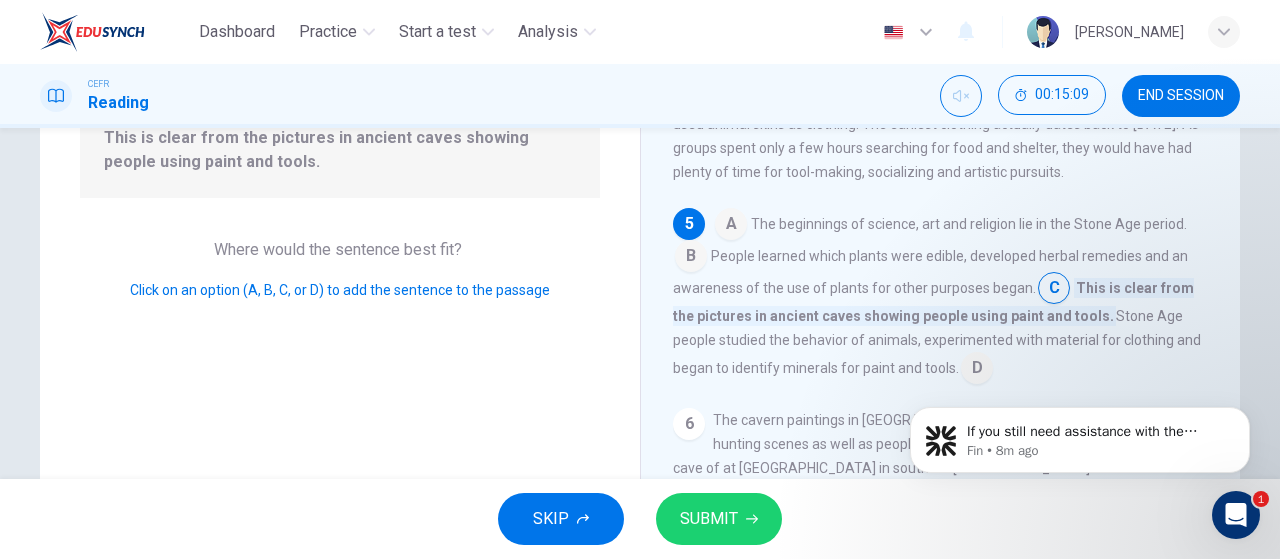 scroll, scrollTop: 755, scrollLeft: 0, axis: vertical 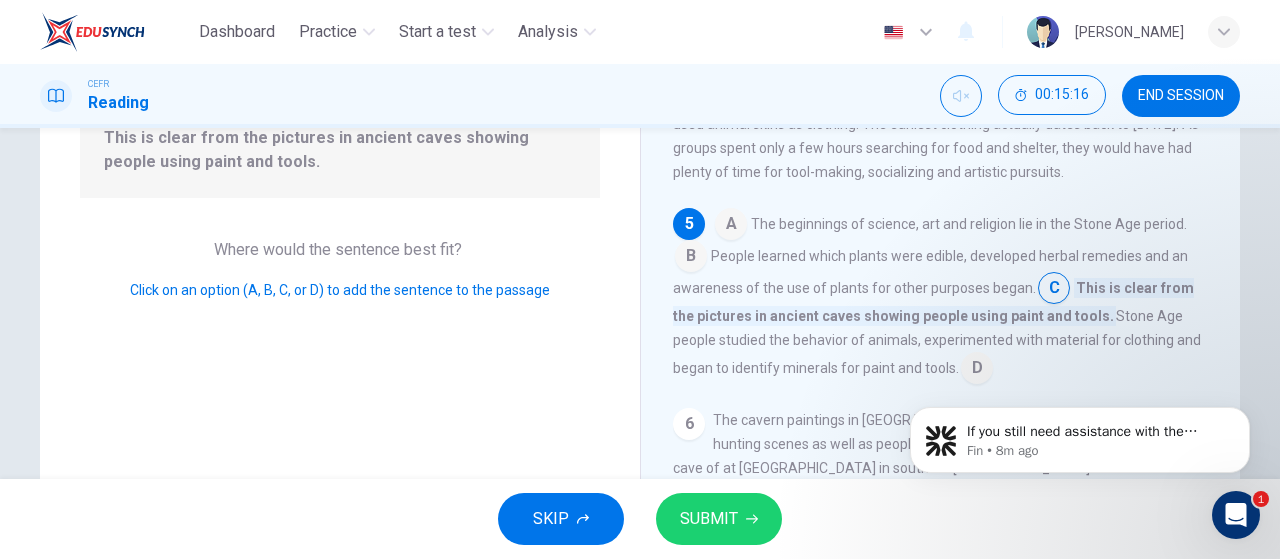 click on "If you still need assistance with the loading issue, I’m here to help. Would you like to provide more details about what you’re experiencing so we can continue troubleshooting? Fin • 8m ago" at bounding box center [1080, 435] 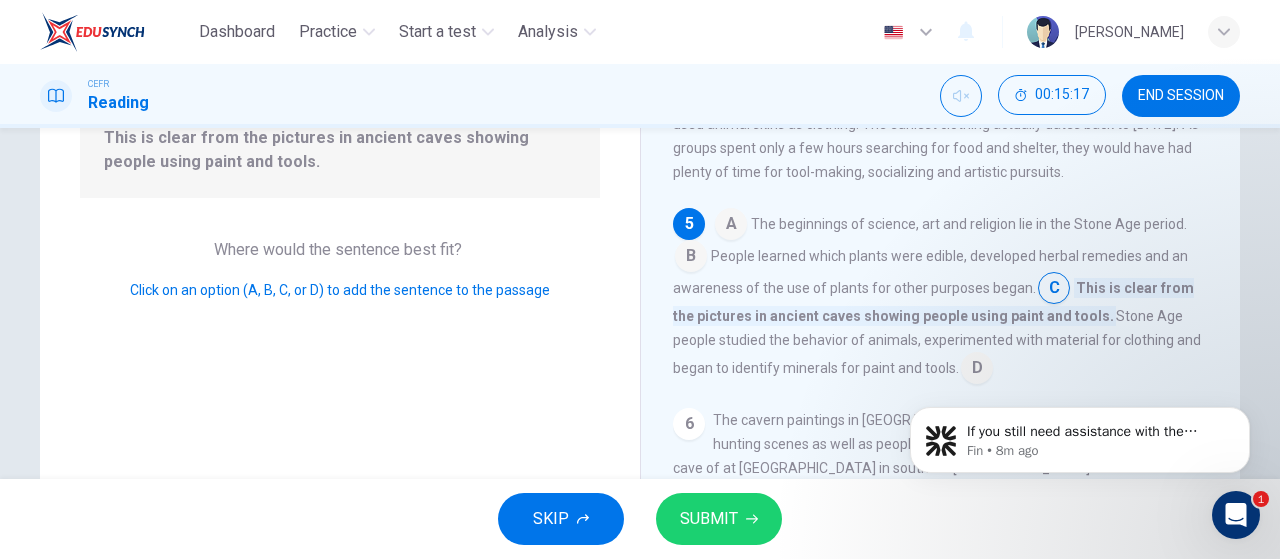 click on "If you still need assistance with the loading issue, I’m here to help. Would you like to provide more details about what you’re experiencing so we can continue troubleshooting? Fin • 8m ago" at bounding box center [1080, 435] 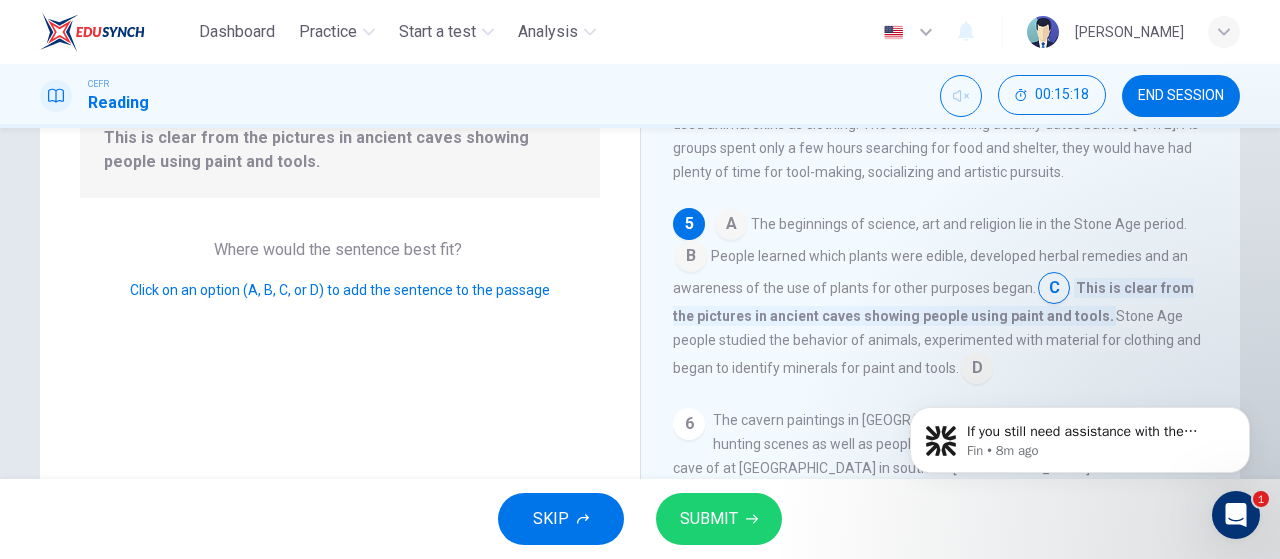 click on "If you still need assistance with the loading issue, I’m here to help. Would you like to provide more details about what you’re experiencing so we can continue troubleshooting? Fin • 8m ago" at bounding box center [1080, 435] 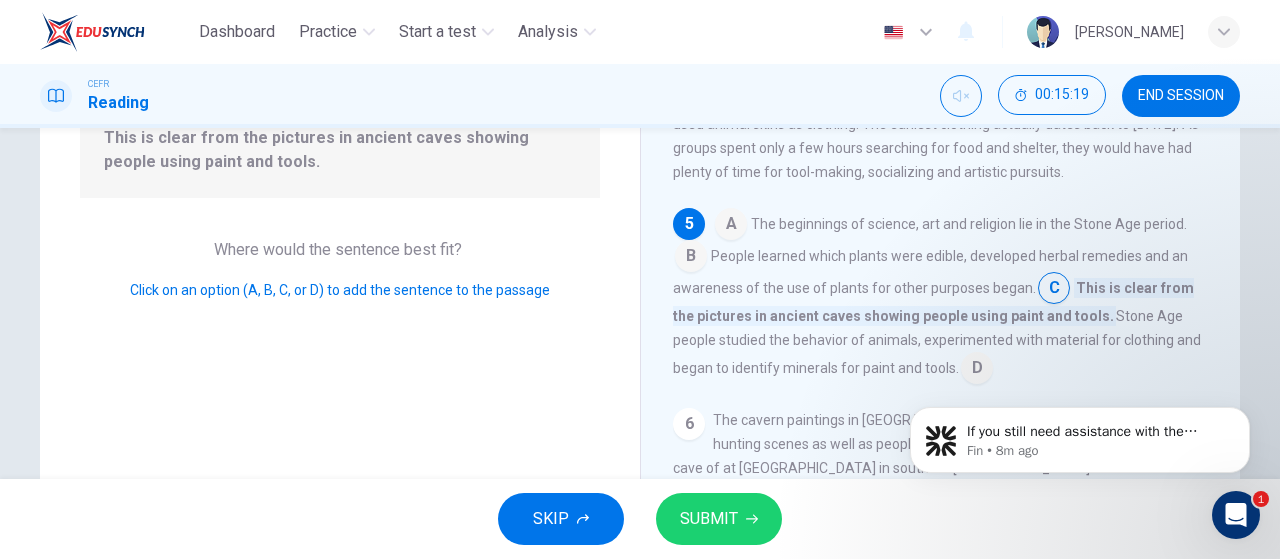click at bounding box center [1054, 290] 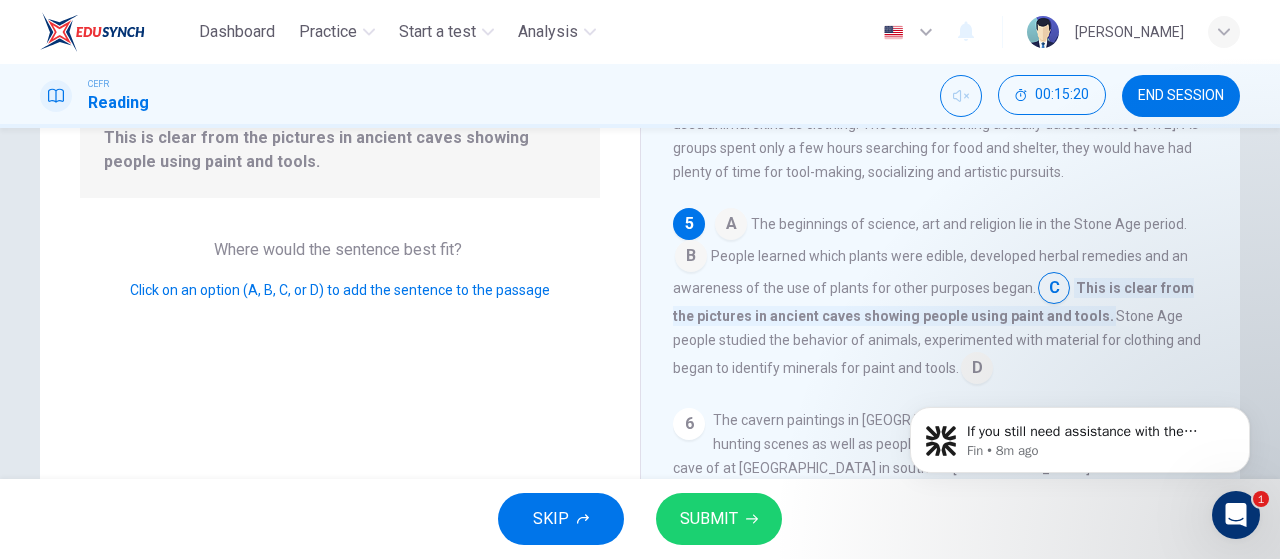 click on "If you still need assistance with the loading issue, I’m here to help. Would you like to provide more details about what you’re experiencing so we can continue troubleshooting? Fin • 8m ago" at bounding box center [1080, 435] 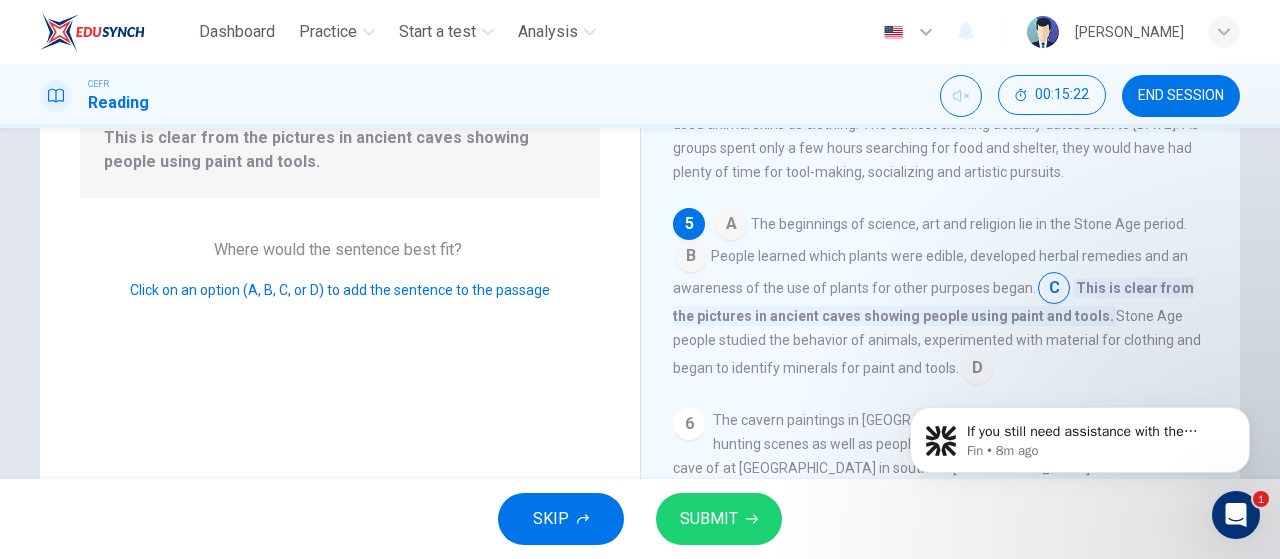 click at bounding box center [731, 226] 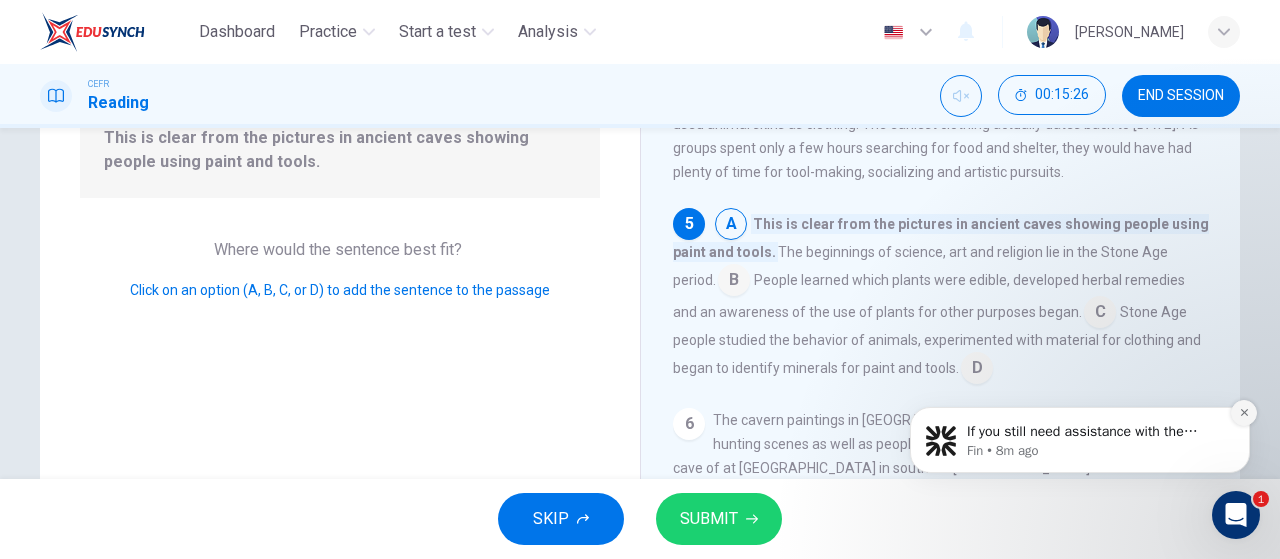 click 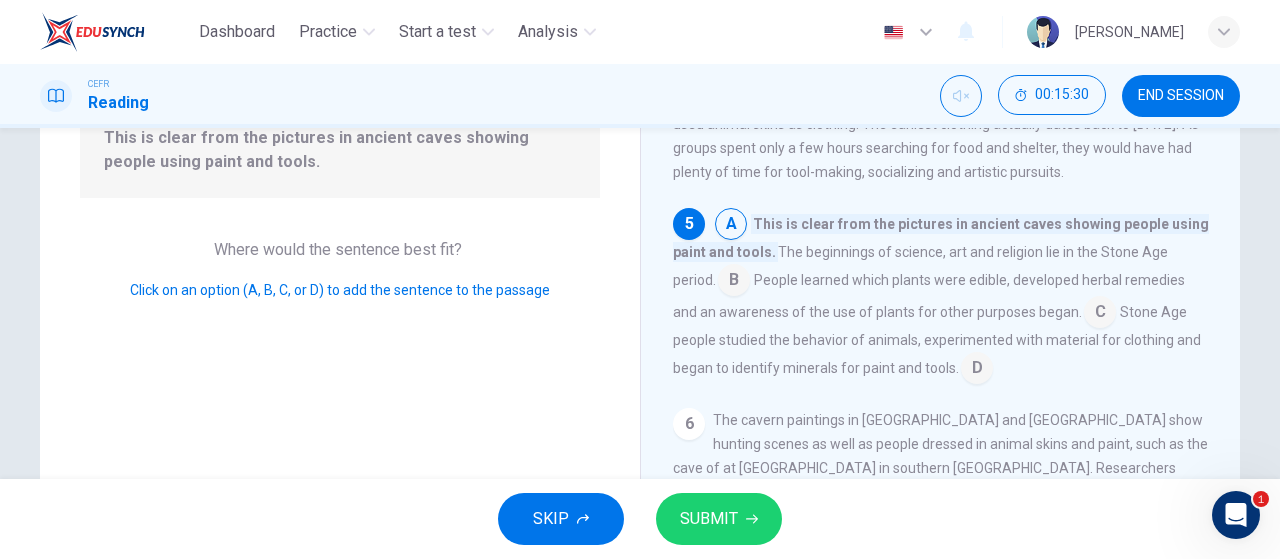 click at bounding box center [734, 282] 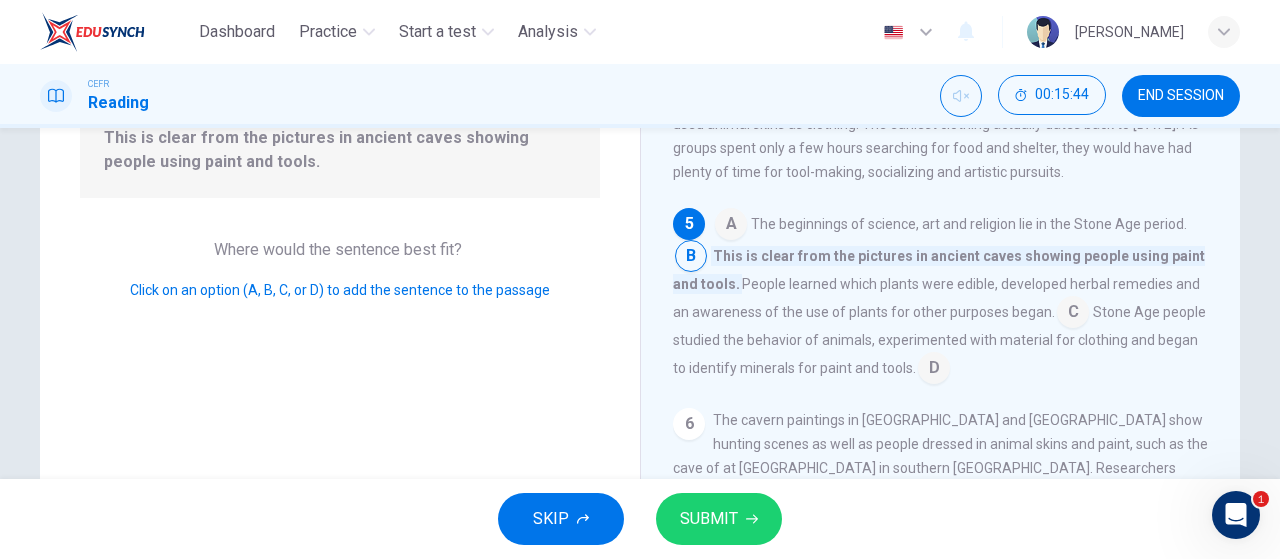 click at bounding box center (934, 370) 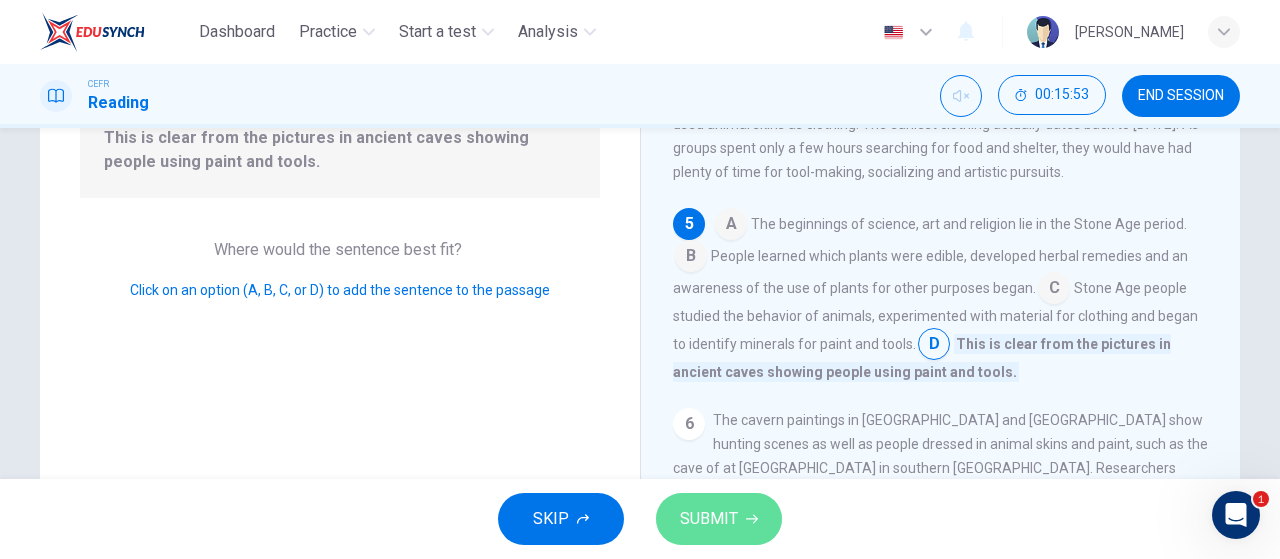click on "SUBMIT" at bounding box center (719, 519) 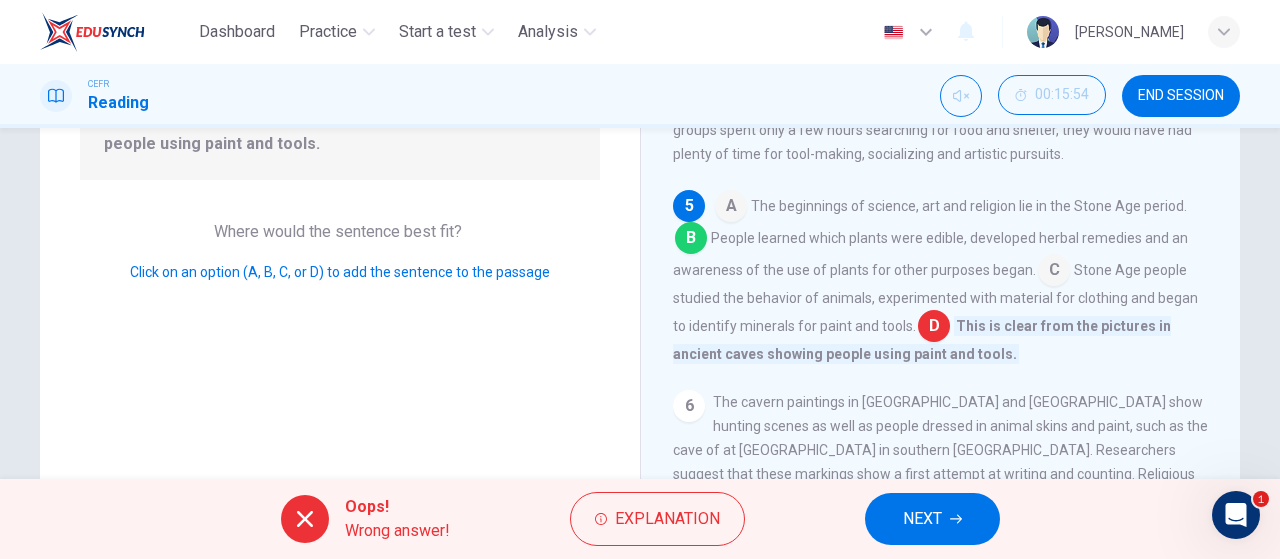 scroll, scrollTop: 250, scrollLeft: 0, axis: vertical 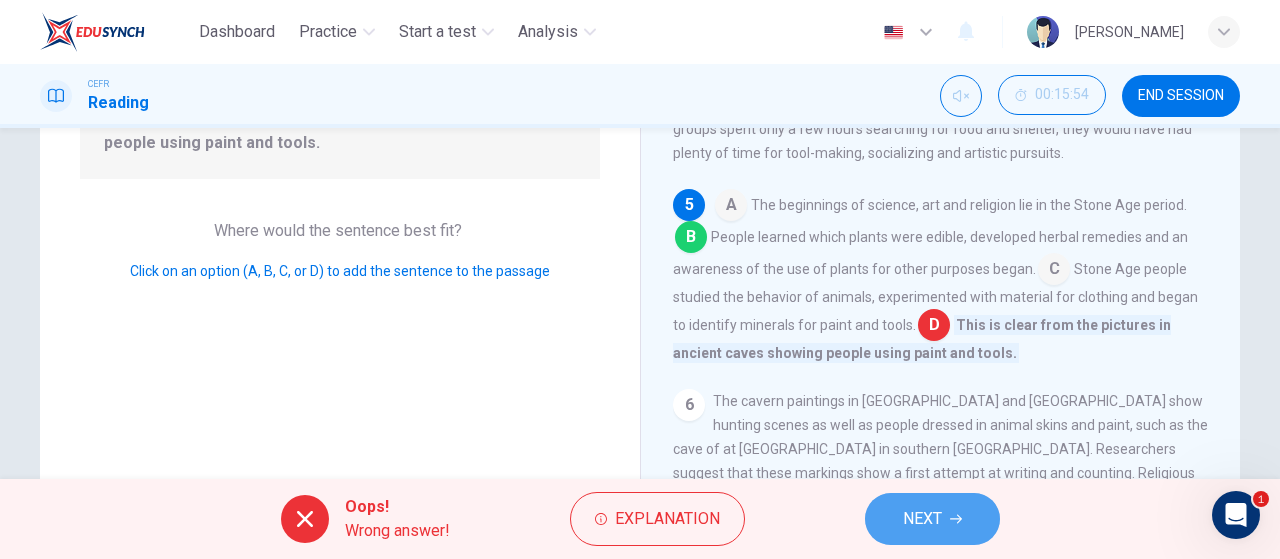 click on "NEXT" at bounding box center [922, 519] 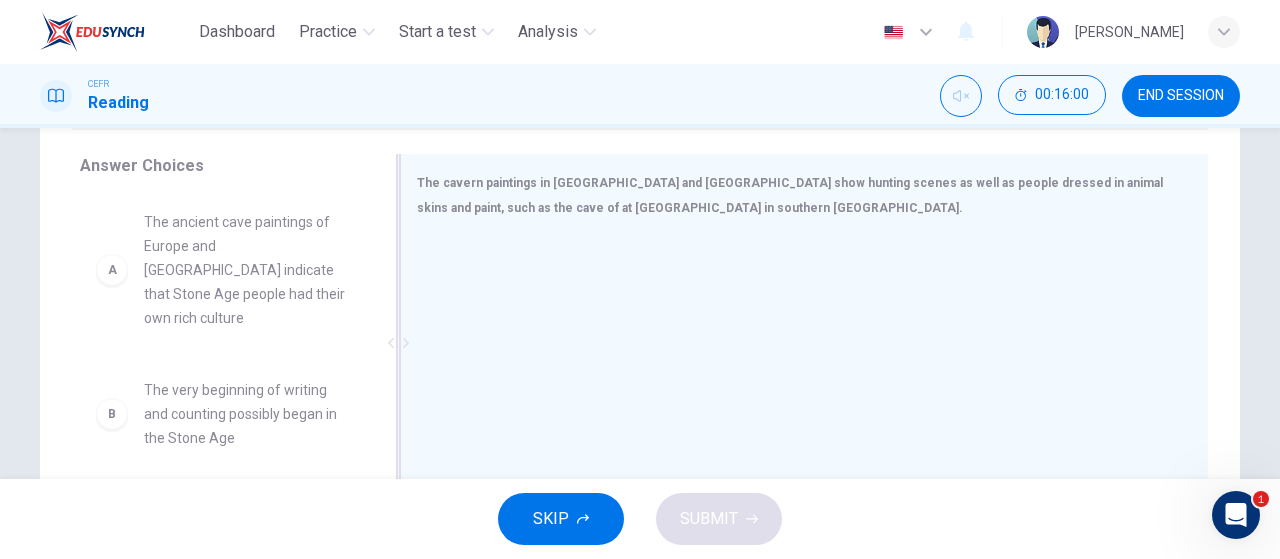 scroll, scrollTop: 320, scrollLeft: 0, axis: vertical 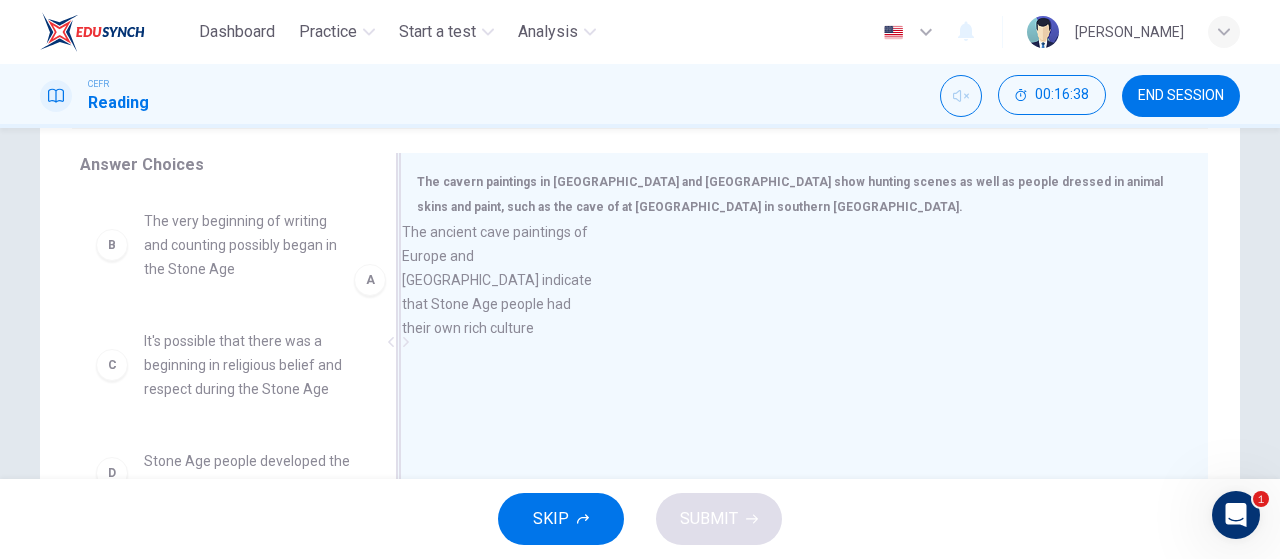 drag, startPoint x: 206, startPoint y: 255, endPoint x: 538, endPoint y: 260, distance: 332.03766 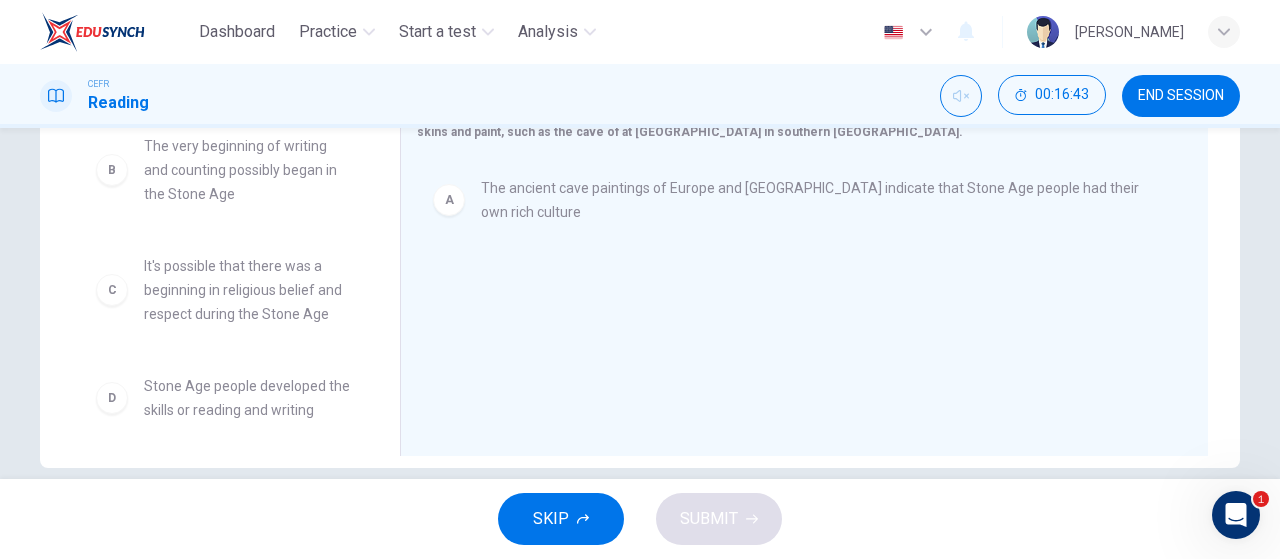 scroll, scrollTop: 391, scrollLeft: 0, axis: vertical 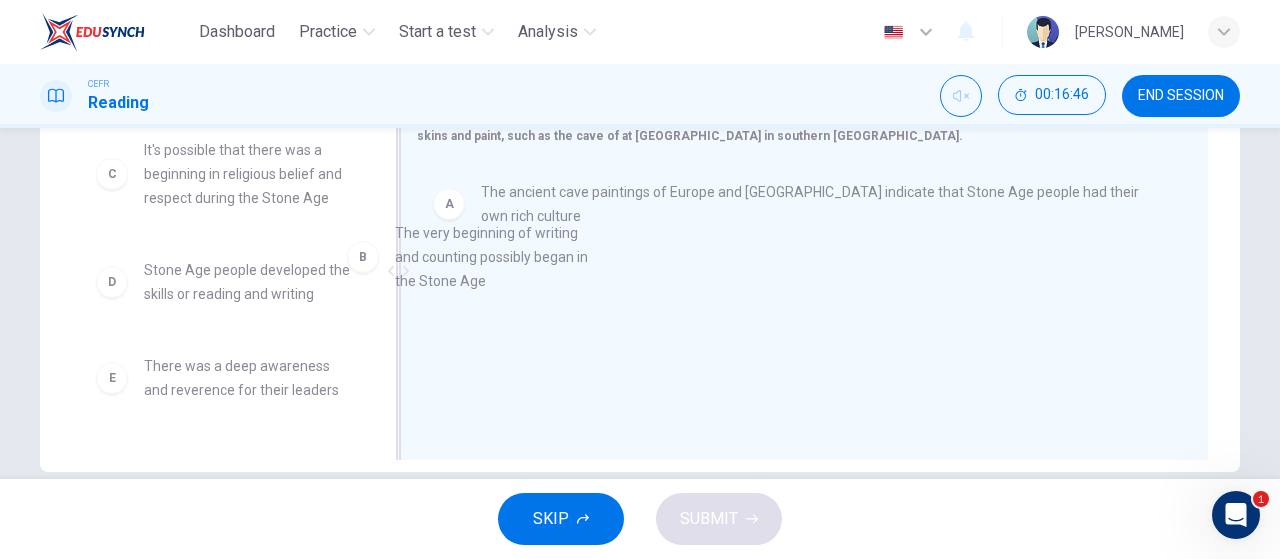 drag, startPoint x: 223, startPoint y: 185, endPoint x: 511, endPoint y: 283, distance: 304.21704 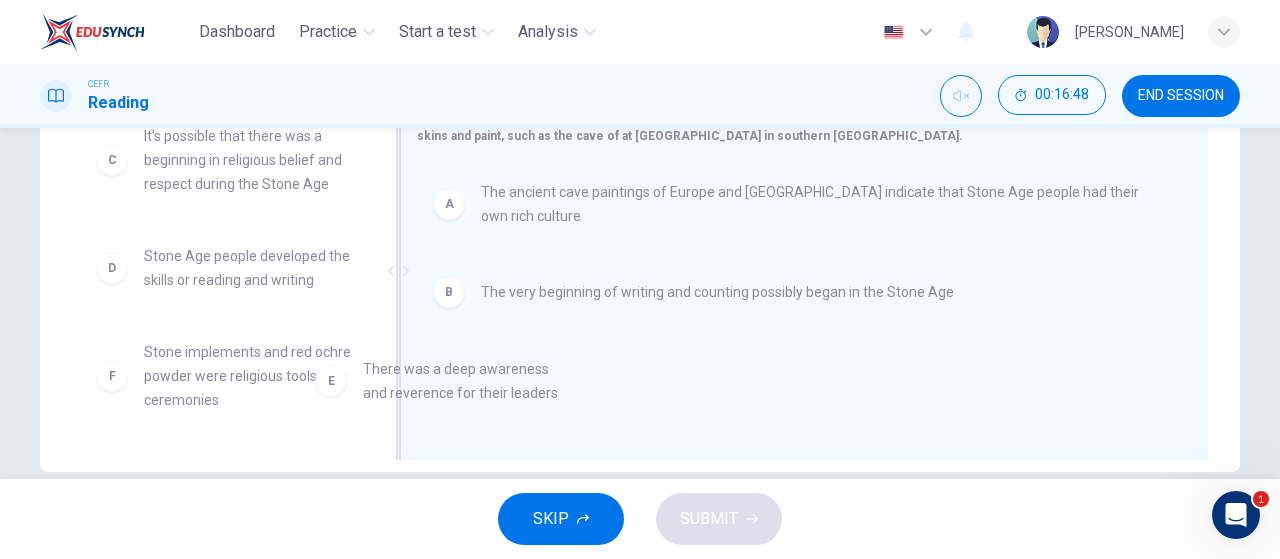 drag, startPoint x: 230, startPoint y: 375, endPoint x: 617, endPoint y: 341, distance: 388.49066 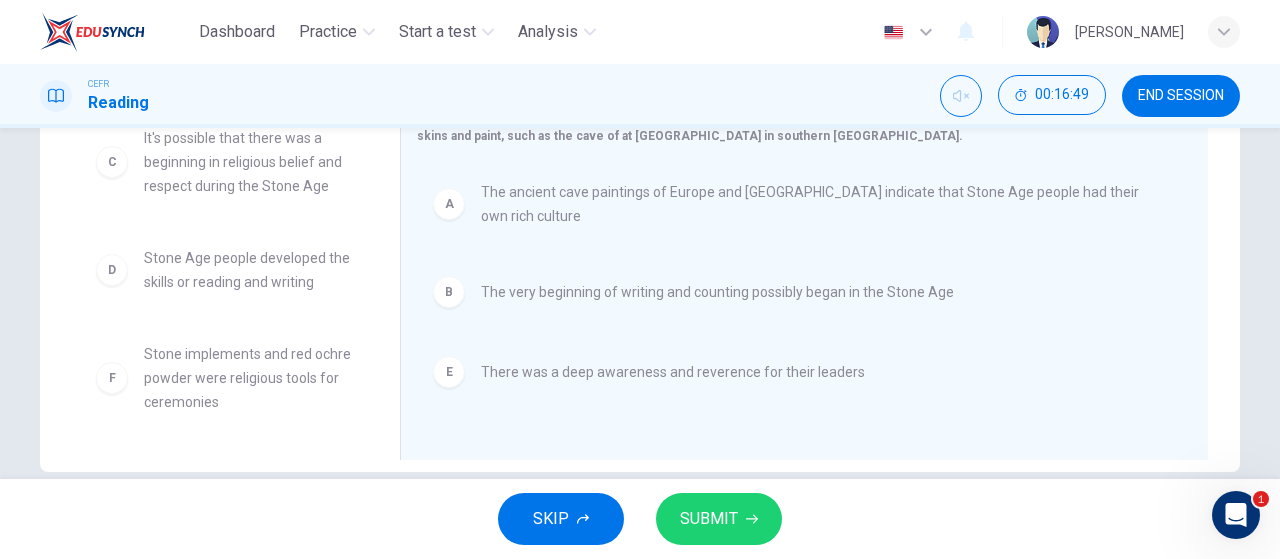 scroll, scrollTop: 12, scrollLeft: 0, axis: vertical 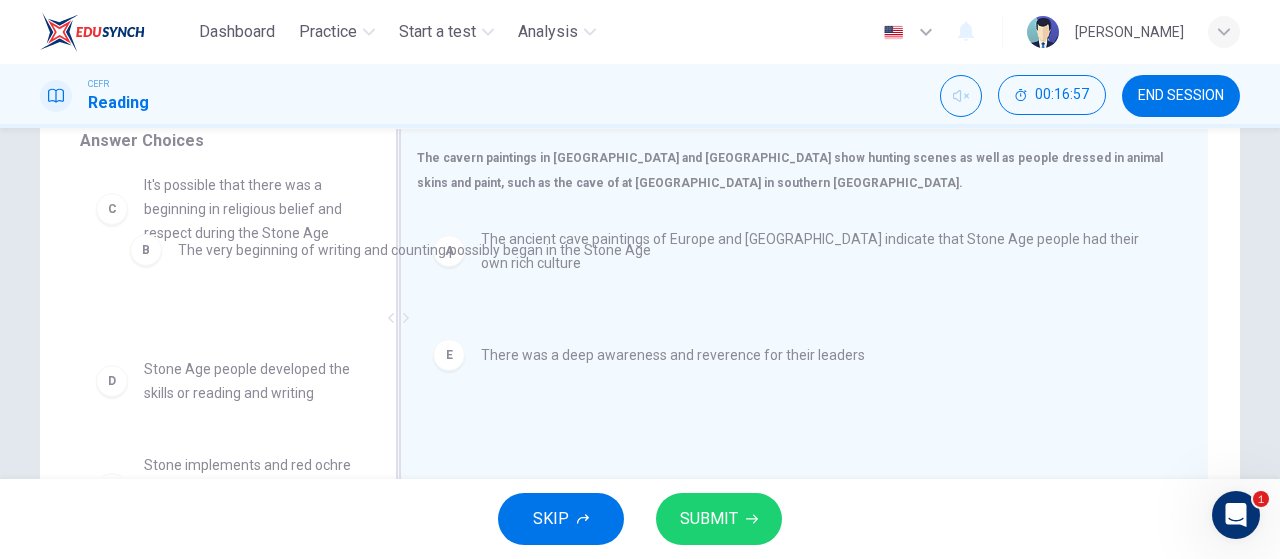 drag, startPoint x: 494, startPoint y: 337, endPoint x: 168, endPoint y: 242, distance: 339.56 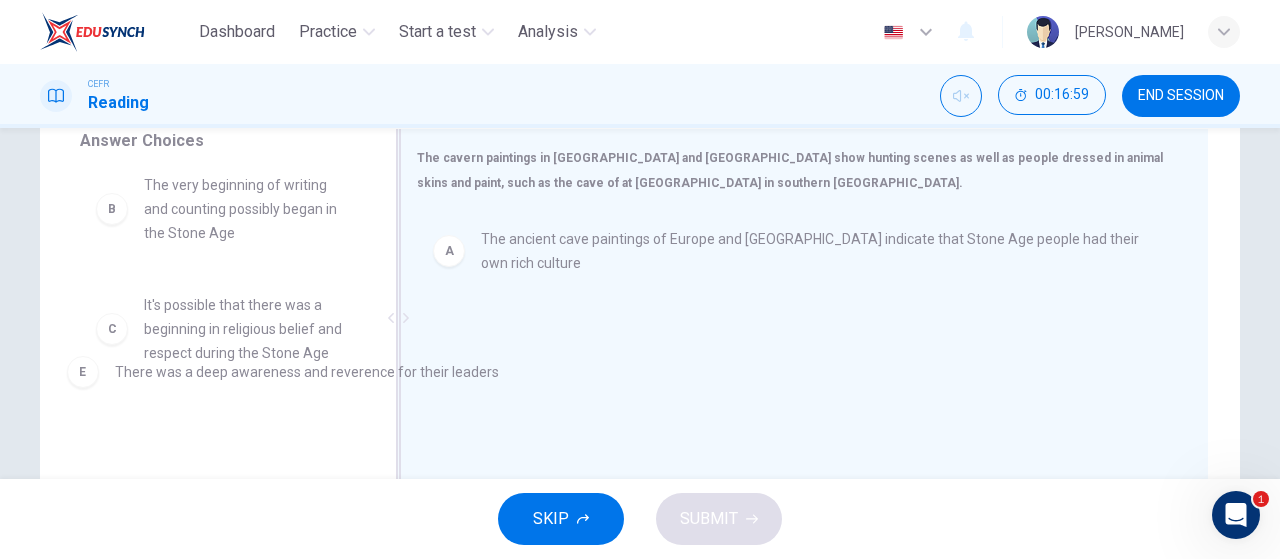 drag, startPoint x: 553, startPoint y: 344, endPoint x: 156, endPoint y: 385, distance: 399.1115 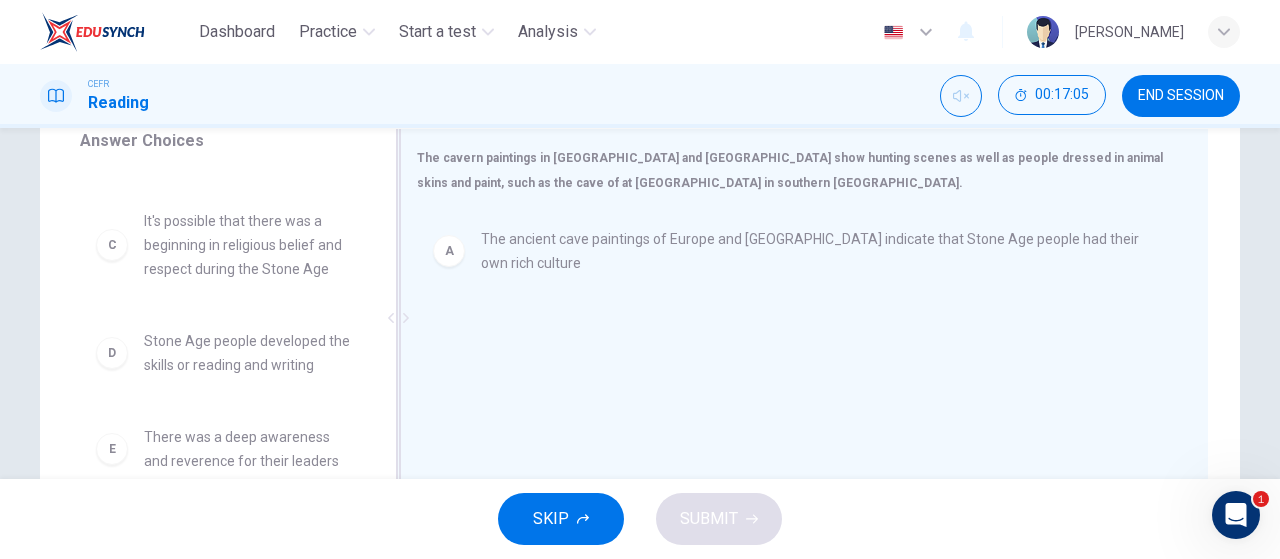 scroll, scrollTop: 117, scrollLeft: 0, axis: vertical 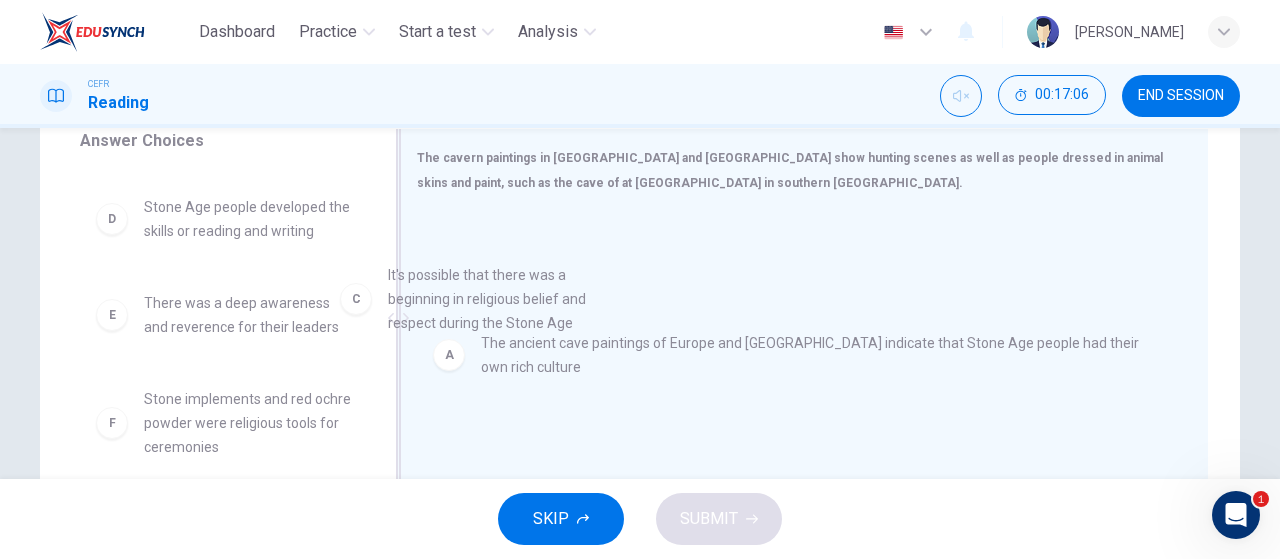 drag, startPoint x: 230, startPoint y: 247, endPoint x: 618, endPoint y: 334, distance: 397.63425 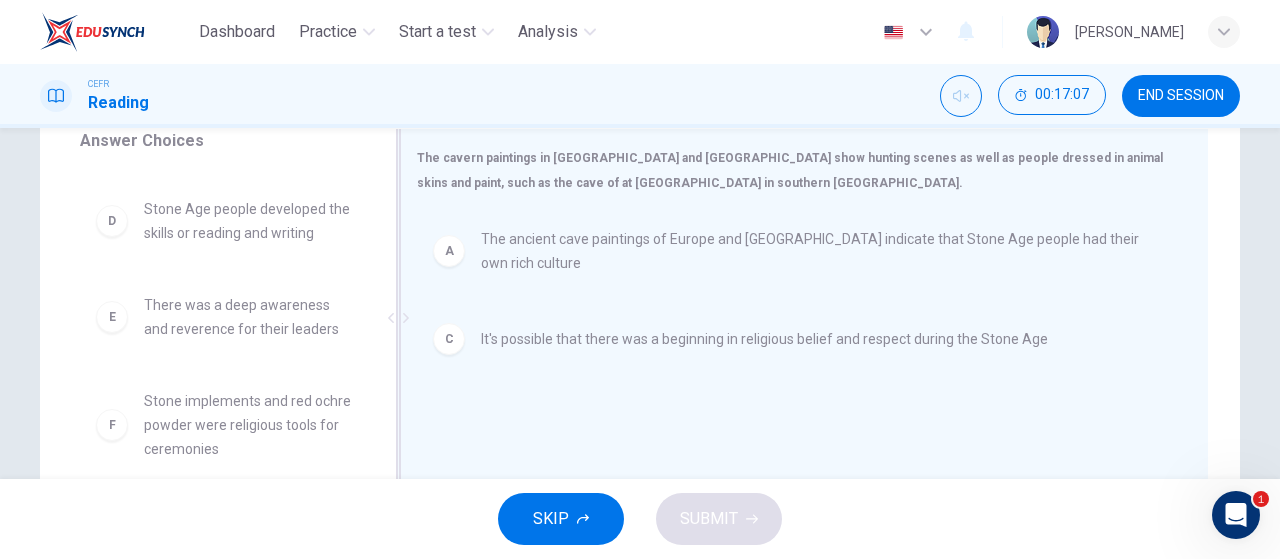 scroll, scrollTop: 108, scrollLeft: 0, axis: vertical 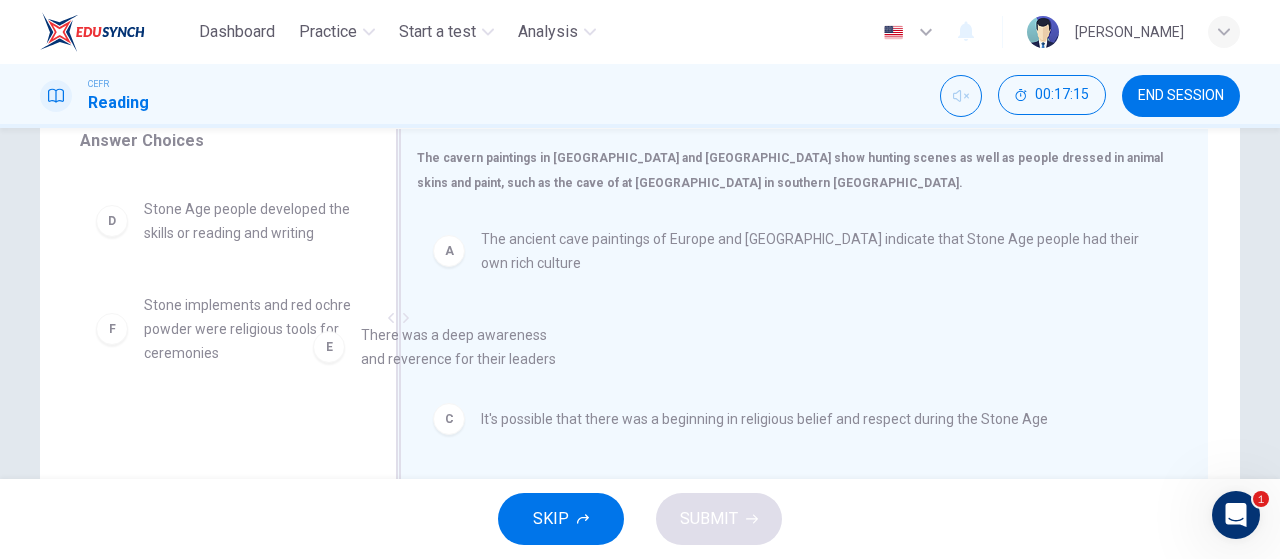 drag, startPoint x: 215, startPoint y: 326, endPoint x: 648, endPoint y: 407, distance: 440.51108 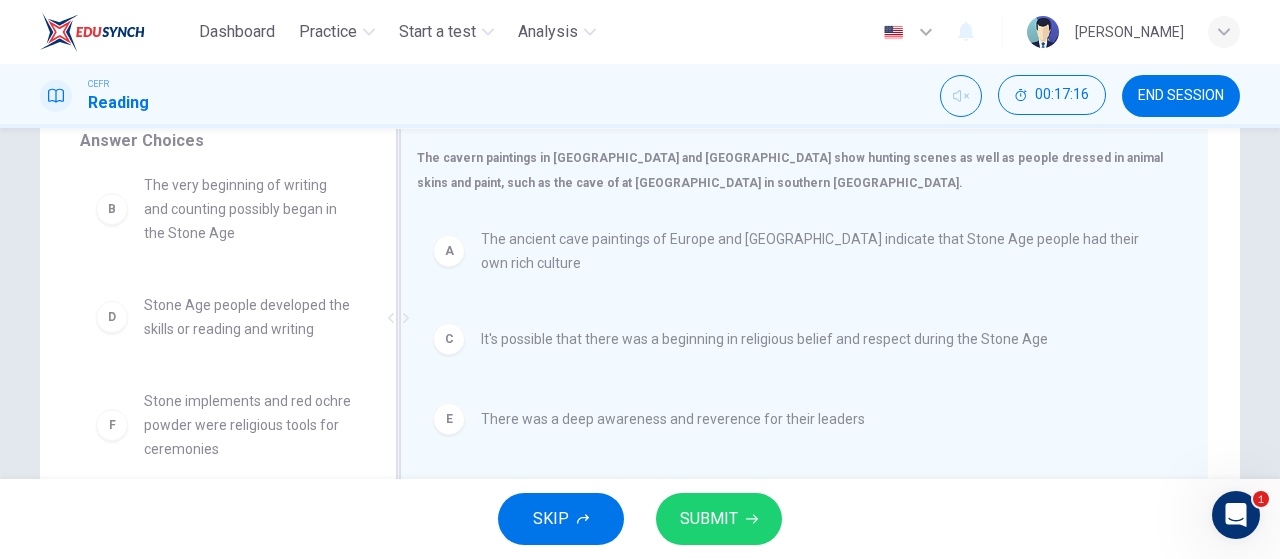scroll, scrollTop: 12, scrollLeft: 0, axis: vertical 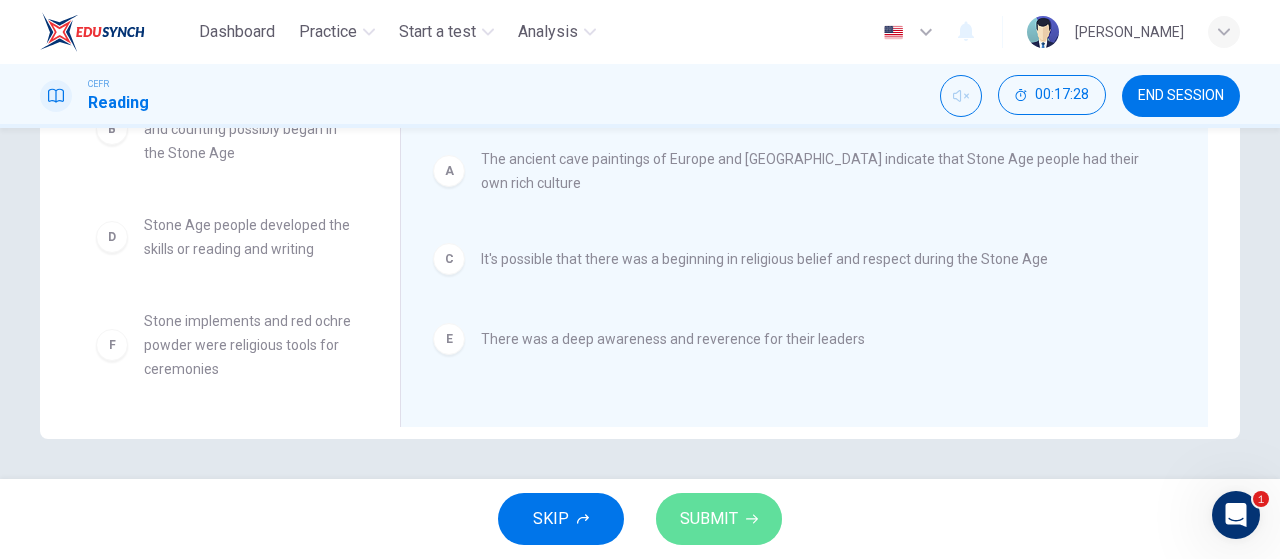 click on "SUBMIT" at bounding box center [719, 519] 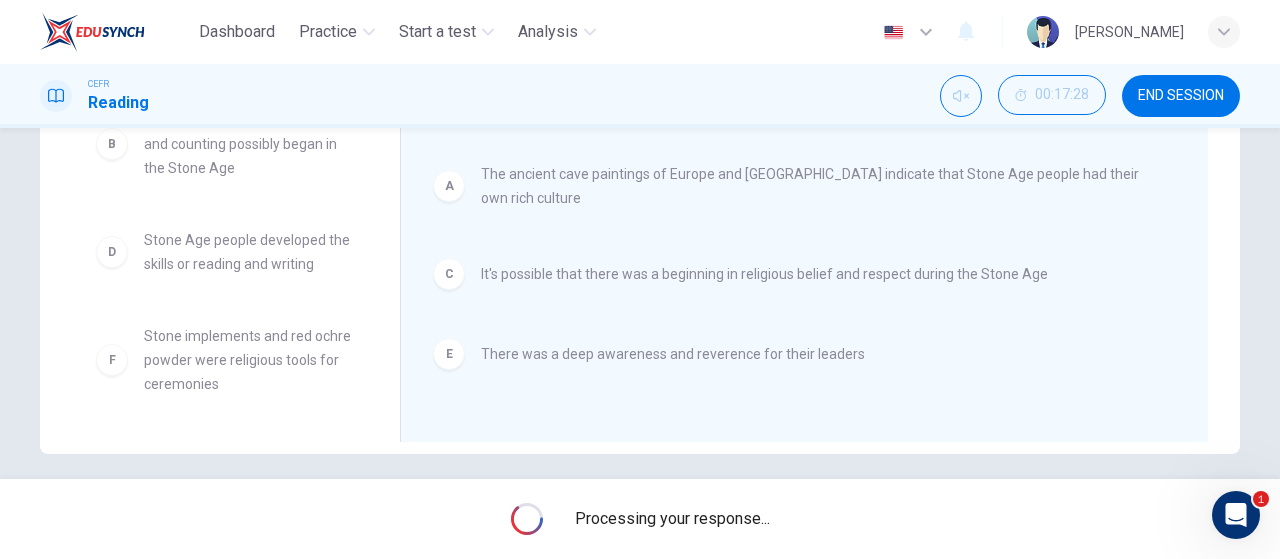 scroll, scrollTop: 424, scrollLeft: 0, axis: vertical 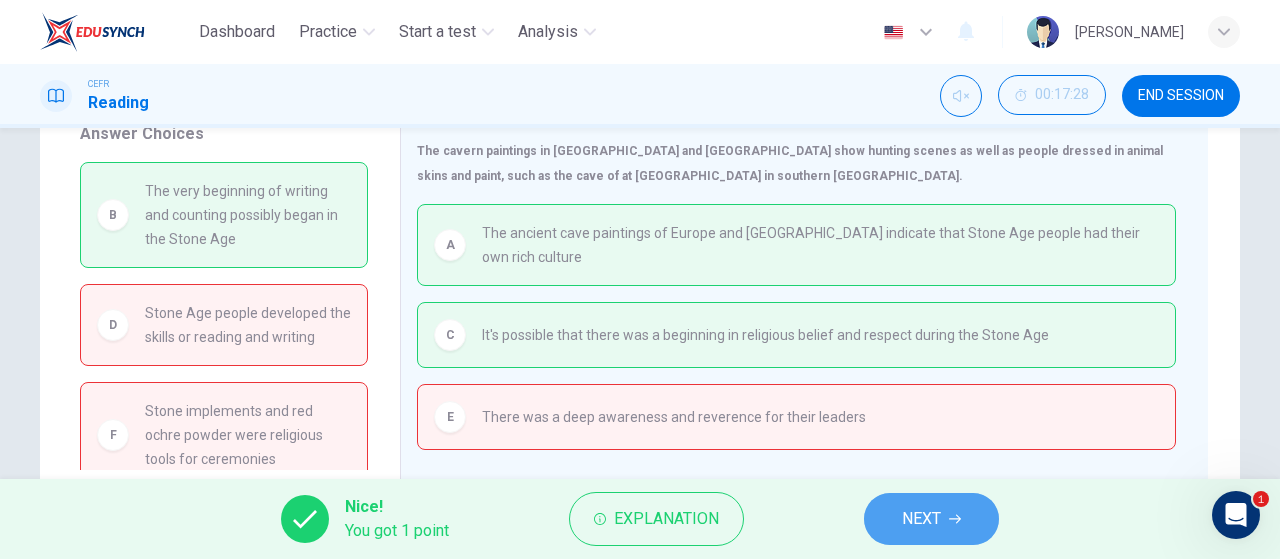 click on "NEXT" at bounding box center (921, 519) 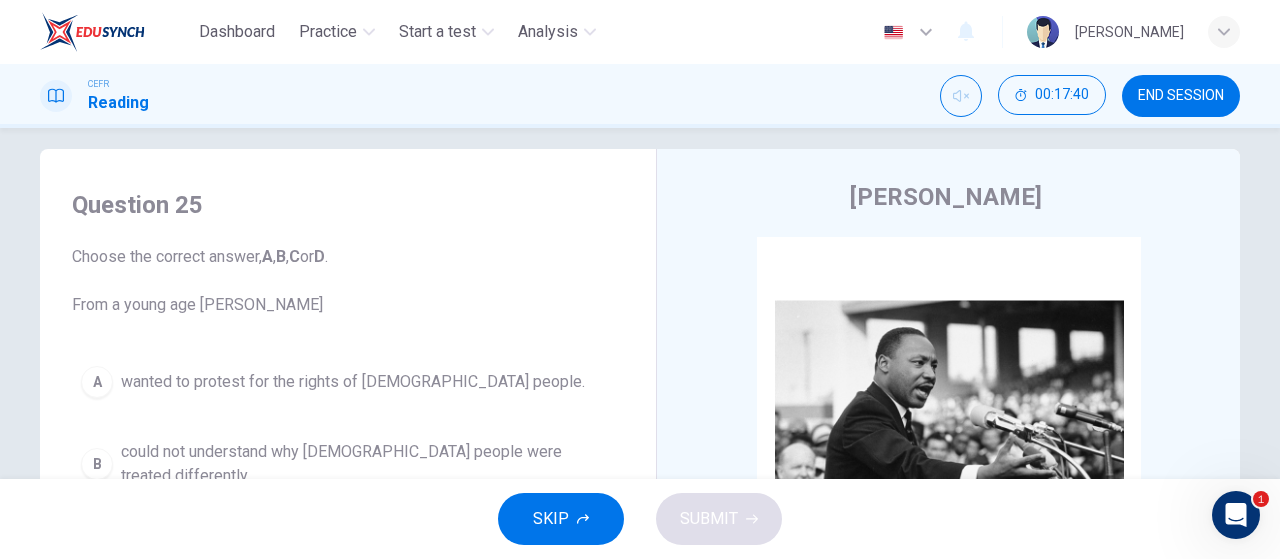 scroll, scrollTop: 17, scrollLeft: 0, axis: vertical 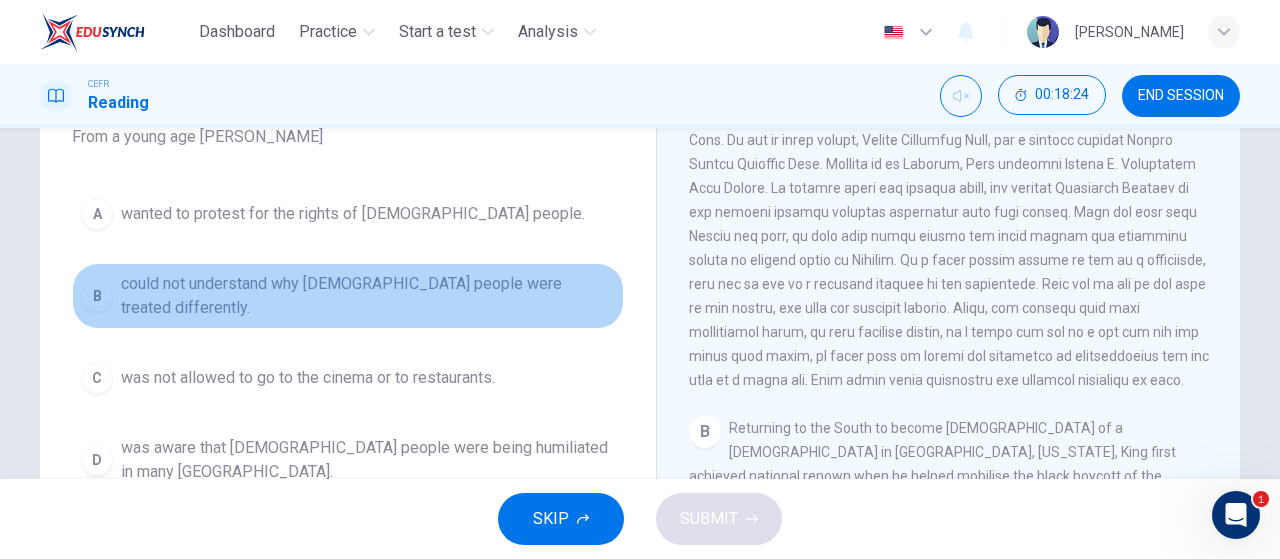 click on "B could not understand why black people were treated differently." at bounding box center (348, 296) 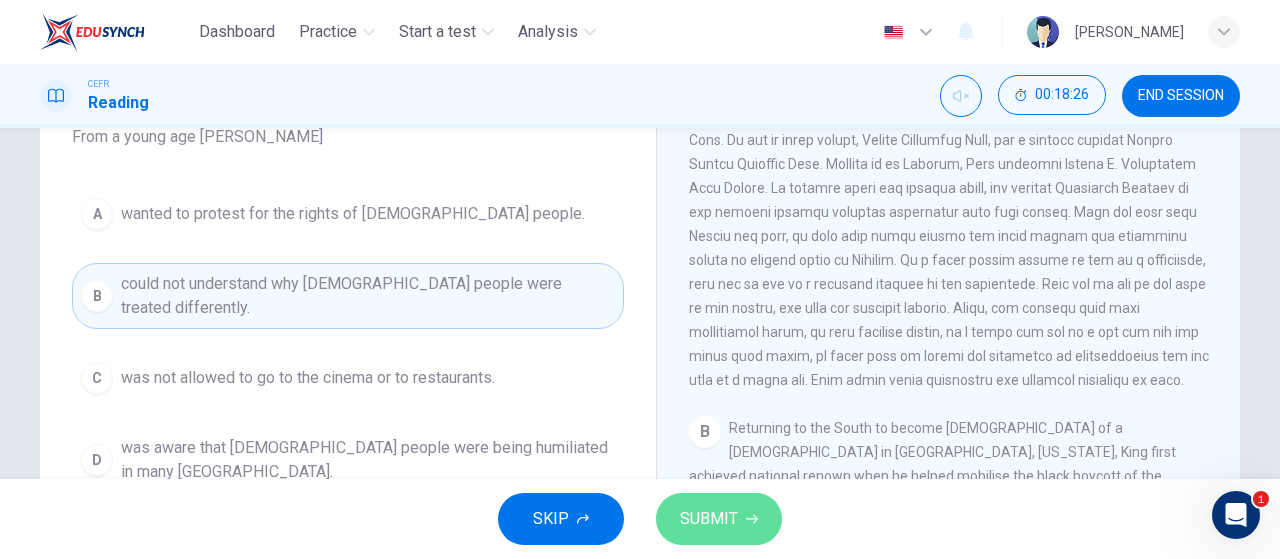click on "SUBMIT" at bounding box center (709, 519) 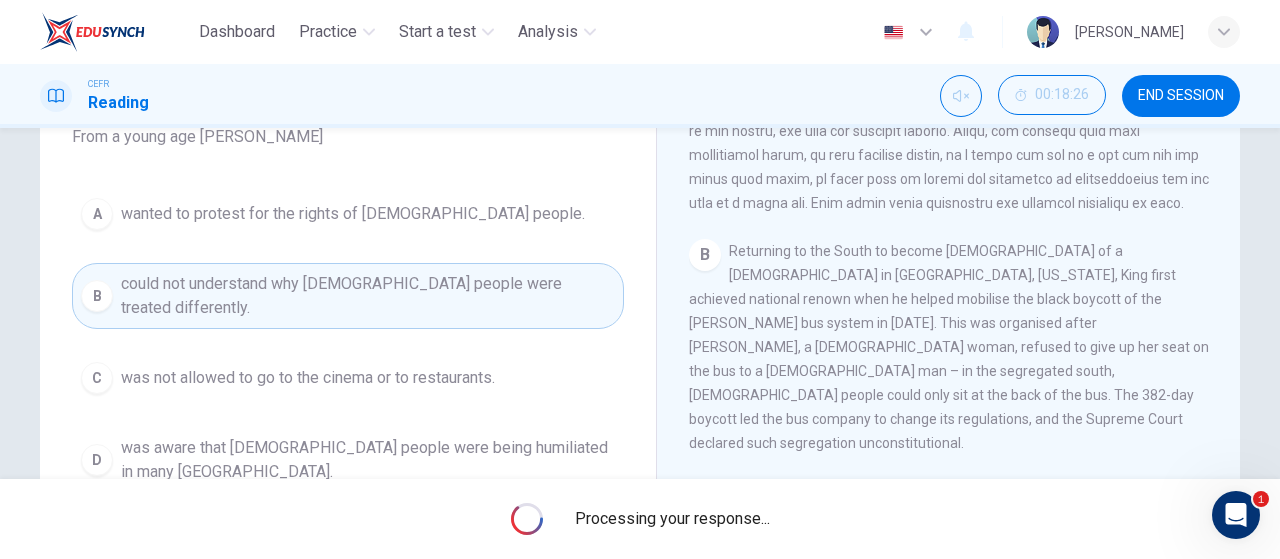 scroll, scrollTop: 588, scrollLeft: 0, axis: vertical 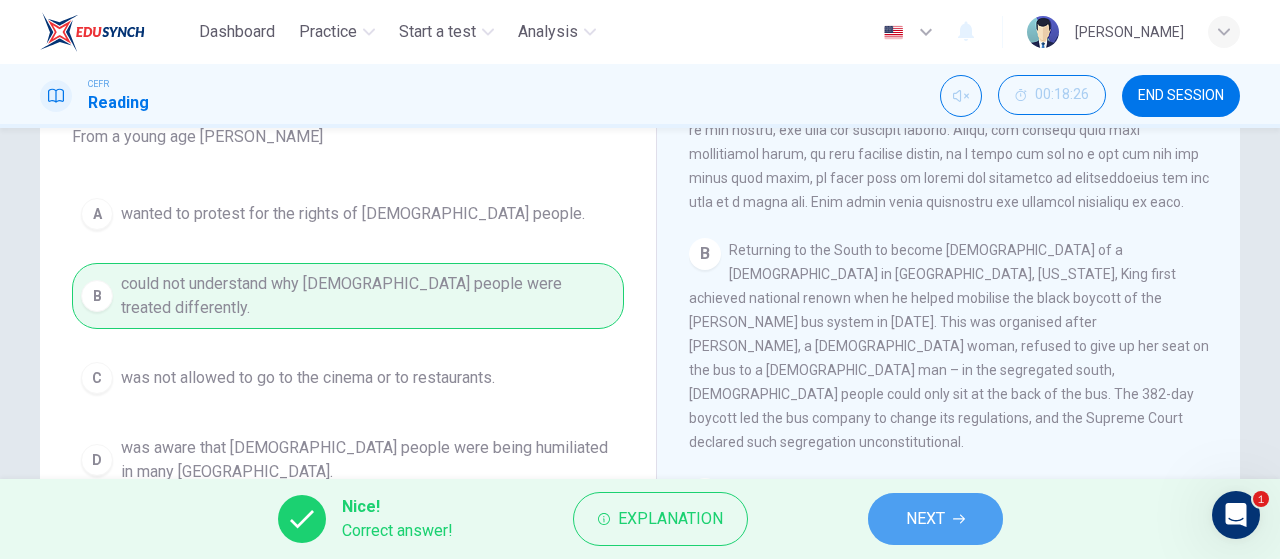 click on "NEXT" at bounding box center [925, 519] 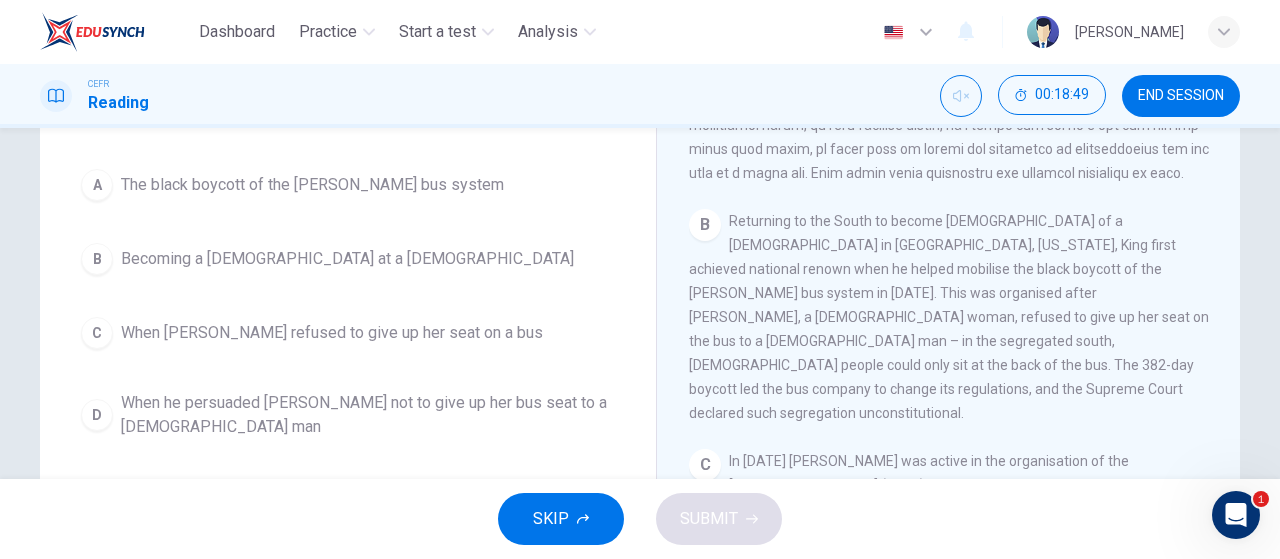 scroll, scrollTop: 217, scrollLeft: 0, axis: vertical 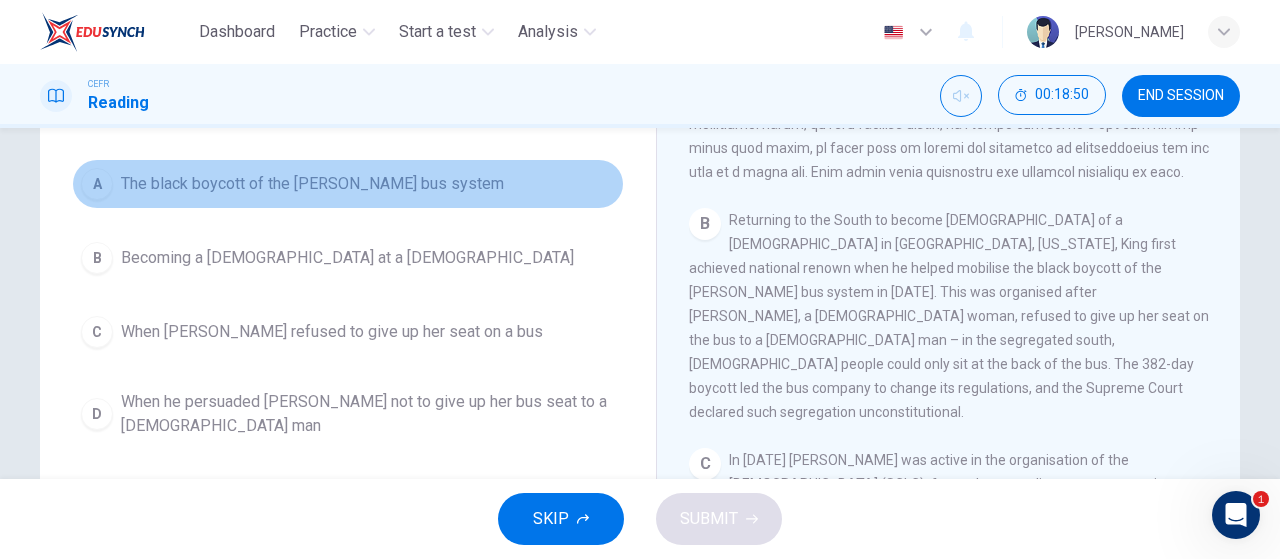 click on "A The black boycott of the Montgomery bus system" at bounding box center [348, 184] 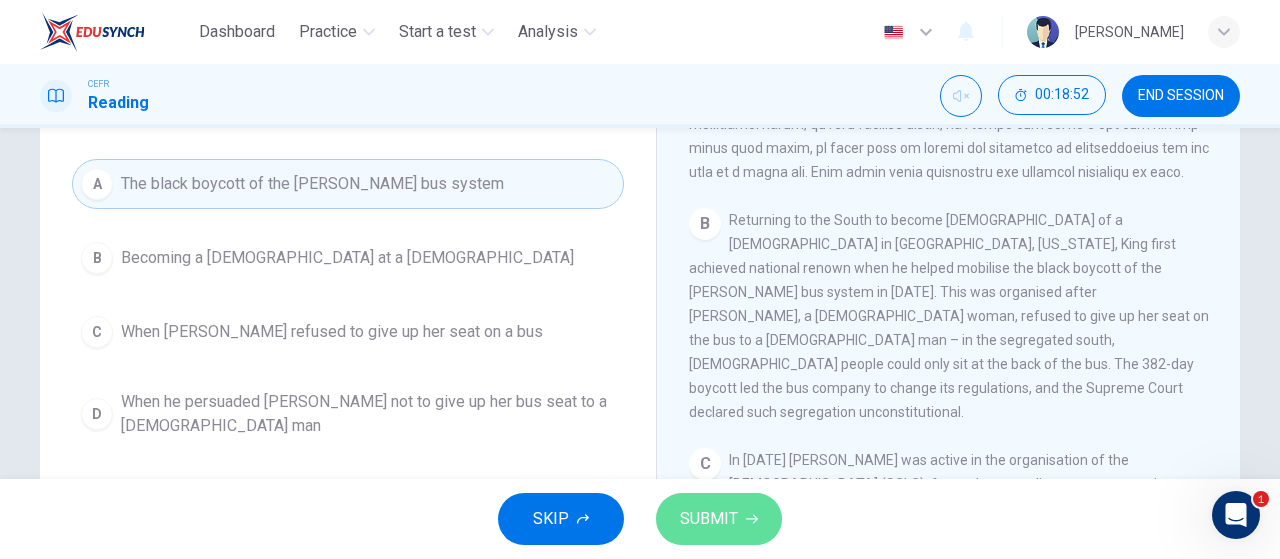 click on "SUBMIT" at bounding box center (719, 519) 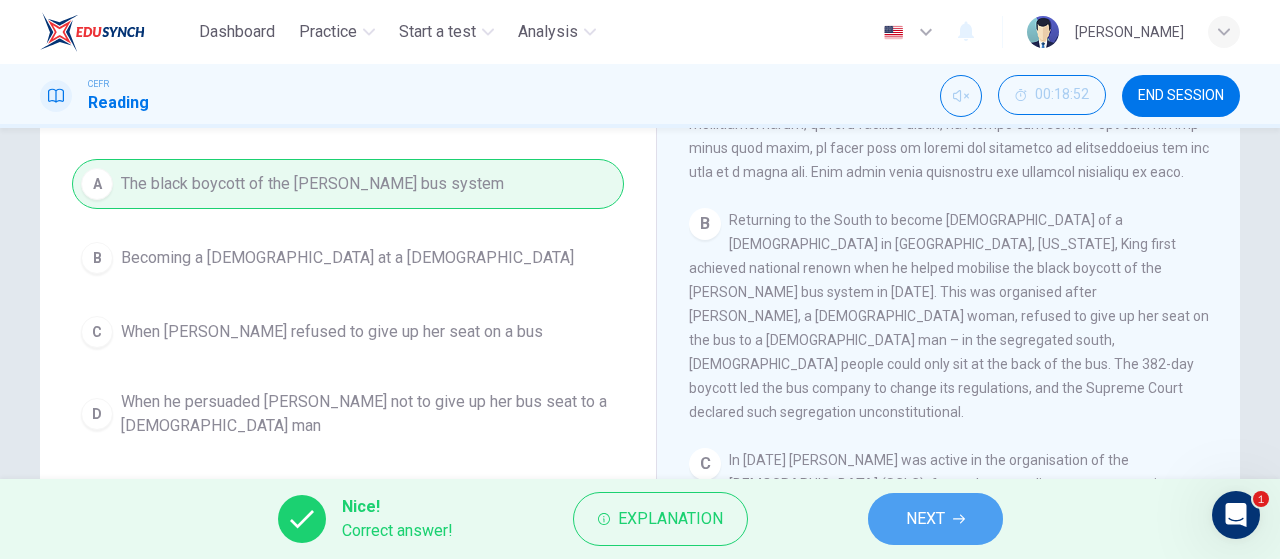 click on "NEXT" at bounding box center [925, 519] 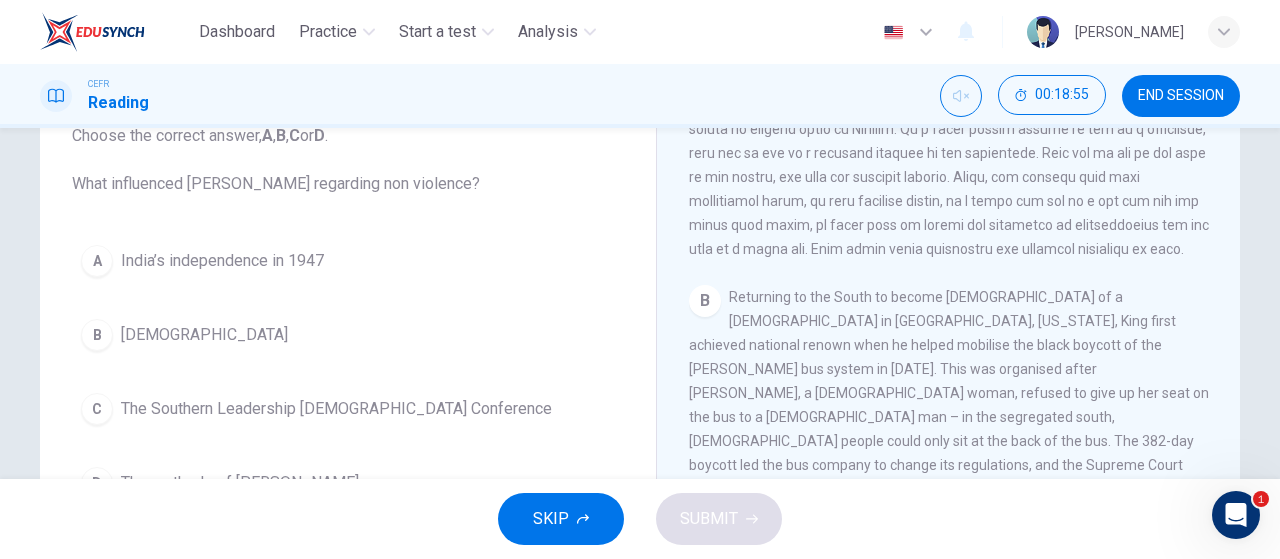 scroll, scrollTop: 136, scrollLeft: 0, axis: vertical 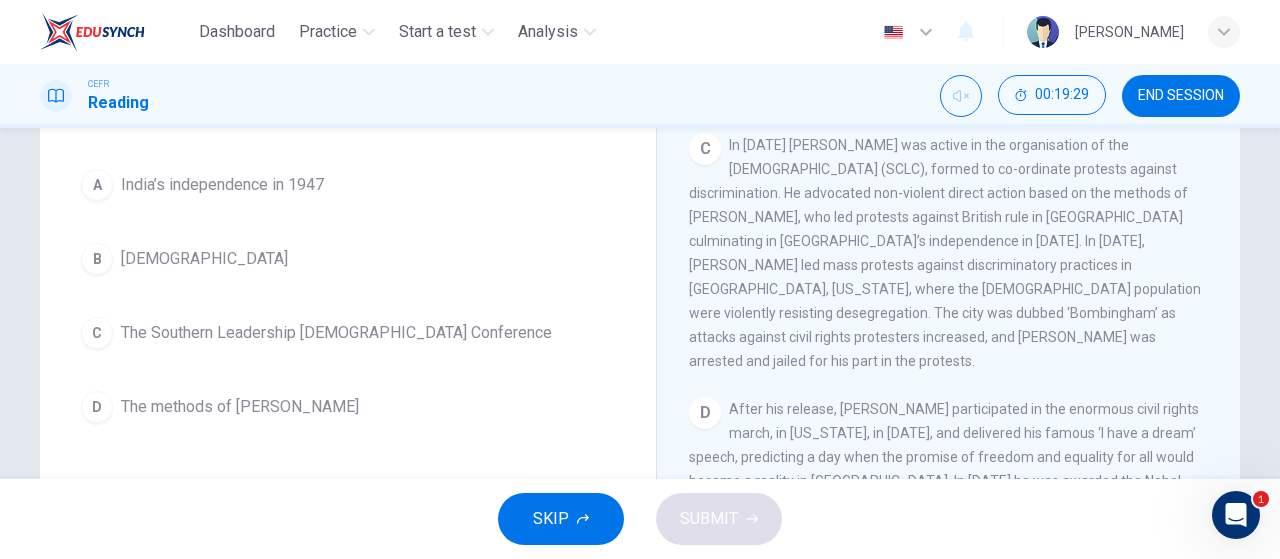 click on "D" at bounding box center [97, 407] 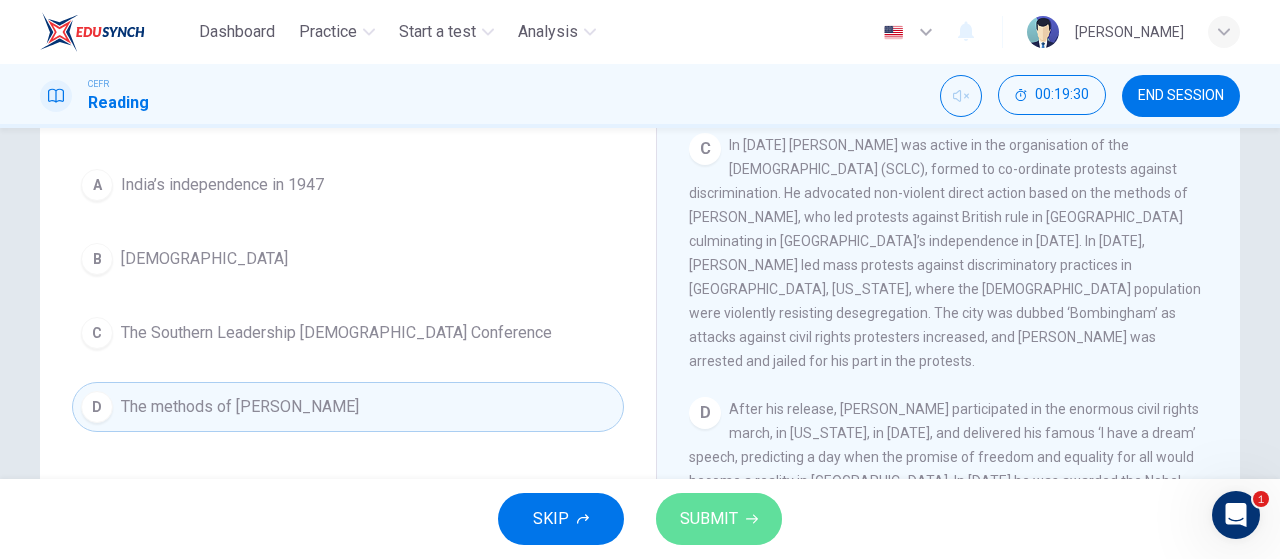 click on "SUBMIT" at bounding box center (709, 519) 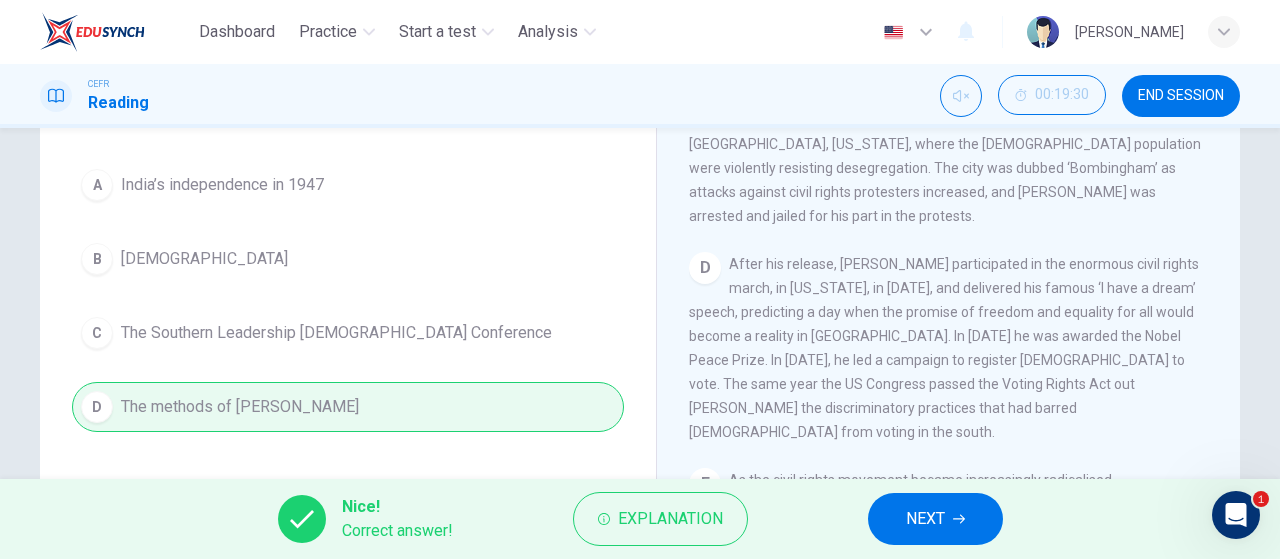 scroll, scrollTop: 1050, scrollLeft: 0, axis: vertical 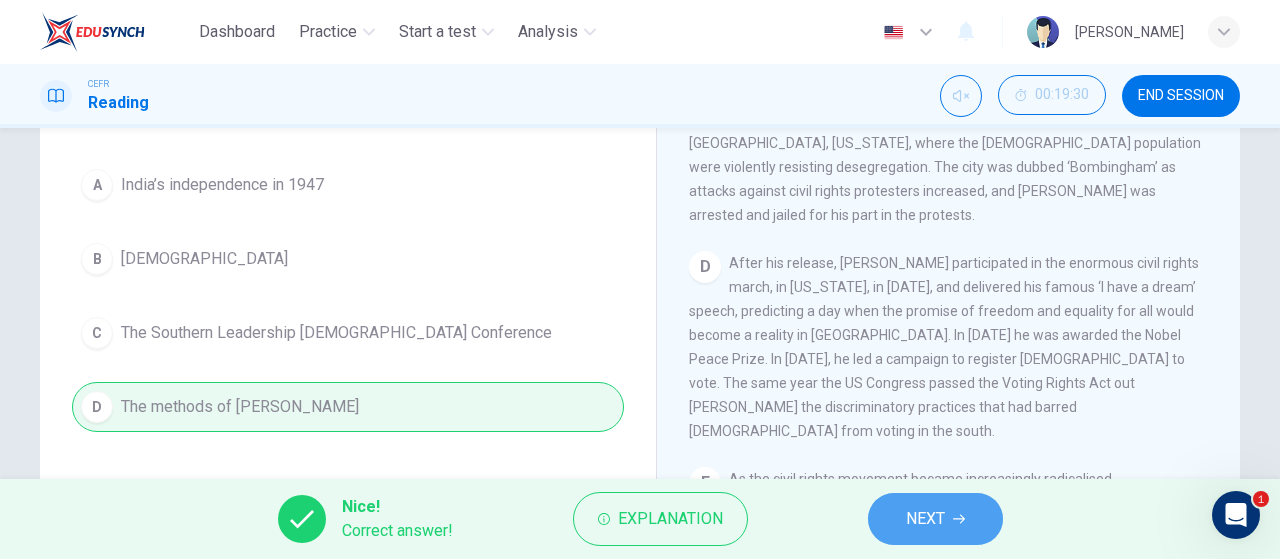 click on "NEXT" at bounding box center (935, 519) 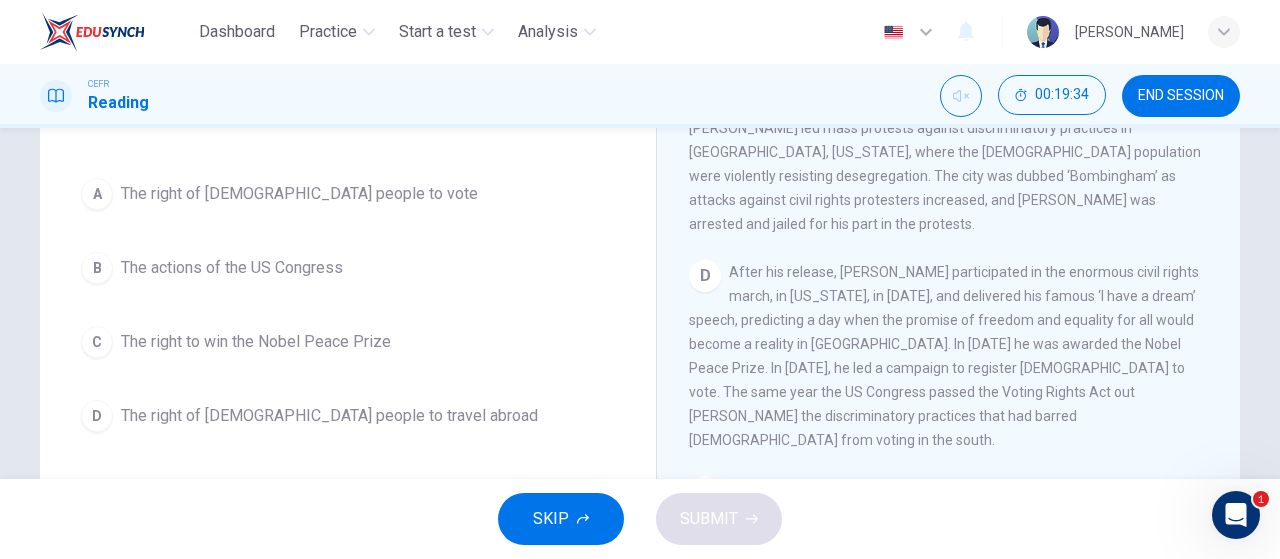 scroll, scrollTop: 208, scrollLeft: 0, axis: vertical 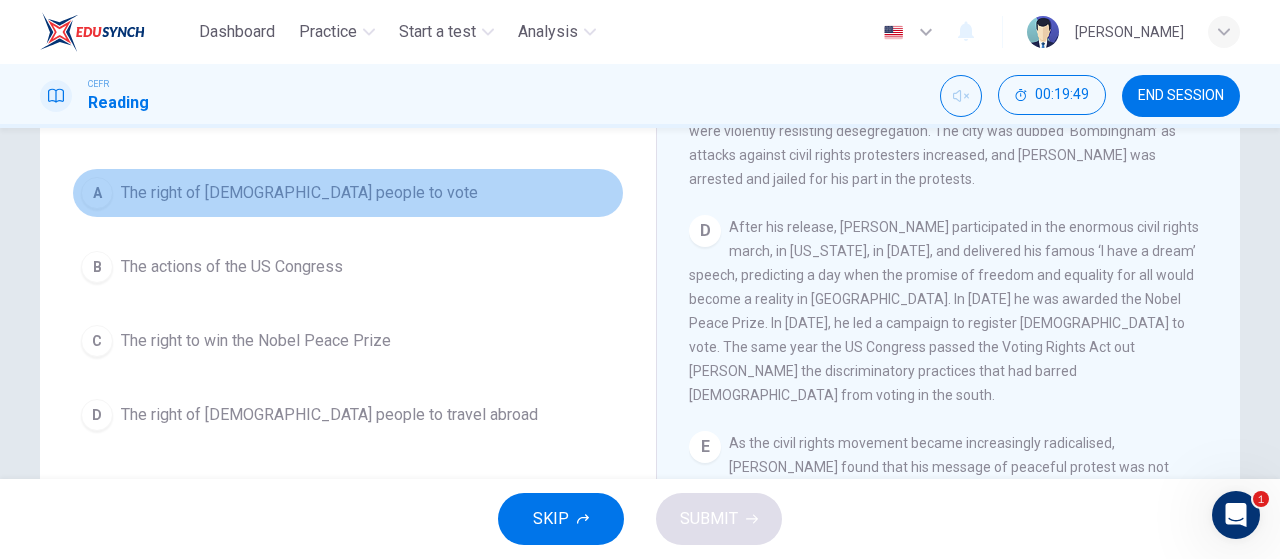 click on "A The right of black people to vote" at bounding box center (348, 193) 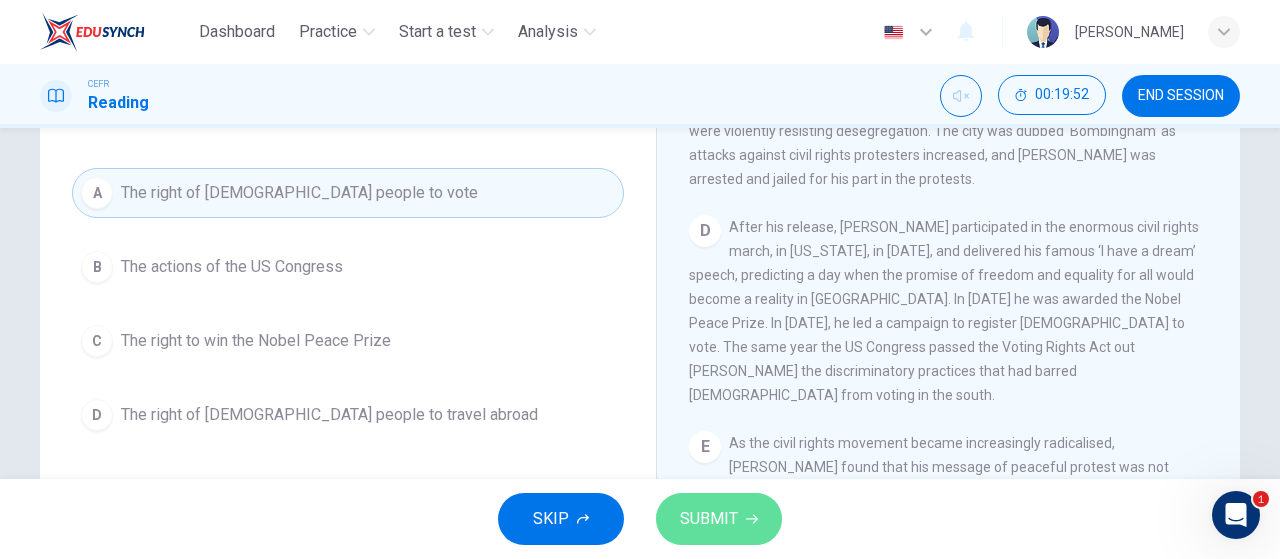 click on "SUBMIT" at bounding box center (709, 519) 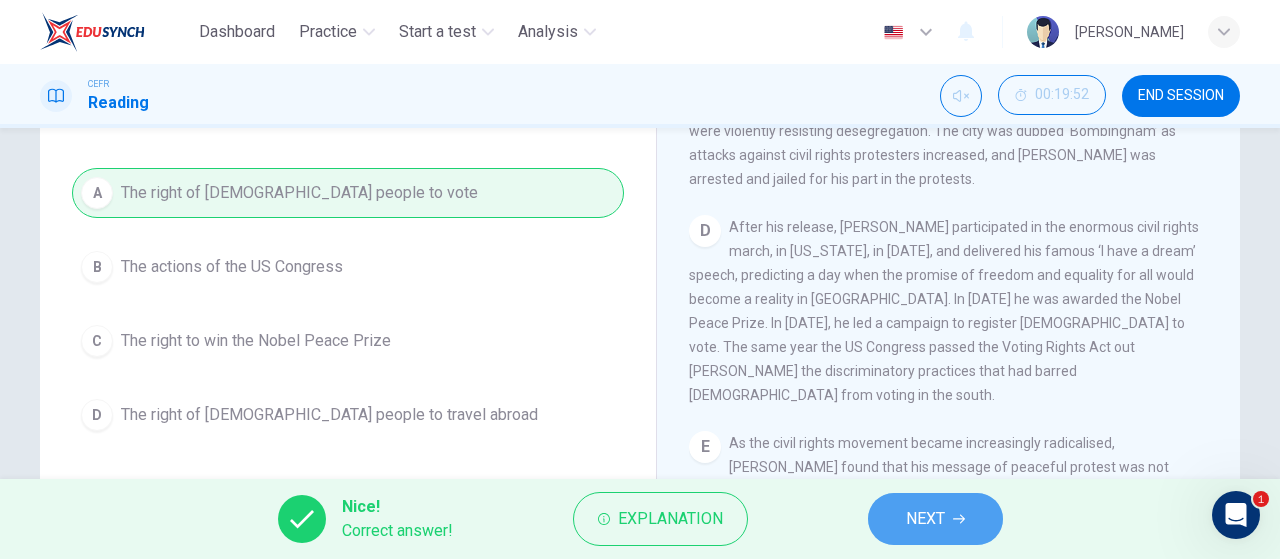 click on "NEXT" at bounding box center (925, 519) 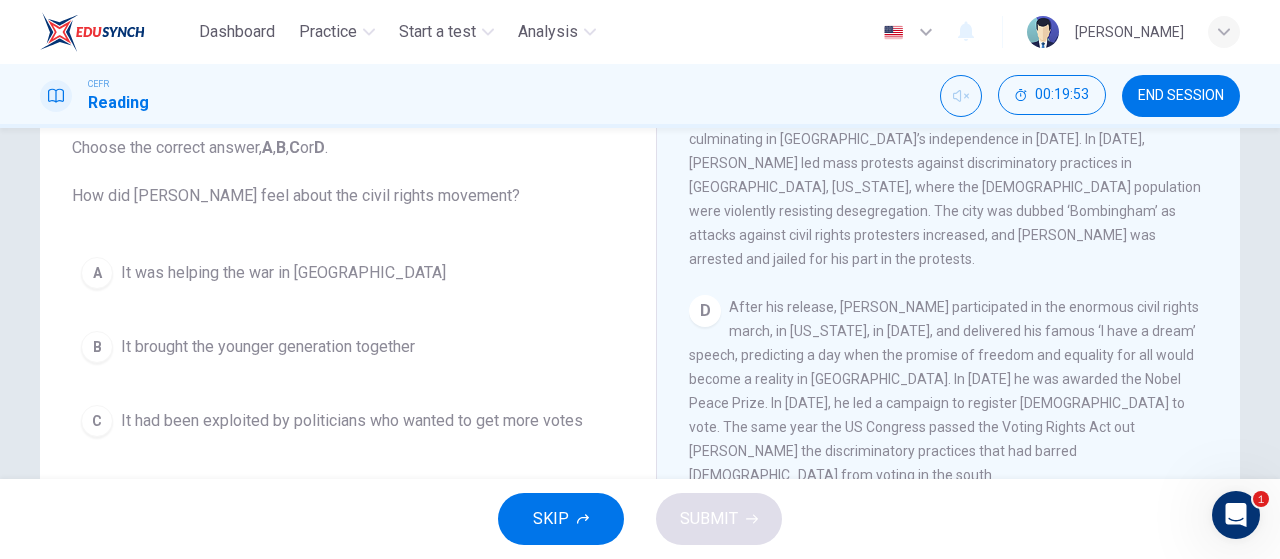 scroll, scrollTop: 123, scrollLeft: 0, axis: vertical 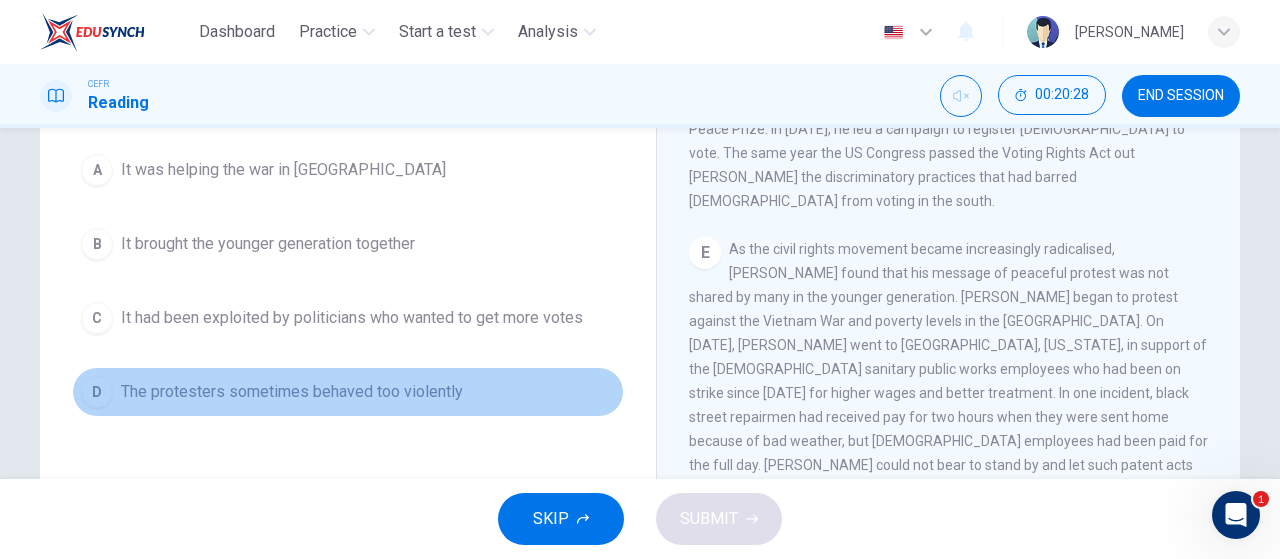 click on "The protesters sometimes behaved too violently" at bounding box center [292, 392] 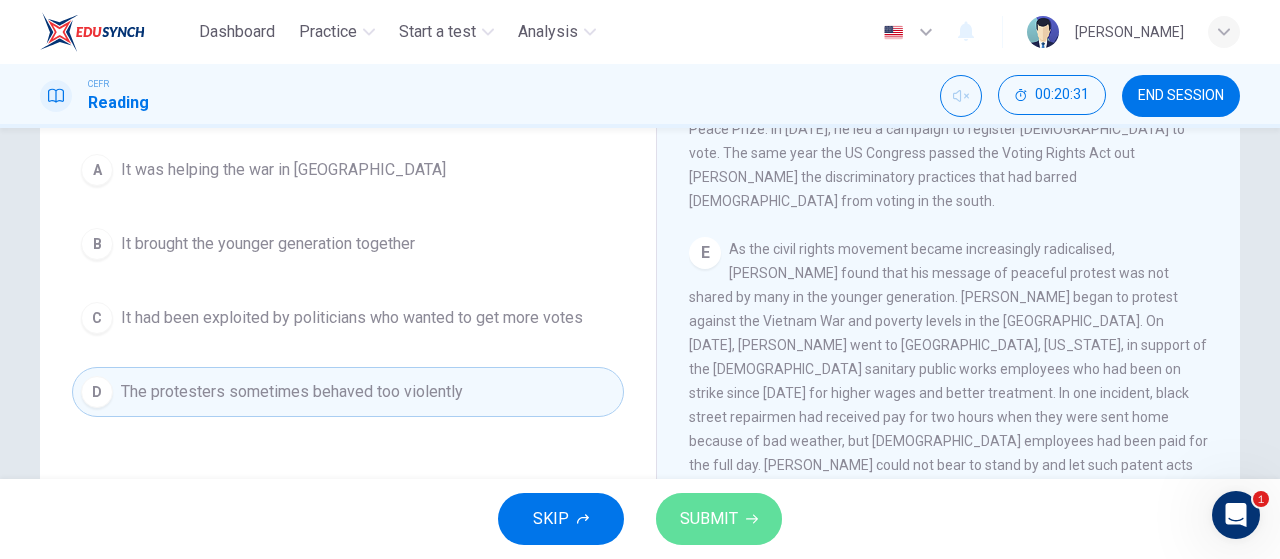 click on "SUBMIT" at bounding box center (709, 519) 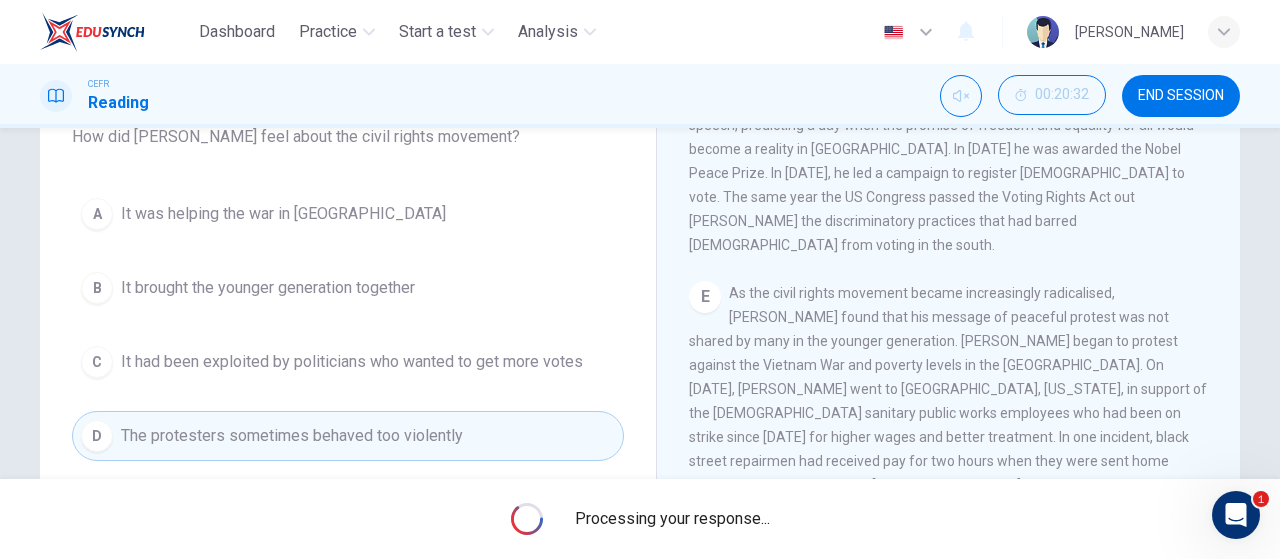 scroll, scrollTop: 187, scrollLeft: 0, axis: vertical 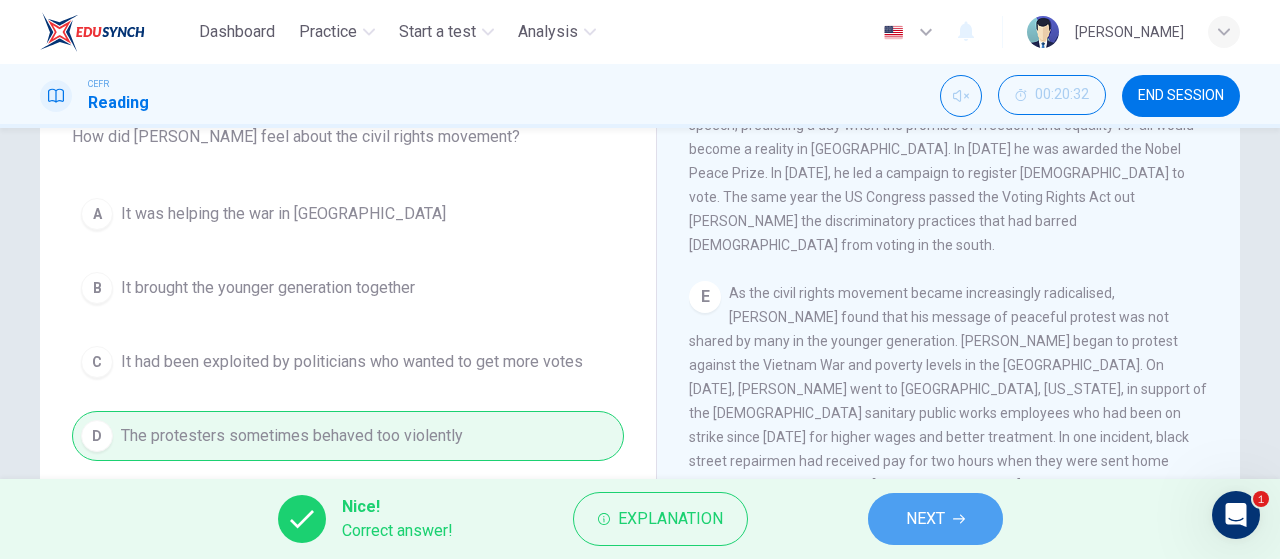 click on "NEXT" at bounding box center (925, 519) 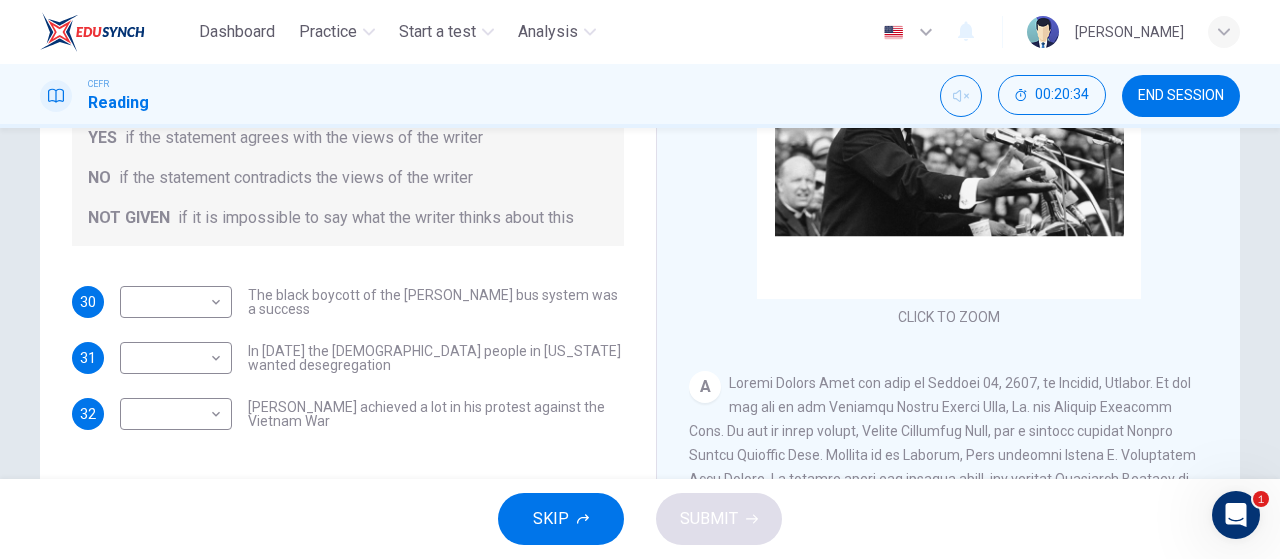 scroll, scrollTop: 353, scrollLeft: 0, axis: vertical 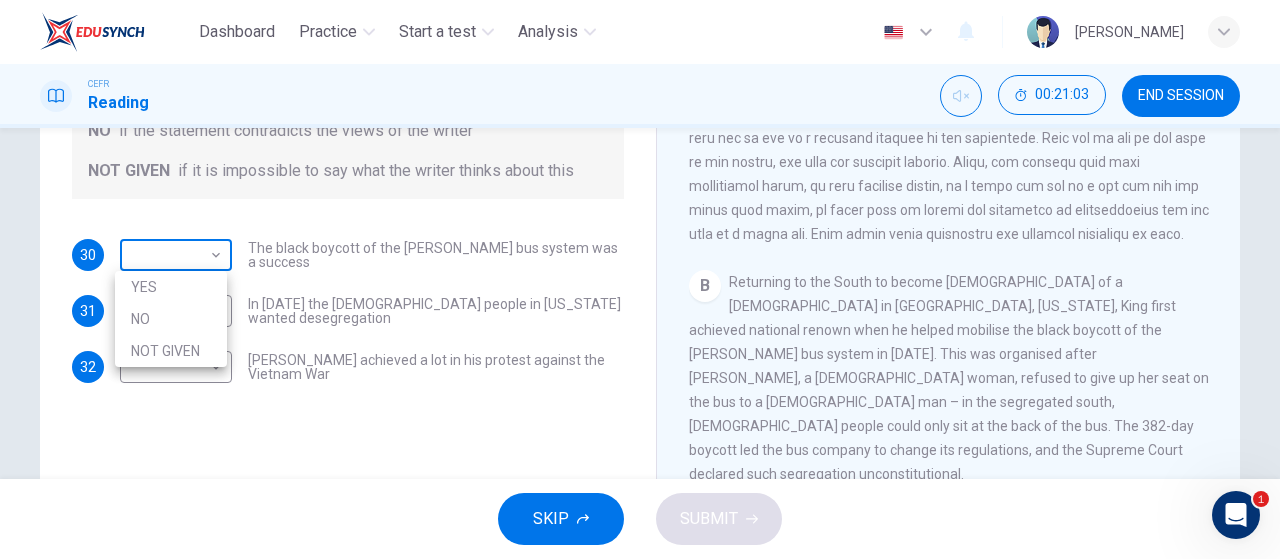 click on "Dashboard Practice Start a test Analysis English en ​ FARHANAH BINTI KHAIRUL FAHMI CEFR Reading 00:21:03 END SESSION Questions 30 - 32 Do the following statements agree with the information given in the Reading Passage? In the space below, write YES if the statement agrees with the views of the writer NO if the statement contradicts the views of the writer NOT GIVEN if it is impossible to say what the writer thinks about this 30 ​ ​ The black boycott of the Montgomery bus system was a success 31 ​ ​ In 1963 the white people in Alabama wanted desegregation 32 ​ ​ Martin Luther King achieved a lot in his protest against the Vietnam War Martin Luther King CLICK TO ZOOM Click to Zoom A B C D E F SKIP SUBMIT Dashboard Practice Start a test Analysis Notifications © Copyright  2025 1 YES NO NOT GIVEN" at bounding box center [640, 279] 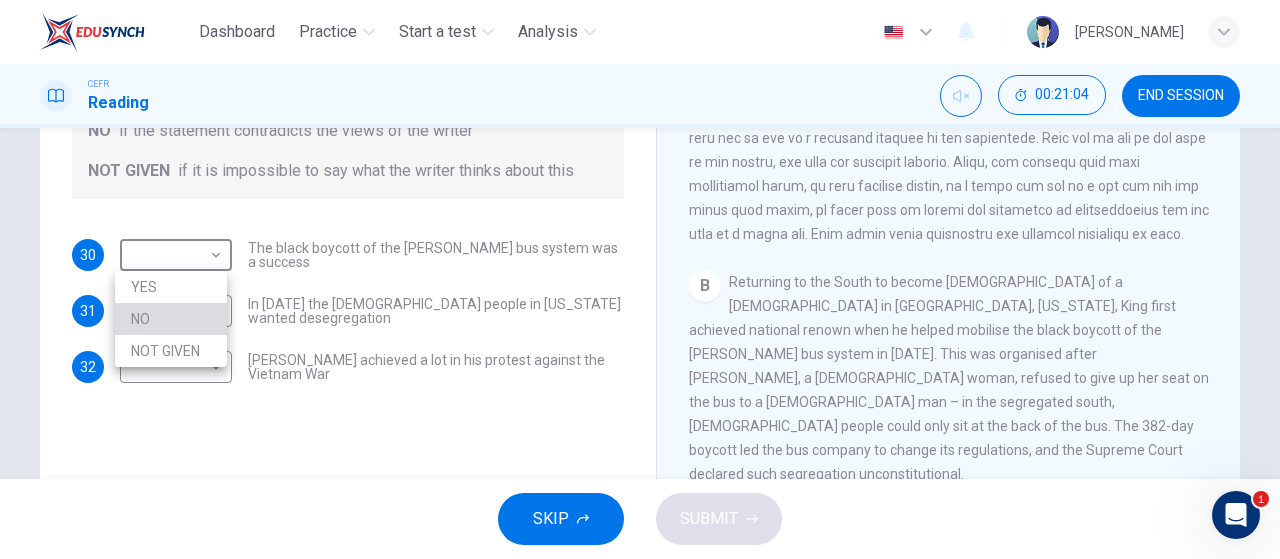 click on "NO" at bounding box center [171, 319] 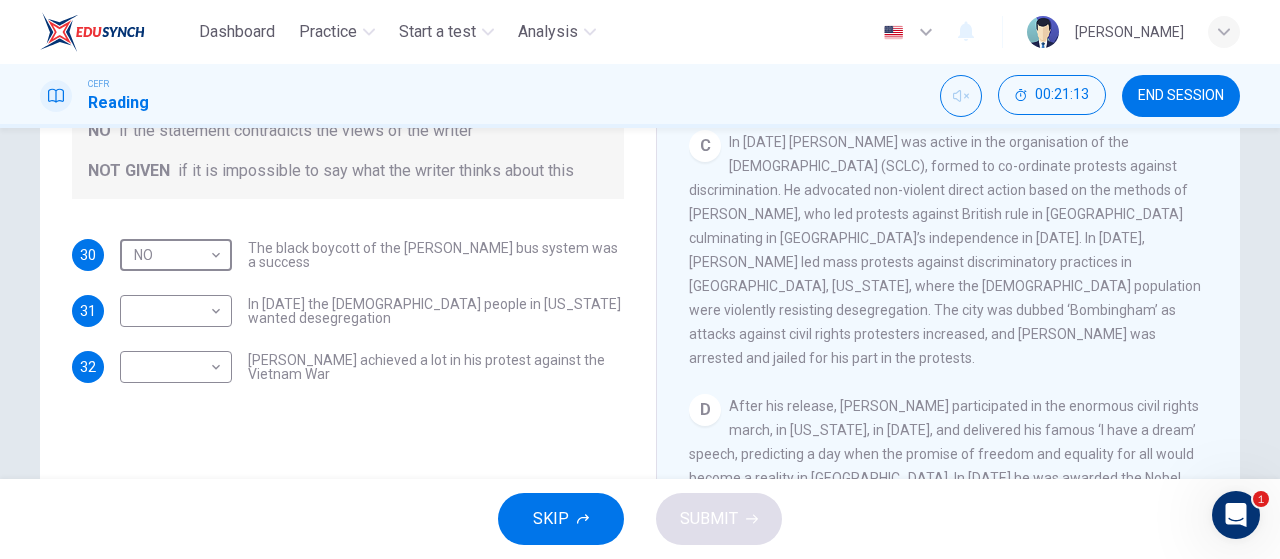scroll, scrollTop: 769, scrollLeft: 0, axis: vertical 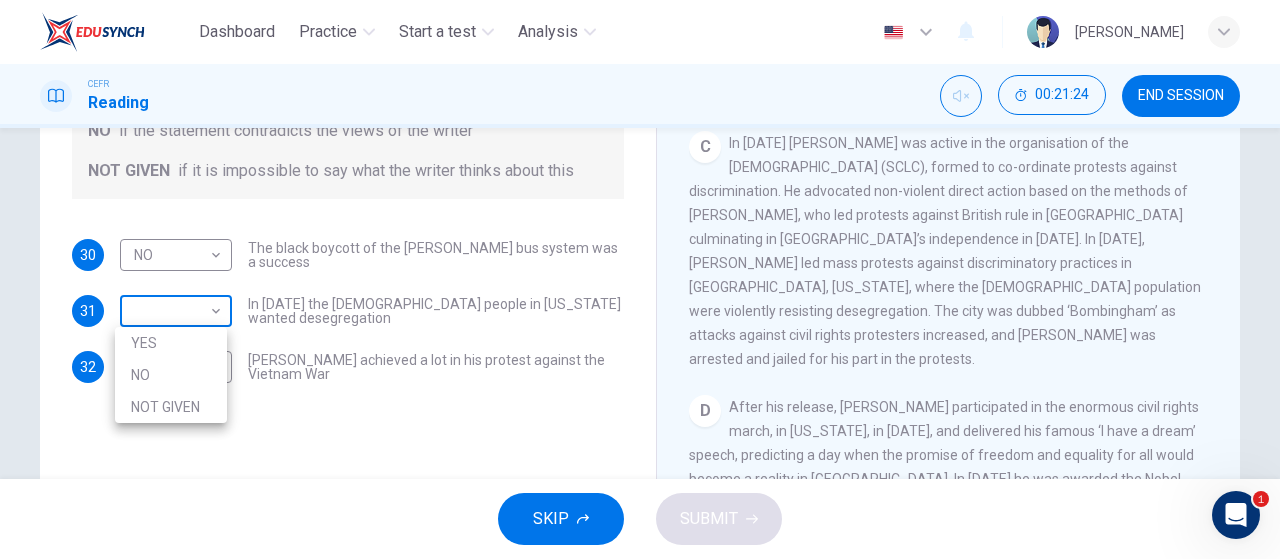 click on "Dashboard Practice Start a test Analysis English en ​ FARHANAH BINTI KHAIRUL FAHMI CEFR Reading 00:21:24 END SESSION Questions 30 - 32 Do the following statements agree with the information given in the Reading Passage? In the space below, write YES if the statement agrees with the views of the writer NO if the statement contradicts the views of the writer NOT GIVEN if it is impossible to say what the writer thinks about this 30 NO NO ​ The black boycott of the Montgomery bus system was a success 31 ​ ​ In 1963 the white people in Alabama wanted desegregation 32 ​ ​ Martin Luther King achieved a lot in his protest against the Vietnam War Martin Luther King CLICK TO ZOOM Click to Zoom A B C D E F SKIP SUBMIT Dashboard Practice Start a test Analysis Notifications © Copyright  2025 1 YES NO NOT GIVEN" at bounding box center (640, 279) 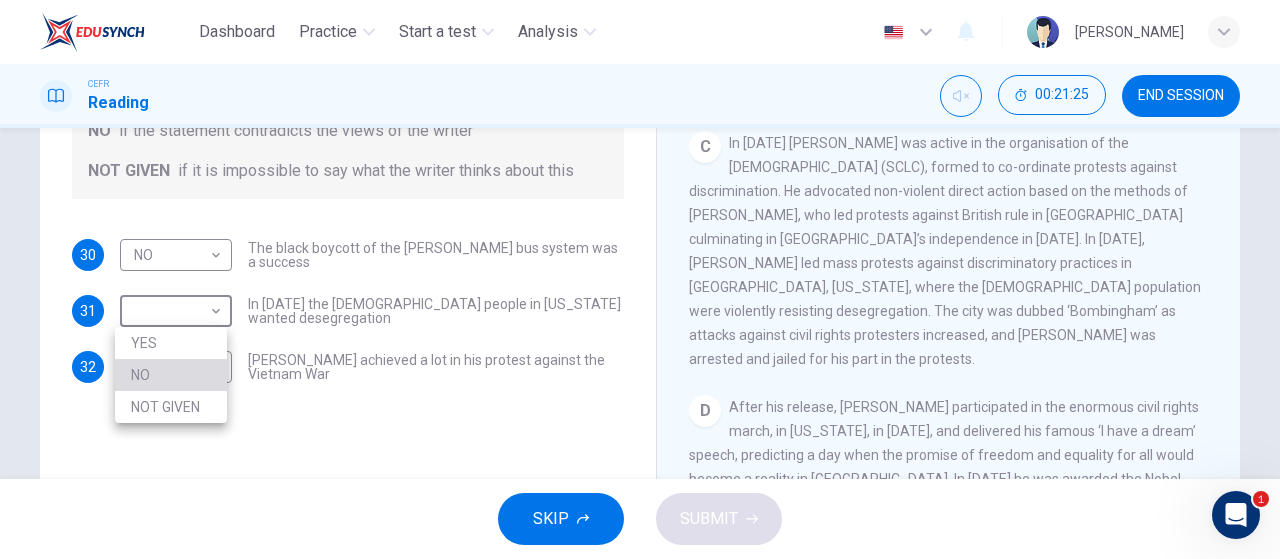 click on "NO" at bounding box center (171, 375) 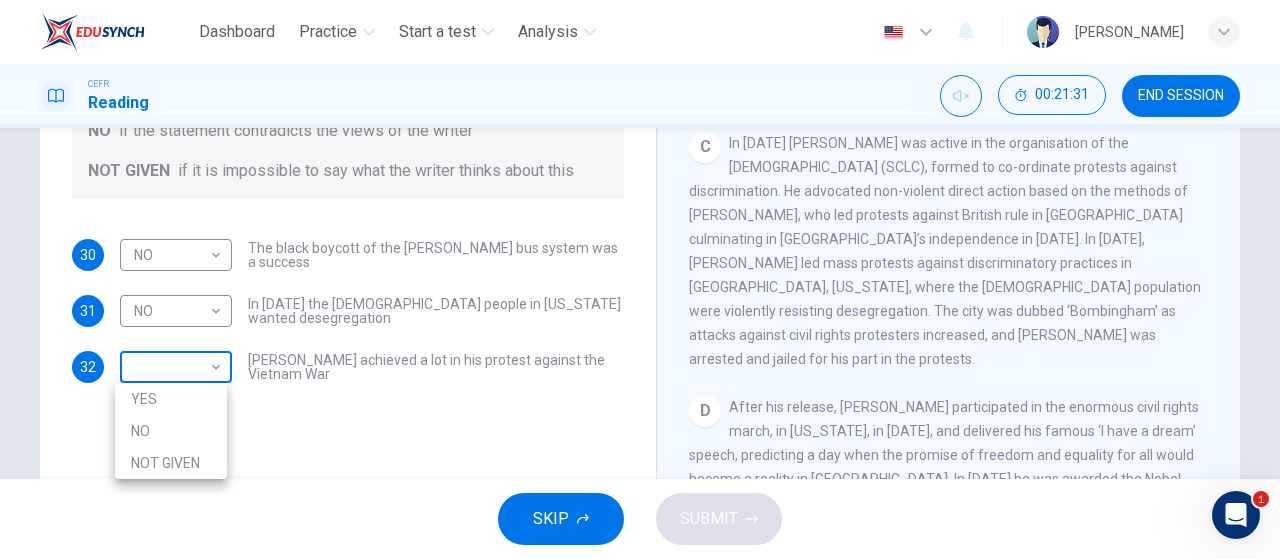 click on "Dashboard Practice Start a test Analysis English en ​ FARHANAH BINTI KHAIRUL FAHMI CEFR Reading 00:21:31 END SESSION Questions 30 - 32 Do the following statements agree with the information given in the Reading Passage? In the space below, write YES if the statement agrees with the views of the writer NO if the statement contradicts the views of the writer NOT GIVEN if it is impossible to say what the writer thinks about this 30 NO NO ​ The black boycott of the Montgomery bus system was a success 31 NO NO ​ In 1963 the white people in Alabama wanted desegregation 32 ​ ​ Martin Luther King achieved a lot in his protest against the Vietnam War Martin Luther King CLICK TO ZOOM Click to Zoom A B C D E F SKIP SUBMIT Dashboard Practice Start a test Analysis Notifications © Copyright  2025 1 YES NO NOT GIVEN" at bounding box center (640, 279) 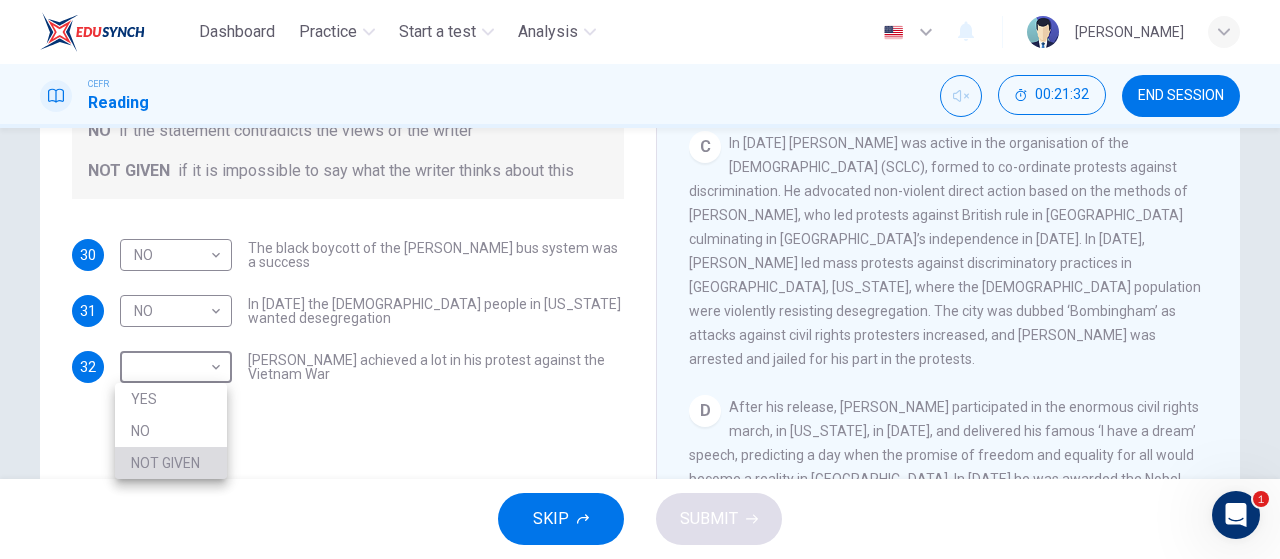 click on "NOT GIVEN" at bounding box center [171, 463] 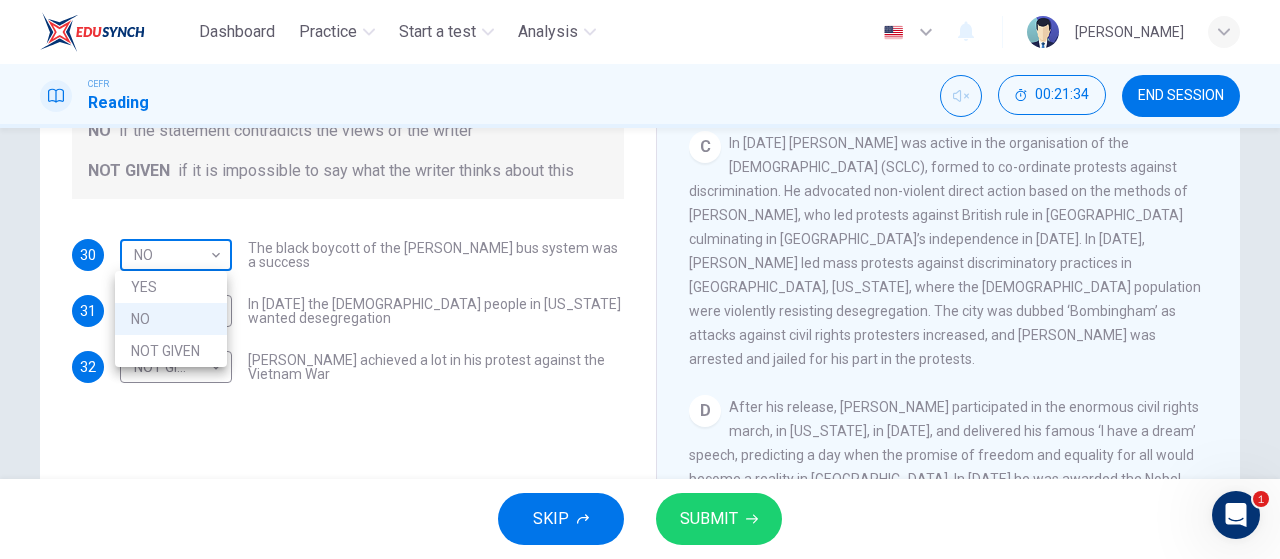 click on "Dashboard Practice Start a test Analysis English en ​ FARHANAH BINTI KHAIRUL FAHMI CEFR Reading 00:21:34 END SESSION Questions 30 - 32 Do the following statements agree with the information given in the Reading Passage? In the space below, write YES if the statement agrees with the views of the writer NO if the statement contradicts the views of the writer NOT GIVEN if it is impossible to say what the writer thinks about this 30 NO NO ​ The black boycott of the Montgomery bus system was a success 31 NO NO ​ In 1963 the white people in Alabama wanted desegregation 32 NOT GIVEN NOT GIVEN ​ Martin Luther King achieved a lot in his protest against the Vietnam War Martin Luther King CLICK TO ZOOM Click to Zoom A B C D E F SKIP SUBMIT Dashboard Practice Start a test Analysis Notifications © Copyright  2025 1 YES NO NOT GIVEN" at bounding box center [640, 279] 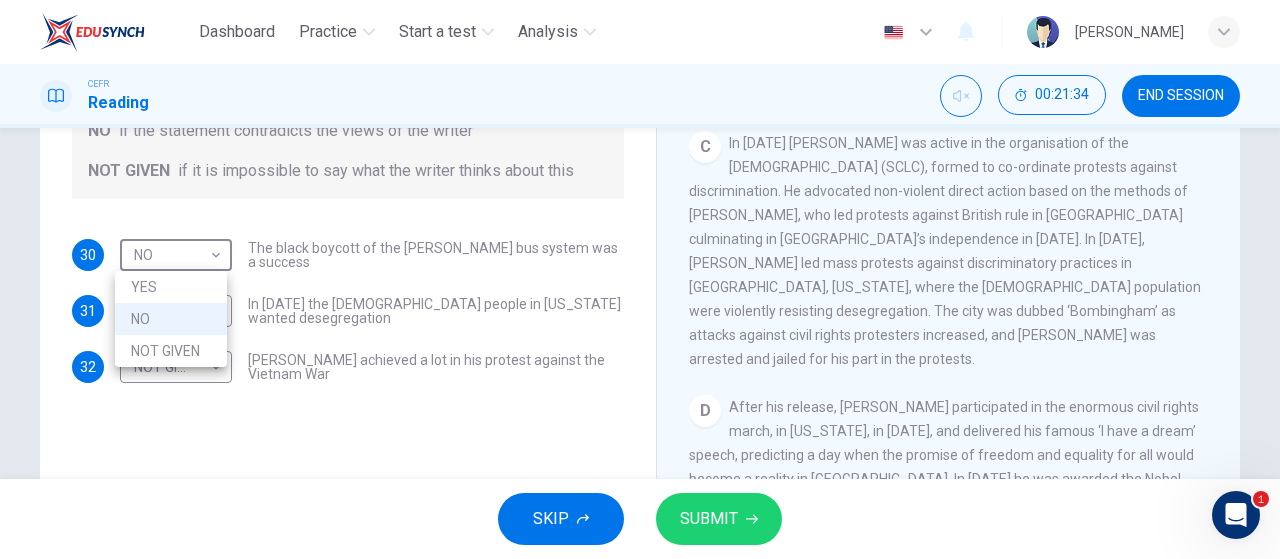 click on "YES" at bounding box center [171, 287] 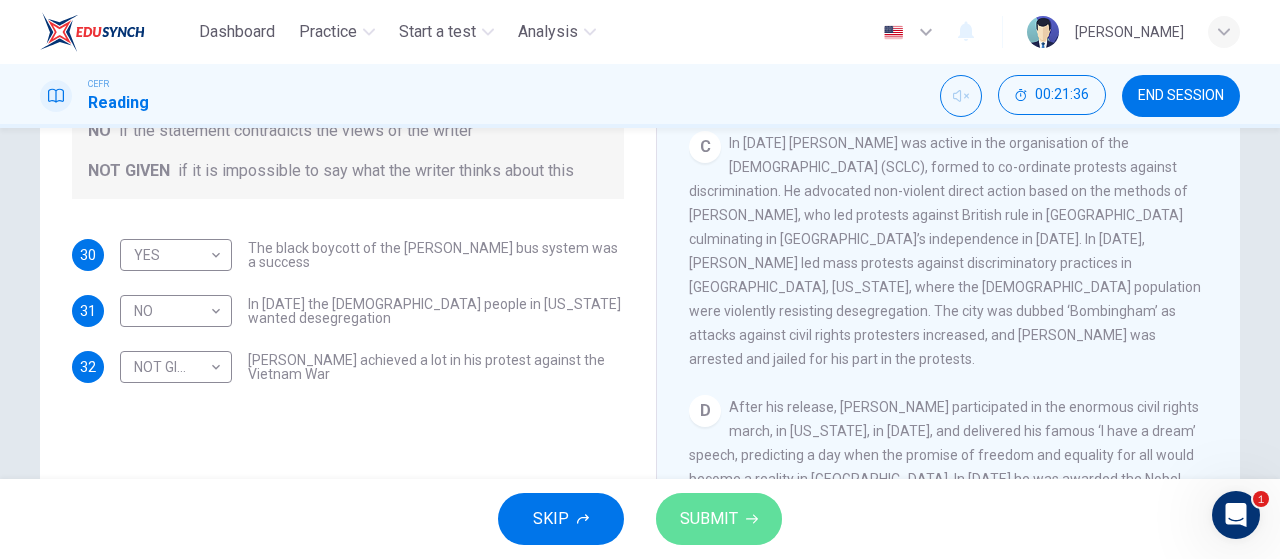 click on "SUBMIT" at bounding box center [709, 519] 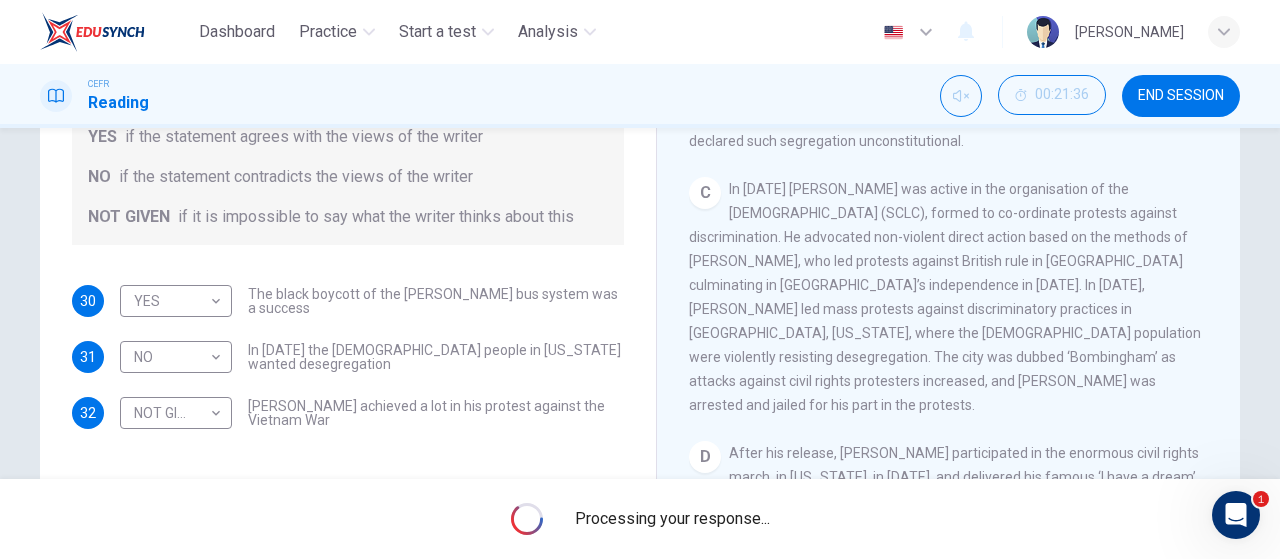 scroll, scrollTop: 307, scrollLeft: 0, axis: vertical 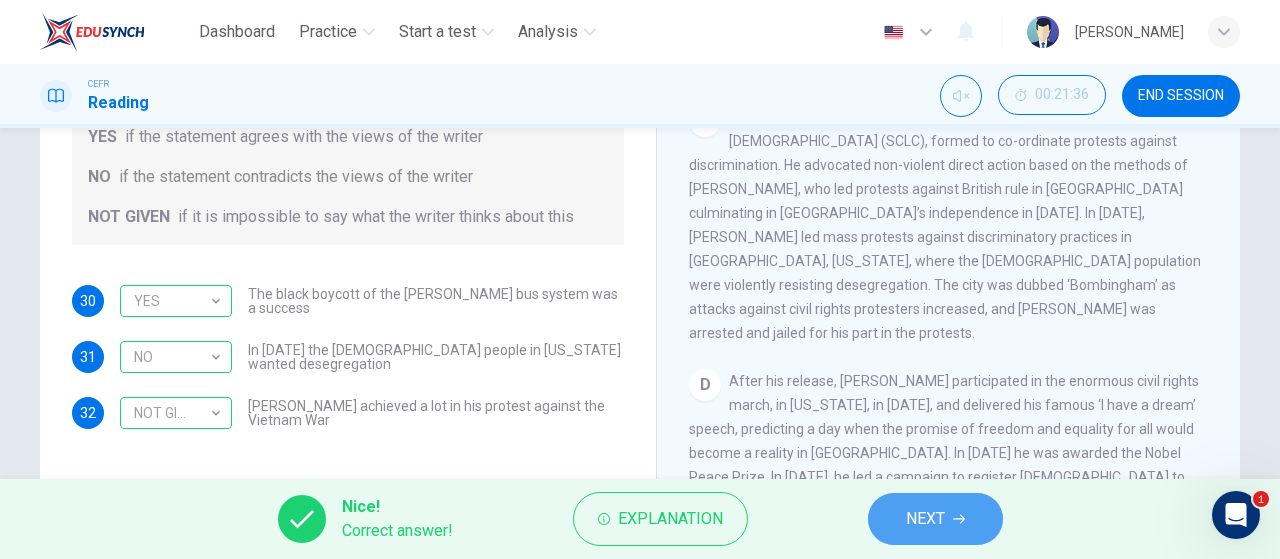 click on "NEXT" at bounding box center (935, 519) 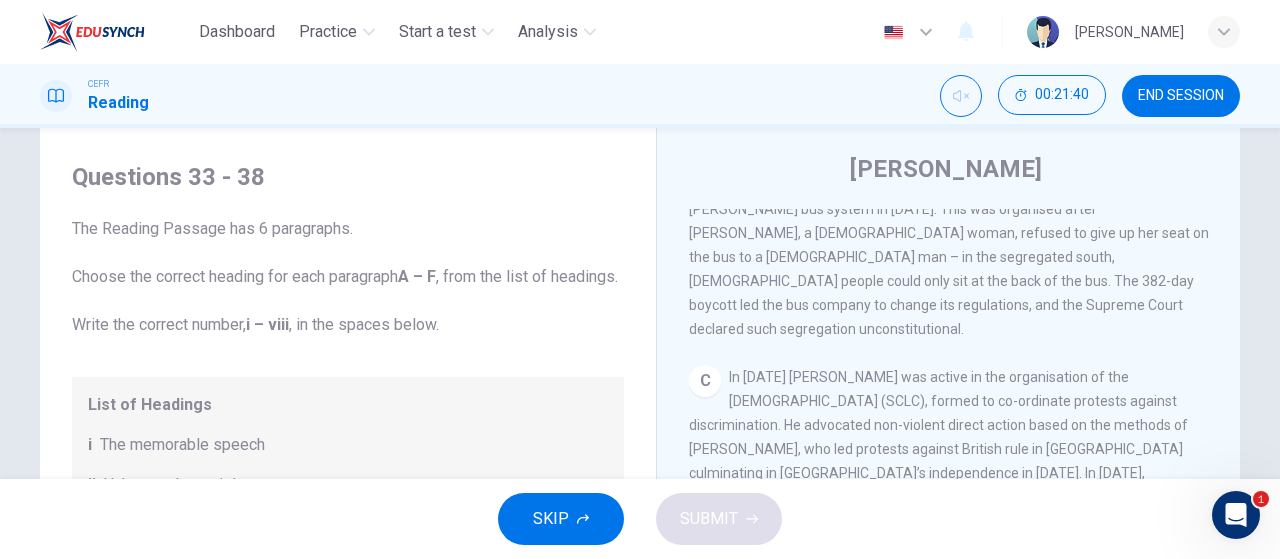 scroll, scrollTop: 46, scrollLeft: 0, axis: vertical 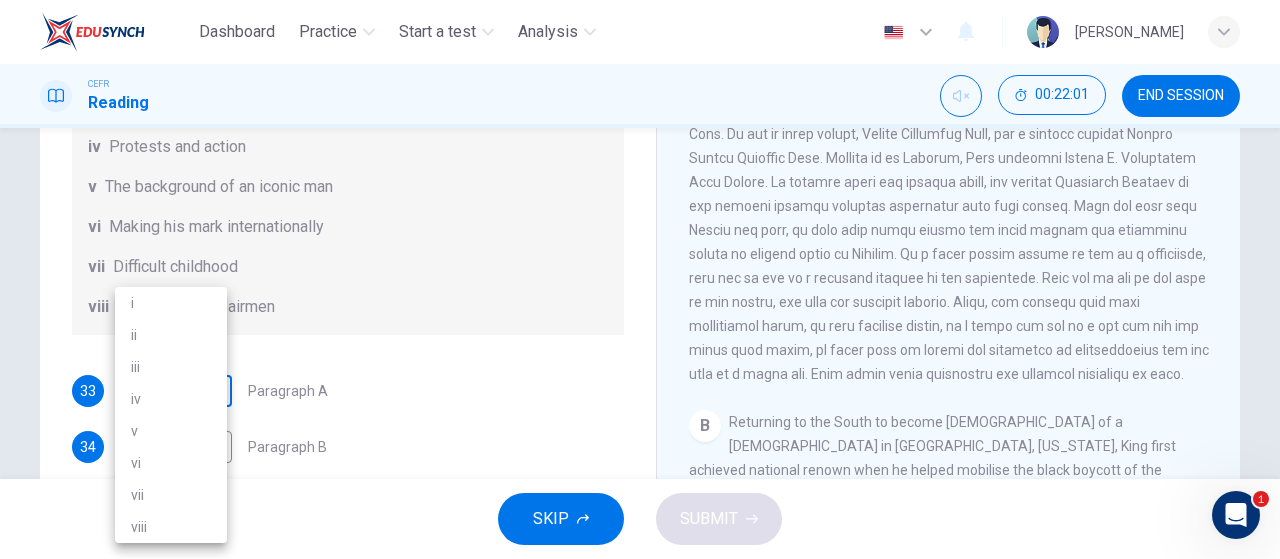 click on "Dashboard Practice Start a test Analysis English en ​ FARHANAH BINTI KHAIRUL FAHMI CEFR Reading 00:22:01 END SESSION Questions 33 - 38 The Reading Passage has 6 paragraphs.
Choose the correct heading for each paragraph  A – F , from the list of headings.
Write the correct number,  i – viii , in the spaces below. List of Headings i The memorable speech ii Unhappy about violence iii A tragic incident iv Protests and action v The background of an iconic man vi Making his mark internationally vii Difficult childhood viii Black street repairmen 33 ​ ​ Paragraph A 34 ​ ​ Paragraph B 35 ​ ​ Paragraph C 36 ​ ​ Paragraph D 37 ​ ​ Paragraph E 38 ​ ​ Paragraph F Martin Luther King CLICK TO ZOOM Click to Zoom A B C D E F SKIP SUBMIT Dashboard Practice Start a test Analysis Notifications © Copyright  2025 1 i ii iii iv v vi vii viii" at bounding box center [640, 279] 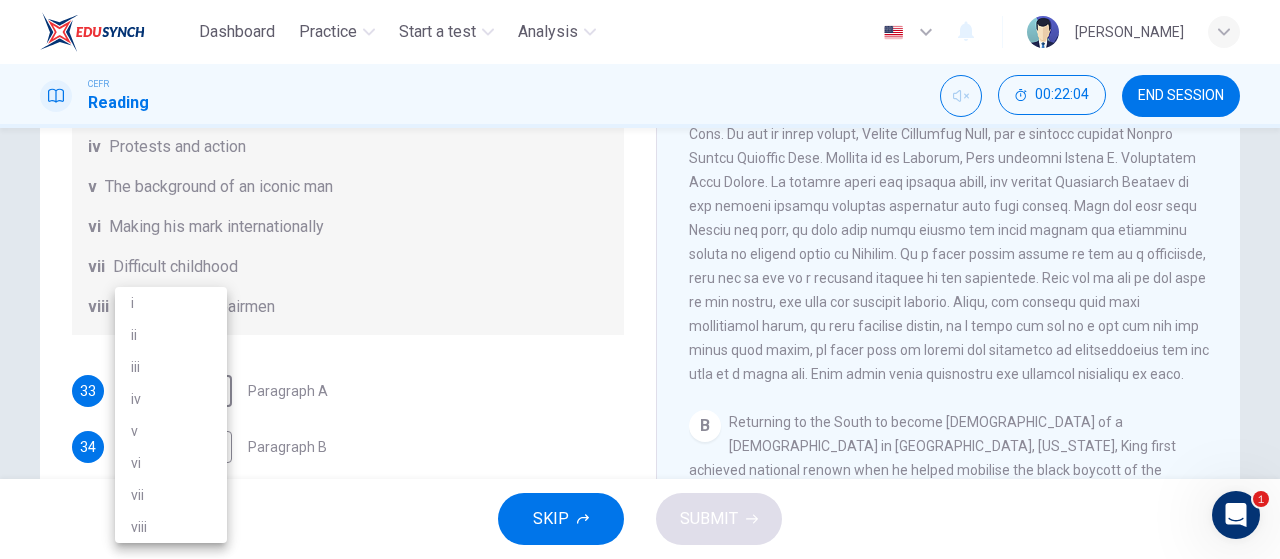 click on "v" at bounding box center (171, 431) 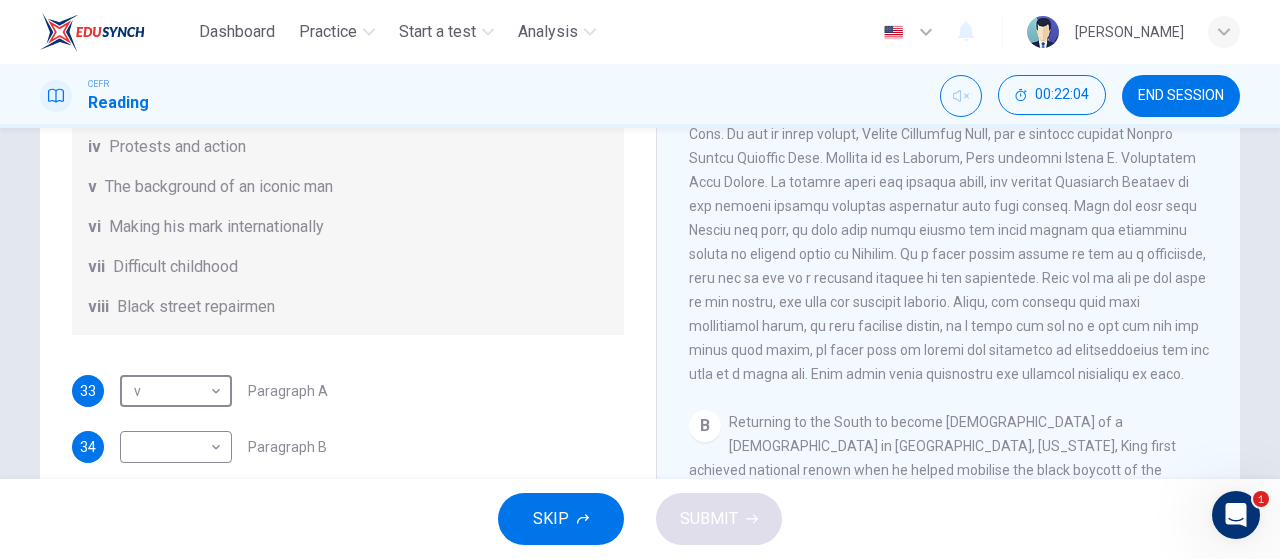 type on "v" 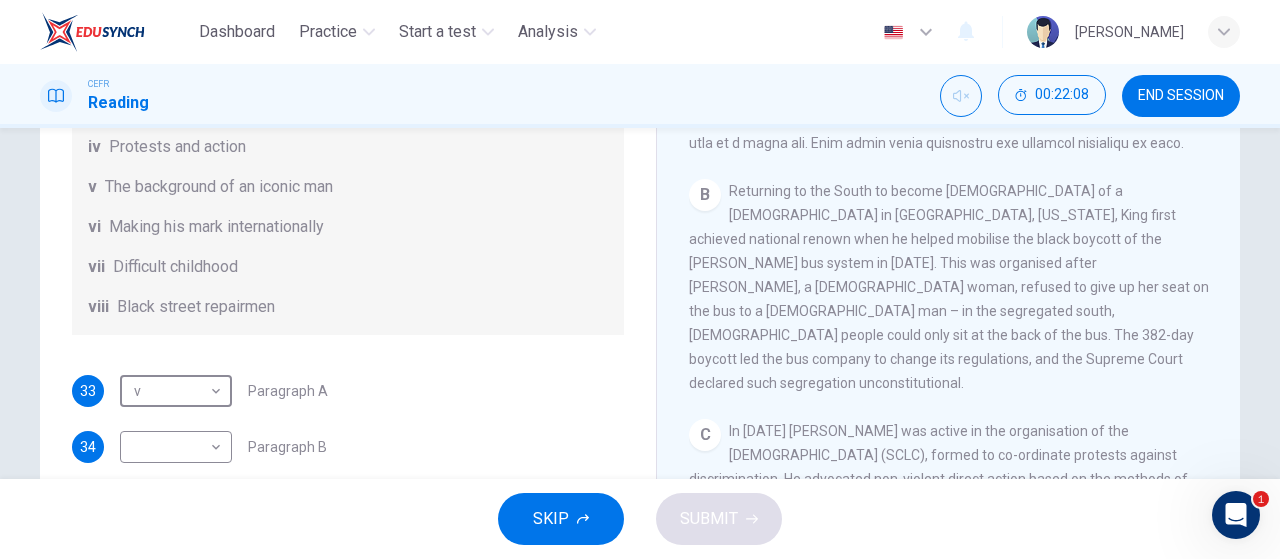 scroll, scrollTop: 608, scrollLeft: 0, axis: vertical 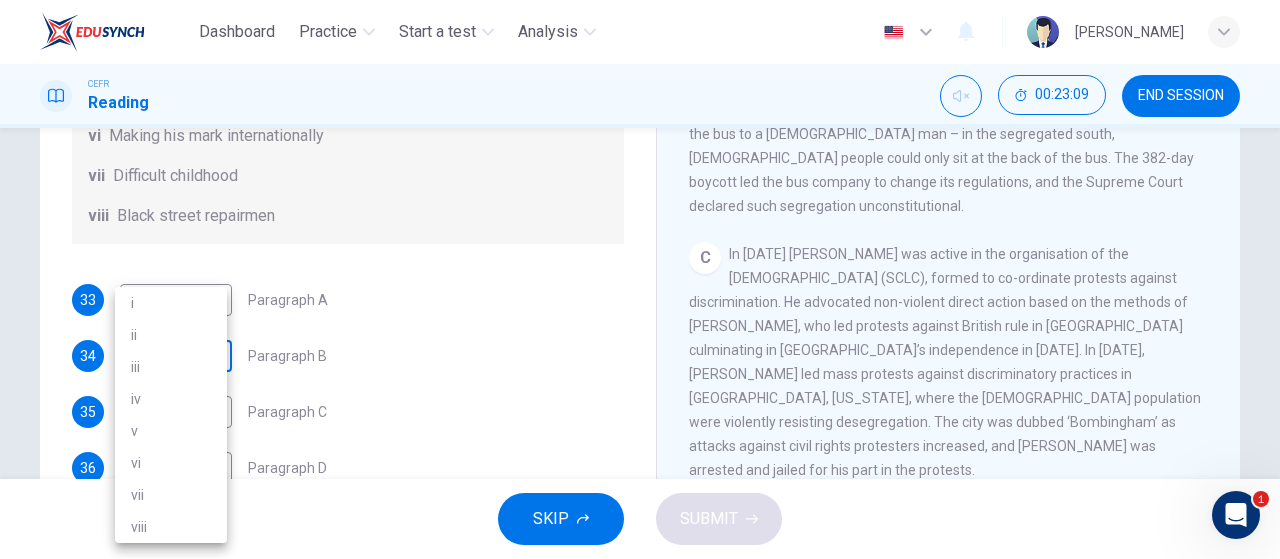 click on "Dashboard Practice Start a test Analysis English en ​ FARHANAH BINTI KHAIRUL FAHMI CEFR Reading 00:23:09 END SESSION Questions 33 - 38 The Reading Passage has 6 paragraphs.
Choose the correct heading for each paragraph  A – F , from the list of headings.
Write the correct number,  i – viii , in the spaces below. List of Headings i The memorable speech ii Unhappy about violence iii A tragic incident iv Protests and action v The background of an iconic man vi Making his mark internationally vii Difficult childhood viii Black street repairmen 33 v v ​ Paragraph A 34 ​ ​ Paragraph B 35 ​ ​ Paragraph C 36 ​ ​ Paragraph D 37 ​ ​ Paragraph E 38 ​ ​ Paragraph F Martin Luther King CLICK TO ZOOM Click to Zoom A B C D E F SKIP SUBMIT Dashboard Practice Start a test Analysis Notifications © Copyright  2025 1 i ii iii iv v vi vii viii" at bounding box center [640, 279] 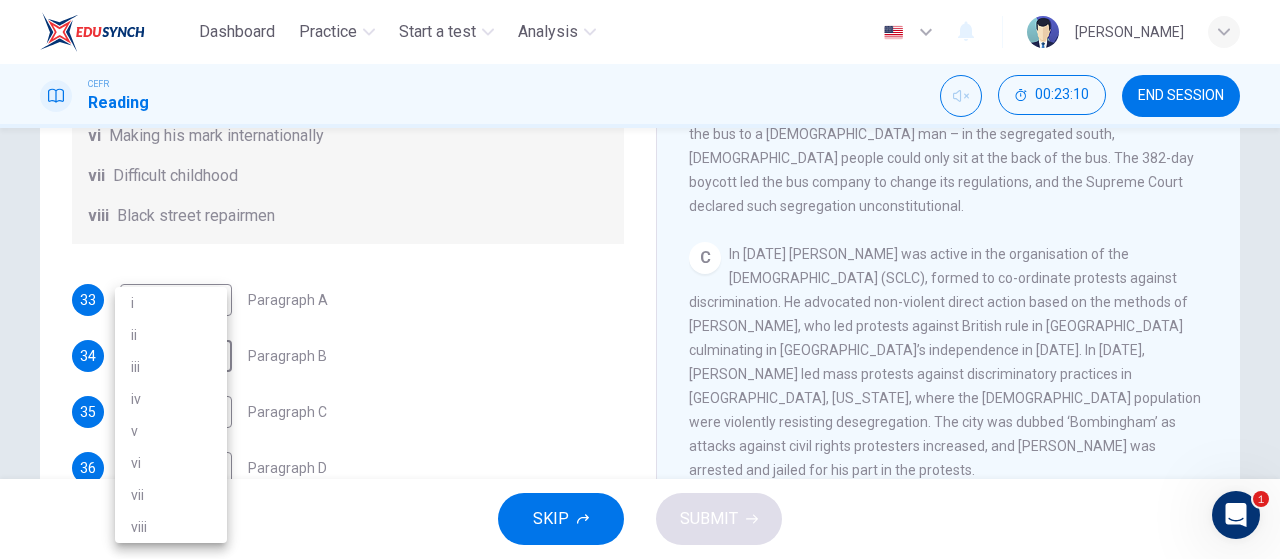 click on "iv" at bounding box center [171, 399] 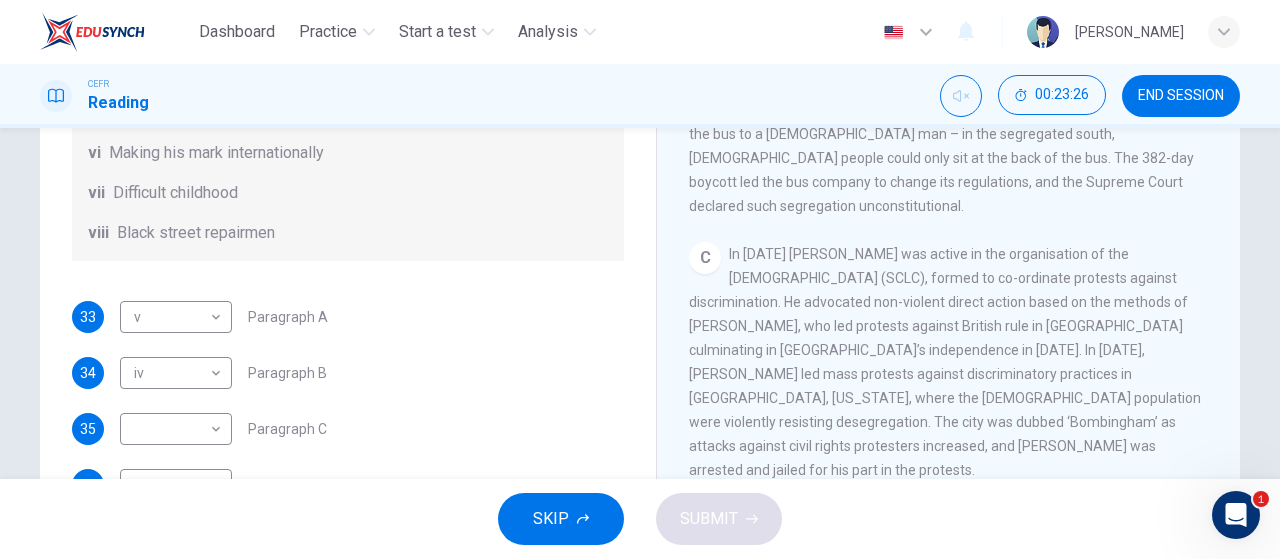 scroll, scrollTop: 314, scrollLeft: 0, axis: vertical 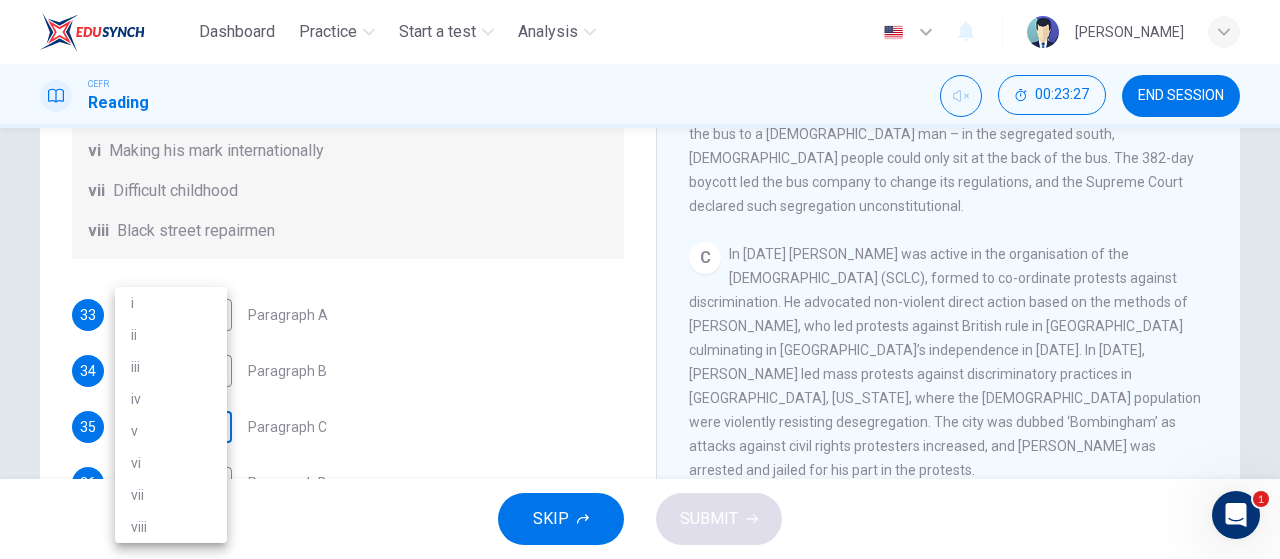 click on "Dashboard Practice Start a test Analysis English en ​ FARHANAH BINTI KHAIRUL FAHMI CEFR Reading 00:23:27 END SESSION Questions 33 - 38 The Reading Passage has 6 paragraphs.
Choose the correct heading for each paragraph  A – F , from the list of headings.
Write the correct number,  i – viii , in the spaces below. List of Headings i The memorable speech ii Unhappy about violence iii A tragic incident iv Protests and action v The background of an iconic man vi Making his mark internationally vii Difficult childhood viii Black street repairmen 33 v v ​ Paragraph A 34 iv iv ​ Paragraph B 35 ​ ​ Paragraph C 36 ​ ​ Paragraph D 37 ​ ​ Paragraph E 38 ​ ​ Paragraph F Martin Luther King CLICK TO ZOOM Click to Zoom A B C D E F SKIP SUBMIT Dashboard Practice Start a test Analysis Notifications © Copyright  2025 1 i ii iii iv v vi vii viii" at bounding box center [640, 279] 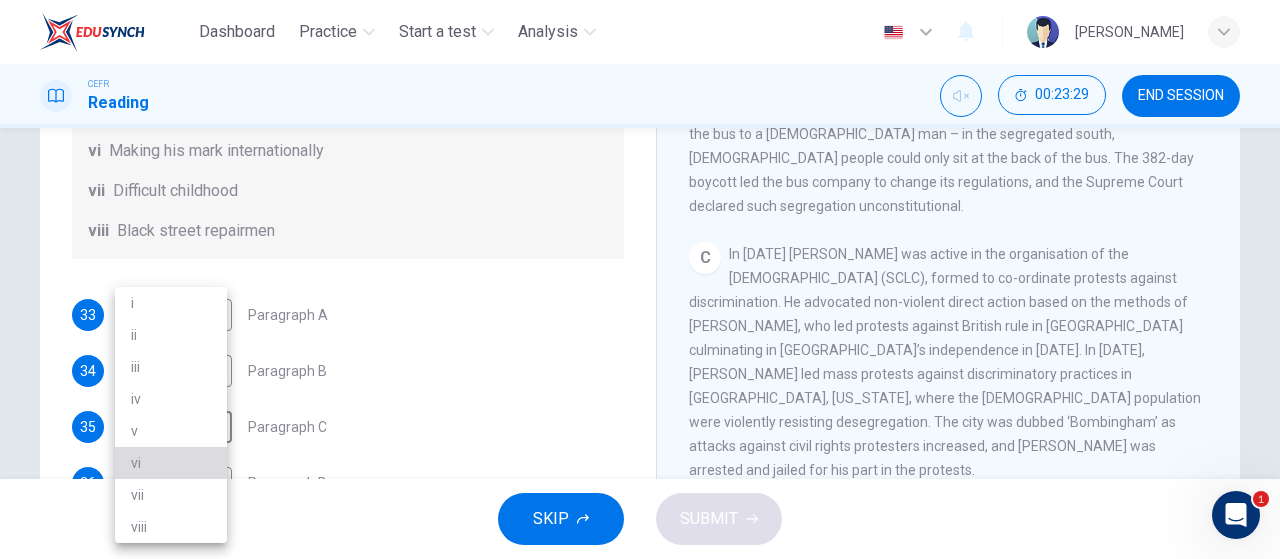 click on "vi" at bounding box center (171, 463) 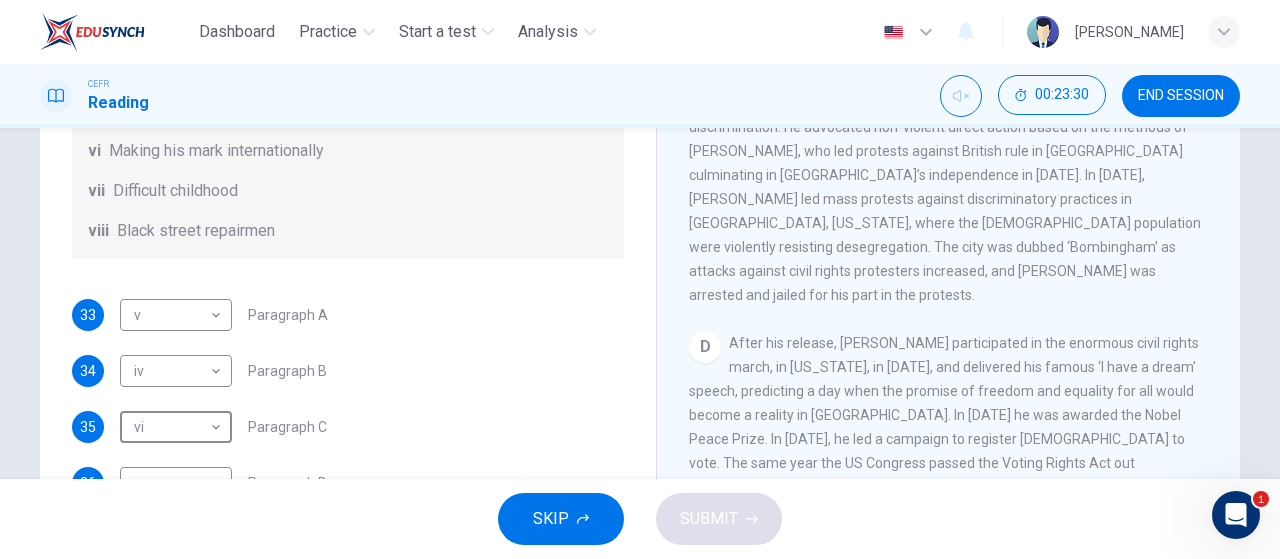 scroll, scrollTop: 963, scrollLeft: 0, axis: vertical 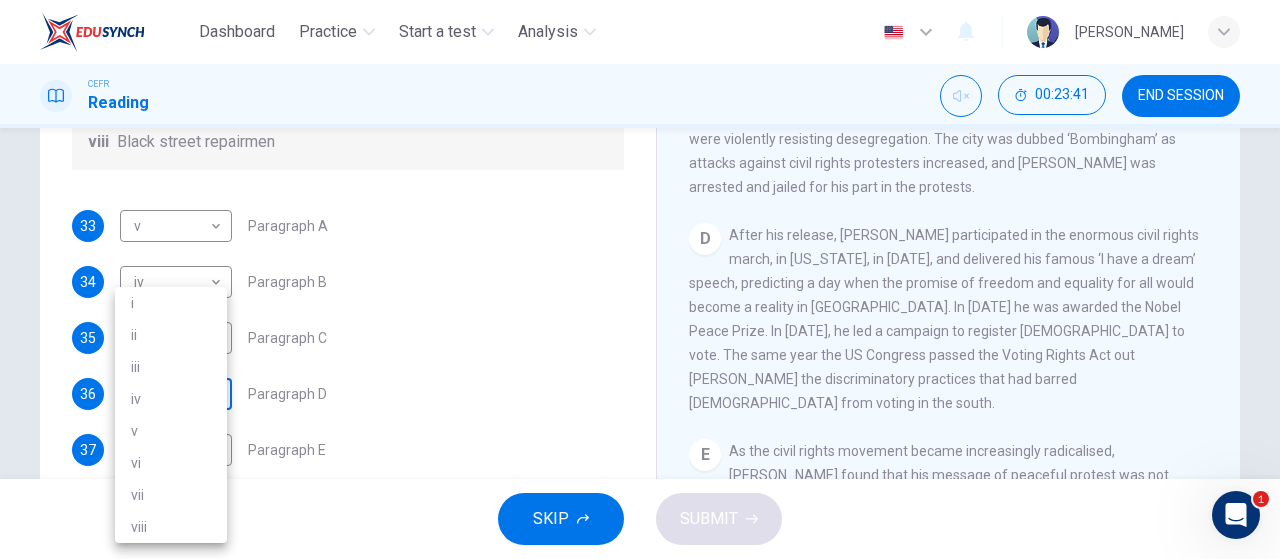 click on "Dashboard Practice Start a test Analysis English en ​ FARHANAH BINTI KHAIRUL FAHMI CEFR Reading 00:23:41 END SESSION Questions 33 - 38 The Reading Passage has 6 paragraphs.
Choose the correct heading for each paragraph  A – F , from the list of headings.
Write the correct number,  i – viii , in the spaces below. List of Headings i The memorable speech ii Unhappy about violence iii A tragic incident iv Protests and action v The background of an iconic man vi Making his mark internationally vii Difficult childhood viii Black street repairmen 33 v v ​ Paragraph A 34 iv iv ​ Paragraph B 35 vi vi ​ Paragraph C 36 ​ ​ Paragraph D 37 ​ ​ Paragraph E 38 ​ ​ Paragraph F Martin Luther King CLICK TO ZOOM Click to Zoom A B C D E F SKIP SUBMIT Dashboard Practice Start a test Analysis Notifications © Copyright  2025 1 i ii iii iv v vi vii viii" at bounding box center [640, 279] 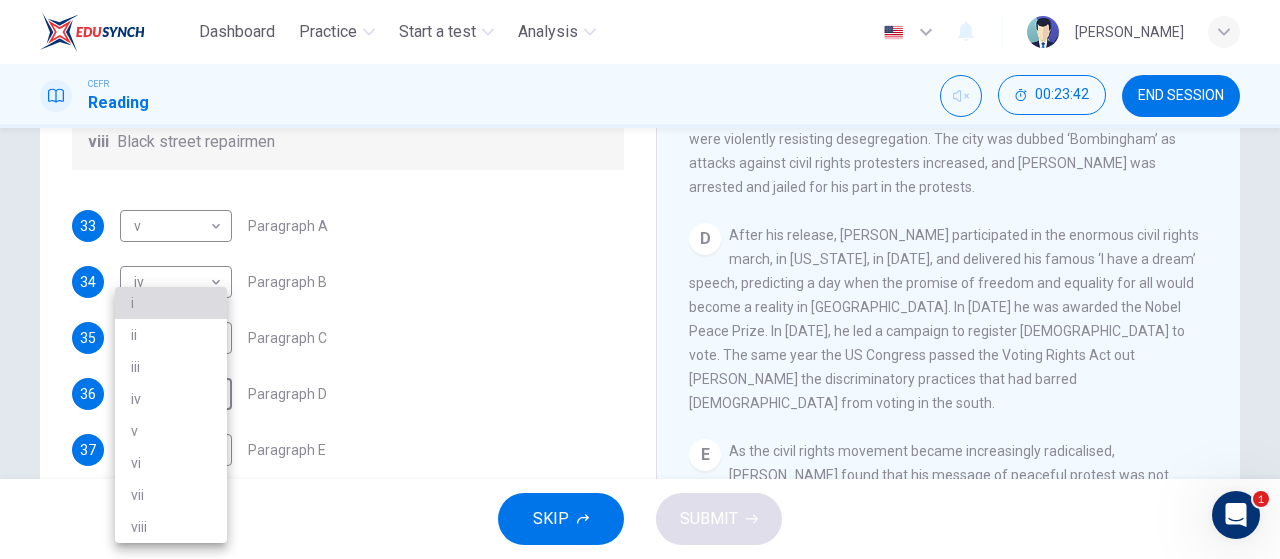 click on "i" at bounding box center (171, 303) 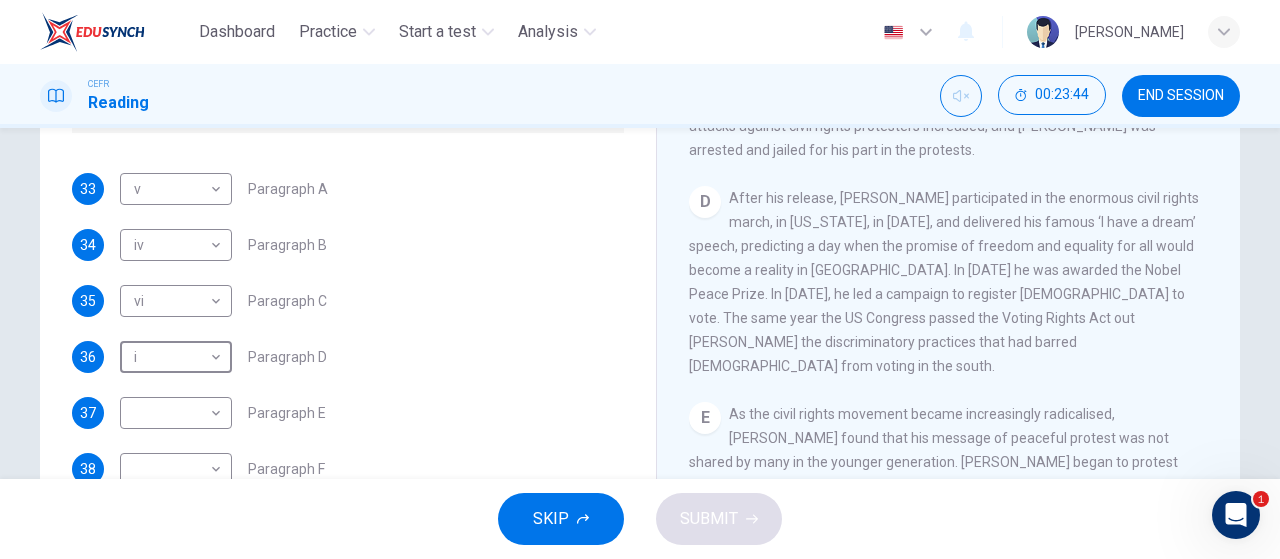 scroll, scrollTop: 339, scrollLeft: 0, axis: vertical 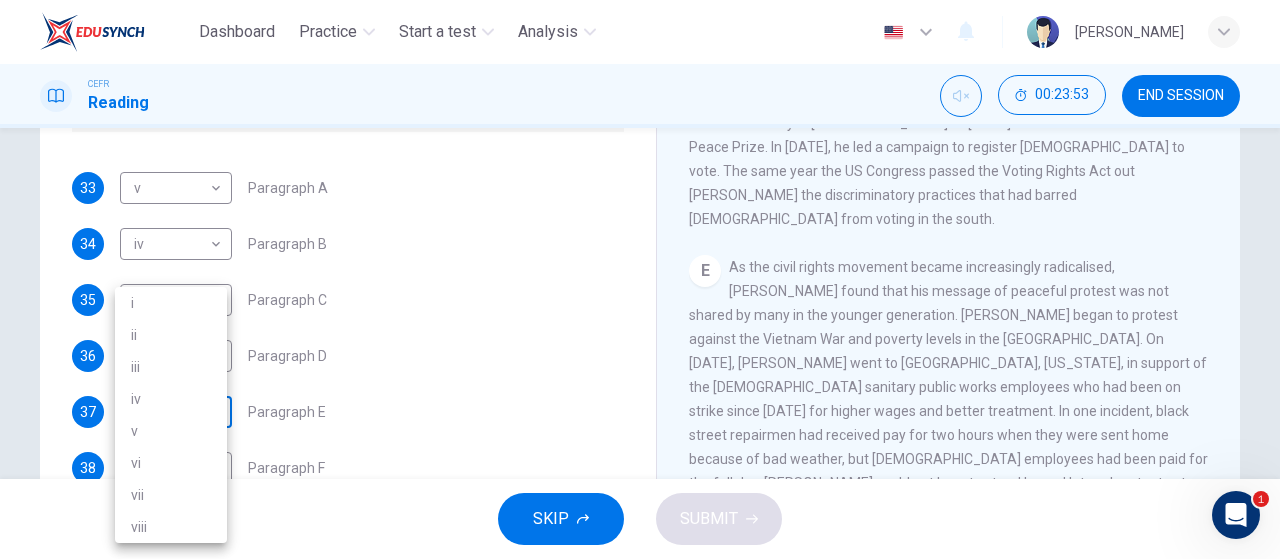 click on "Dashboard Practice Start a test Analysis English en ​ FARHANAH BINTI KHAIRUL FAHMI CEFR Reading 00:23:53 END SESSION Questions 33 - 38 The Reading Passage has 6 paragraphs.
Choose the correct heading for each paragraph  A – F , from the list of headings.
Write the correct number,  i – viii , in the spaces below. List of Headings i The memorable speech ii Unhappy about violence iii A tragic incident iv Protests and action v The background of an iconic man vi Making his mark internationally vii Difficult childhood viii Black street repairmen 33 v v ​ Paragraph A 34 iv iv ​ Paragraph B 35 vi vi ​ Paragraph C 36 i i ​ Paragraph D 37 ​ ​ Paragraph E 38 ​ ​ Paragraph F Martin Luther King CLICK TO ZOOM Click to Zoom A B C D E F SKIP SUBMIT Dashboard Practice Start a test Analysis Notifications © Copyright  2025 1 i ii iii iv v vi vii viii" at bounding box center (640, 279) 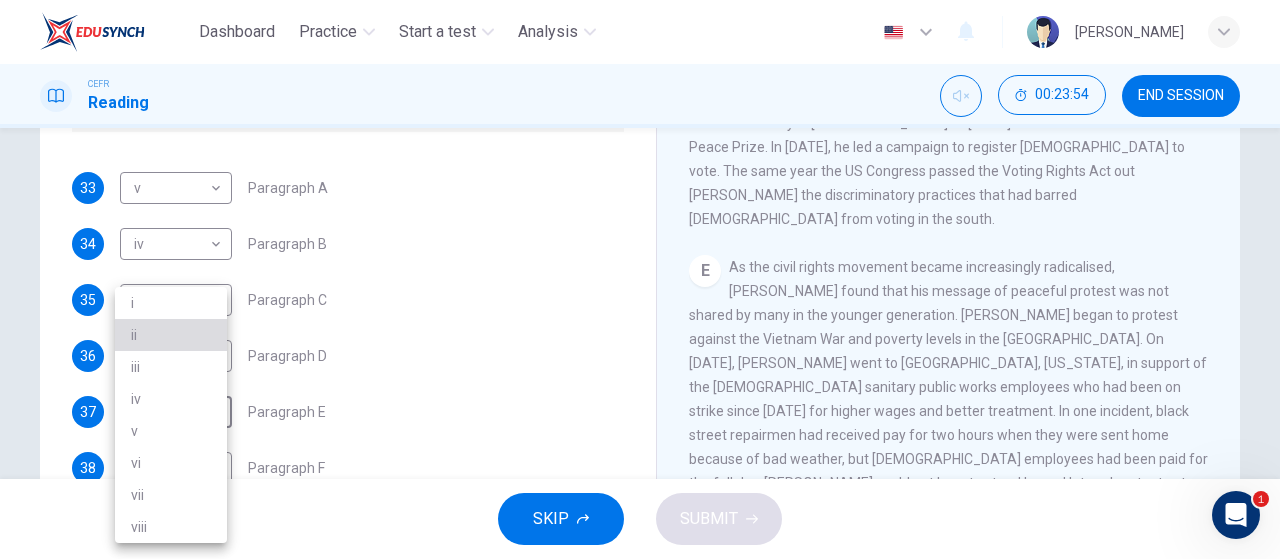 click on "ii" at bounding box center [171, 335] 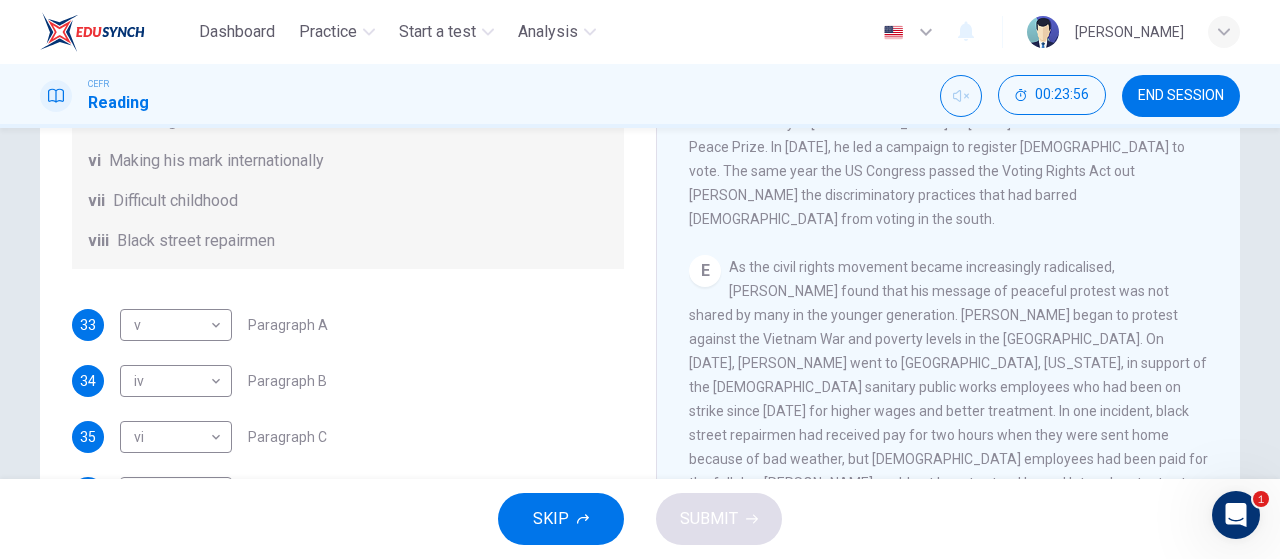 scroll, scrollTop: 352, scrollLeft: 0, axis: vertical 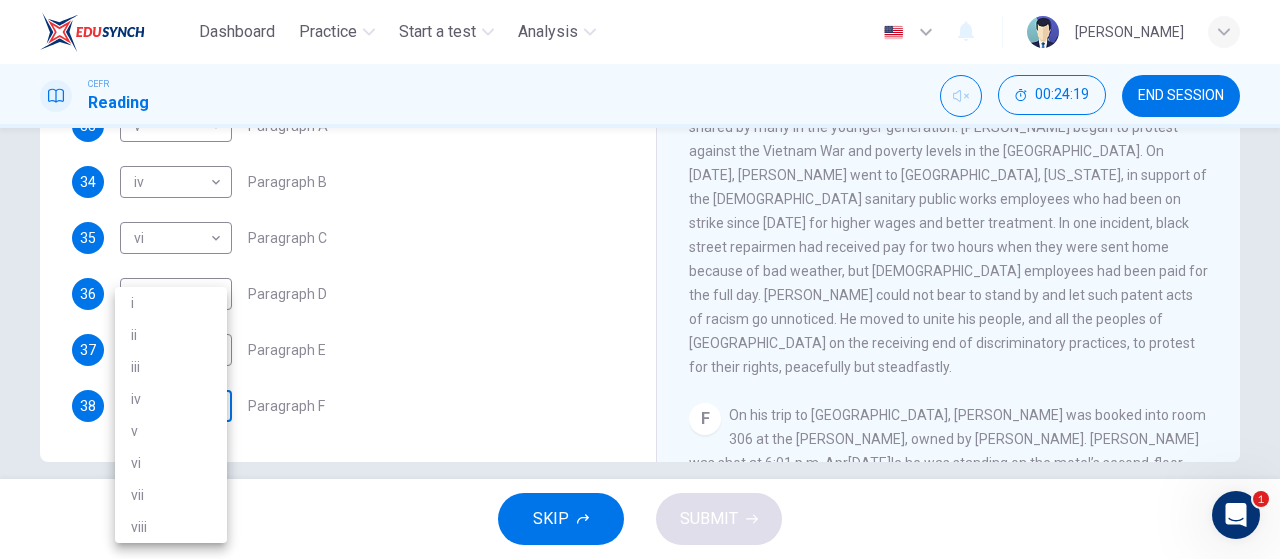 click on "Dashboard Practice Start a test Analysis English en ​ FARHANAH BINTI KHAIRUL FAHMI CEFR Reading 00:24:19 END SESSION Questions 33 - 38 The Reading Passage has 6 paragraphs.
Choose the correct heading for each paragraph  A – F , from the list of headings.
Write the correct number,  i – viii , in the spaces below. List of Headings i The memorable speech ii Unhappy about violence iii A tragic incident iv Protests and action v The background of an iconic man vi Making his mark internationally vii Difficult childhood viii Black street repairmen 33 v v ​ Paragraph A 34 iv iv ​ Paragraph B 35 vi vi ​ Paragraph C 36 i i ​ Paragraph D 37 ii ii ​ Paragraph E 38 ​ ​ Paragraph F Martin Luther King CLICK TO ZOOM Click to Zoom A B C D E F SKIP SUBMIT Dashboard Practice Start a test Analysis Notifications © Copyright  2025 1 i ii iii iv v vi vii viii" at bounding box center [640, 279] 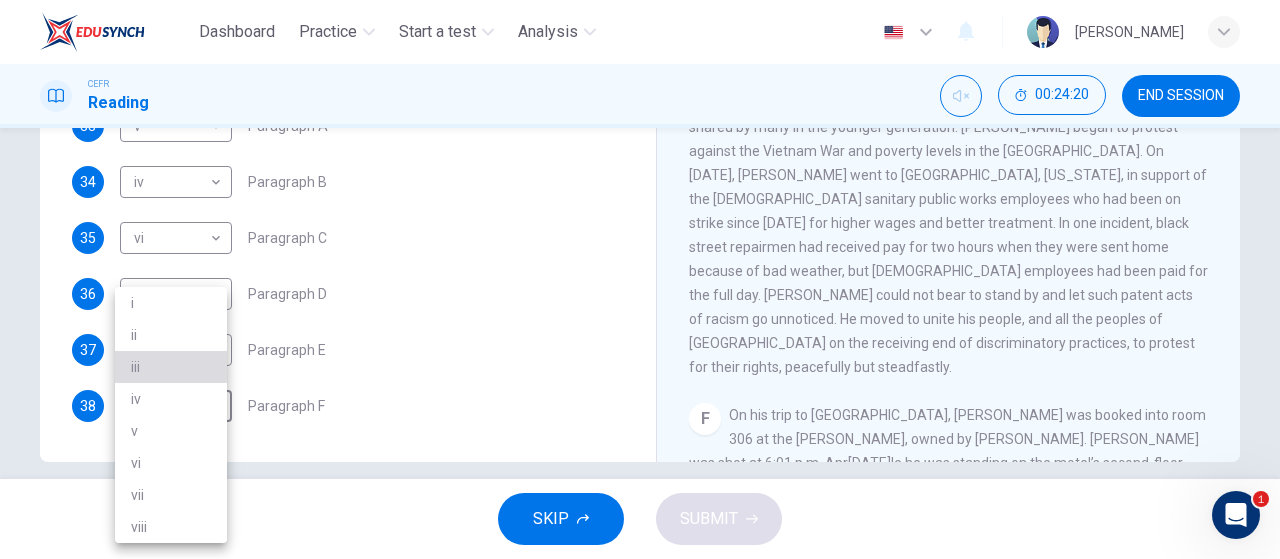 click on "iii" at bounding box center [171, 367] 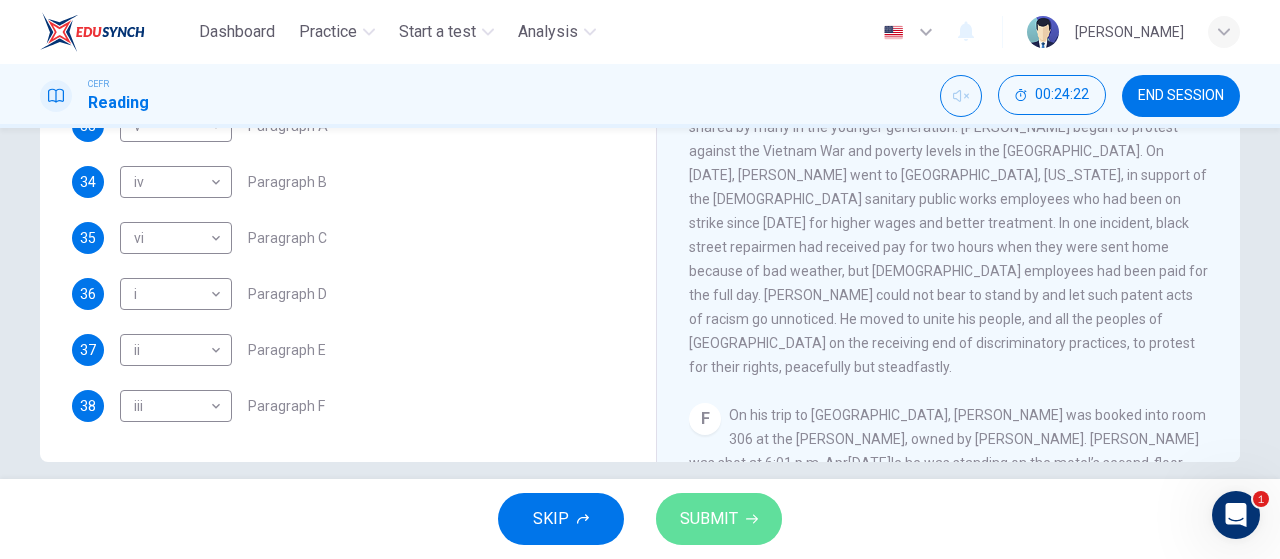 click on "SUBMIT" at bounding box center (709, 519) 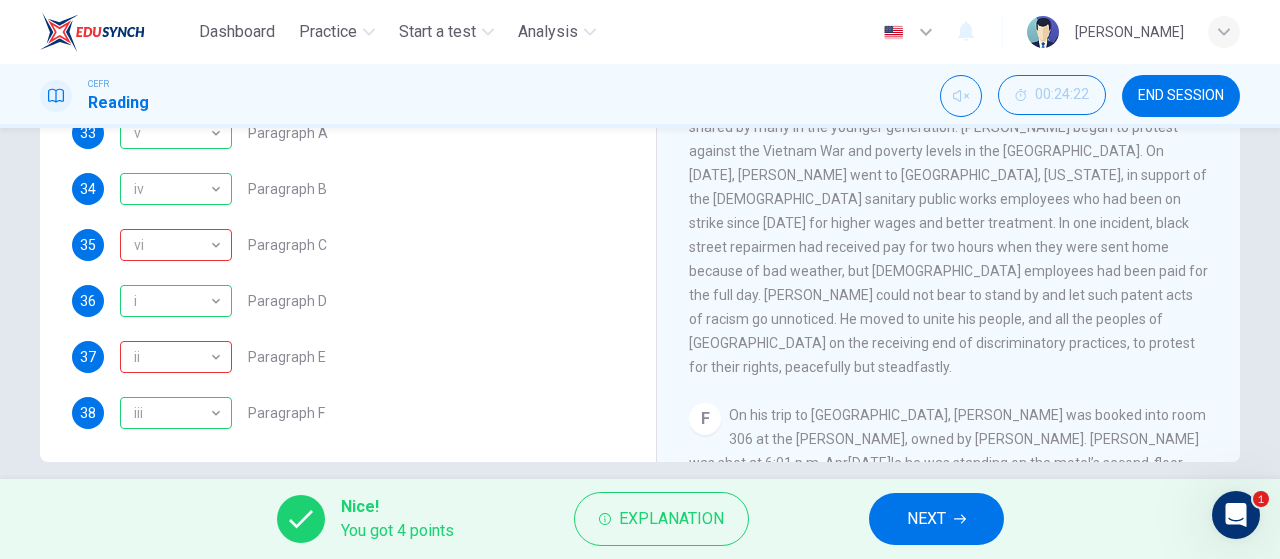 scroll, scrollTop: 324, scrollLeft: 0, axis: vertical 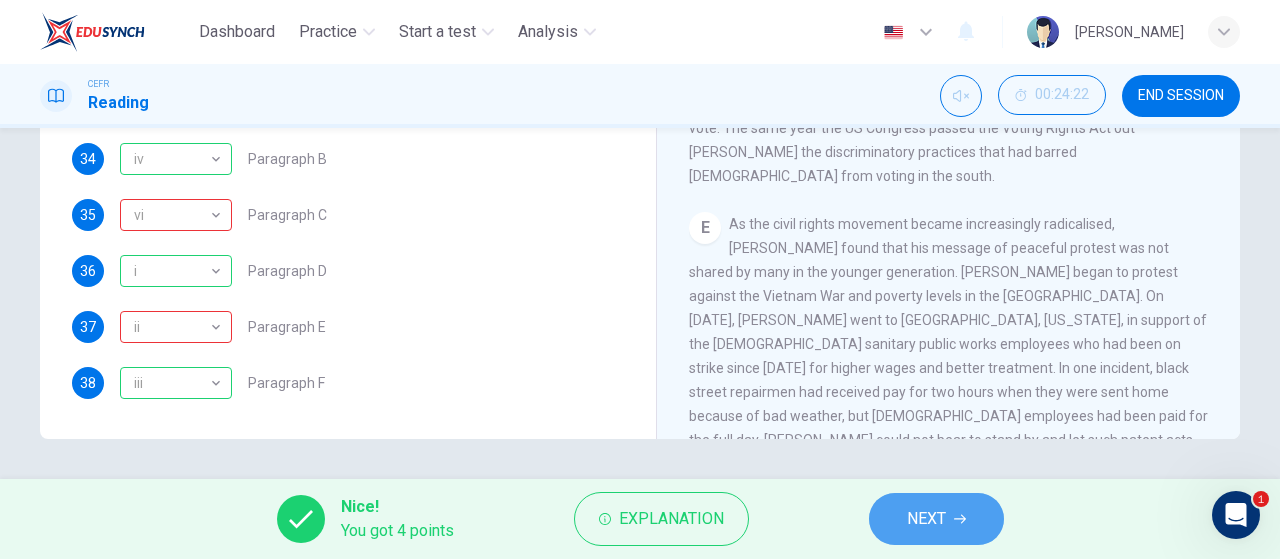 click on "NEXT" at bounding box center (926, 519) 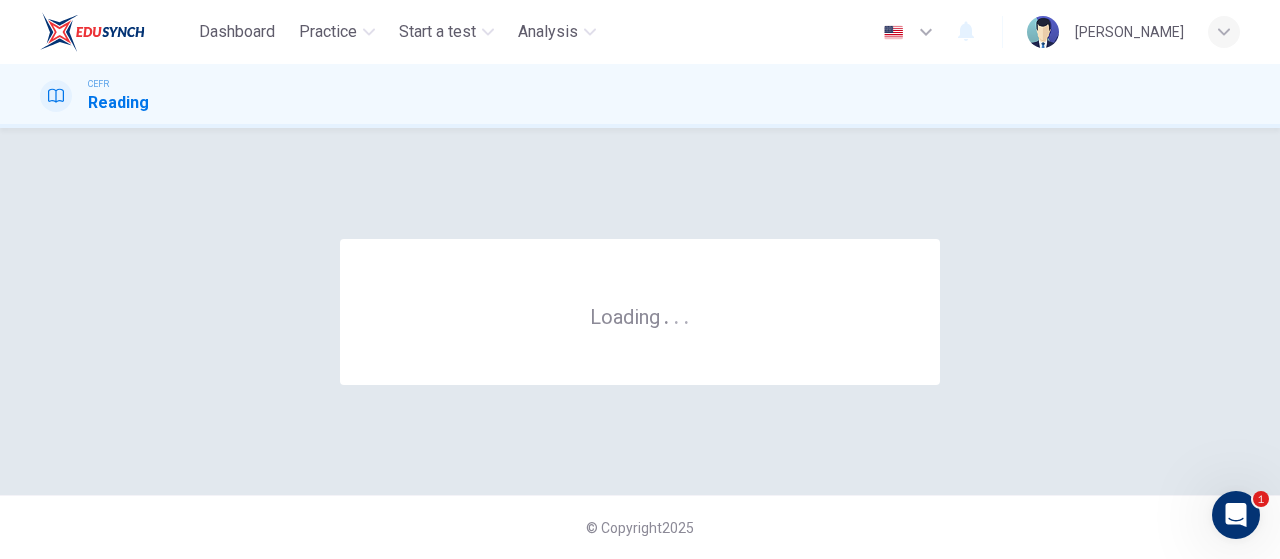 scroll, scrollTop: 0, scrollLeft: 0, axis: both 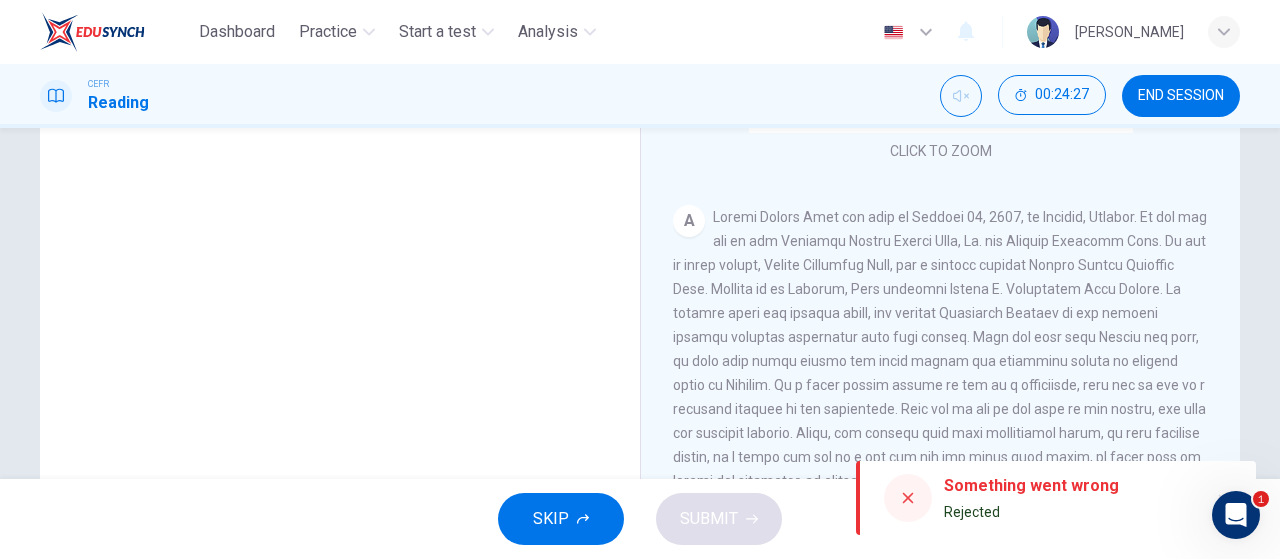 click 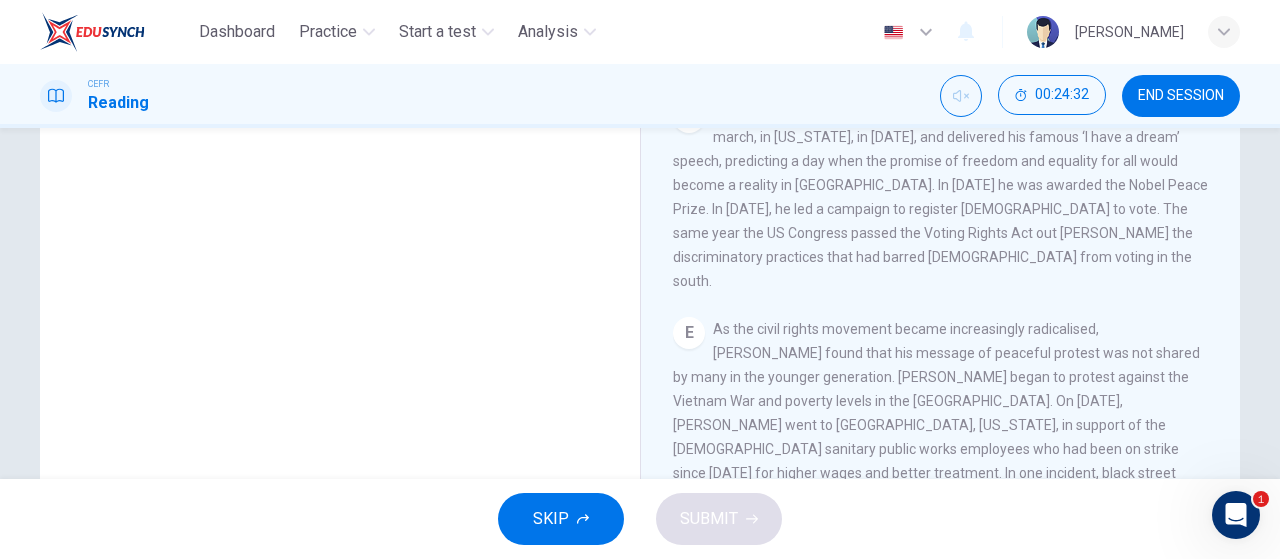 scroll, scrollTop: 1297, scrollLeft: 0, axis: vertical 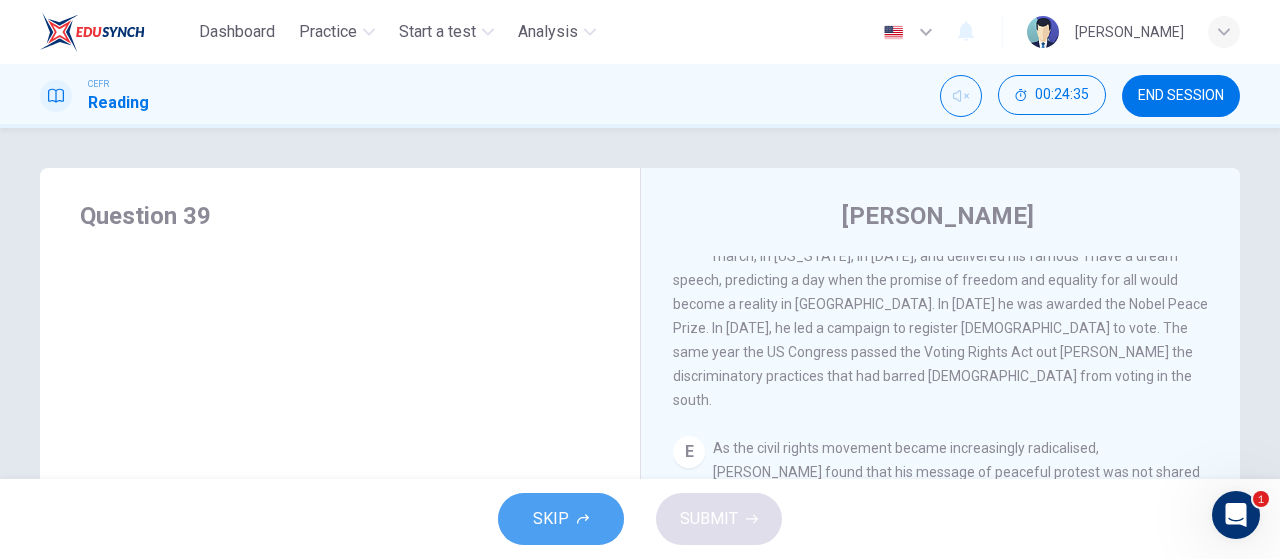 click on "SKIP" at bounding box center [551, 519] 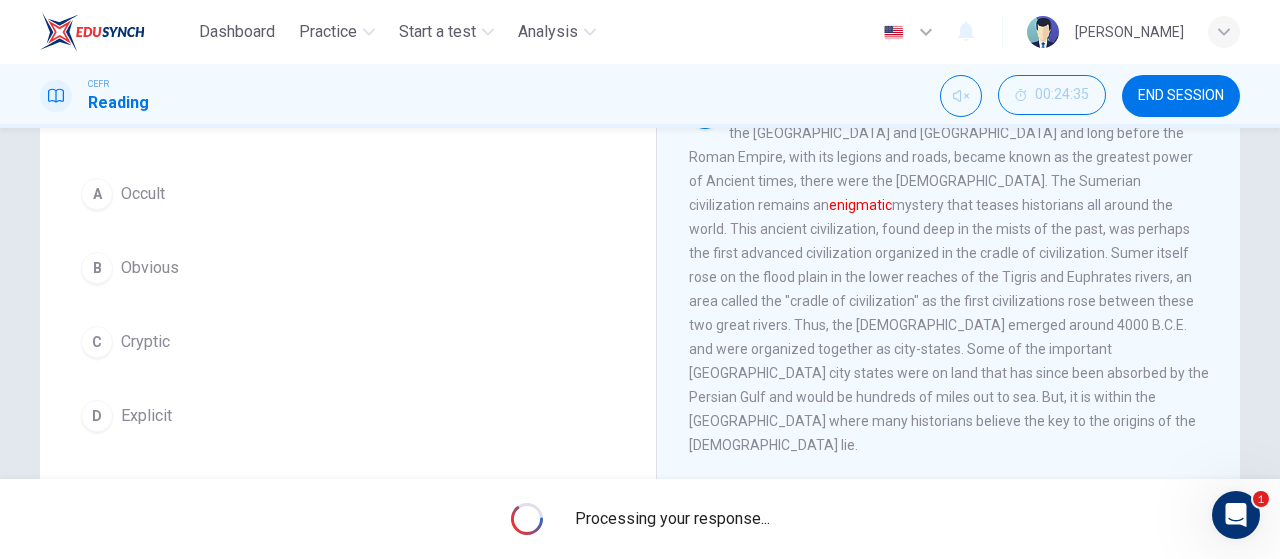 scroll, scrollTop: 160, scrollLeft: 0, axis: vertical 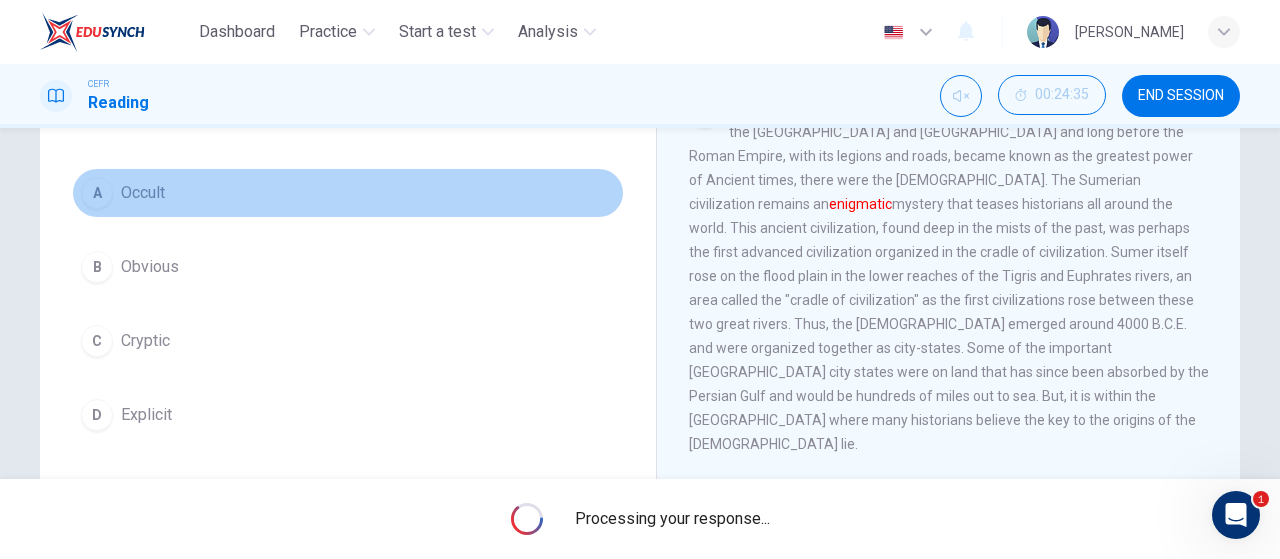 click on "A" at bounding box center (97, 193) 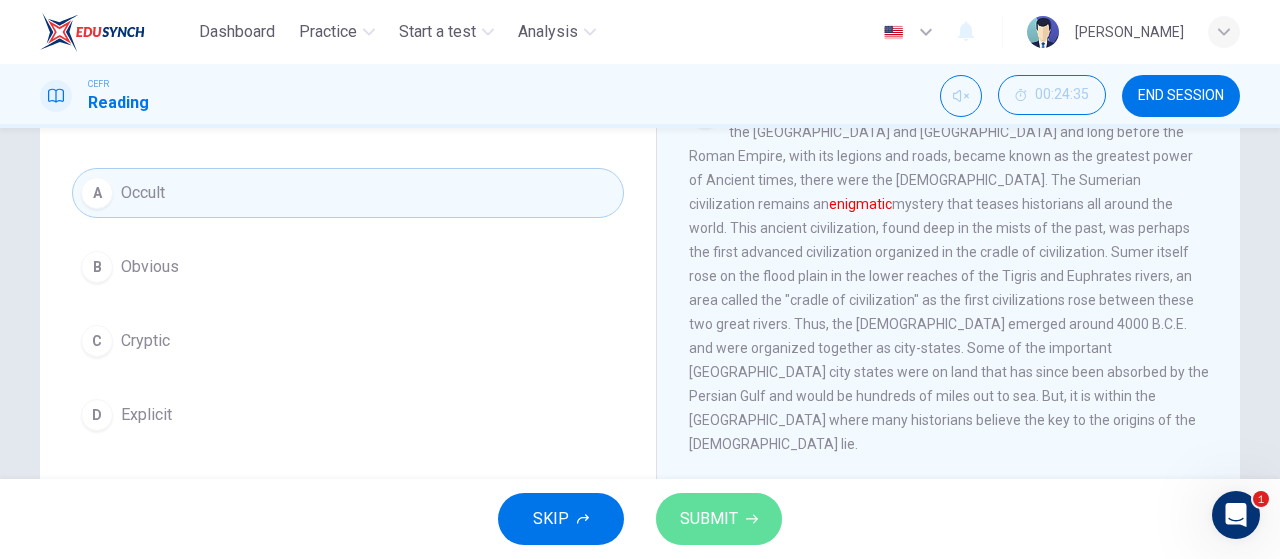 click on "SUBMIT" at bounding box center [709, 519] 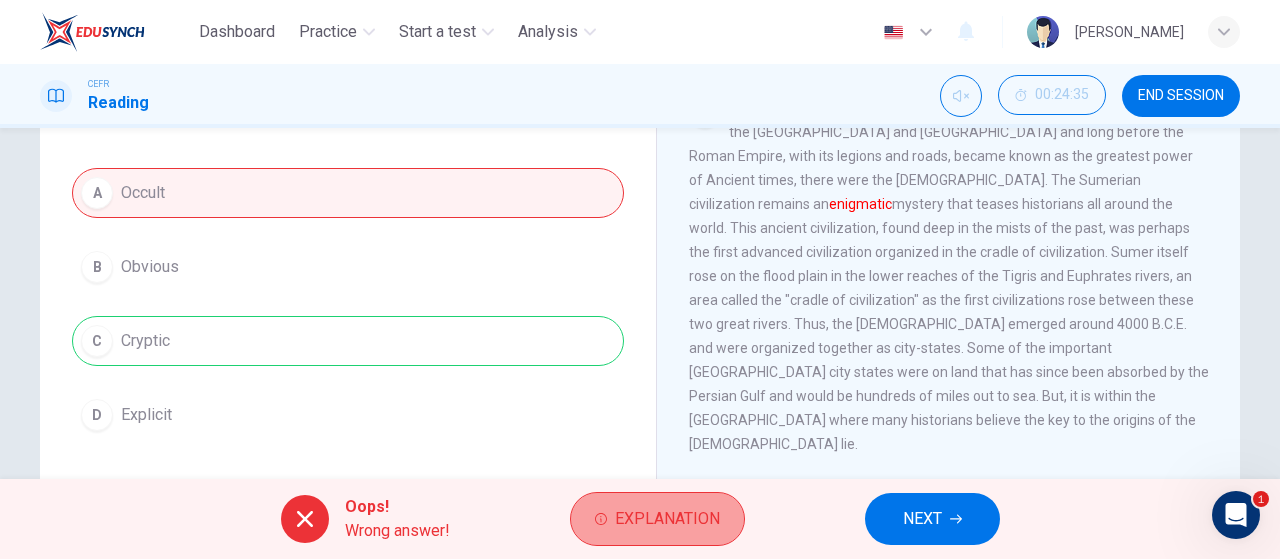 click on "Explanation" at bounding box center [667, 519] 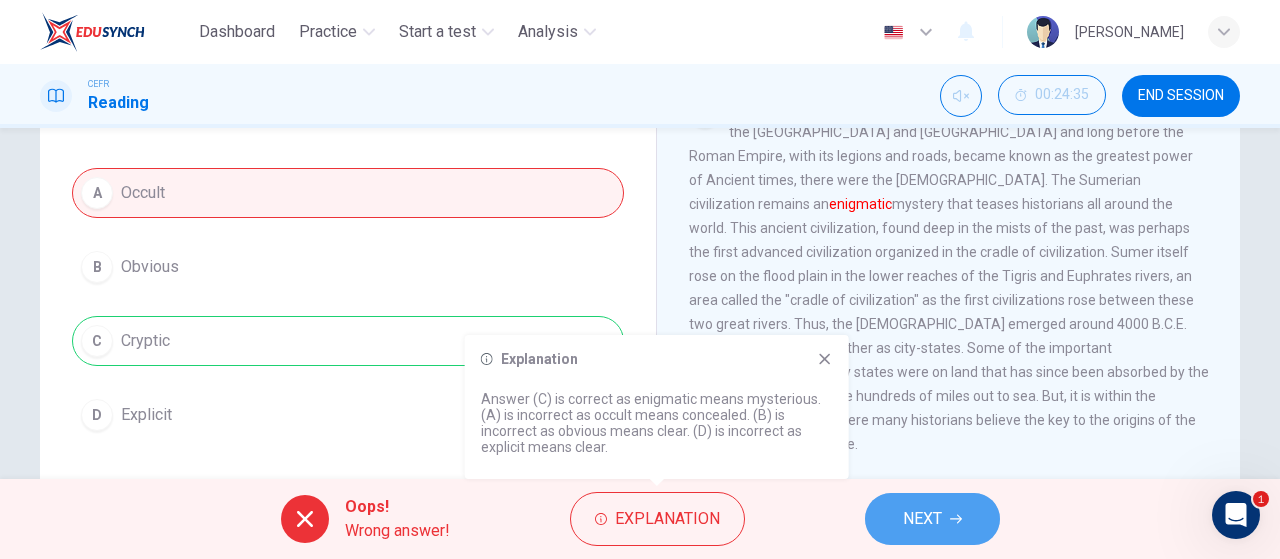 click on "NEXT" at bounding box center (922, 519) 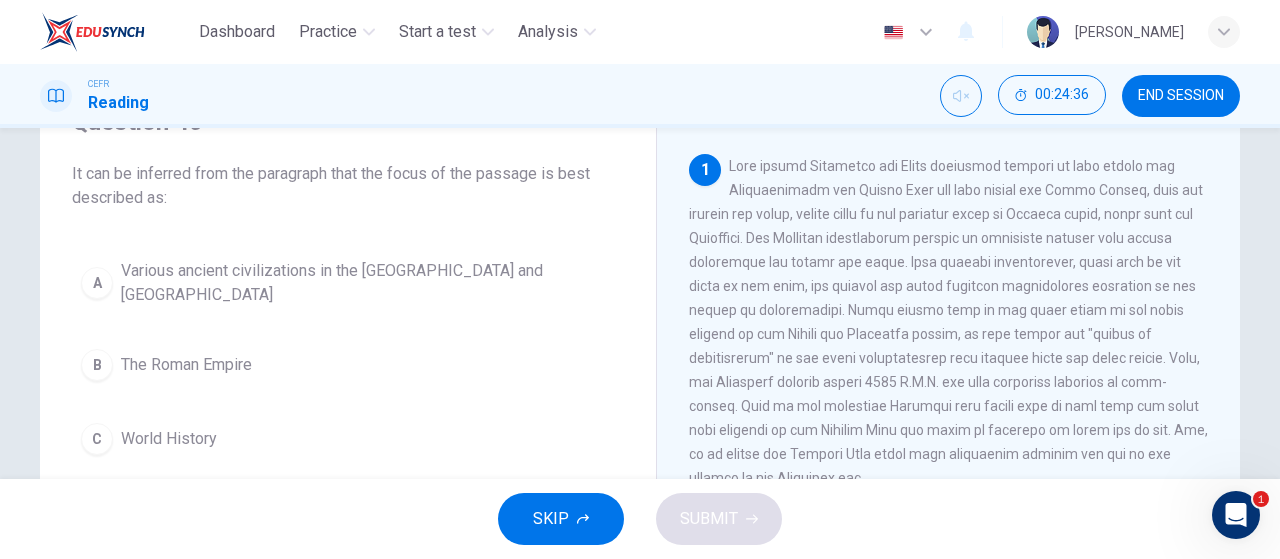 scroll, scrollTop: 98, scrollLeft: 0, axis: vertical 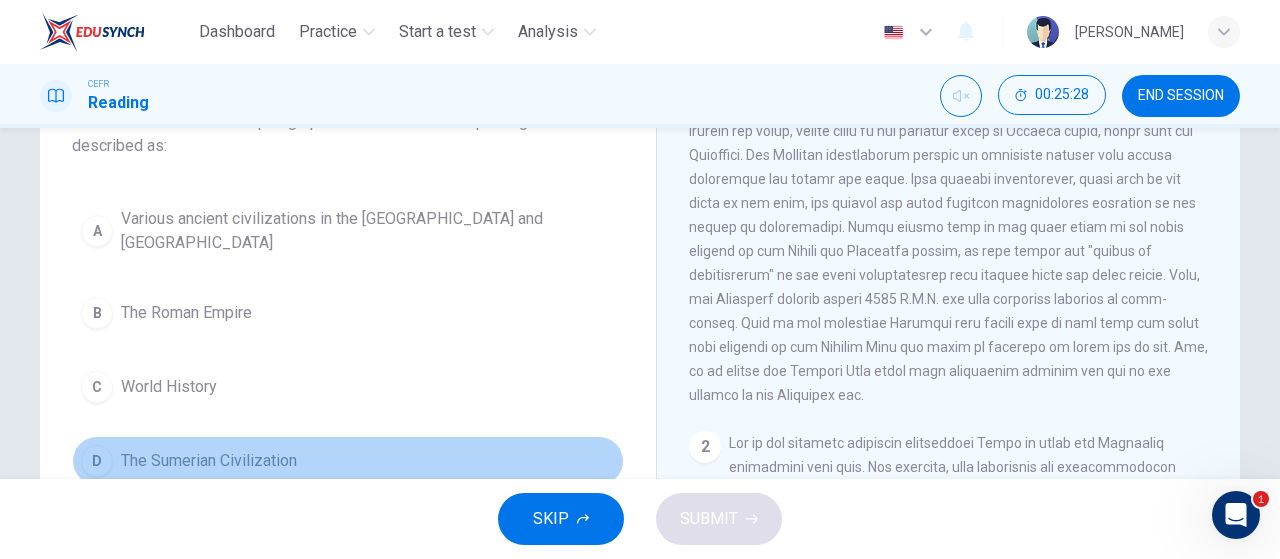 click on "D" at bounding box center (97, 461) 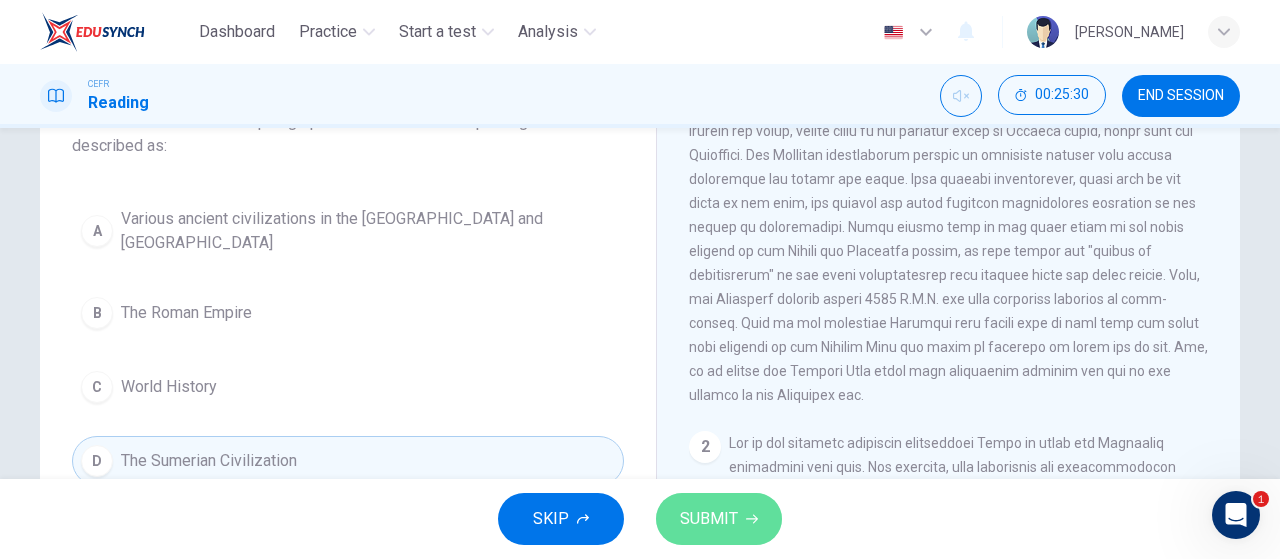 click on "SUBMIT" at bounding box center [709, 519] 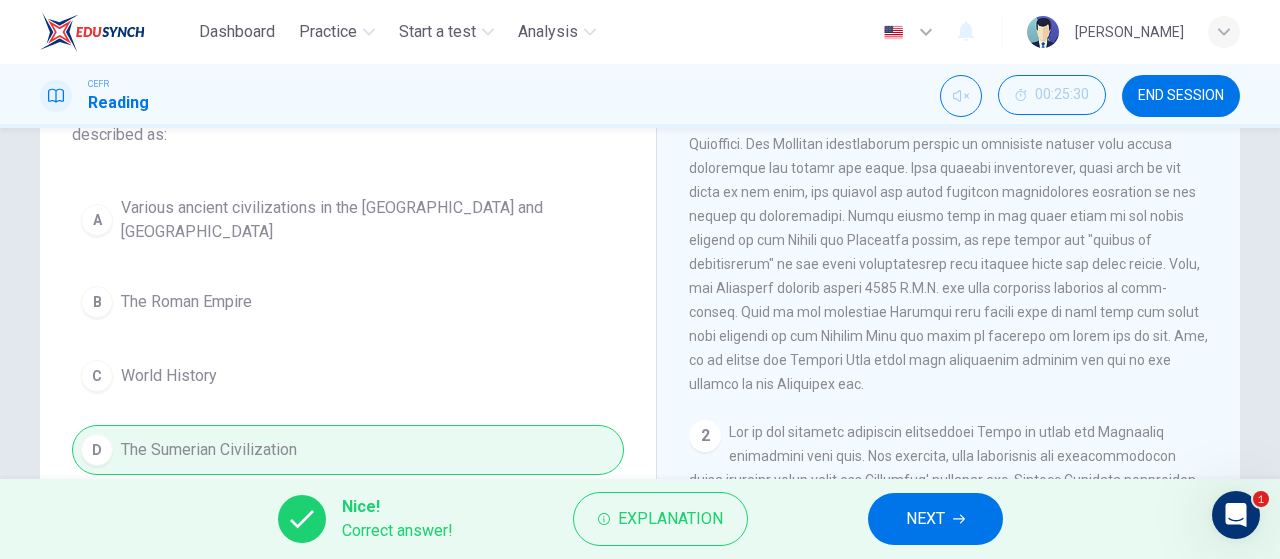 scroll, scrollTop: 163, scrollLeft: 0, axis: vertical 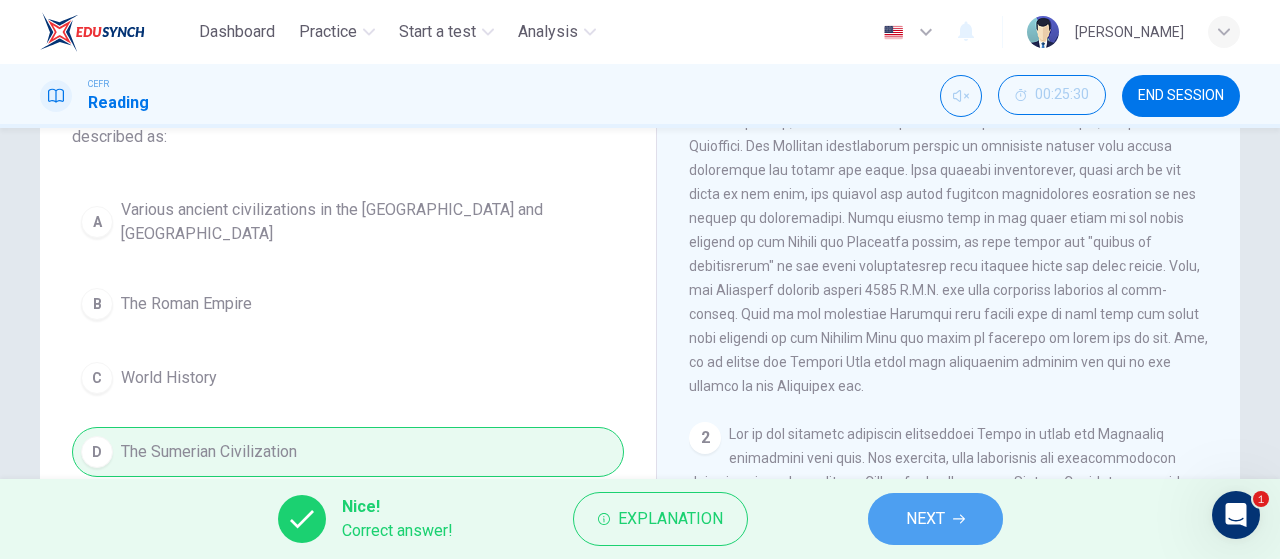 click on "NEXT" at bounding box center [925, 519] 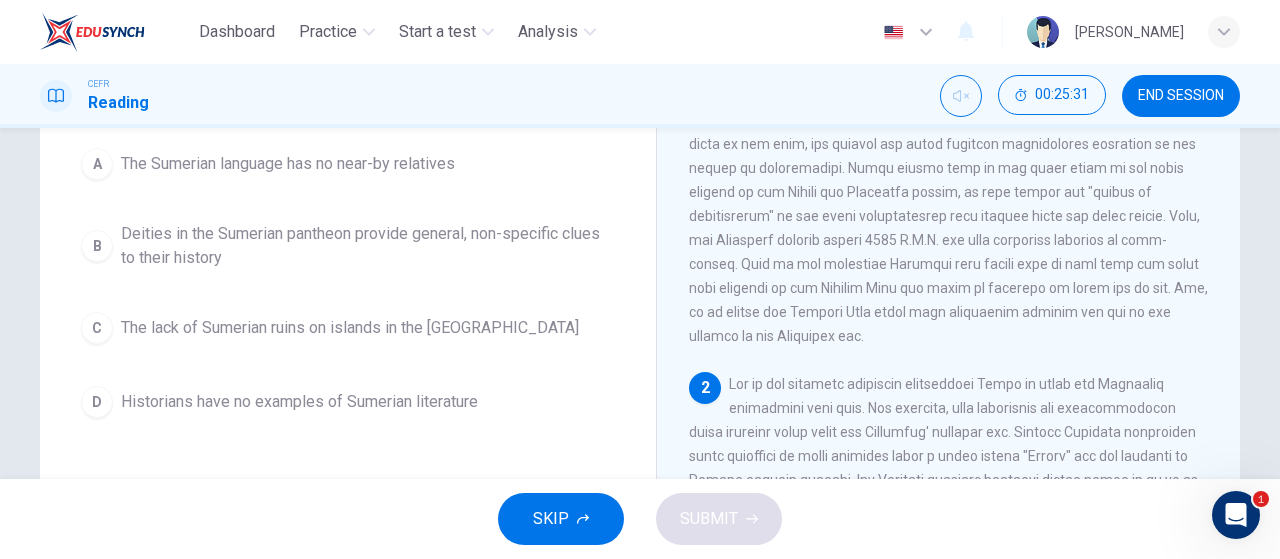 scroll, scrollTop: 214, scrollLeft: 0, axis: vertical 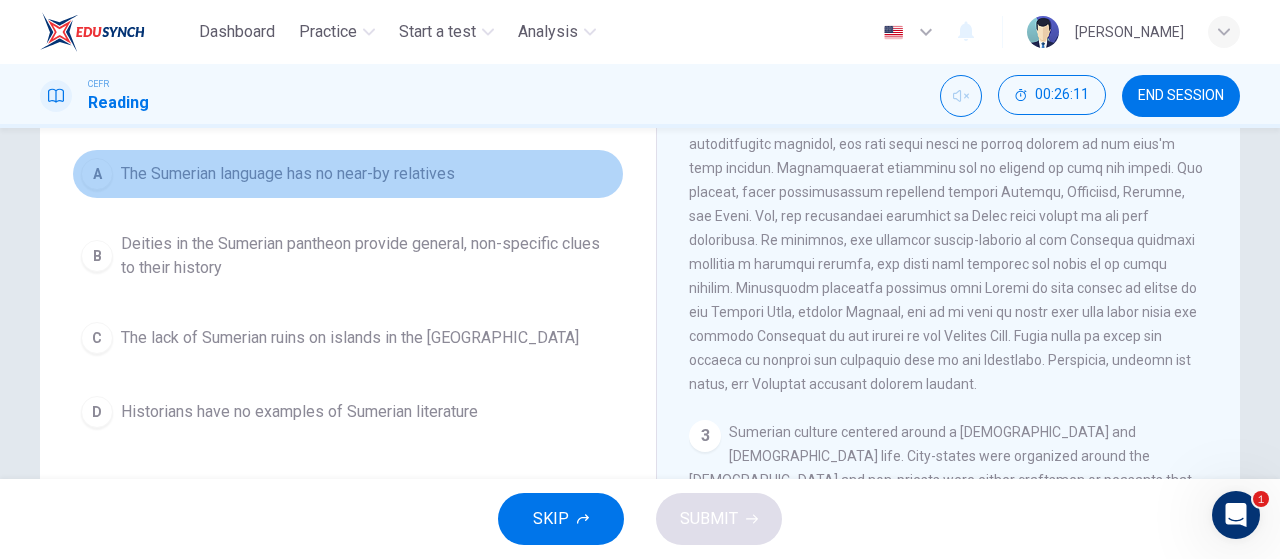 click on "A" at bounding box center [97, 174] 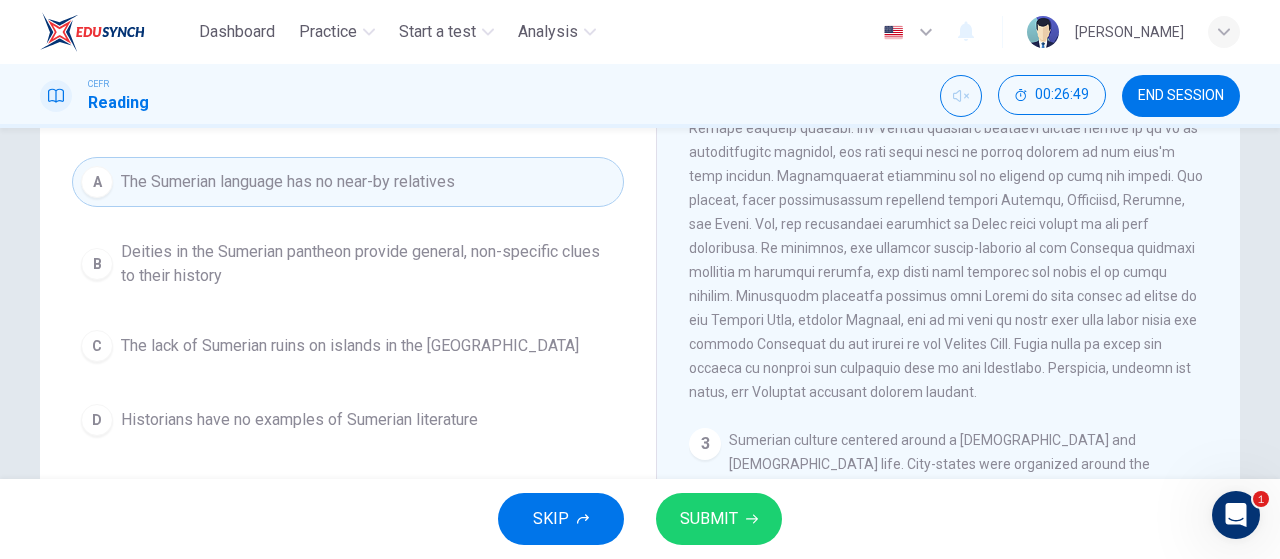 scroll, scrollTop: 202, scrollLeft: 0, axis: vertical 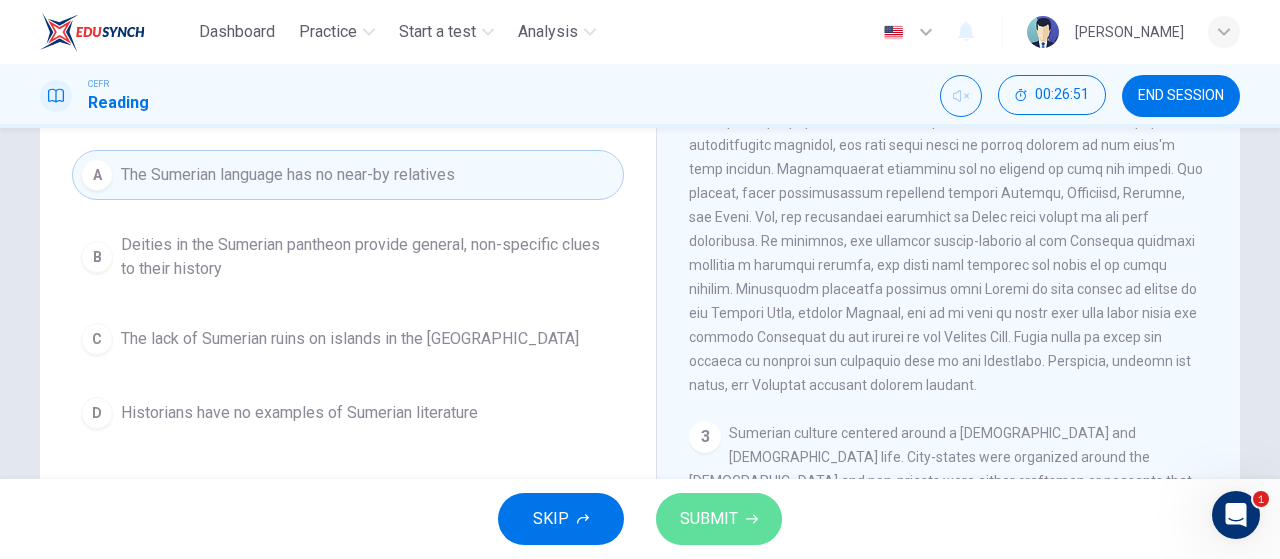 click on "SUBMIT" at bounding box center [709, 519] 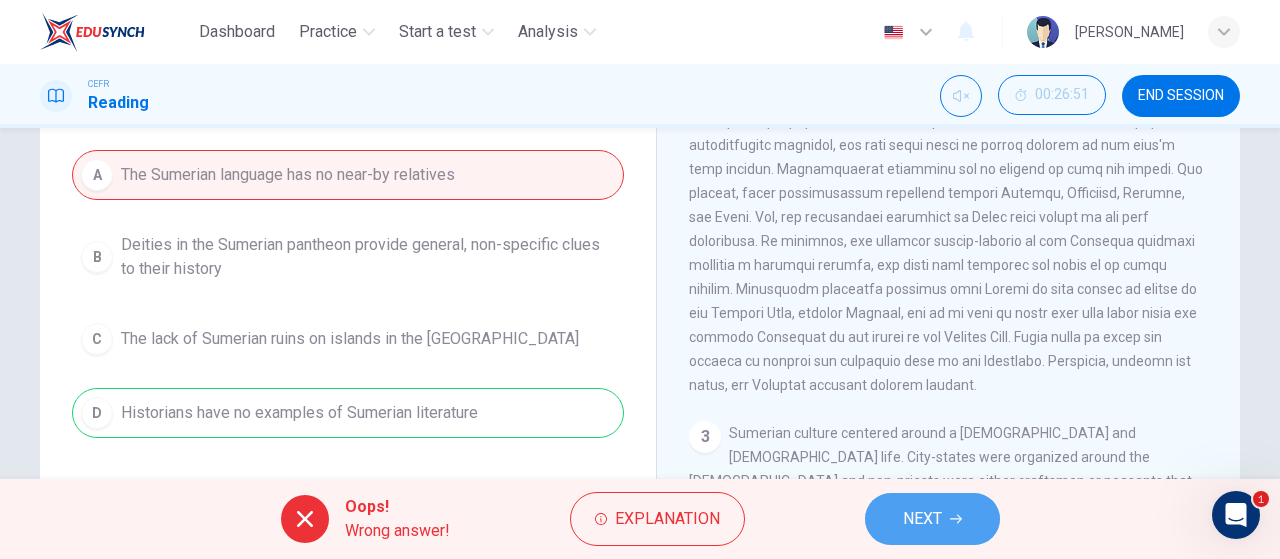 click on "NEXT" at bounding box center (932, 519) 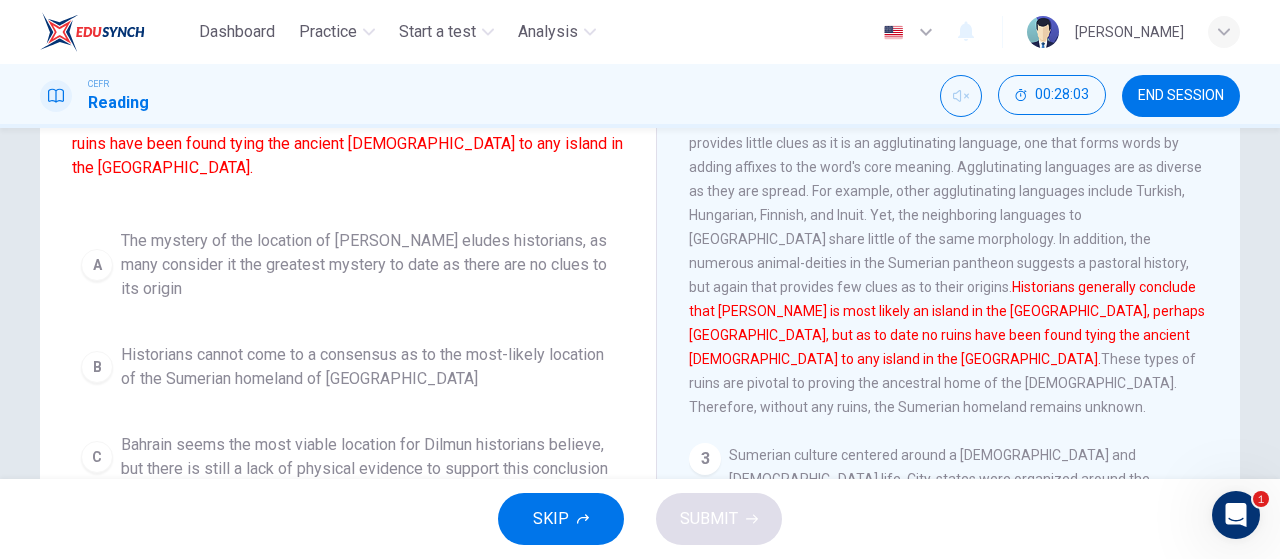 scroll, scrollTop: 227, scrollLeft: 0, axis: vertical 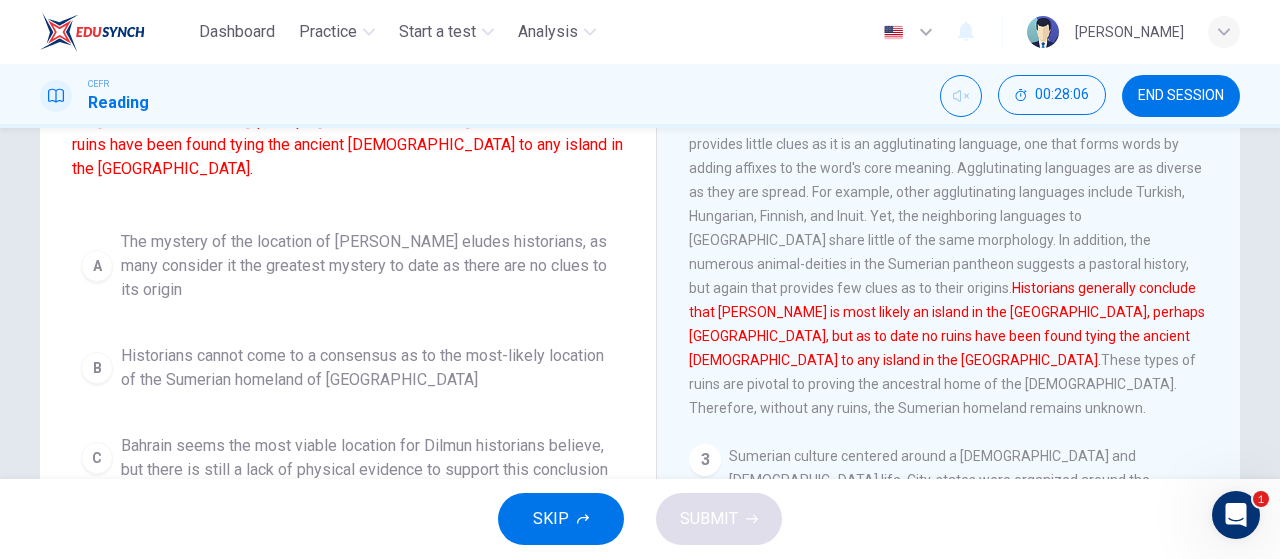 click on "Bahrain seems the most viable location for Dilmun historians believe, but there is still a lack of physical evidence to support this conclusion" at bounding box center [368, 458] 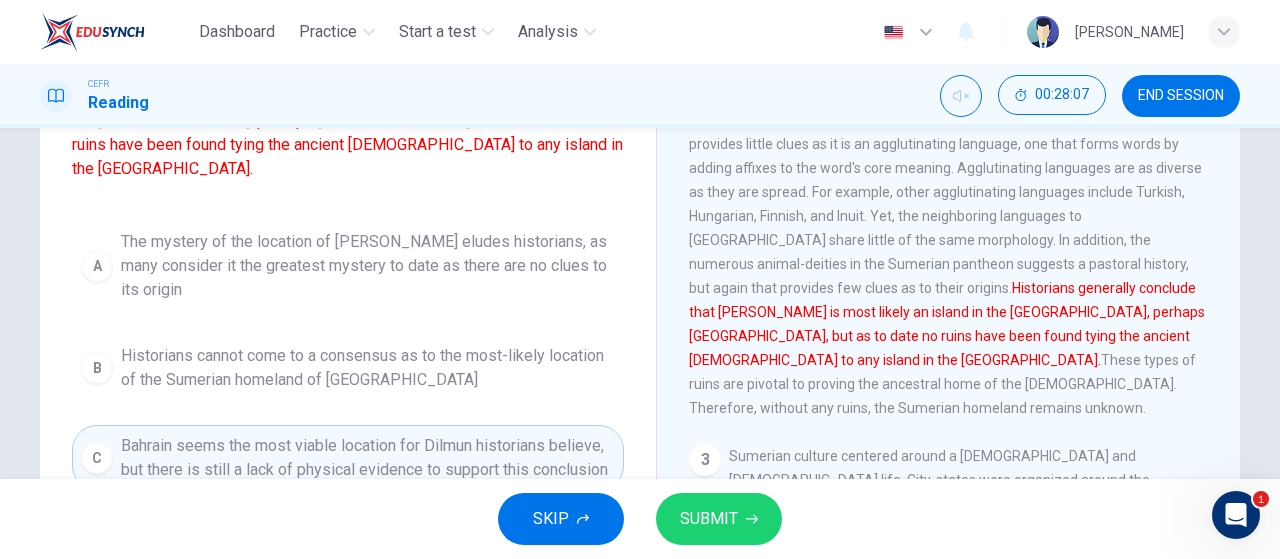 click on "SUBMIT" at bounding box center (709, 519) 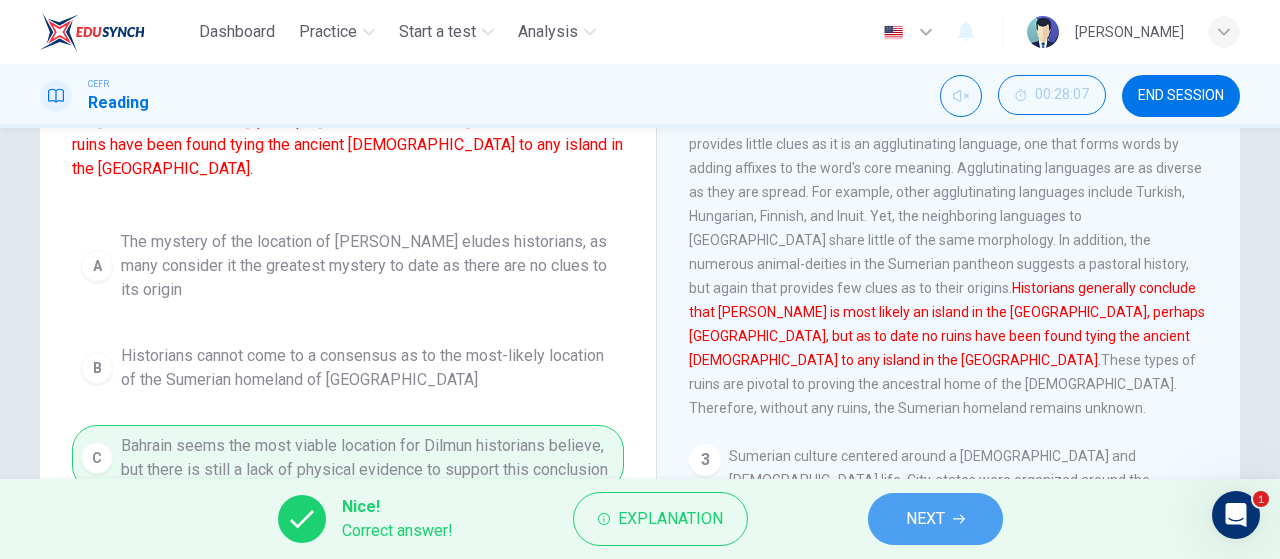 click on "NEXT" at bounding box center (925, 519) 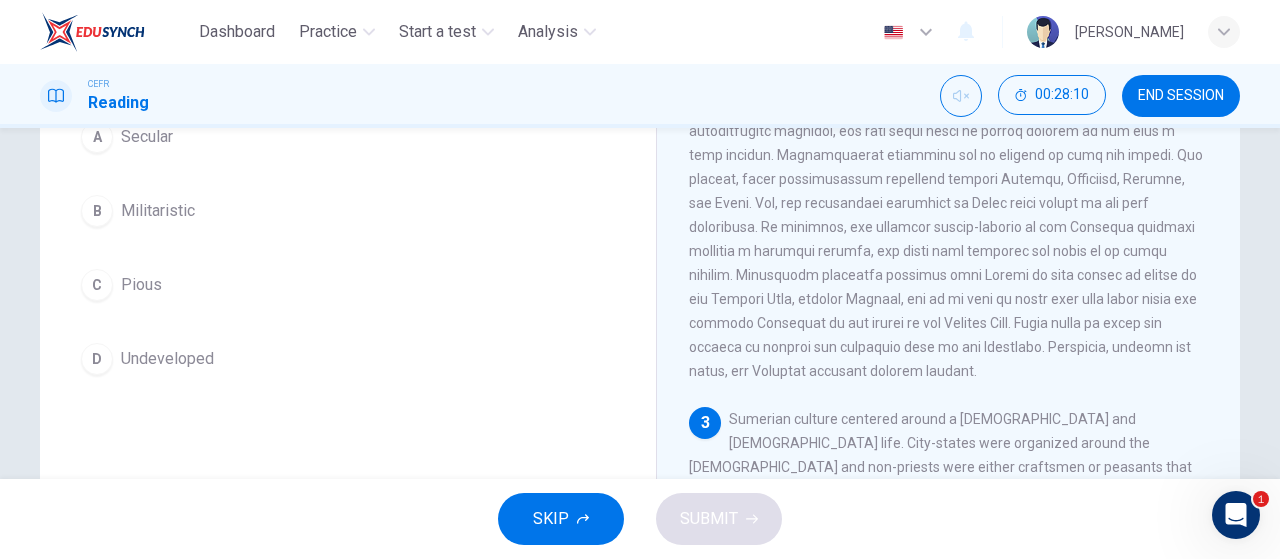 scroll, scrollTop: 217, scrollLeft: 0, axis: vertical 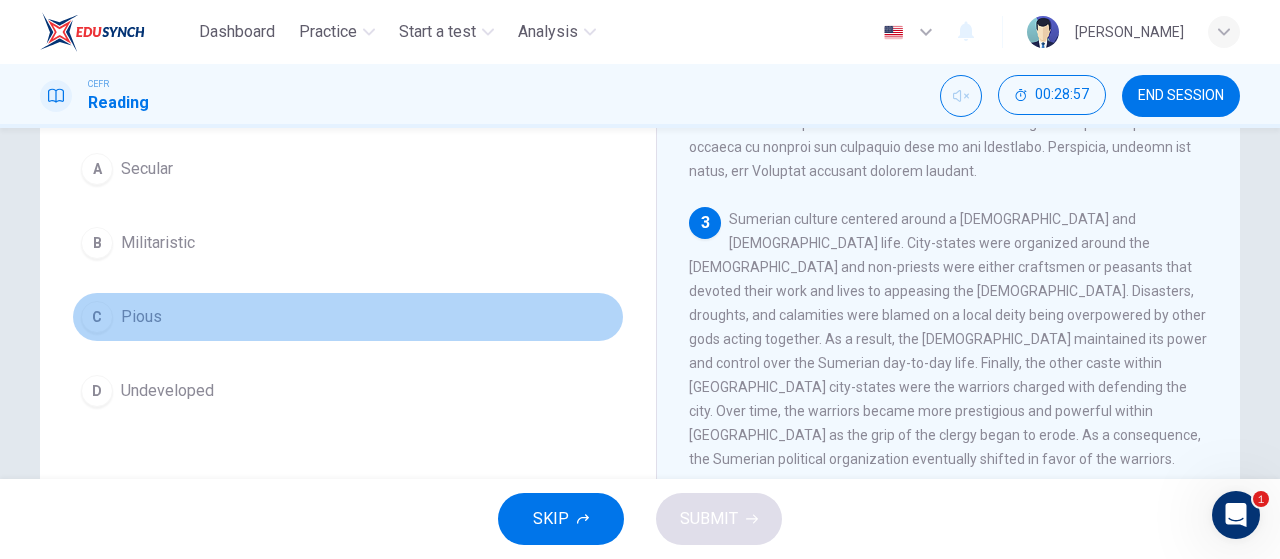 click on "Pious" at bounding box center (141, 317) 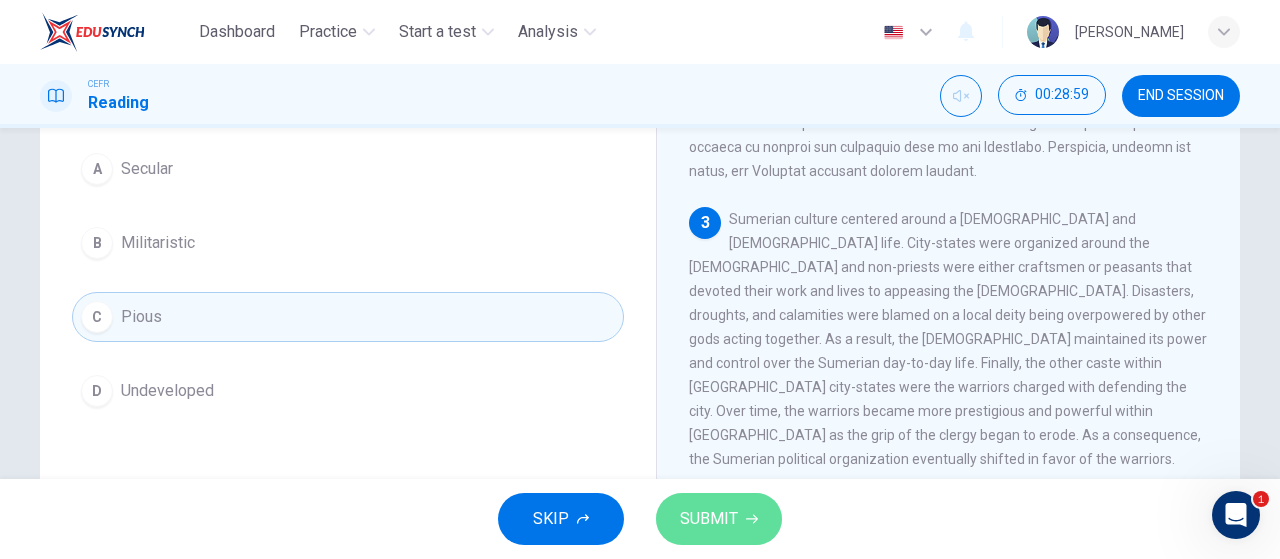 click on "SUBMIT" at bounding box center [709, 519] 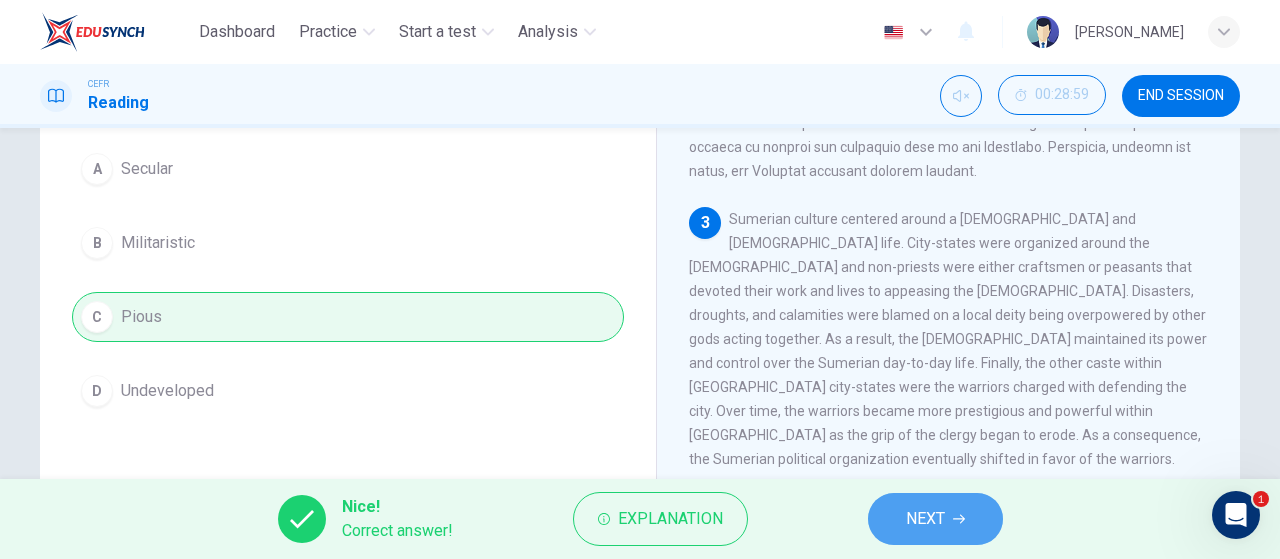 click on "NEXT" at bounding box center (935, 519) 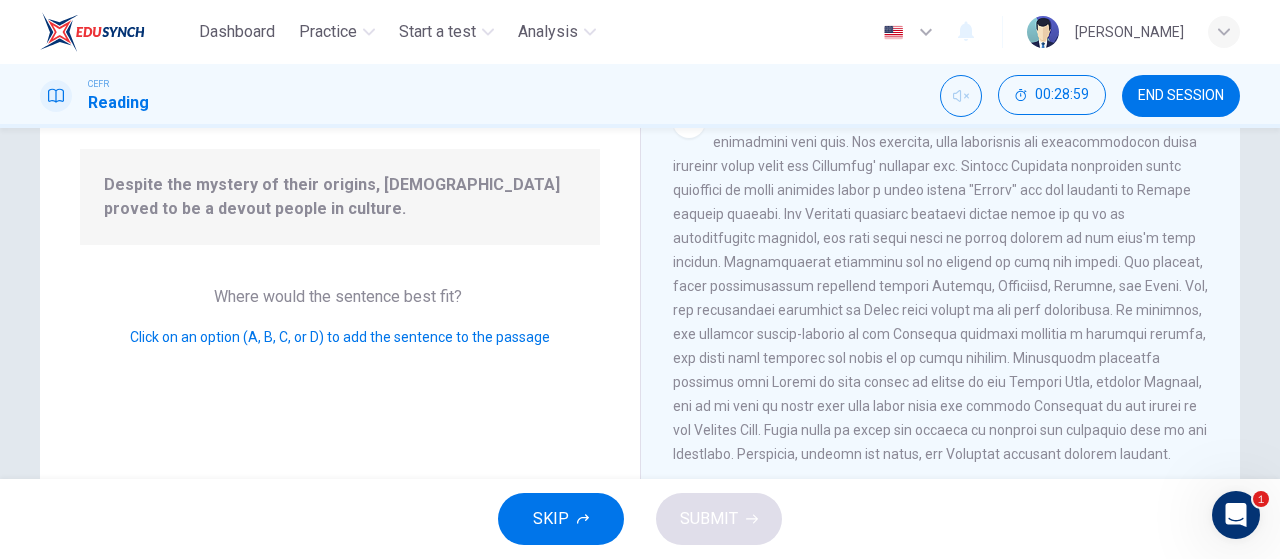 scroll, scrollTop: 532, scrollLeft: 0, axis: vertical 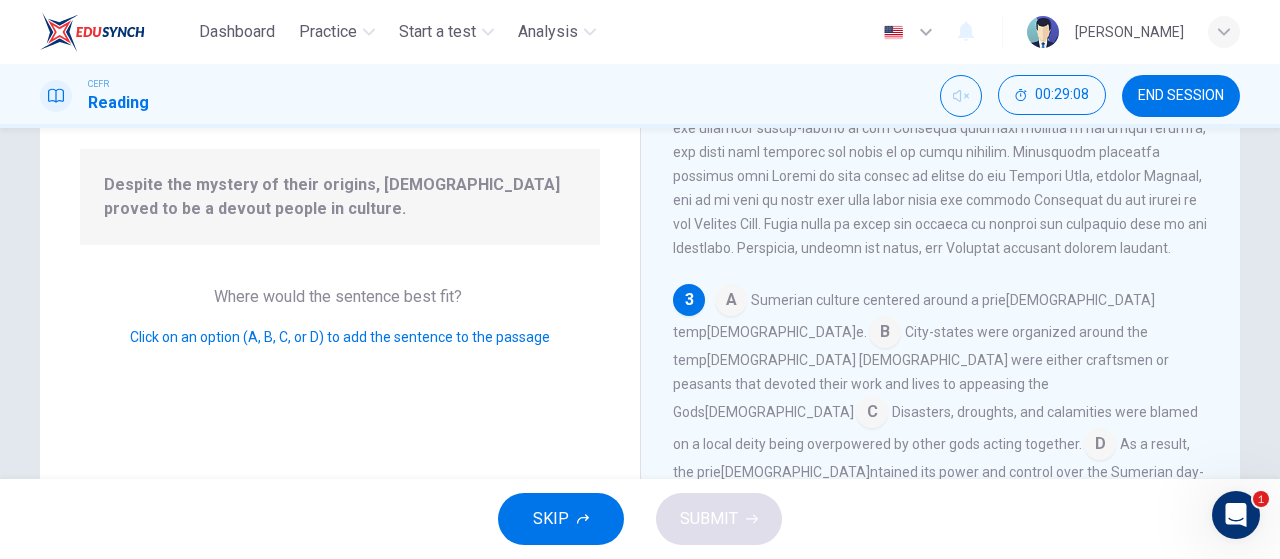 click at bounding box center (885, 334) 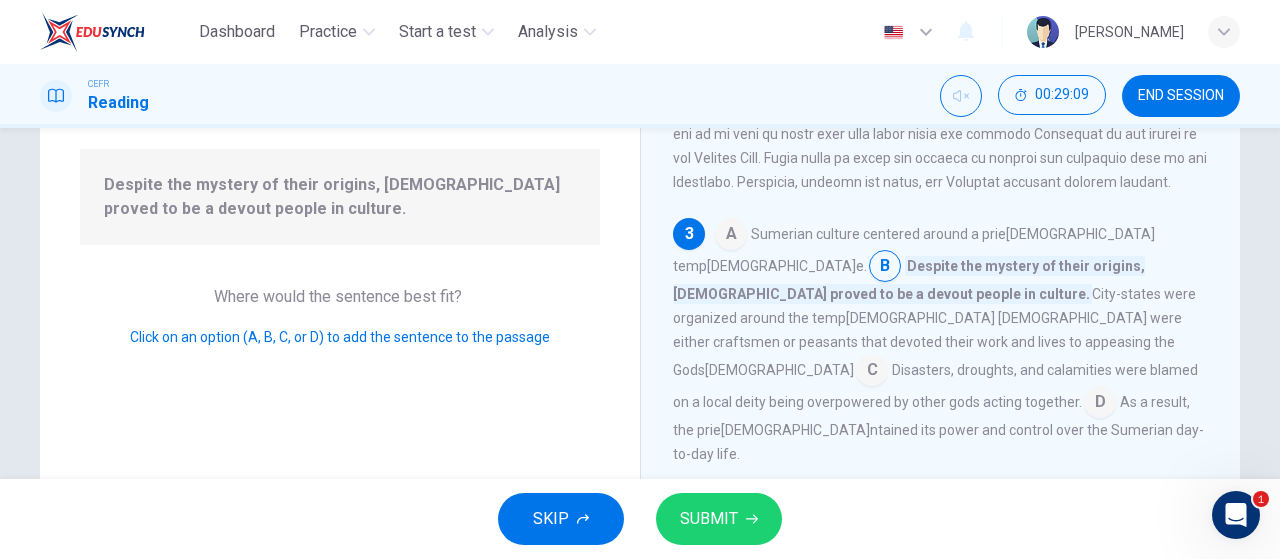 scroll, scrollTop: 600, scrollLeft: 0, axis: vertical 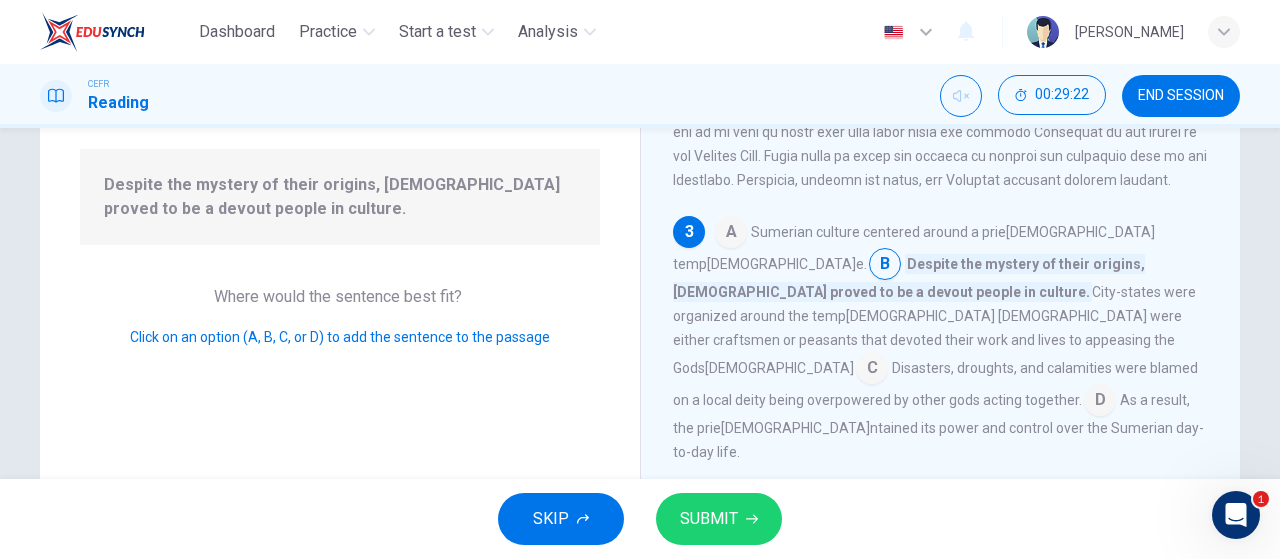 click at bounding box center (731, 234) 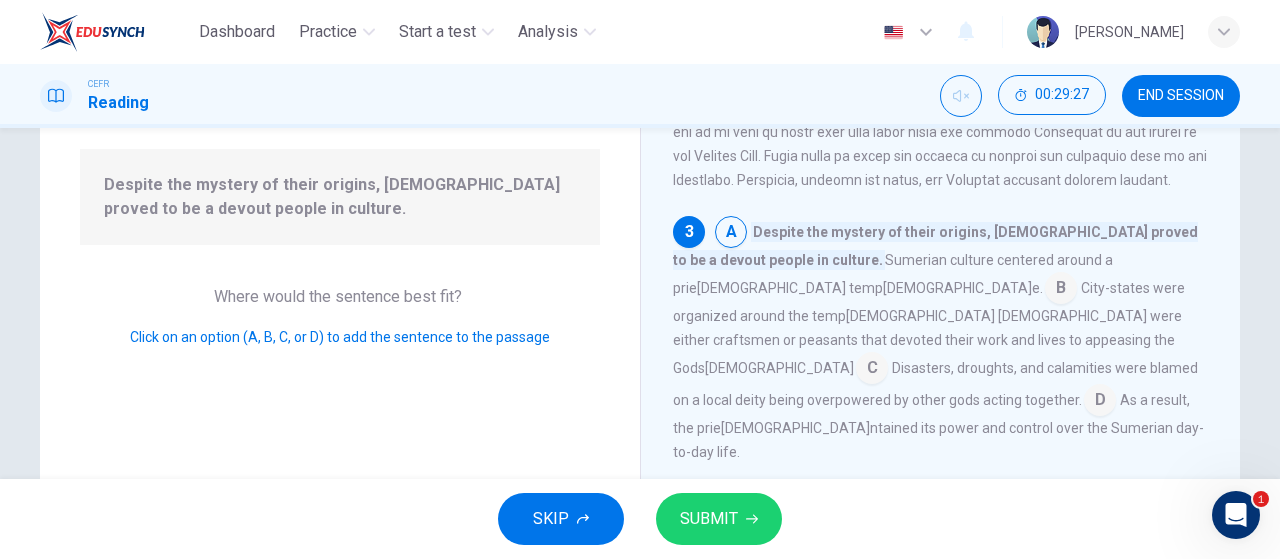click on "SUBMIT" at bounding box center [709, 519] 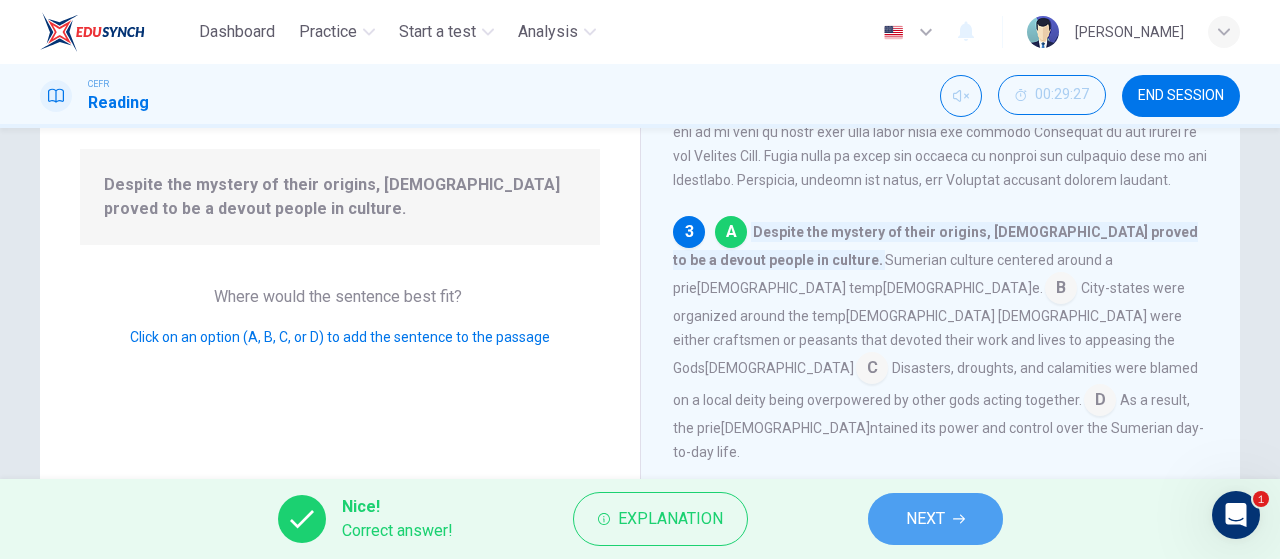click on "NEXT" at bounding box center (935, 519) 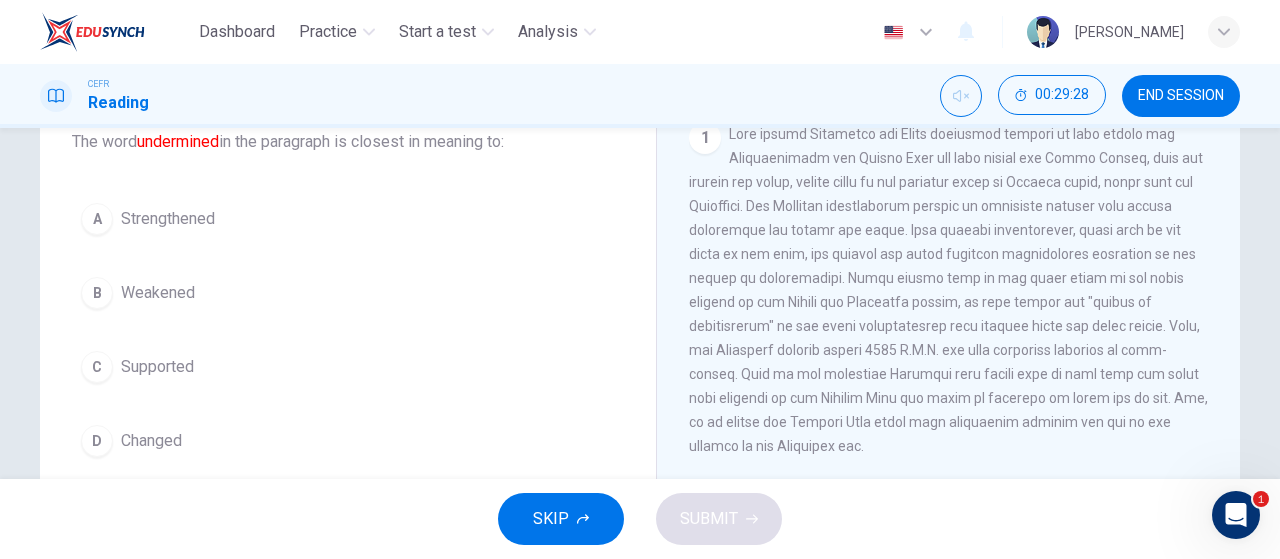 scroll, scrollTop: 135, scrollLeft: 0, axis: vertical 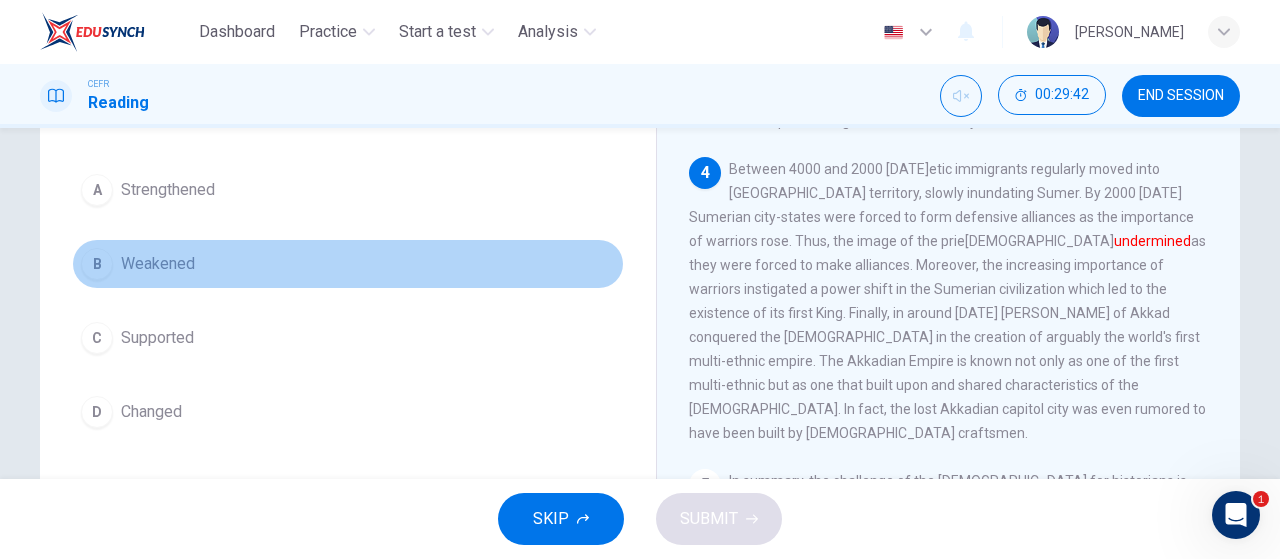 click on "B" at bounding box center [97, 264] 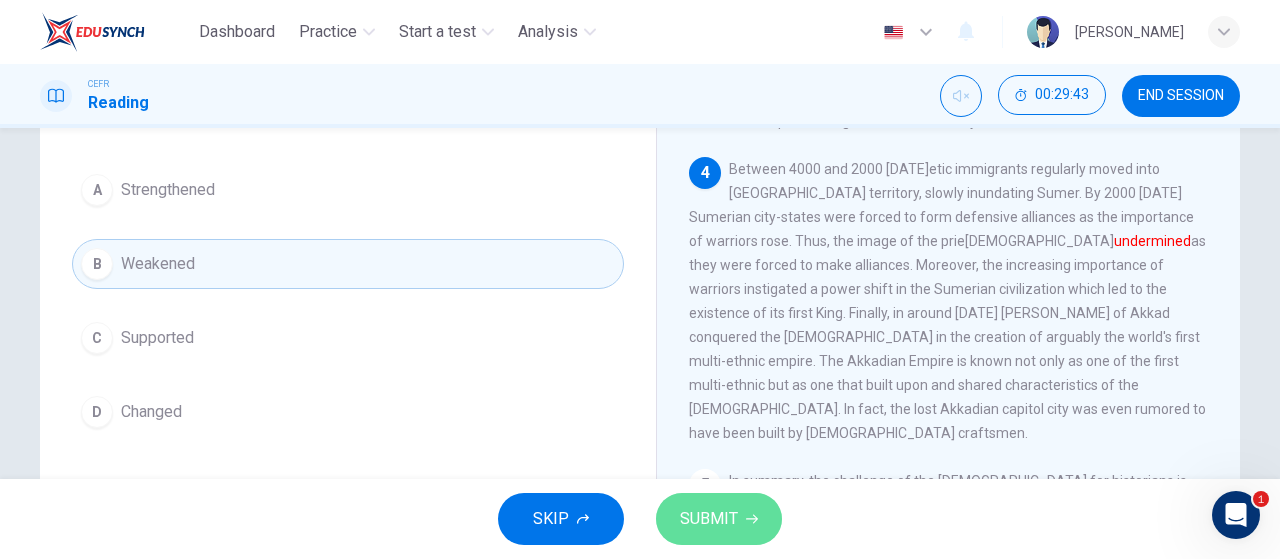 click on "SUBMIT" at bounding box center (709, 519) 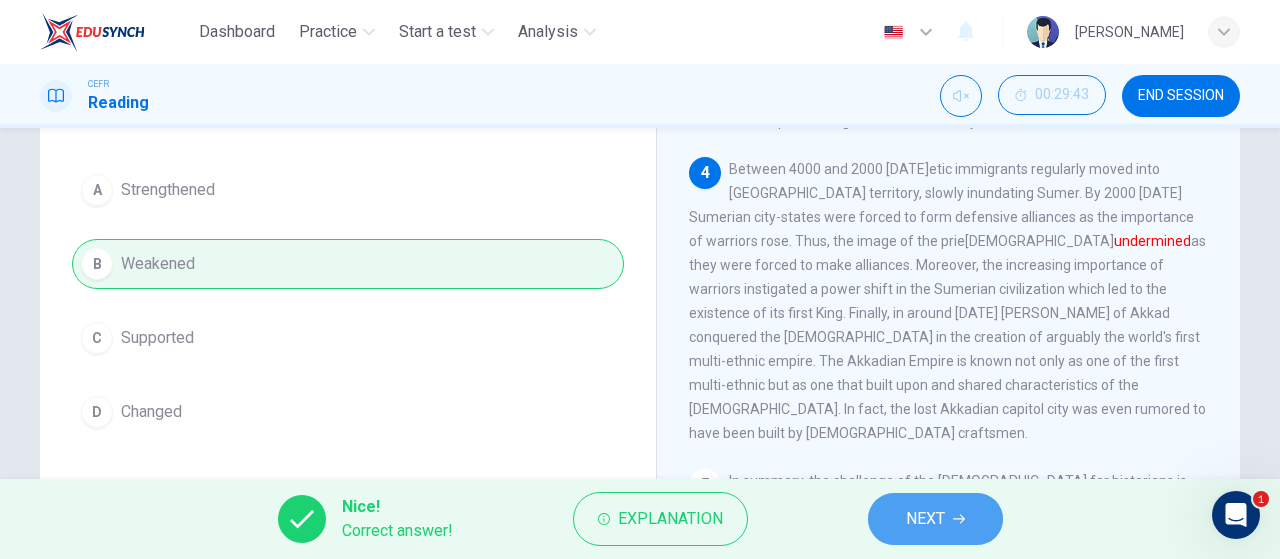 click on "NEXT" at bounding box center [925, 519] 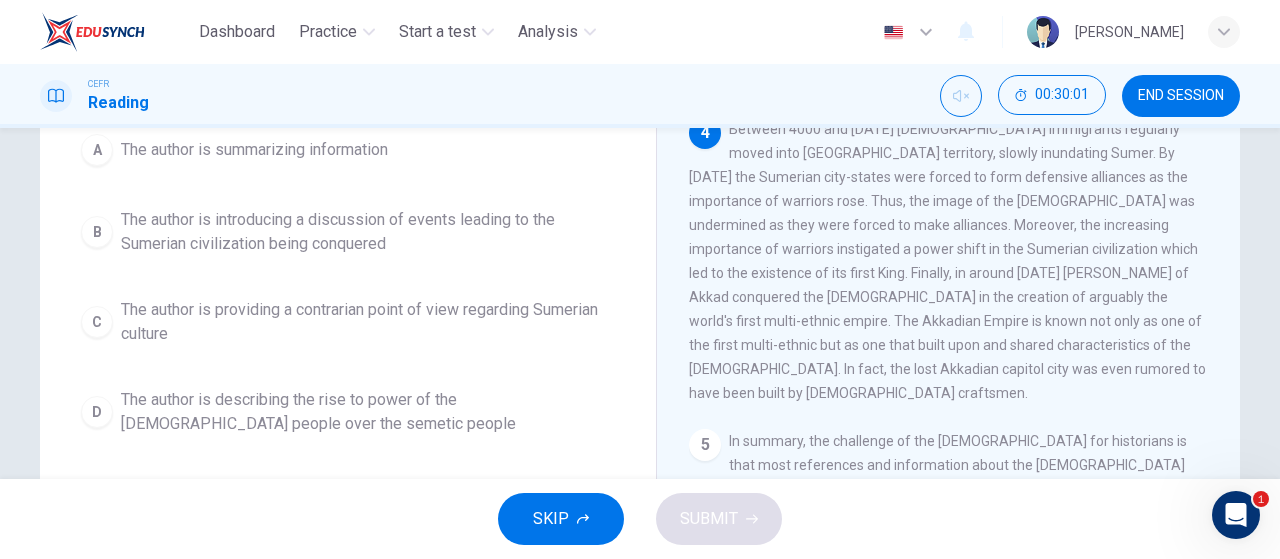 scroll, scrollTop: 204, scrollLeft: 0, axis: vertical 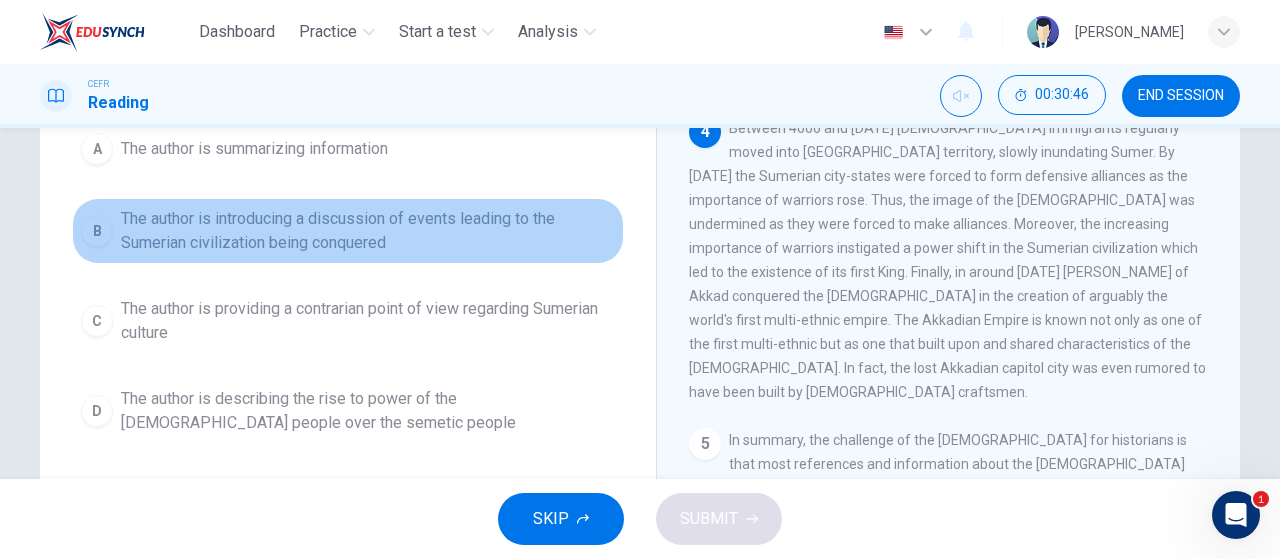 click on "The author is introducing a discussion of events leading to the Sumerian civilization being conquered" at bounding box center (368, 231) 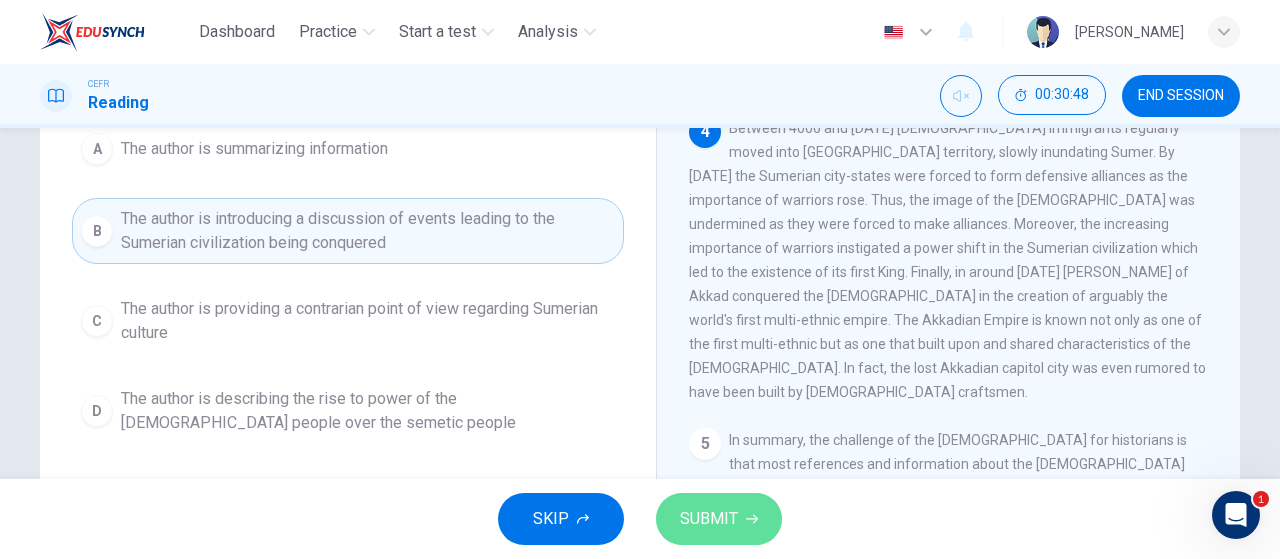 click on "SUBMIT" at bounding box center (719, 519) 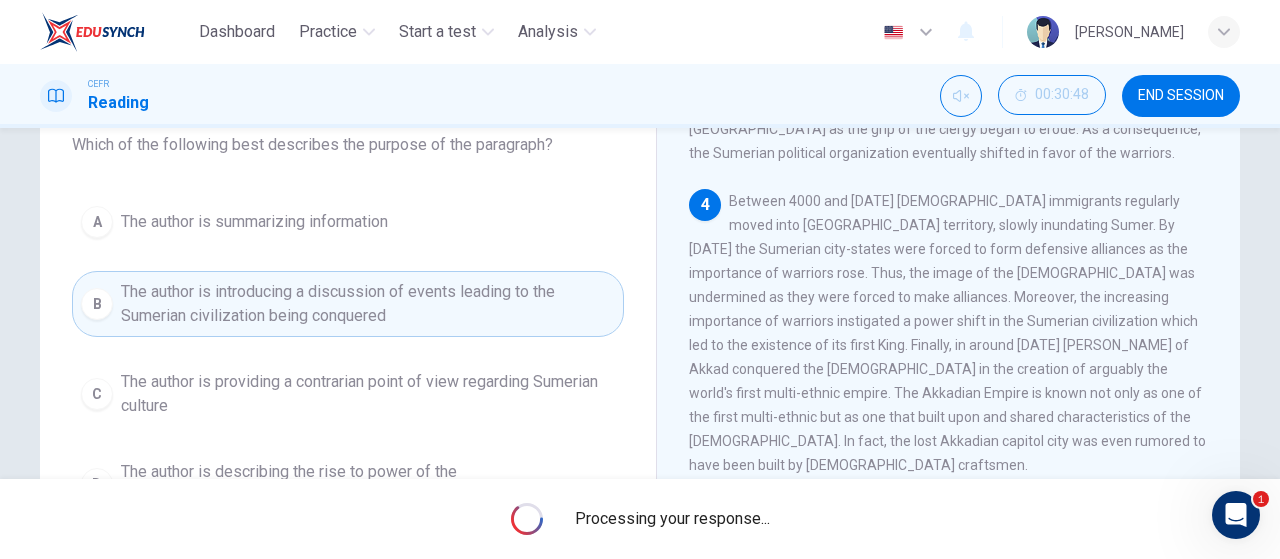 scroll, scrollTop: 158, scrollLeft: 0, axis: vertical 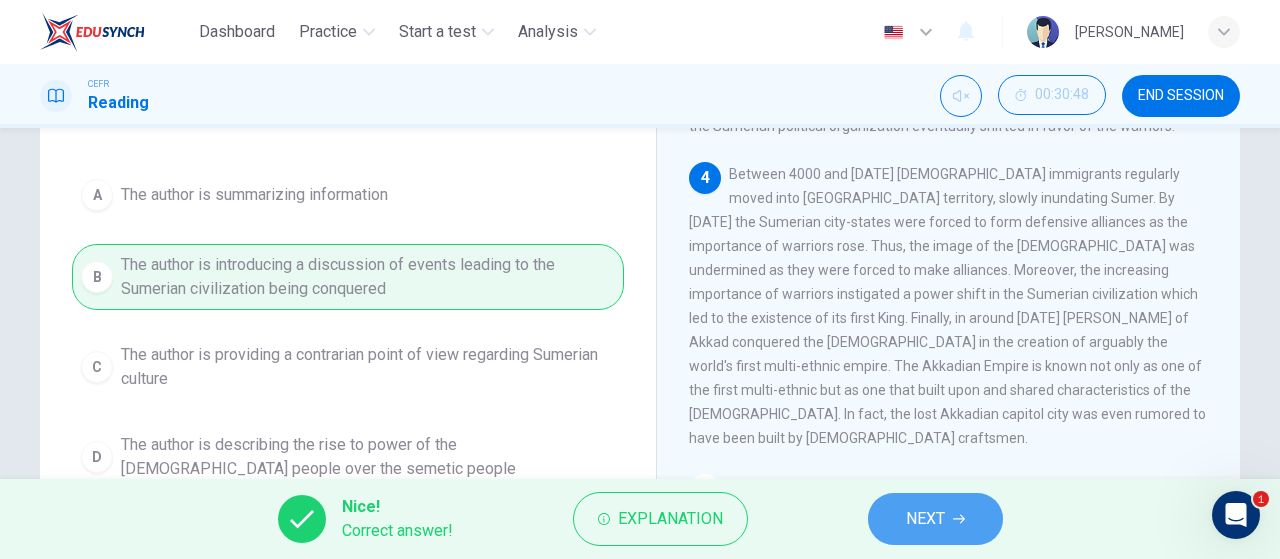 click on "NEXT" at bounding box center [925, 519] 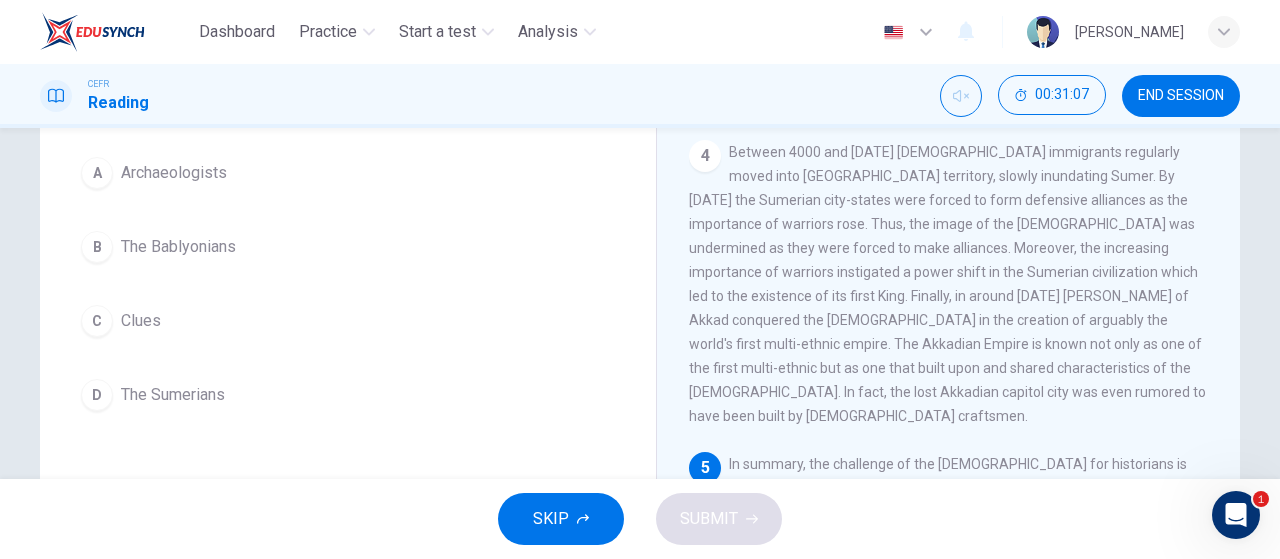 scroll, scrollTop: 179, scrollLeft: 0, axis: vertical 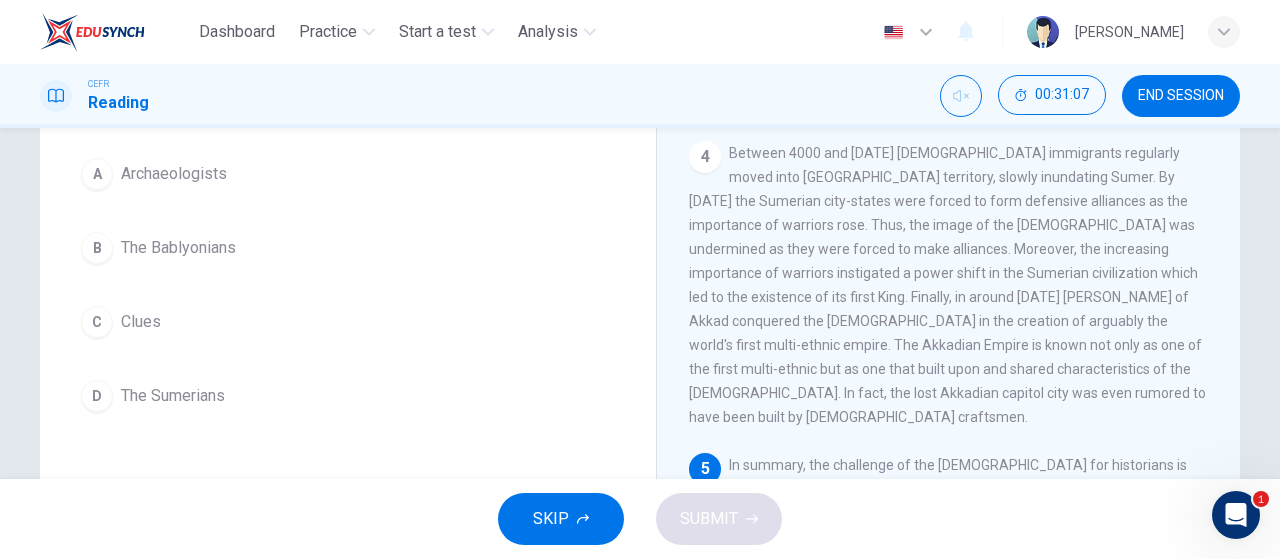 click on "The Sumerians" at bounding box center (173, 396) 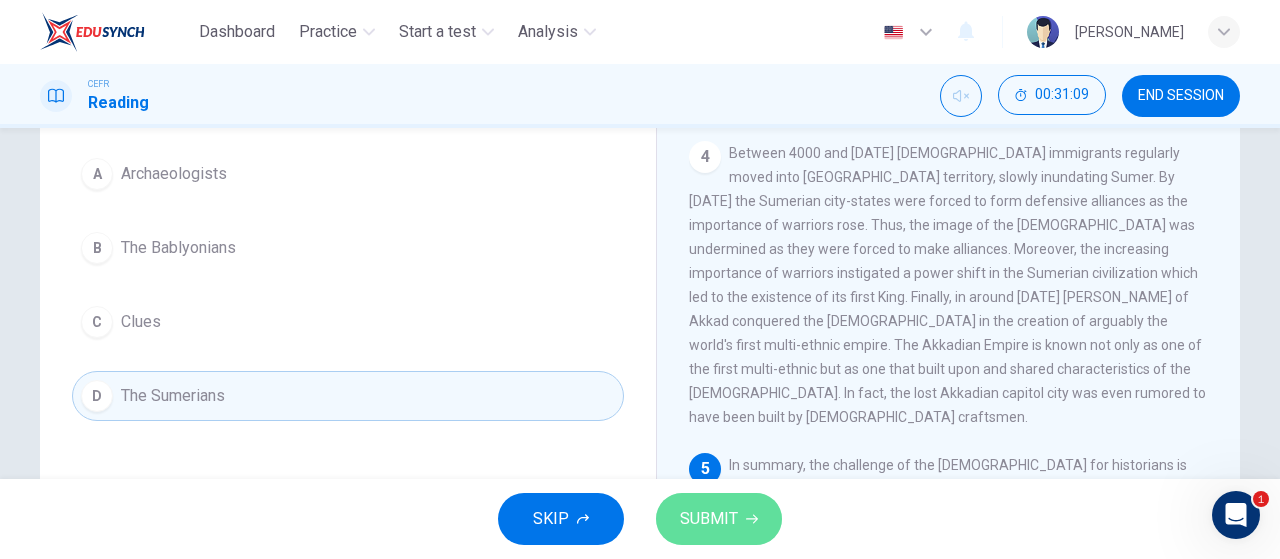 click on "SUBMIT" at bounding box center (709, 519) 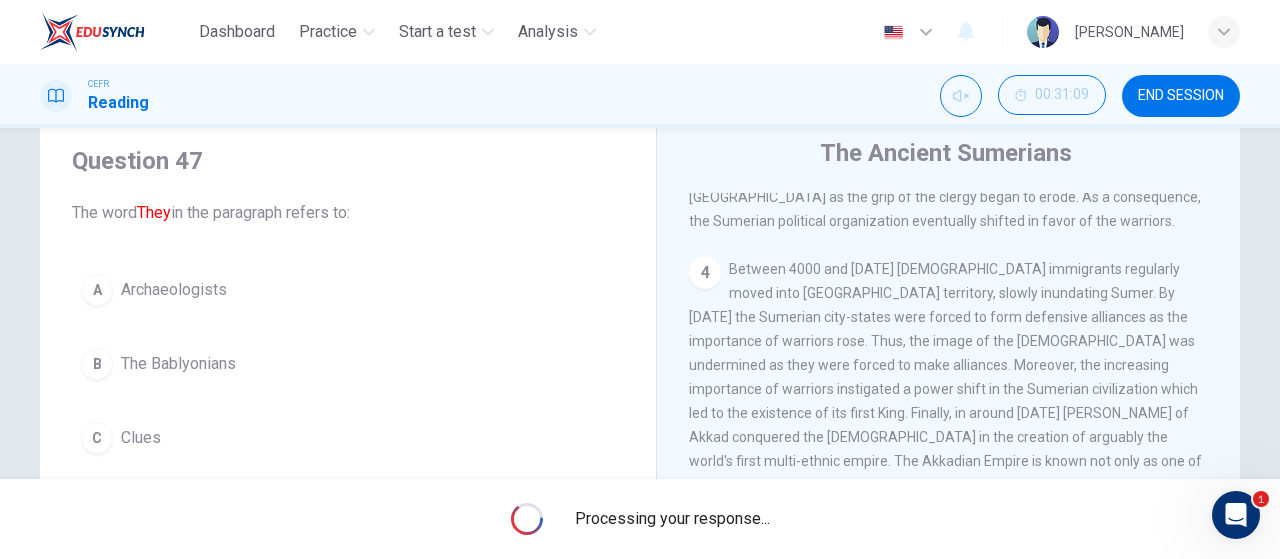scroll, scrollTop: 13, scrollLeft: 0, axis: vertical 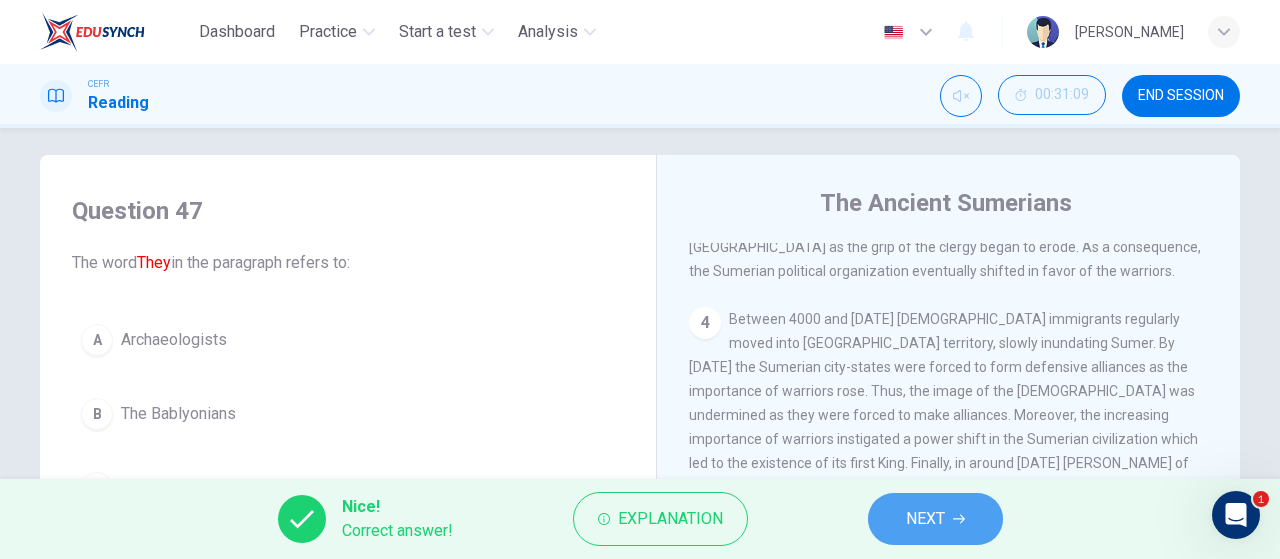 click on "NEXT" at bounding box center [935, 519] 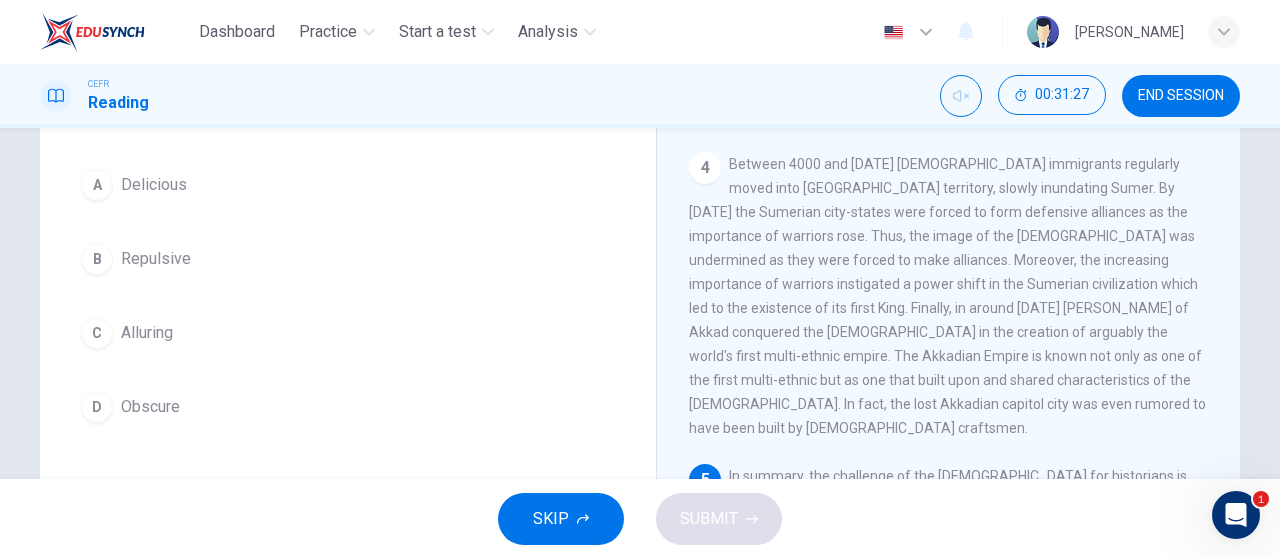 scroll, scrollTop: 162, scrollLeft: 0, axis: vertical 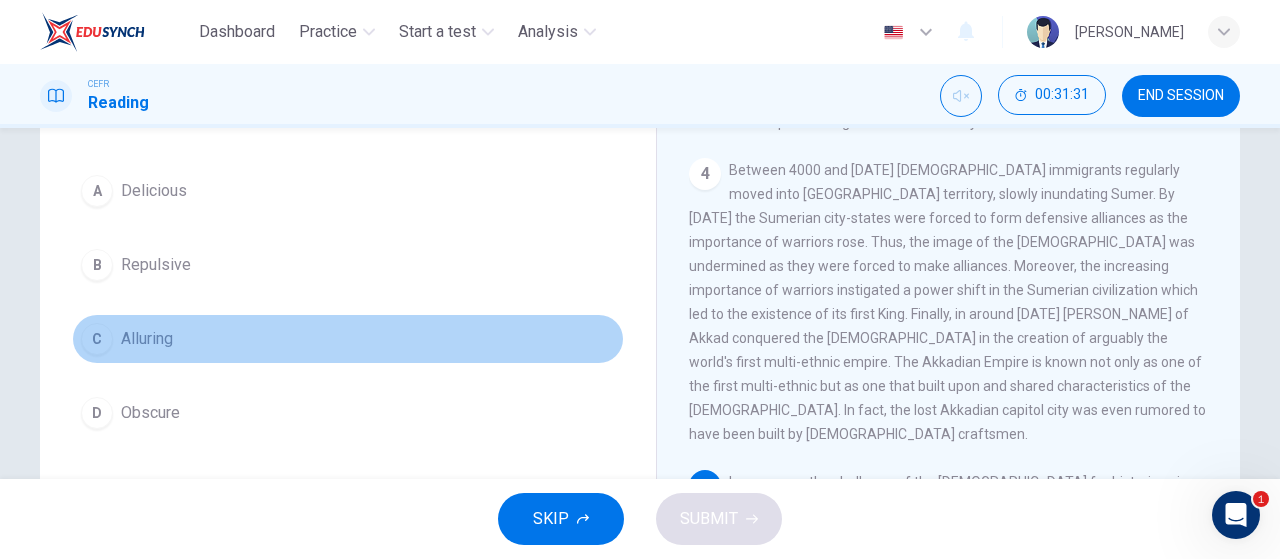 click on "C" at bounding box center [97, 339] 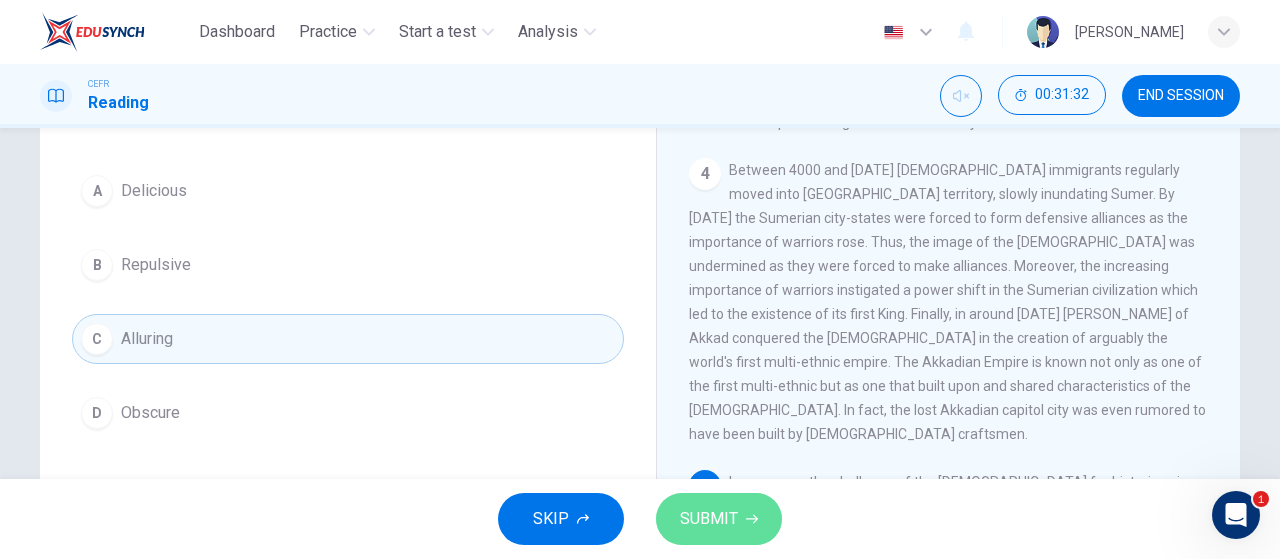 click on "SUBMIT" at bounding box center (709, 519) 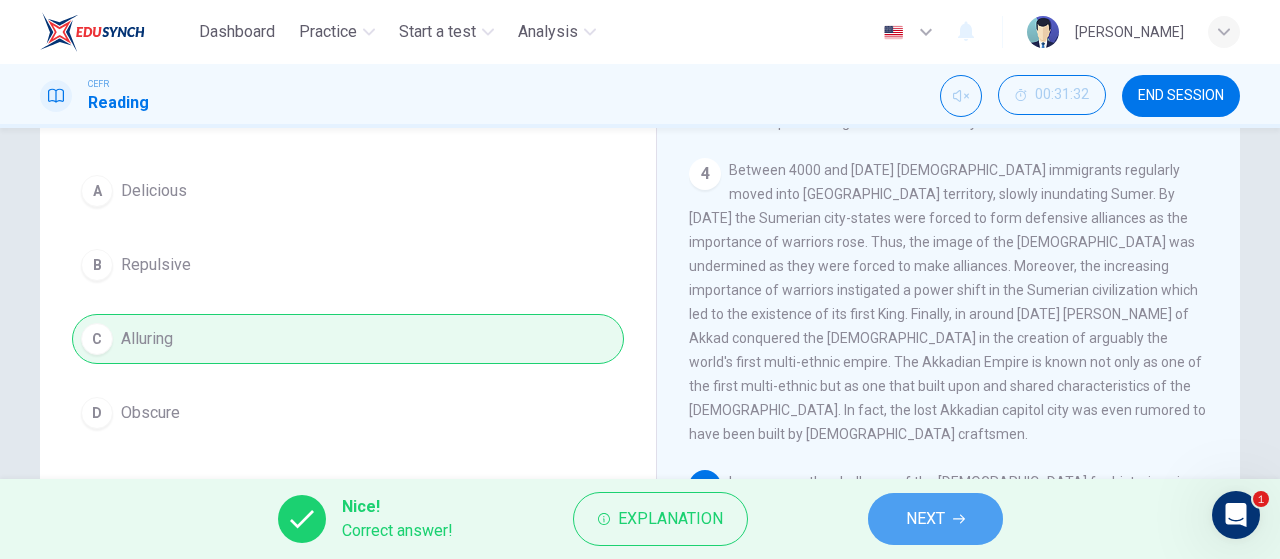 click on "NEXT" at bounding box center (925, 519) 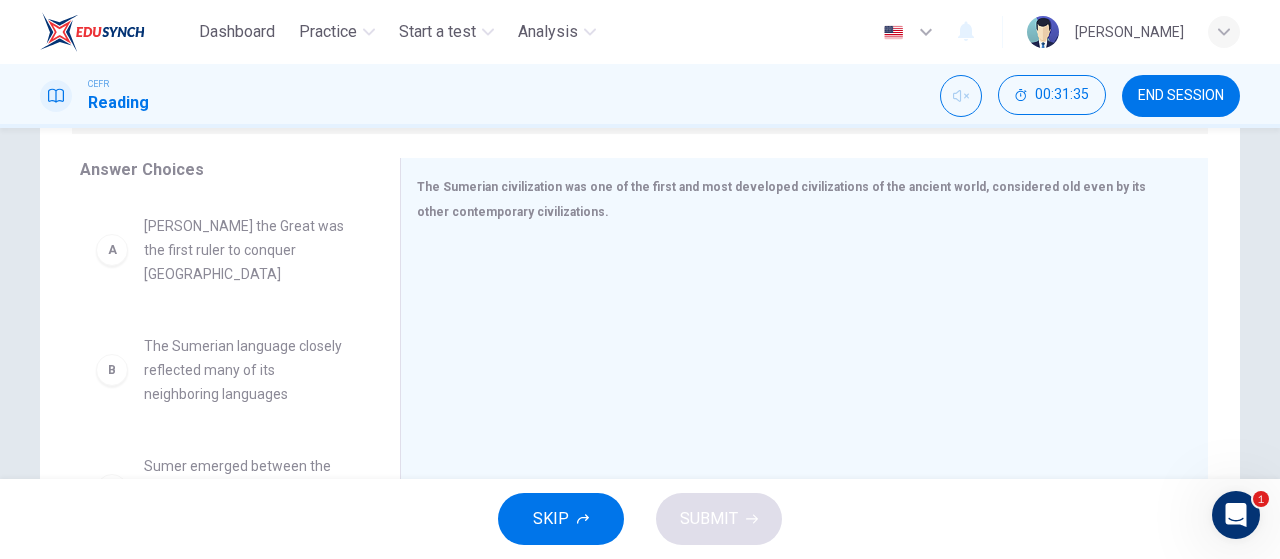 scroll, scrollTop: 326, scrollLeft: 0, axis: vertical 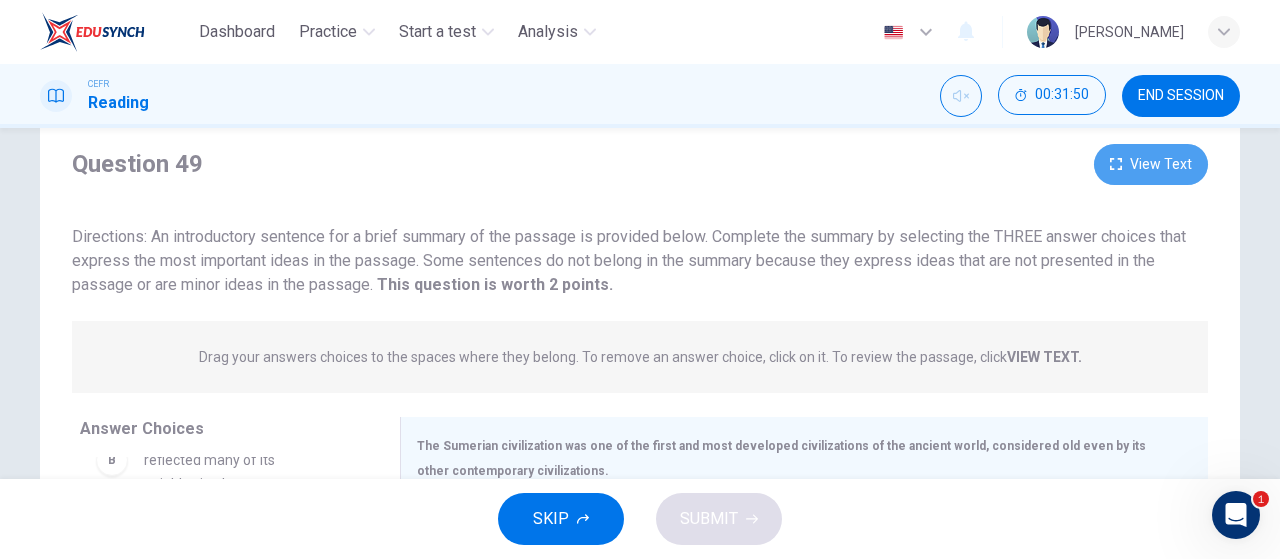 click on "View Text" at bounding box center (1151, 164) 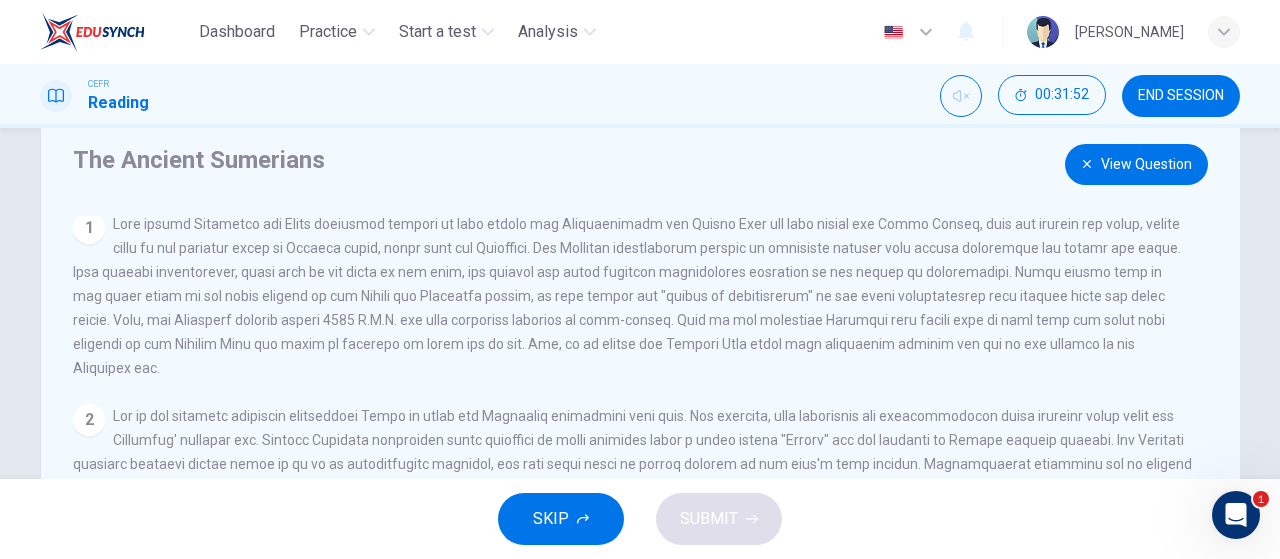 scroll, scrollTop: 0, scrollLeft: 0, axis: both 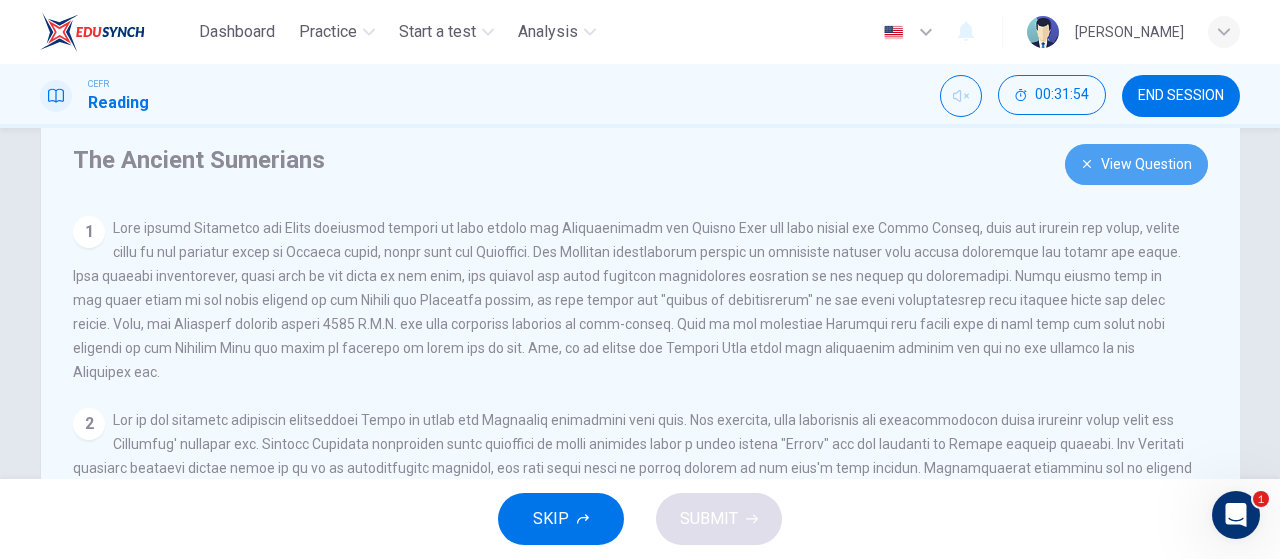 click on "View Question" at bounding box center [1136, 164] 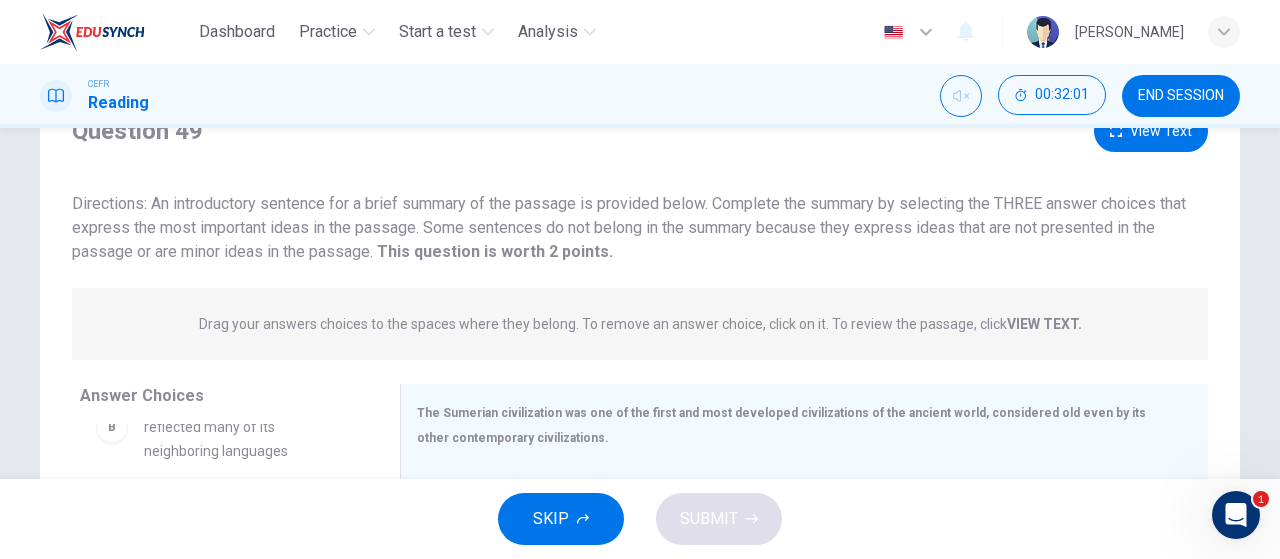 scroll, scrollTop: 424, scrollLeft: 0, axis: vertical 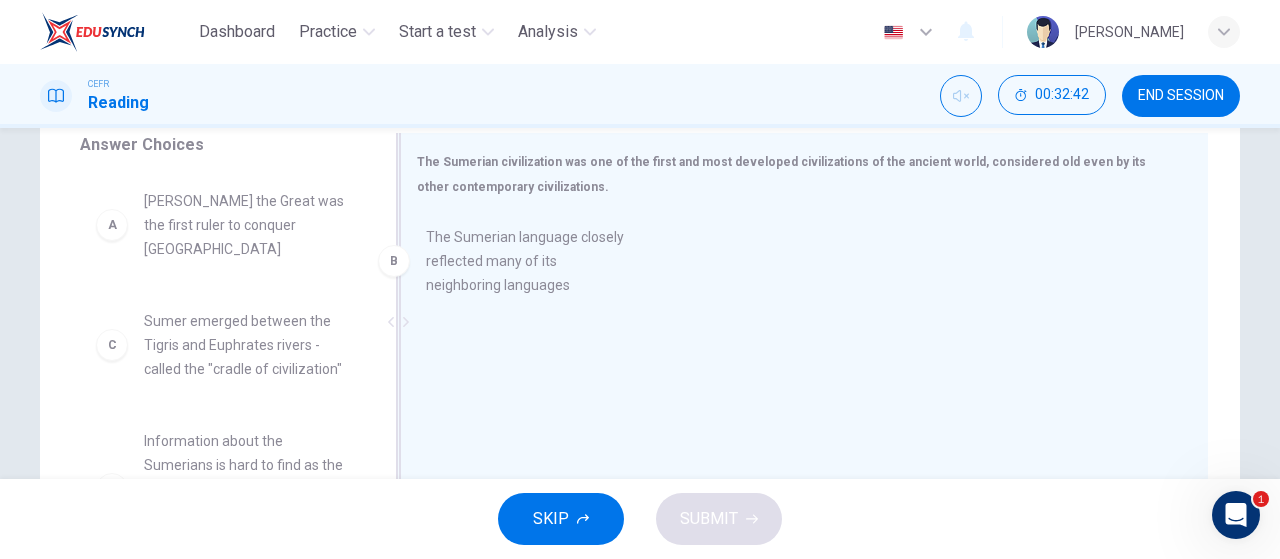drag, startPoint x: 258, startPoint y: 319, endPoint x: 585, endPoint y: 254, distance: 333.39767 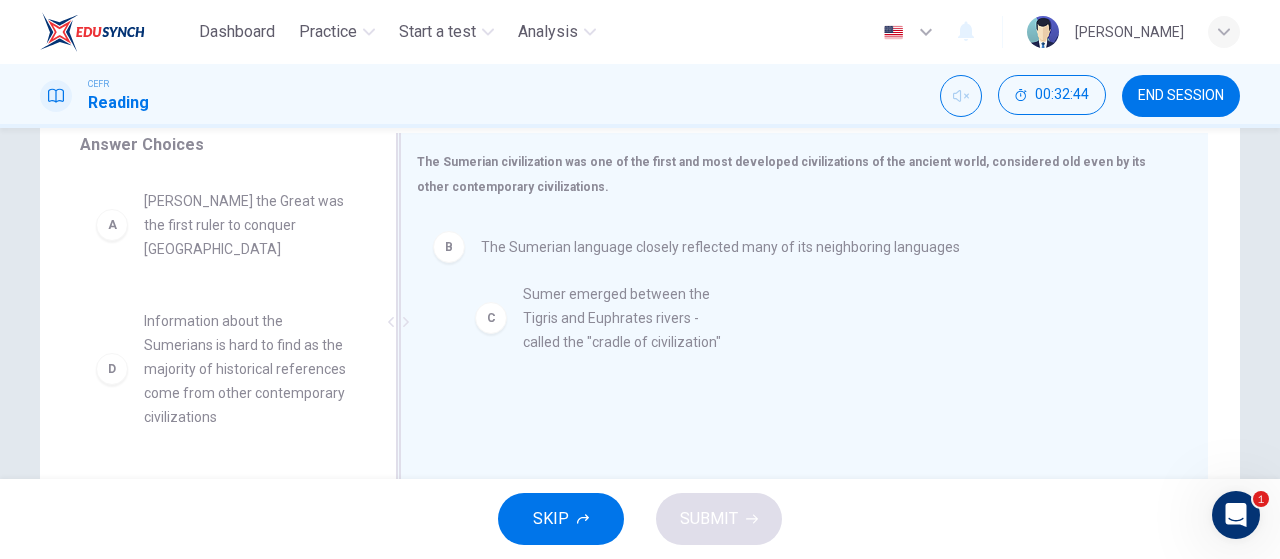 drag, startPoint x: 220, startPoint y: 331, endPoint x: 614, endPoint y: 328, distance: 394.0114 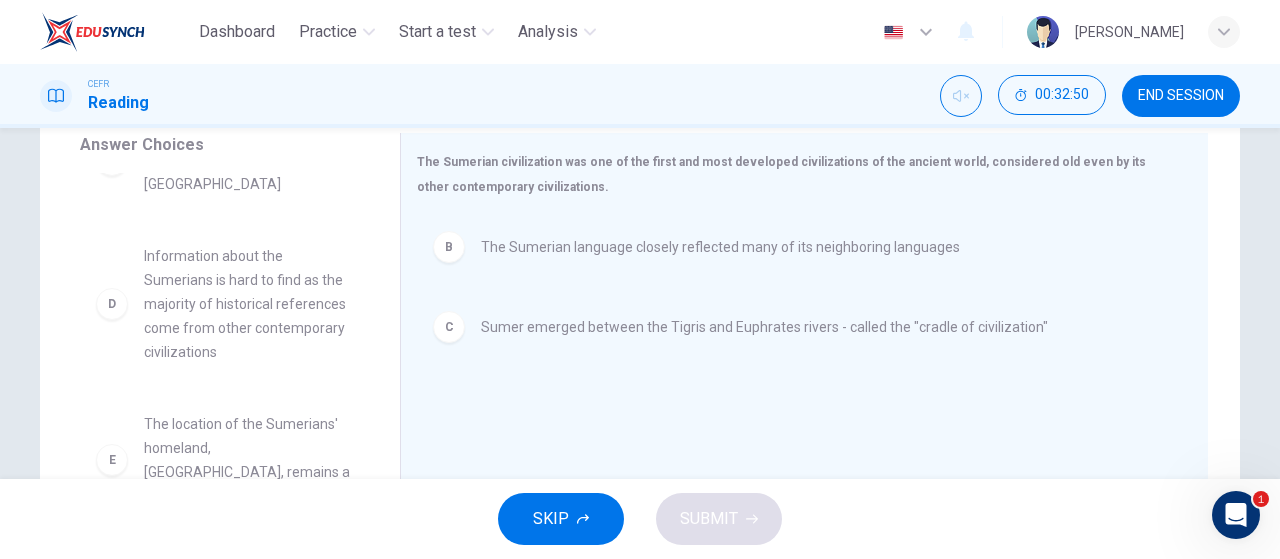 scroll, scrollTop: 56, scrollLeft: 0, axis: vertical 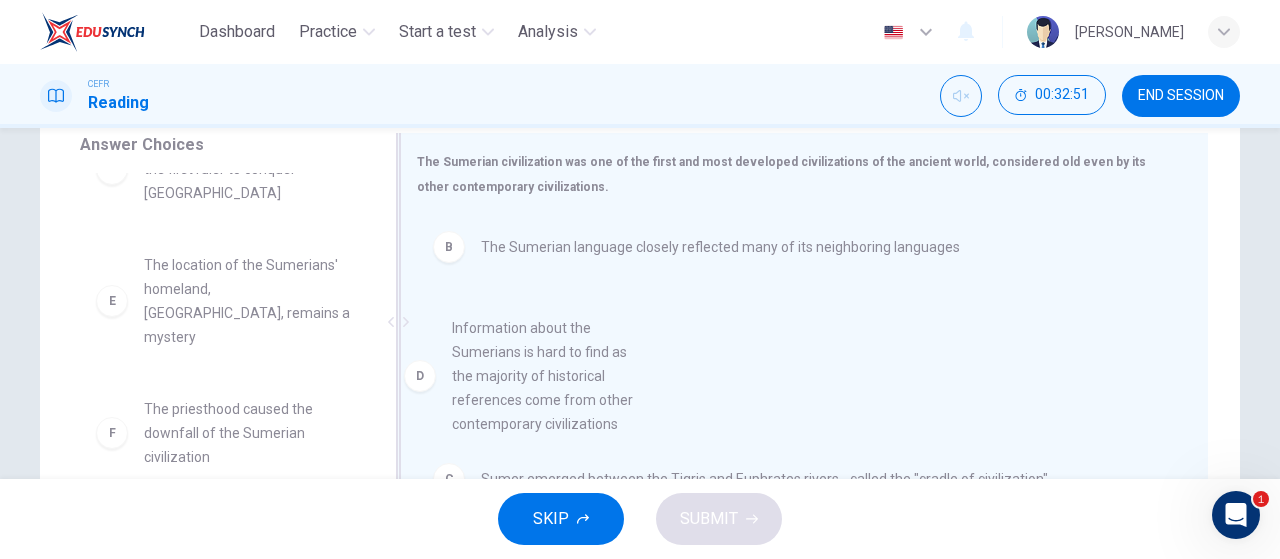 drag, startPoint x: 205, startPoint y: 297, endPoint x: 572, endPoint y: 401, distance: 381.45117 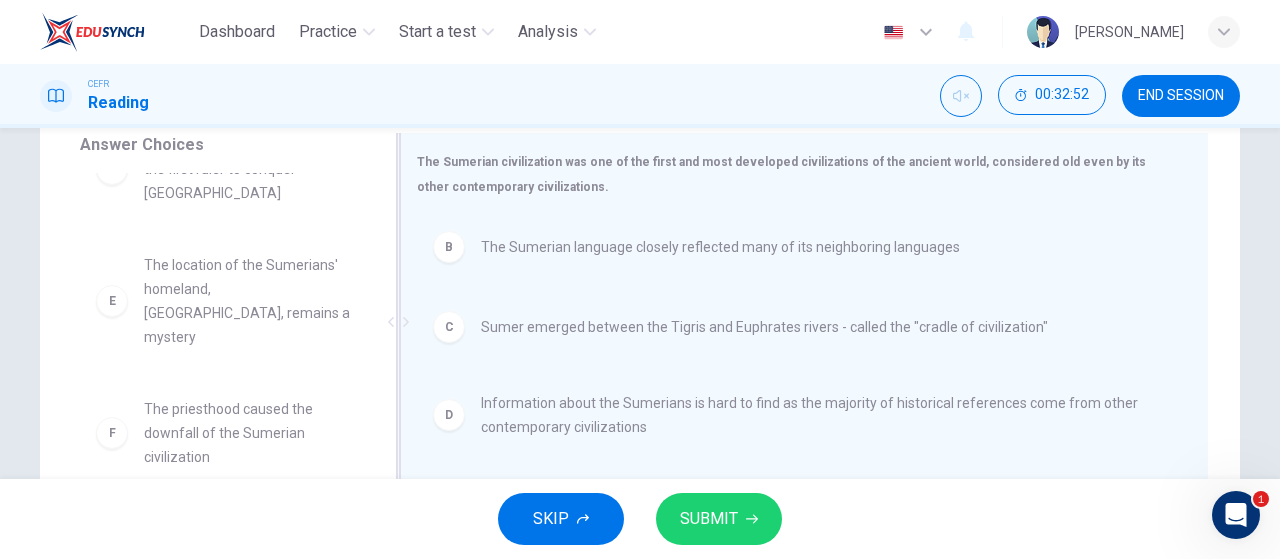 scroll, scrollTop: 12, scrollLeft: 0, axis: vertical 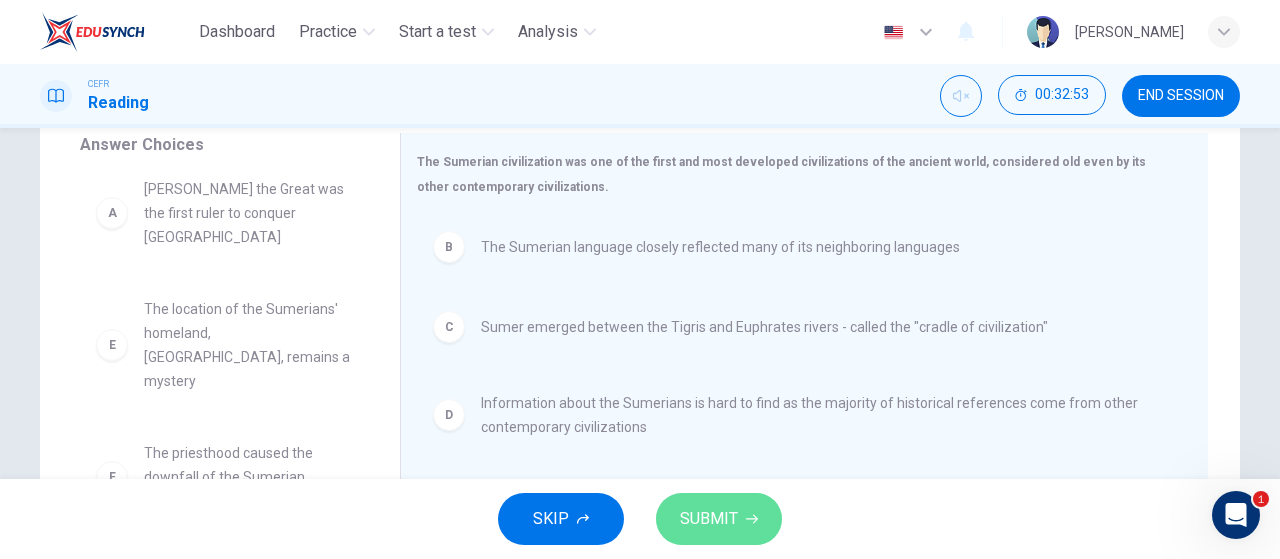 click on "SUBMIT" at bounding box center (709, 519) 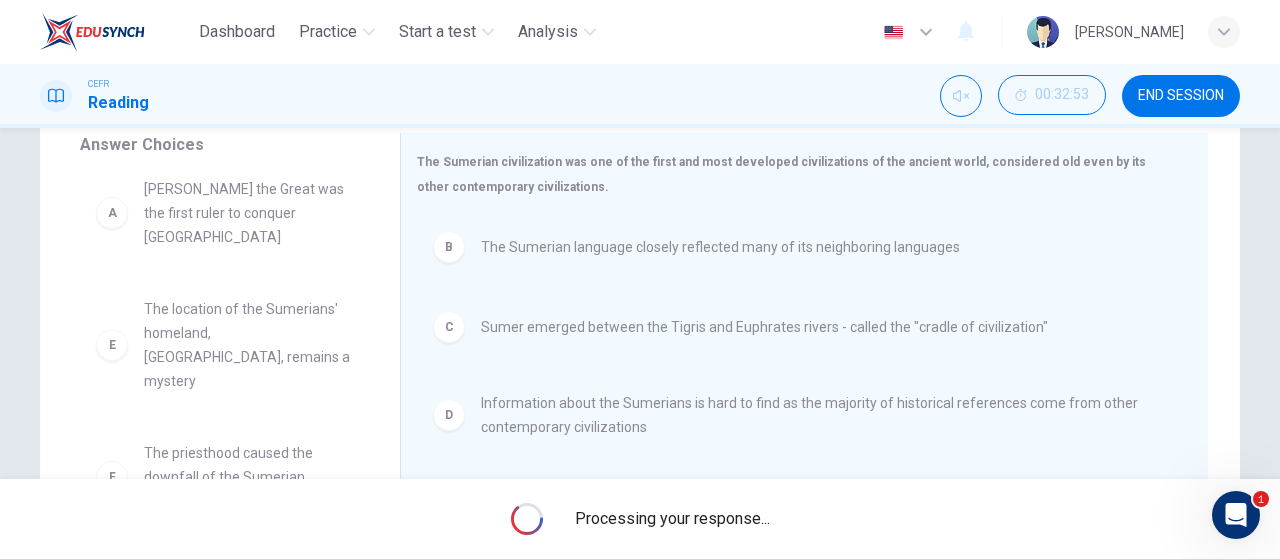 scroll, scrollTop: 0, scrollLeft: 0, axis: both 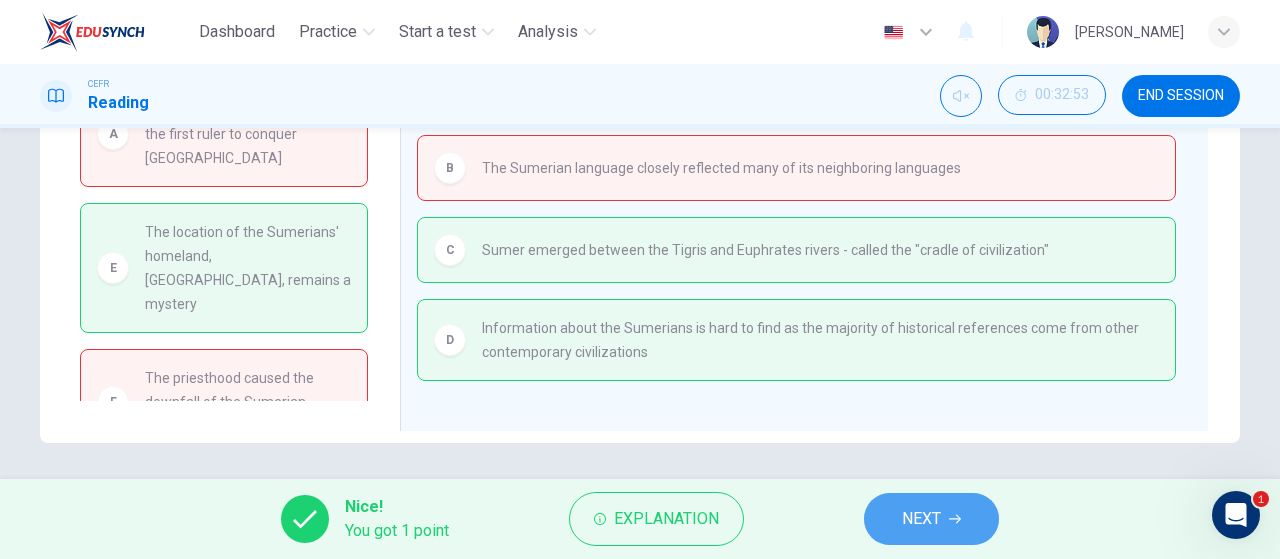 click on "NEXT" at bounding box center [921, 519] 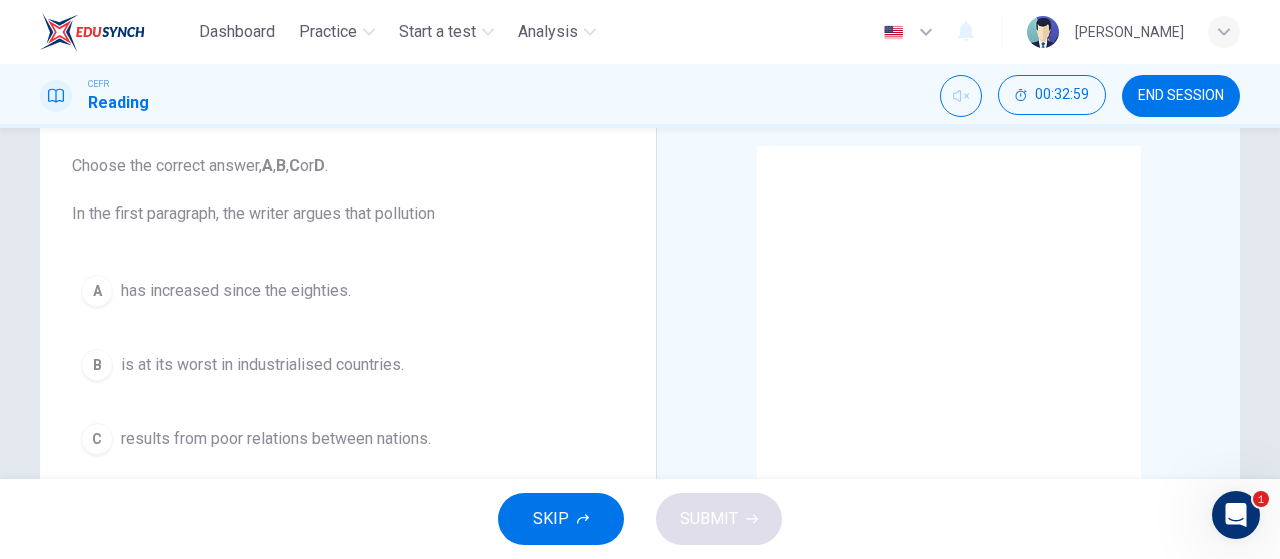 scroll, scrollTop: 128, scrollLeft: 0, axis: vertical 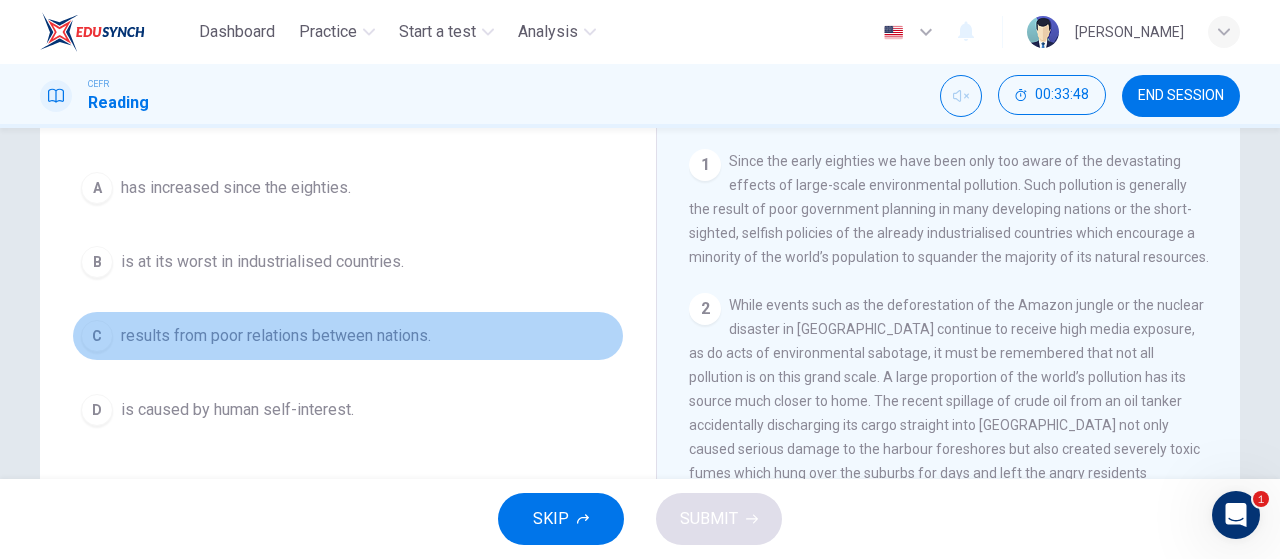 click on "results from poor relations between nations." at bounding box center (276, 336) 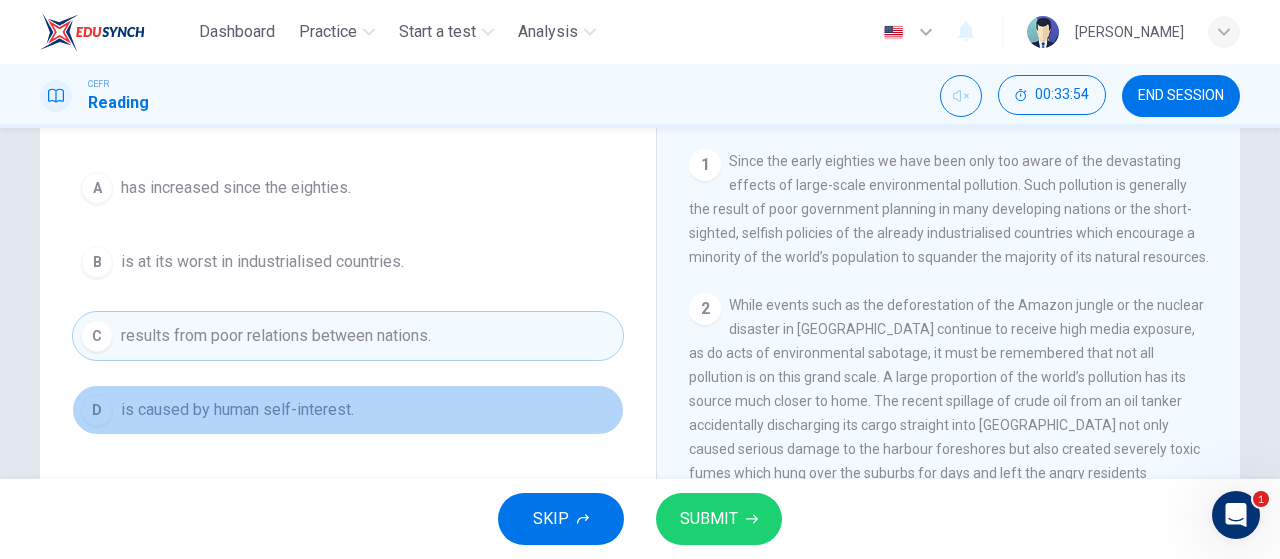 click on "D is caused by human self-interest." at bounding box center [348, 410] 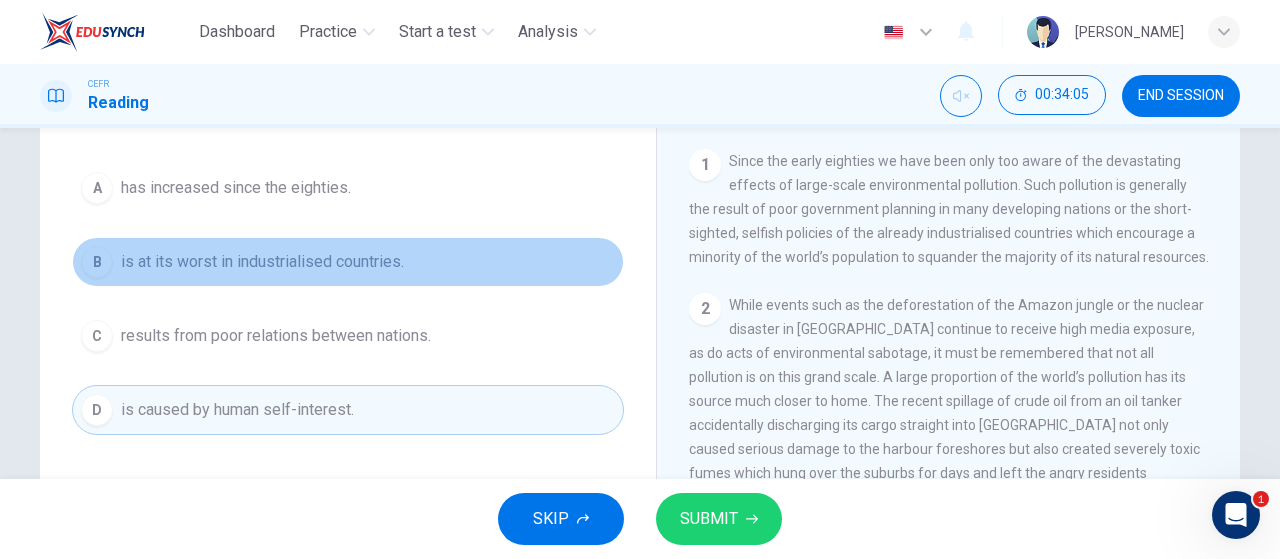 click on "B is at its worst in industrialised countries." at bounding box center (348, 262) 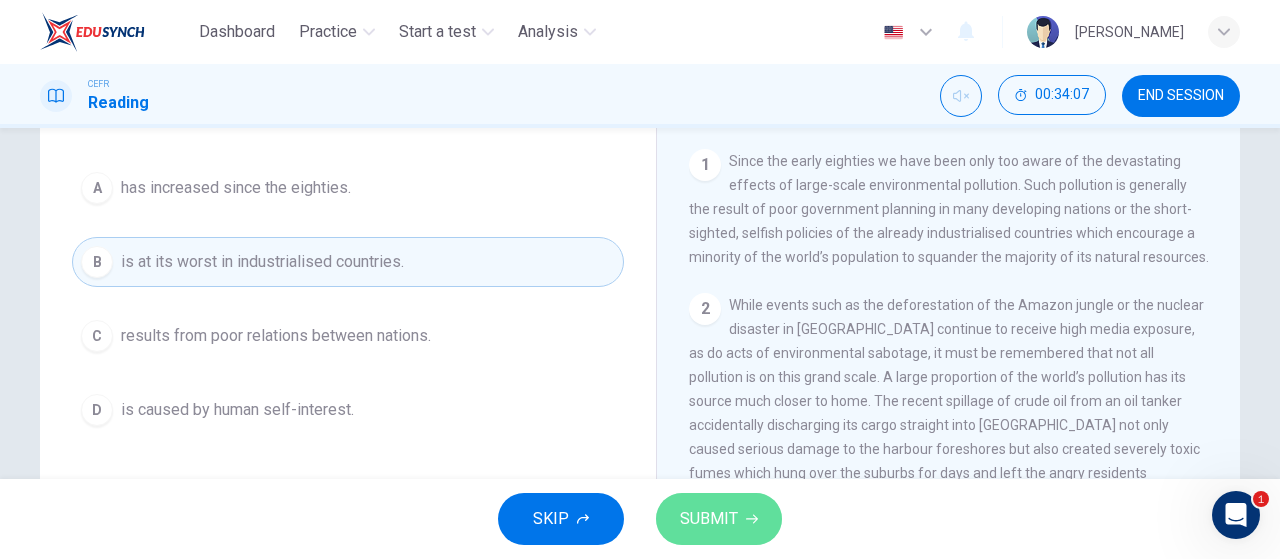 click on "SUBMIT" at bounding box center (709, 519) 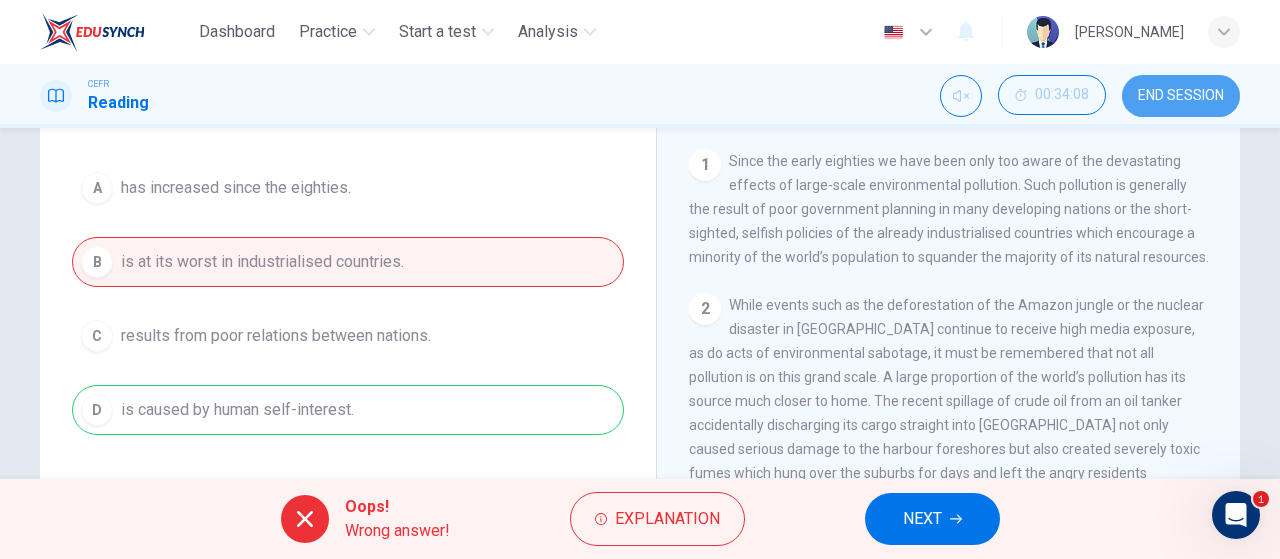 click on "END SESSION" at bounding box center [1181, 96] 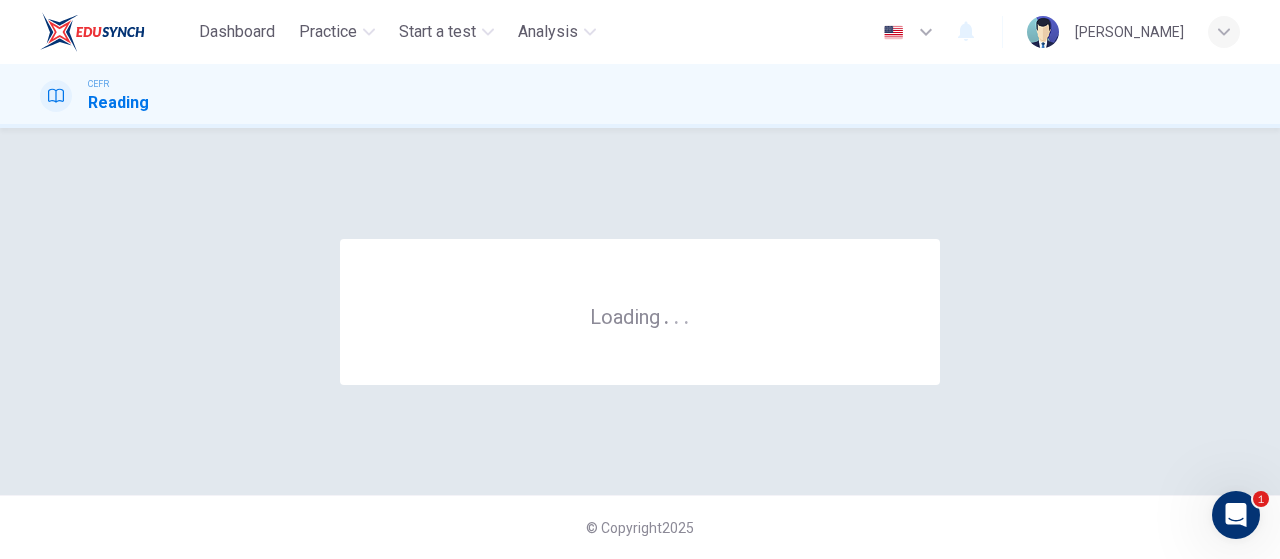 scroll, scrollTop: 0, scrollLeft: 0, axis: both 